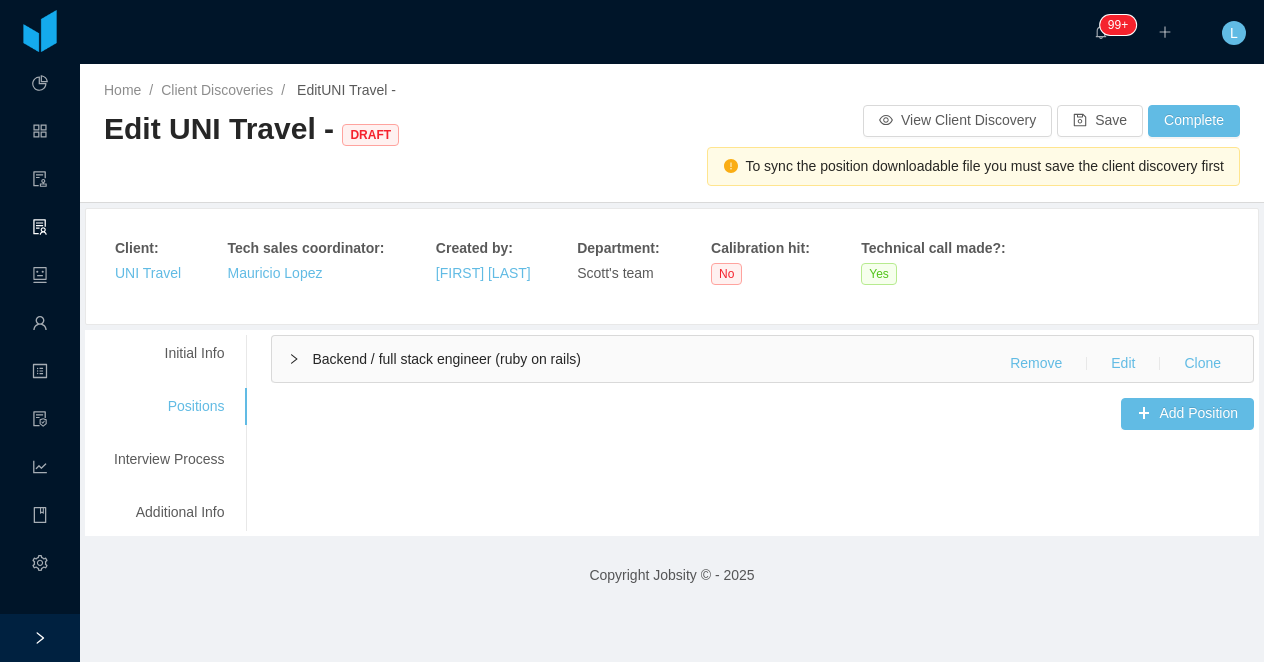 scroll, scrollTop: 0, scrollLeft: 0, axis: both 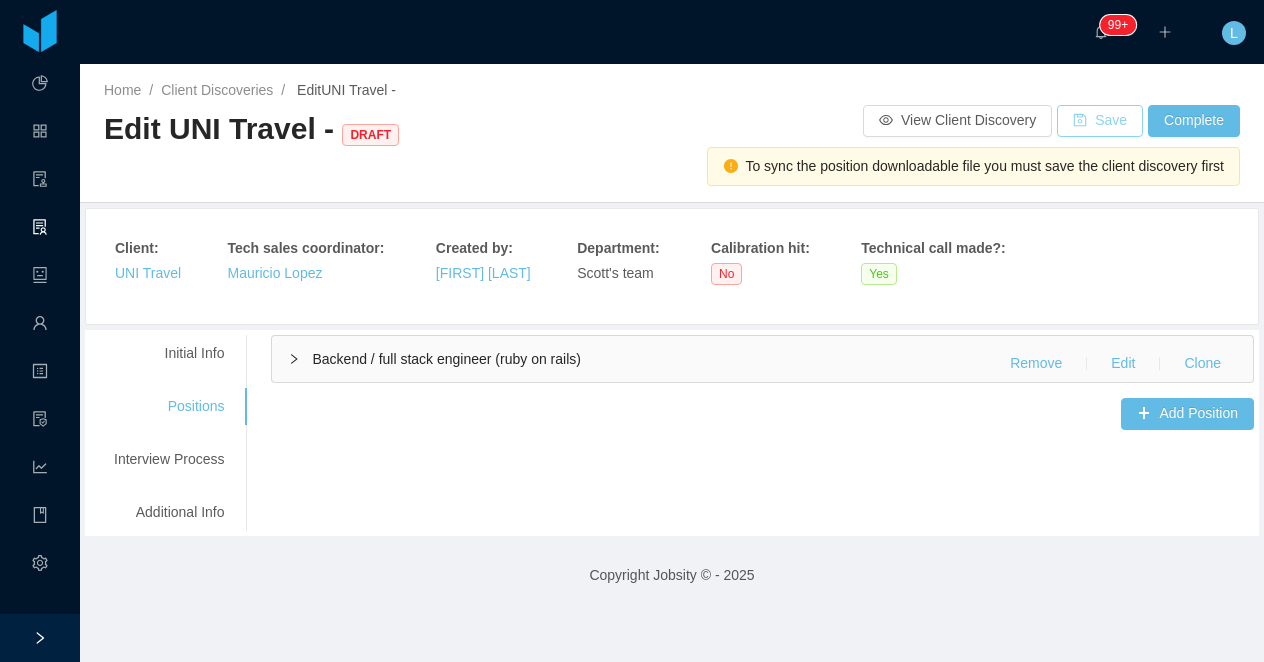 click on "Save" at bounding box center (1100, 121) 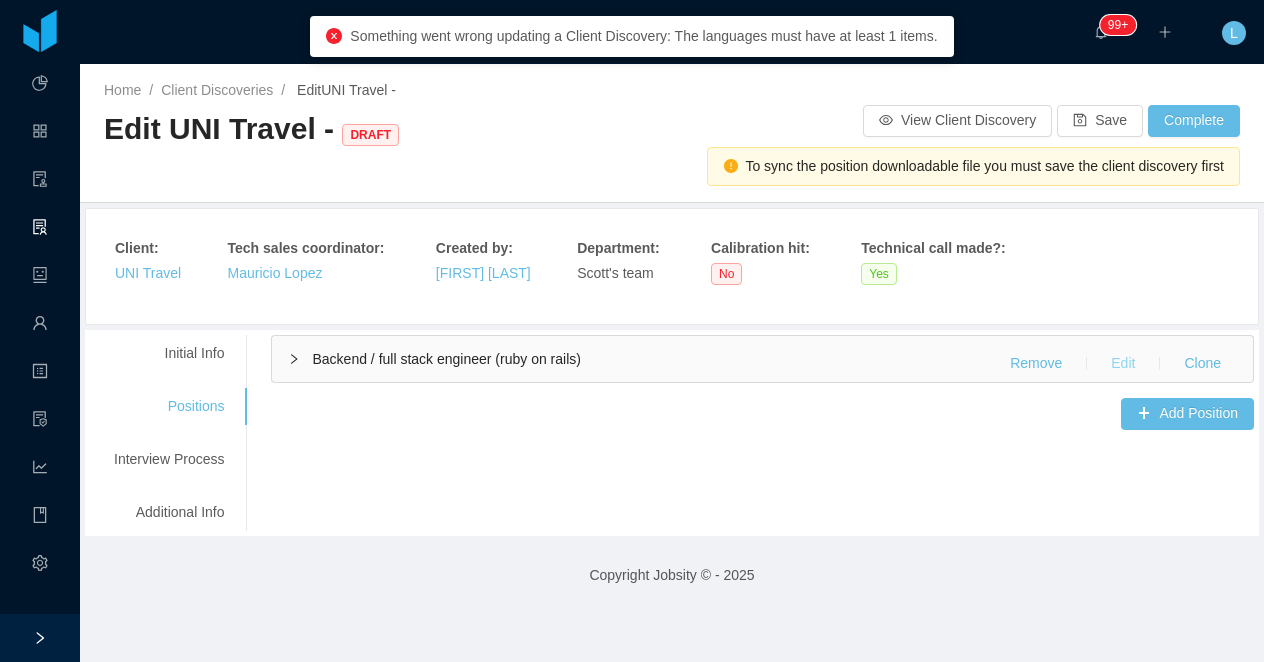 click on "Edit" at bounding box center [1123, 364] 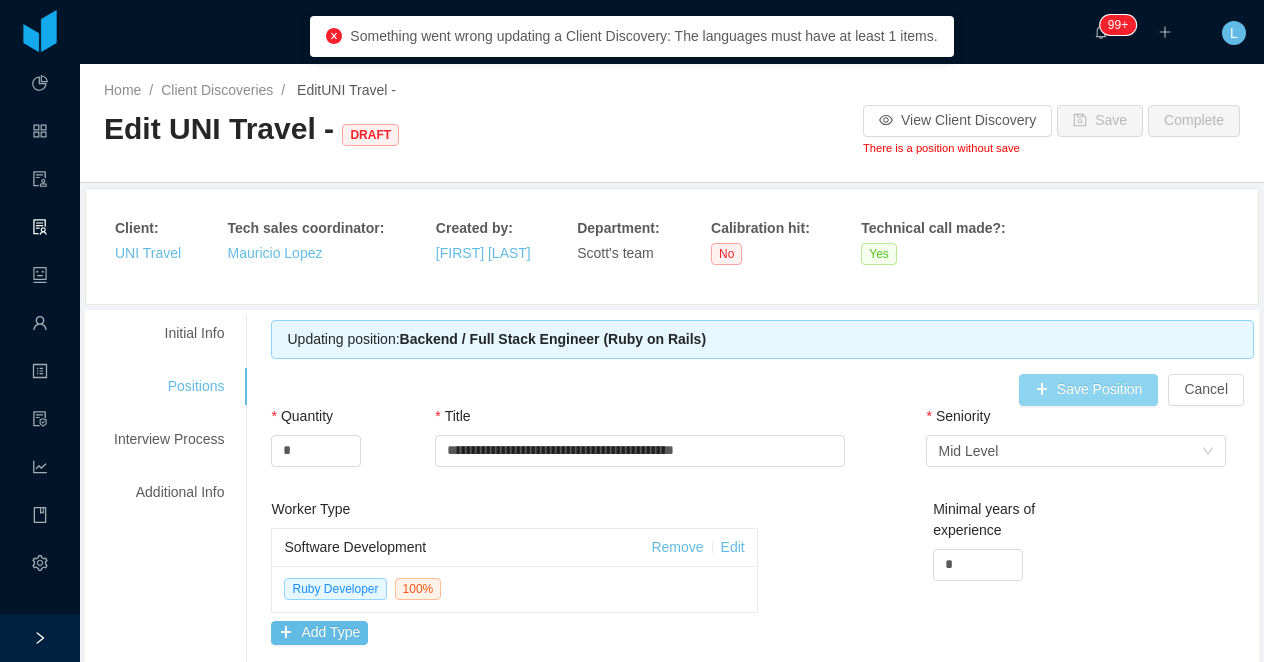 click on "Save Position" at bounding box center [1089, 390] 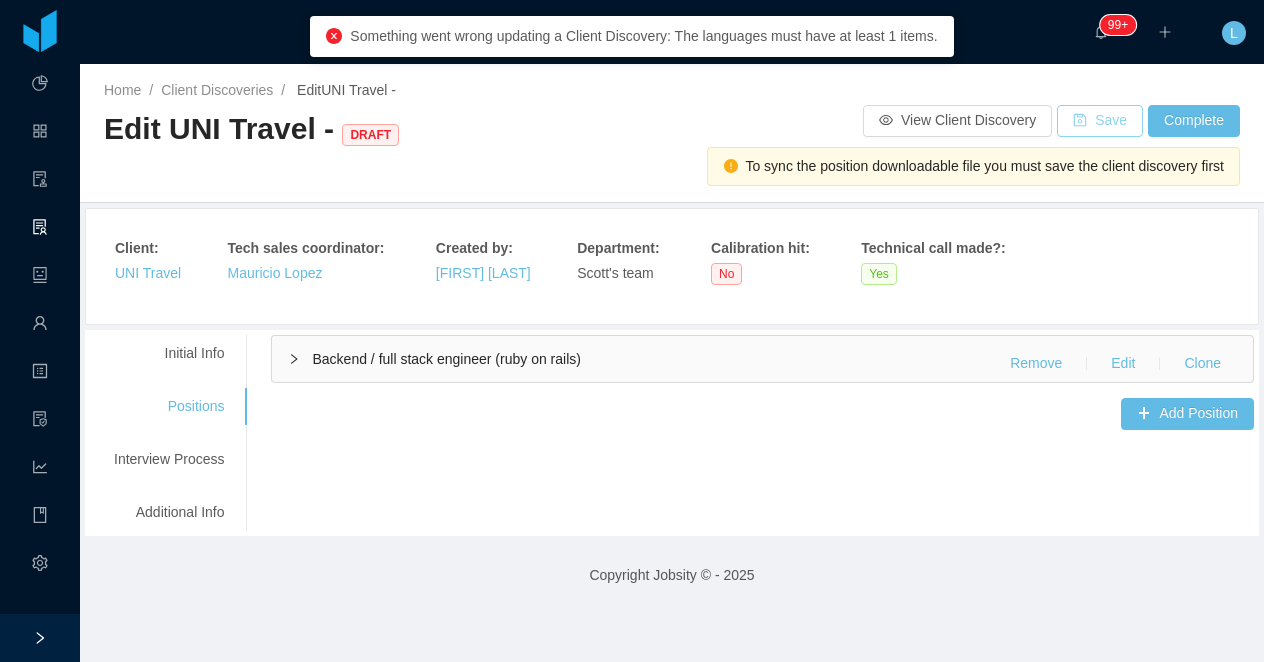 click on "Save" at bounding box center (1100, 121) 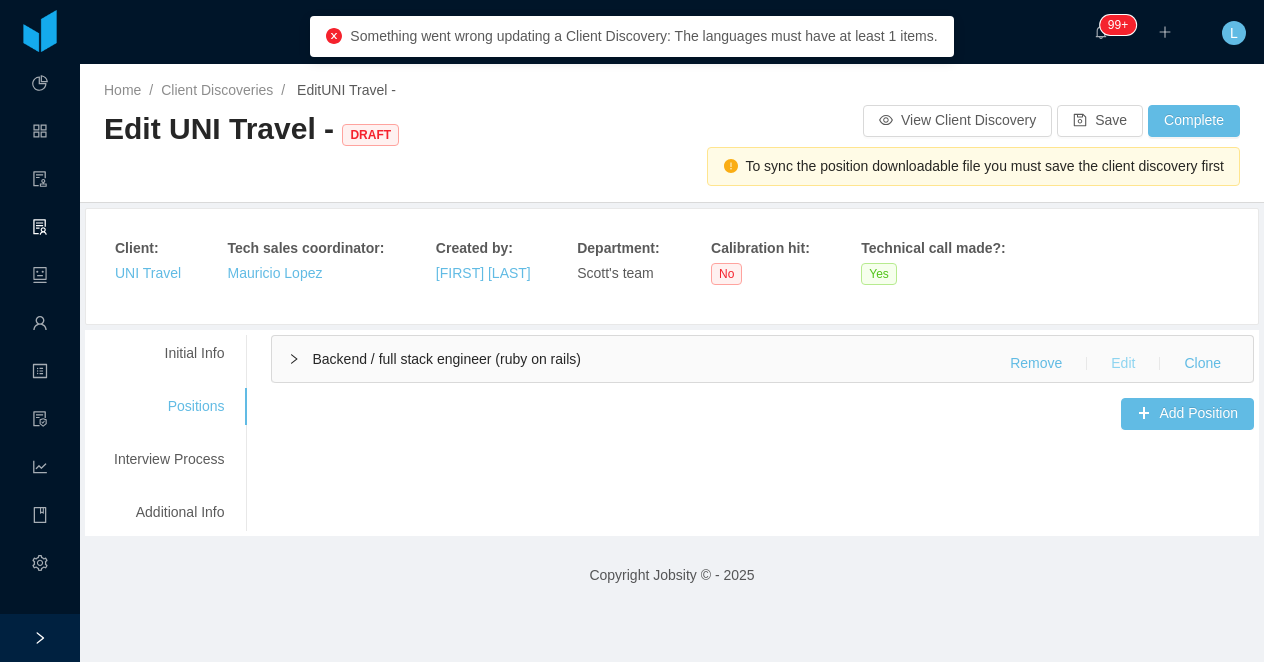 click on "Edit" at bounding box center [1123, 364] 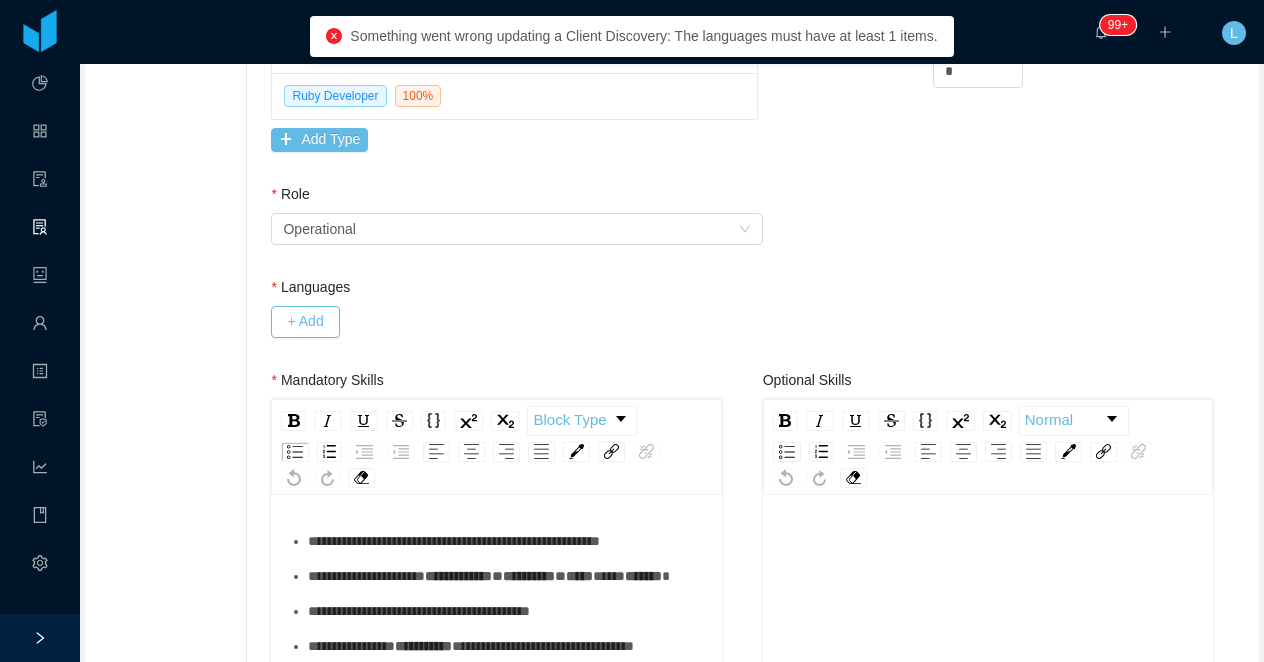 scroll, scrollTop: 503, scrollLeft: 0, axis: vertical 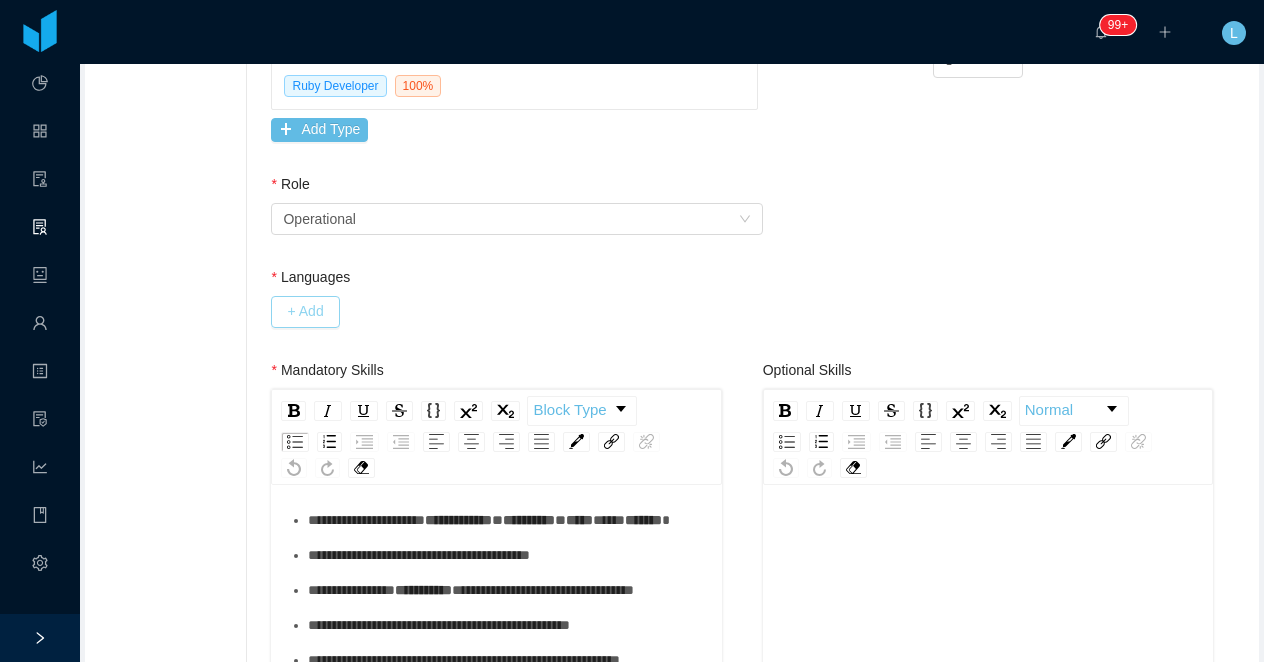 click on "+ Add" at bounding box center [305, 312] 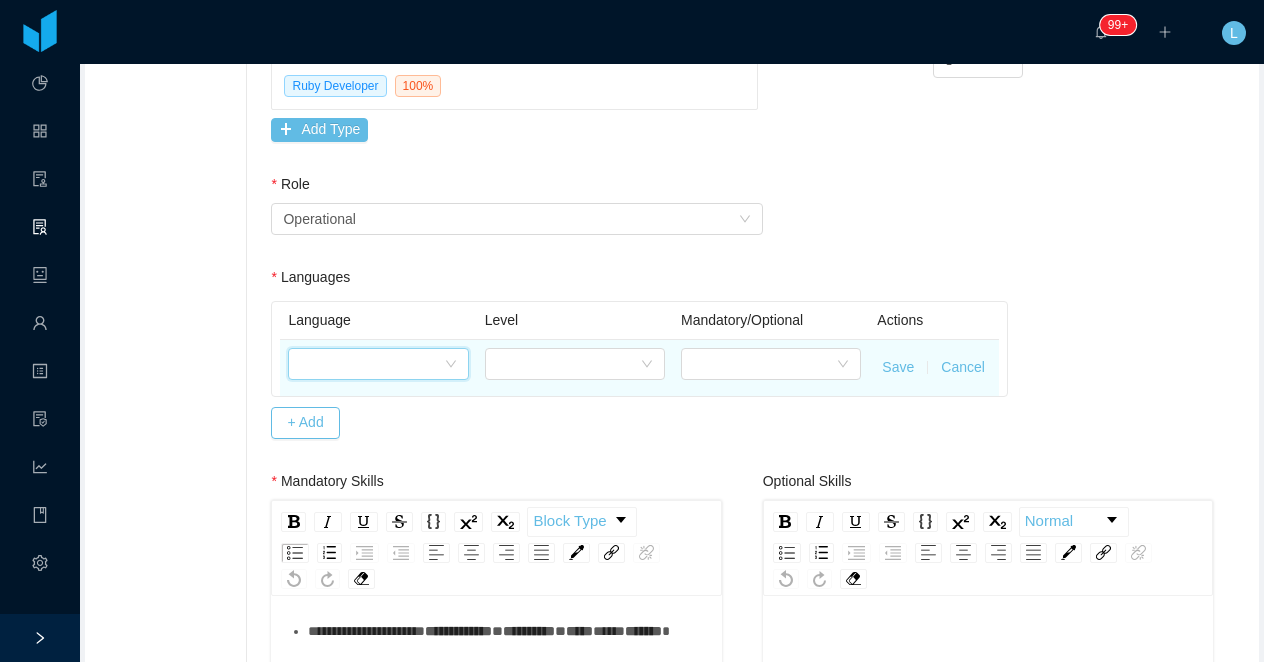 click at bounding box center (371, 364) 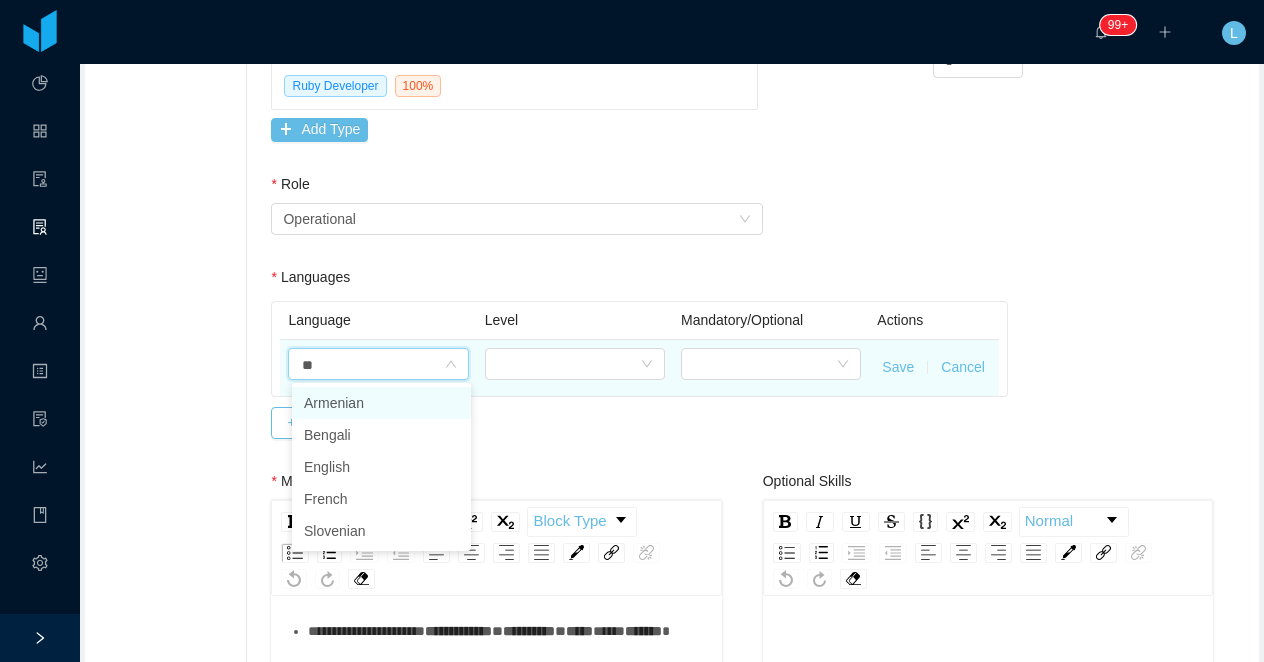 type on "***" 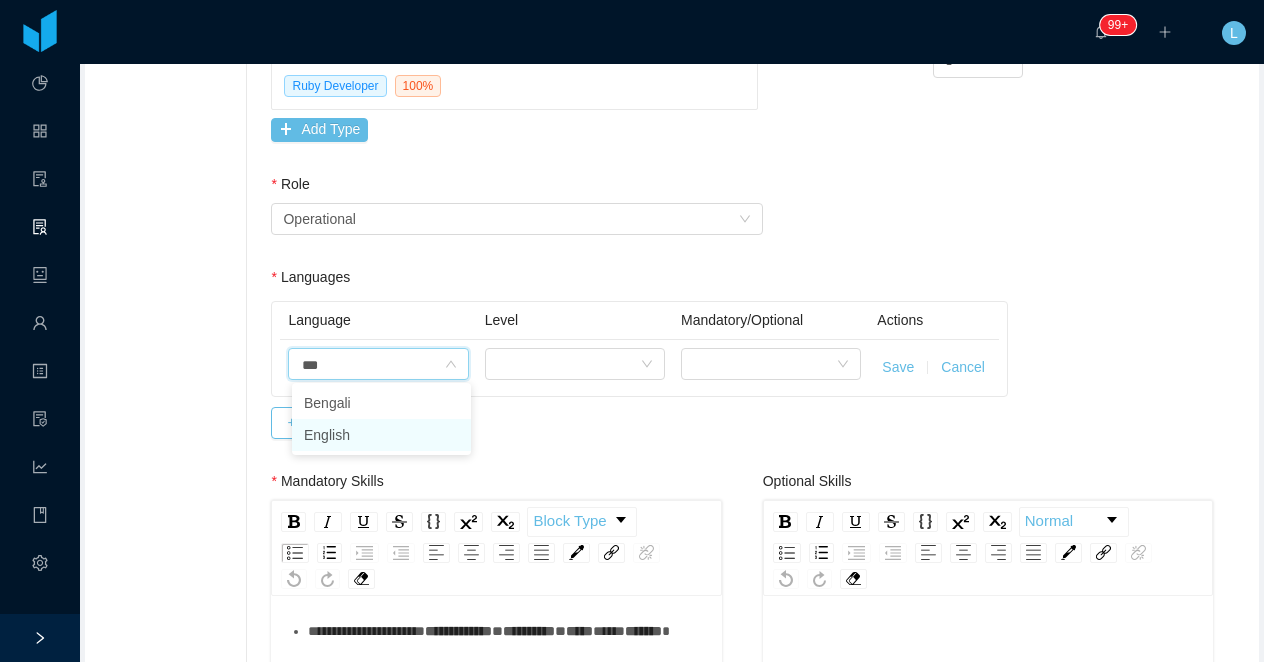 click on "English" at bounding box center [381, 435] 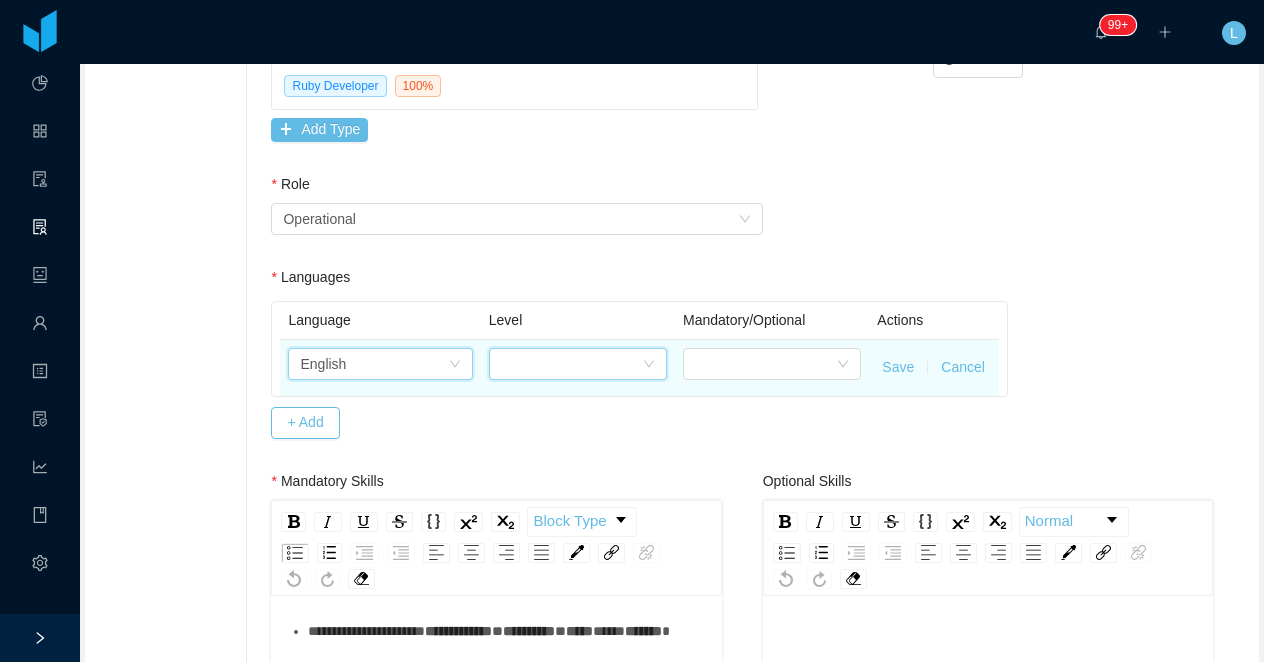 click at bounding box center (571, 364) 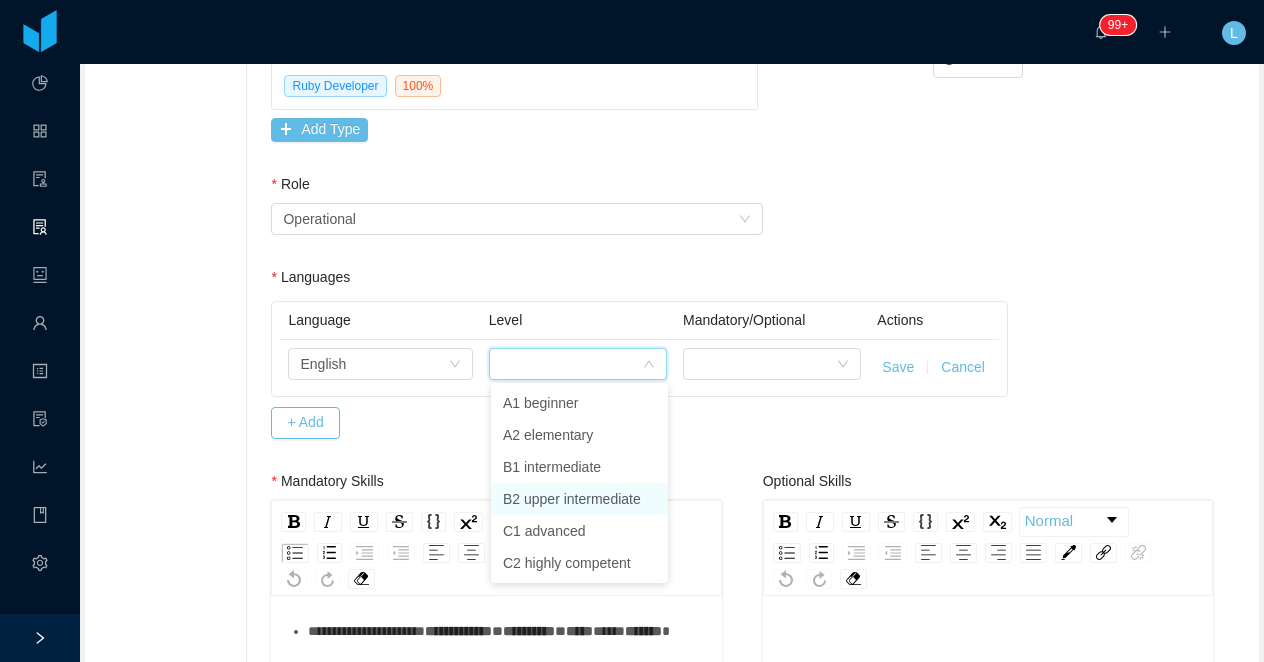 click on "B2 upper intermediate" at bounding box center [579, 499] 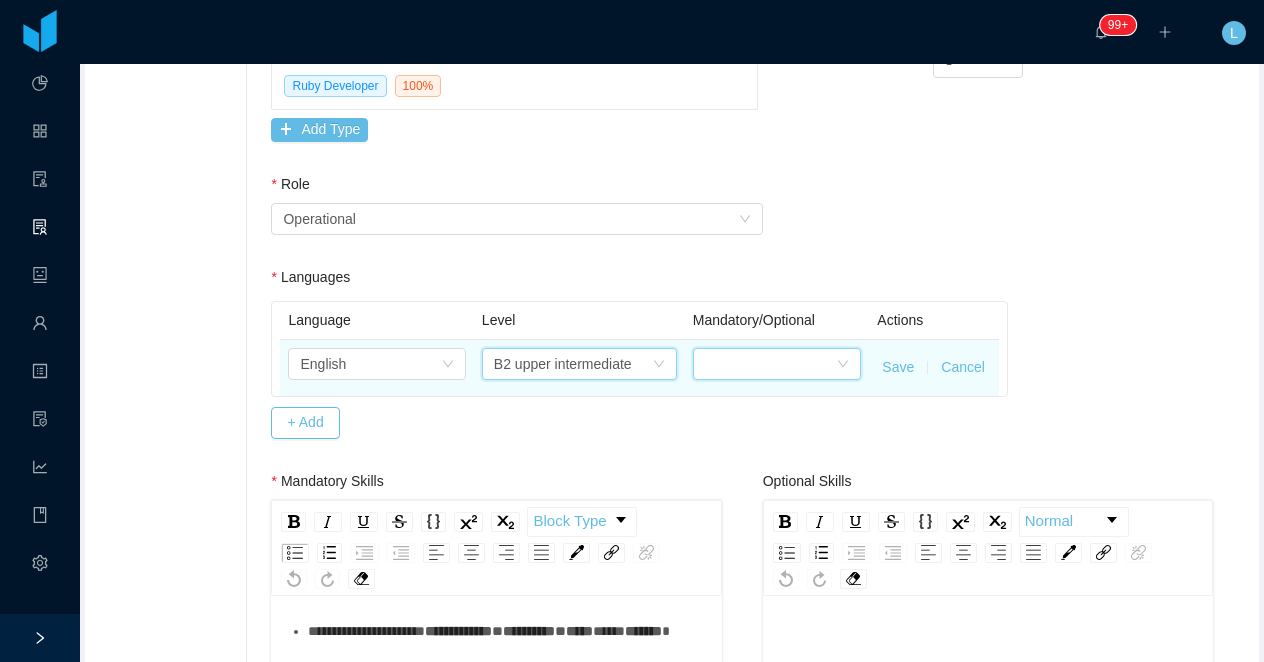 click at bounding box center (771, 364) 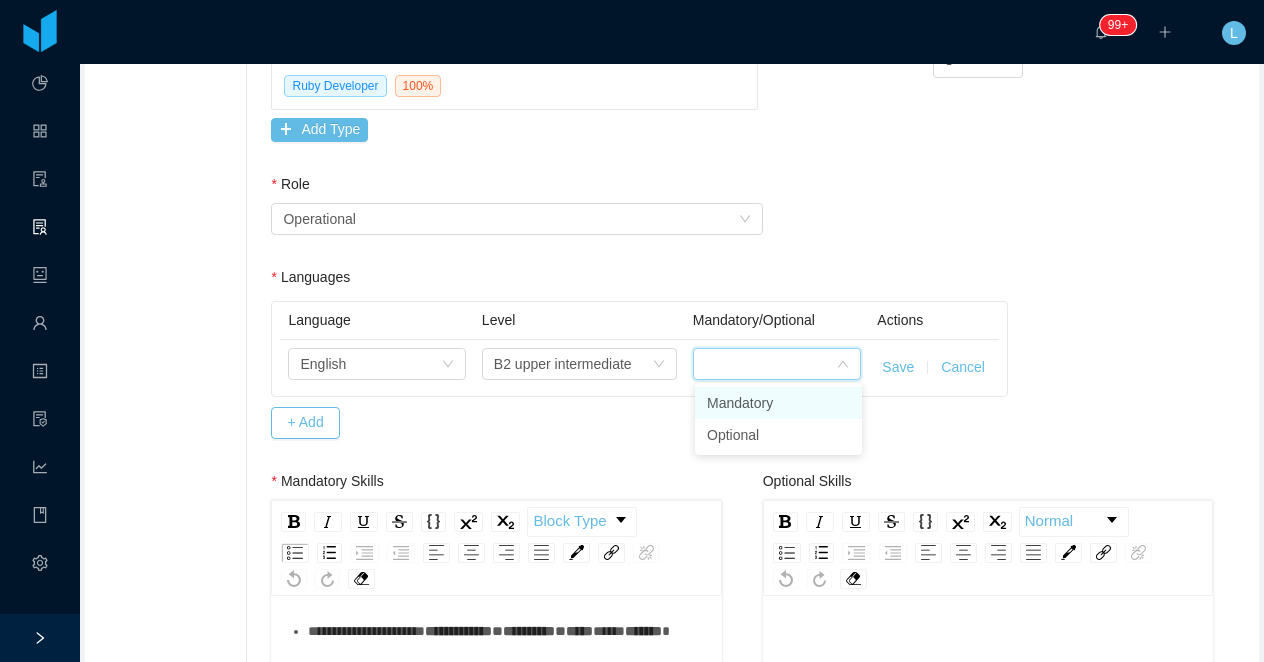 click on "Mandatory" at bounding box center (778, 403) 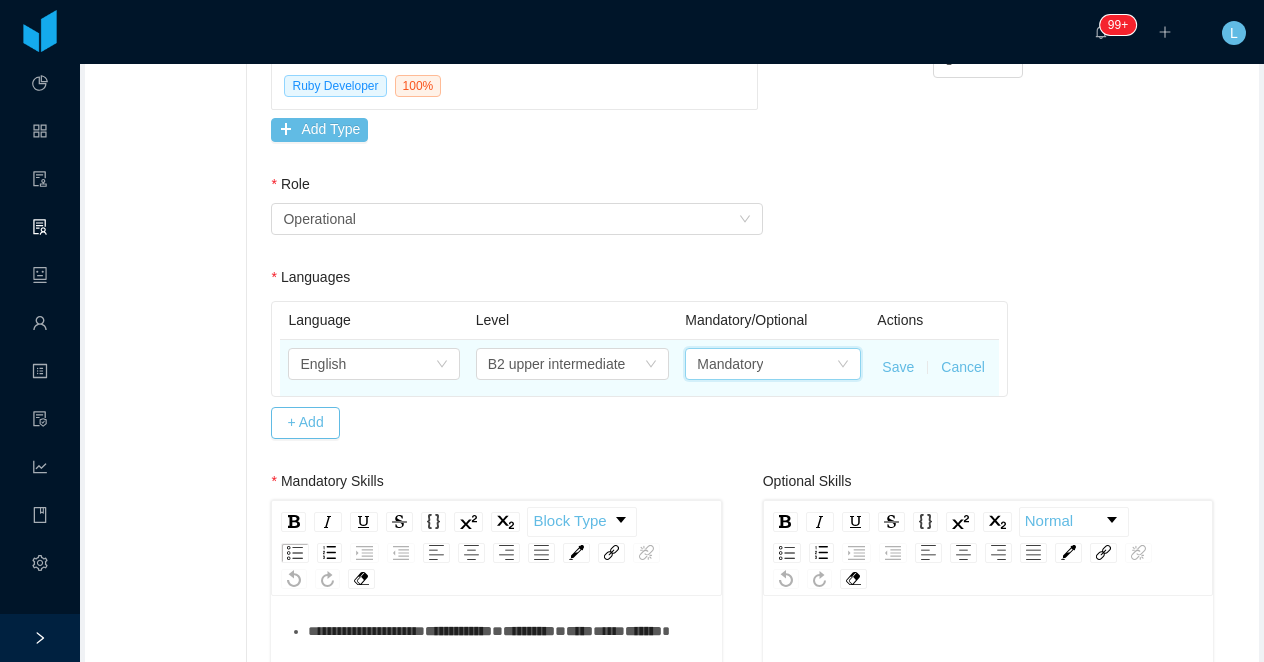 click on "Save" at bounding box center (898, 367) 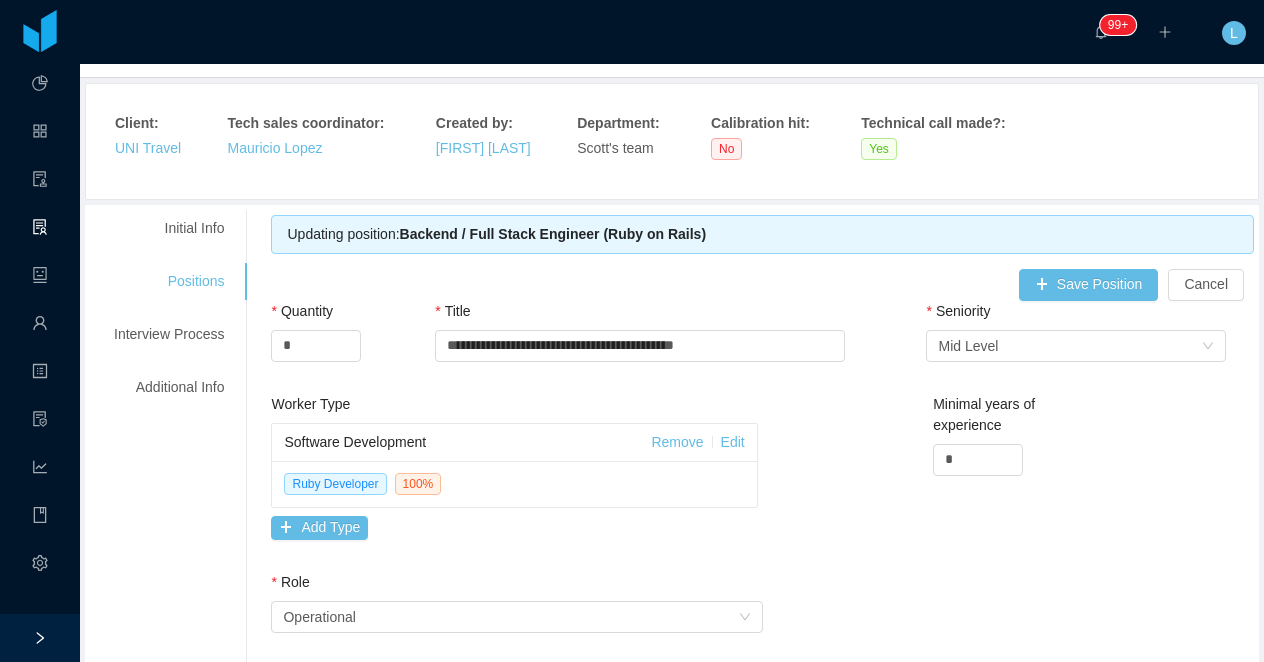 scroll, scrollTop: 0, scrollLeft: 0, axis: both 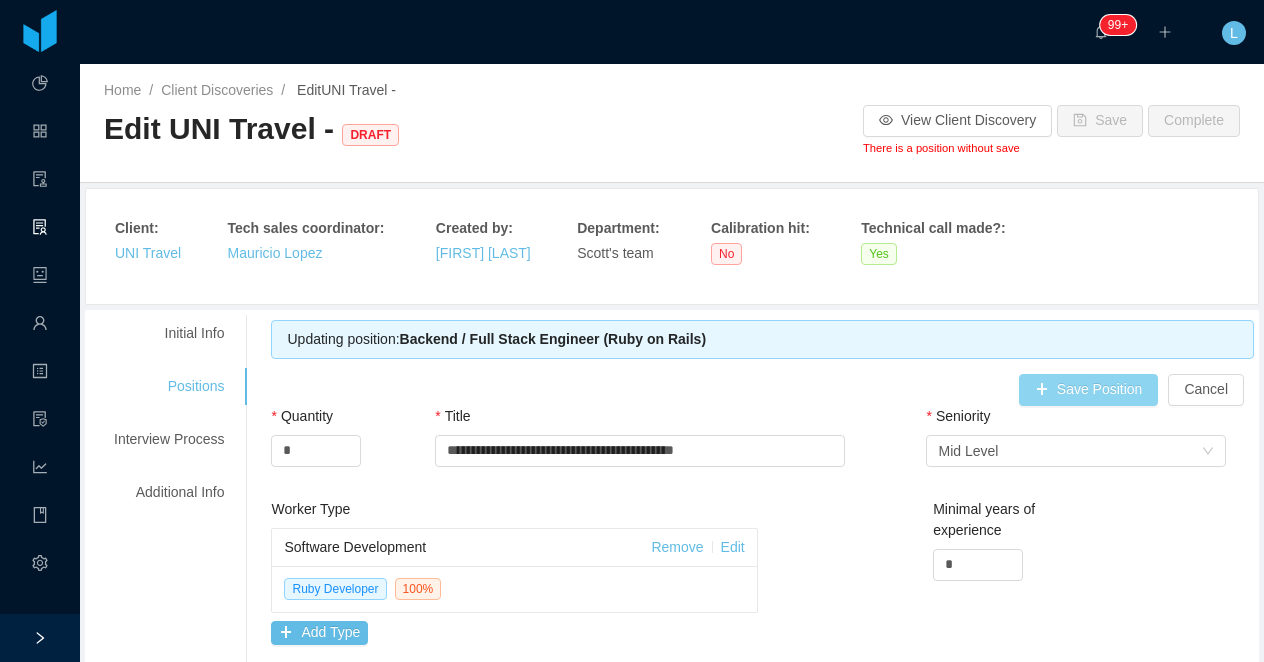 click on "Save Position" at bounding box center (1089, 390) 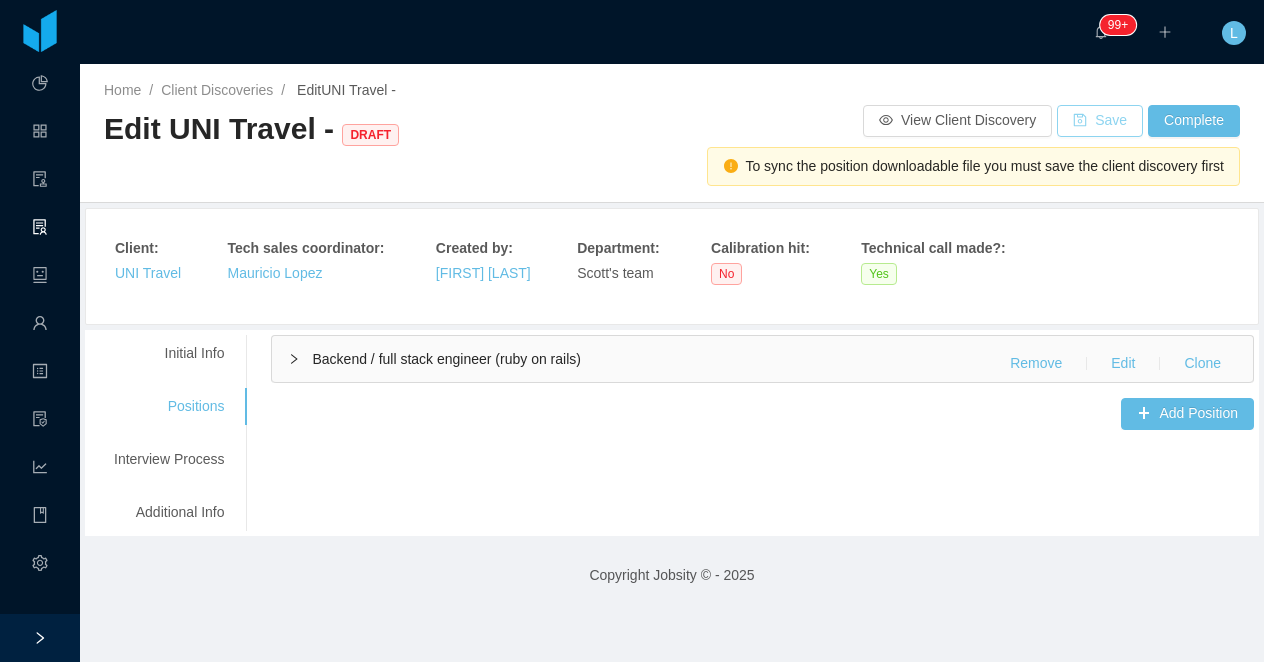 click on "Save" at bounding box center [1100, 121] 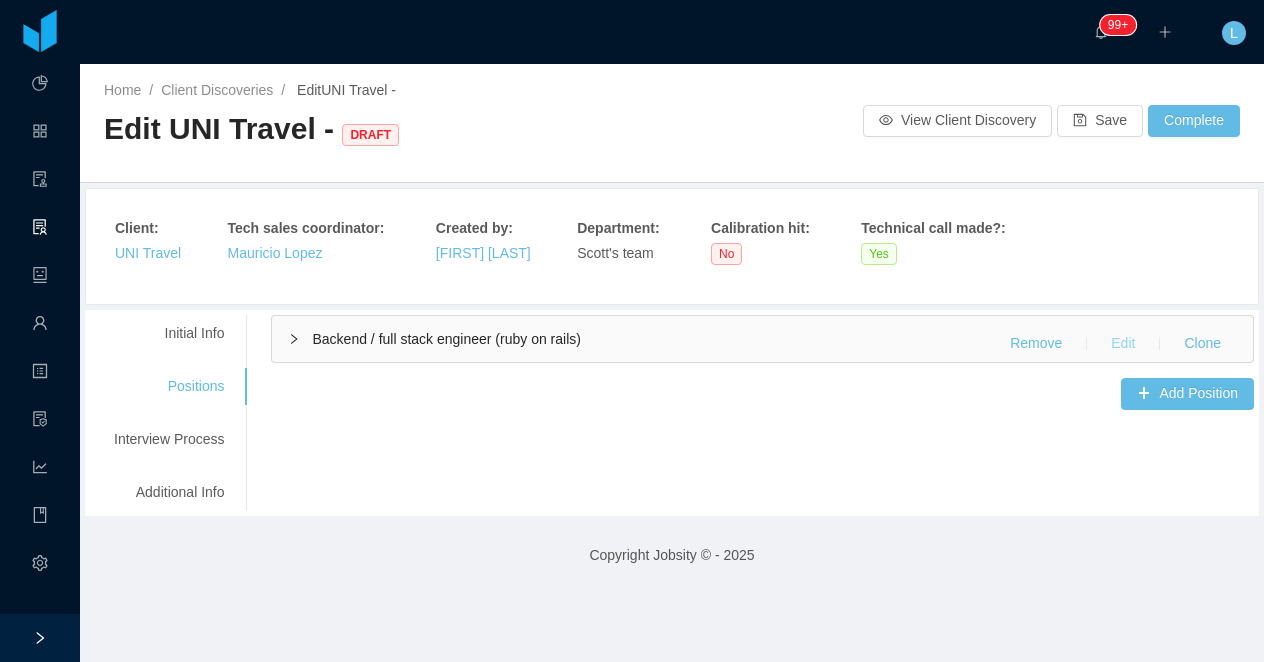 click on "Edit" at bounding box center [1123, 344] 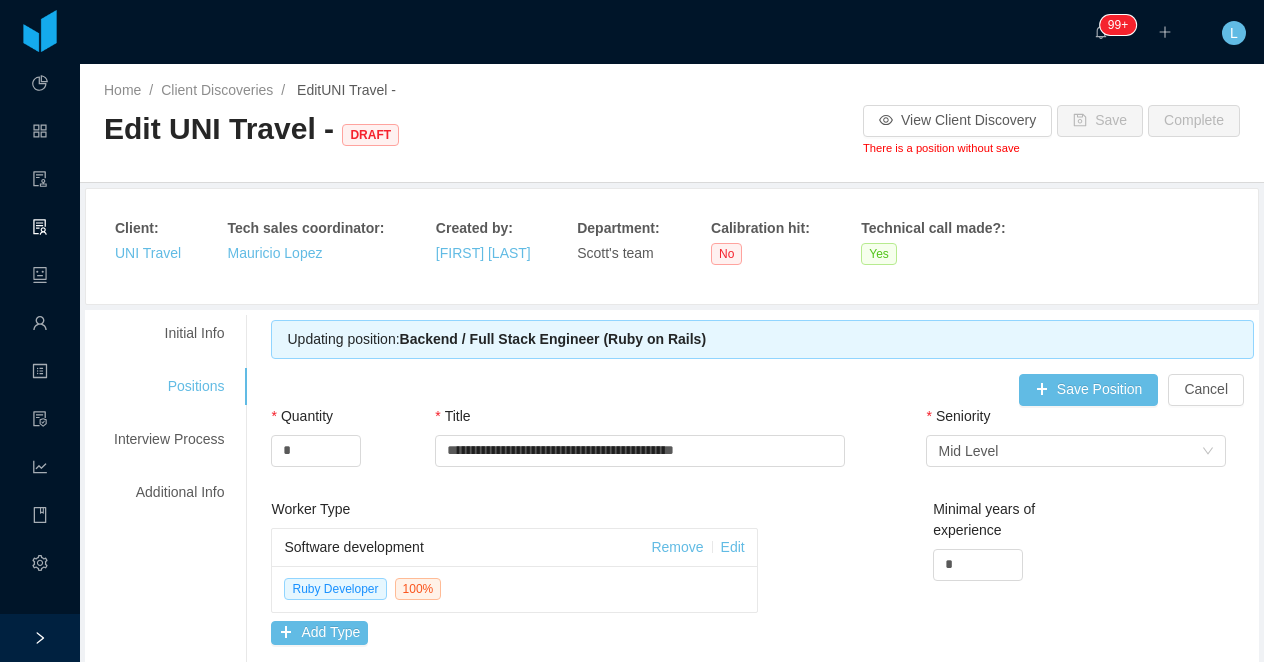type 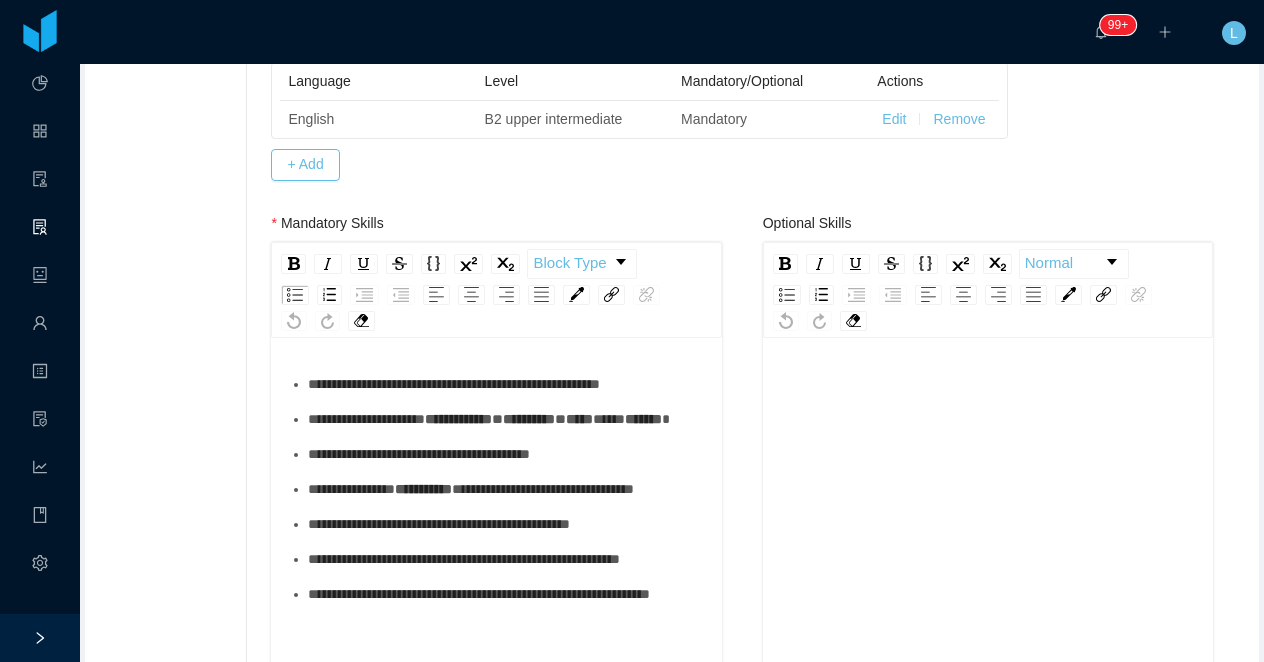 scroll, scrollTop: 960, scrollLeft: 0, axis: vertical 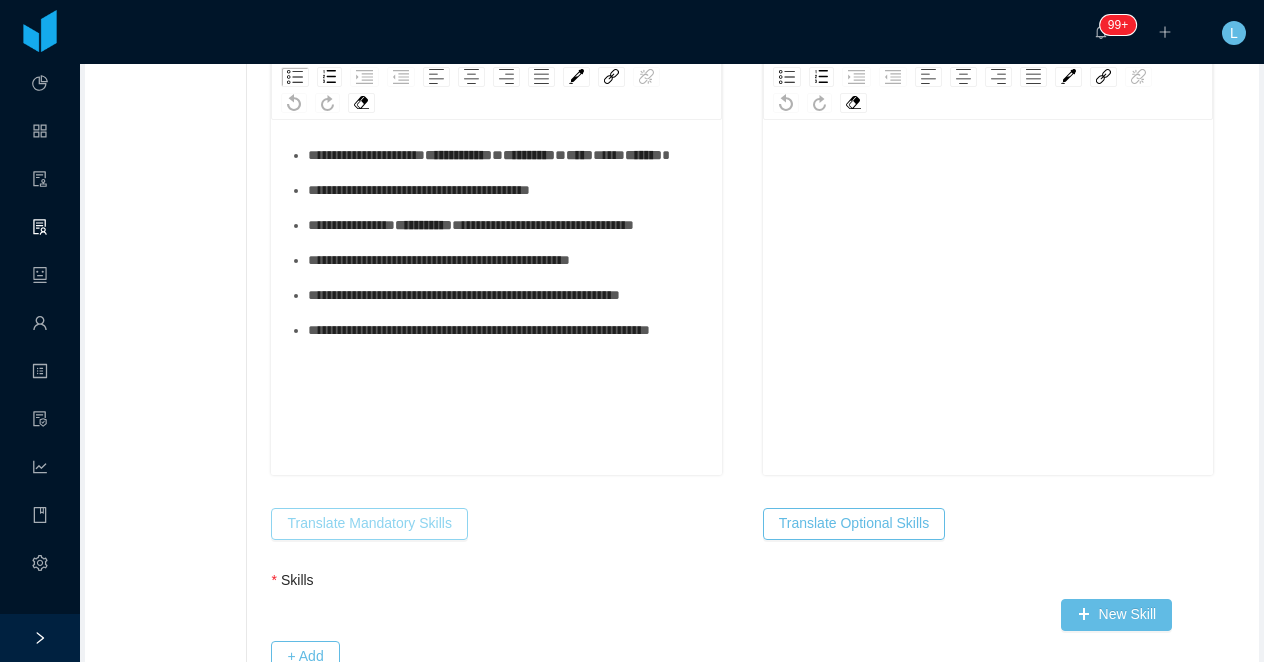 click on "Translate Mandatory Skills" at bounding box center (369, 524) 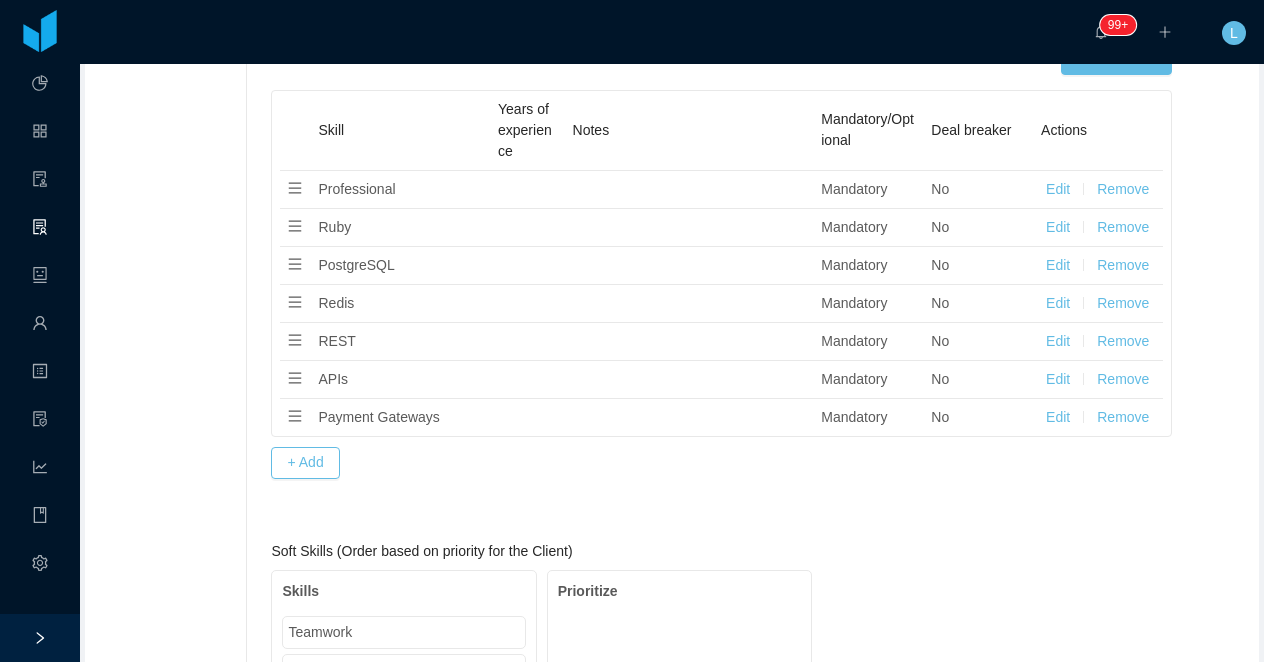 scroll, scrollTop: 1571, scrollLeft: 0, axis: vertical 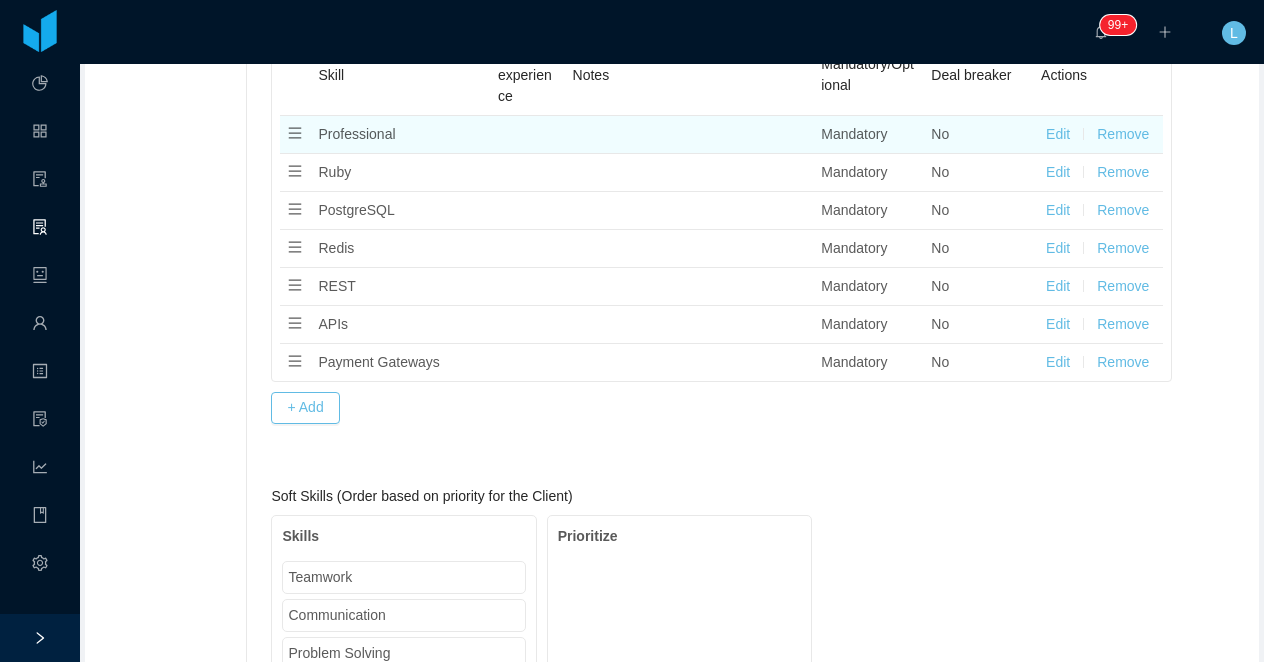 click on "Remove" at bounding box center (1123, 134) 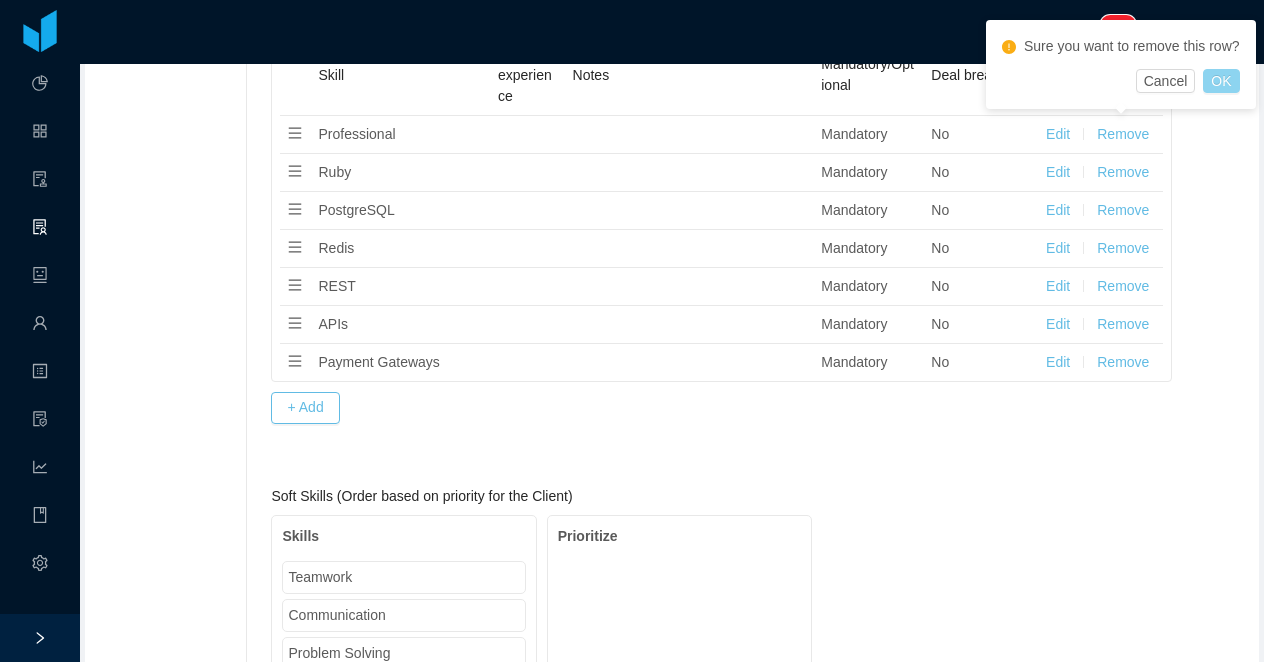 click on "OK" at bounding box center [1221, 81] 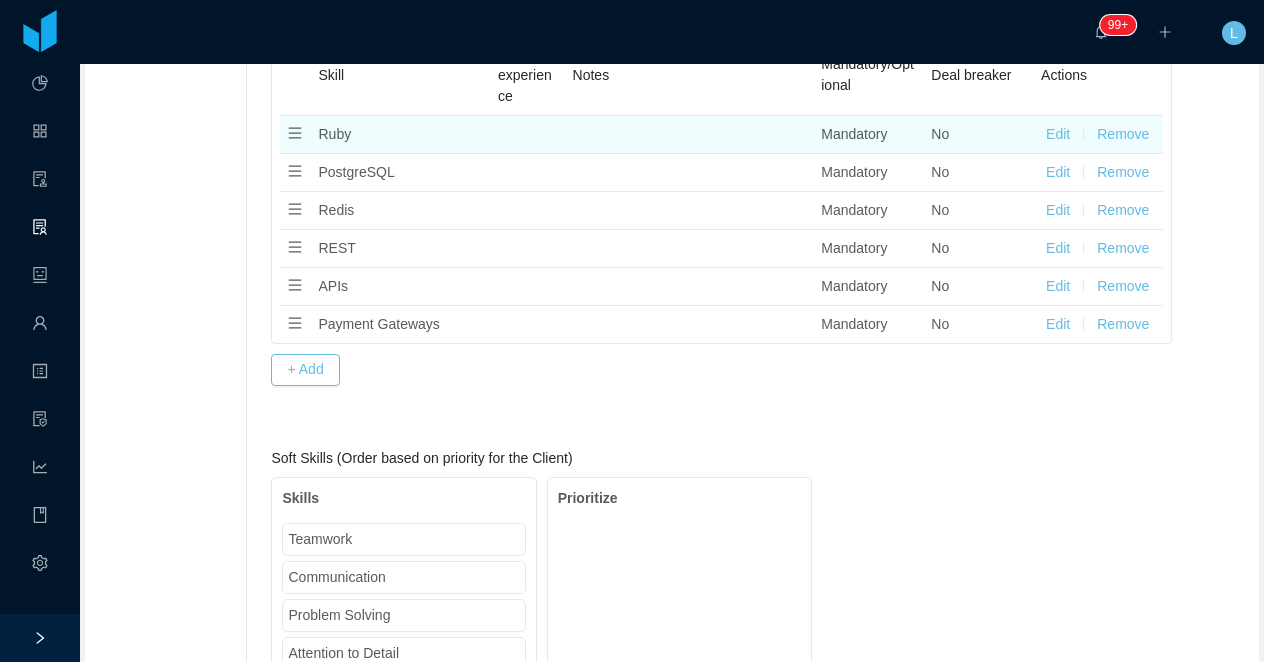click on "Edit" at bounding box center (1058, 134) 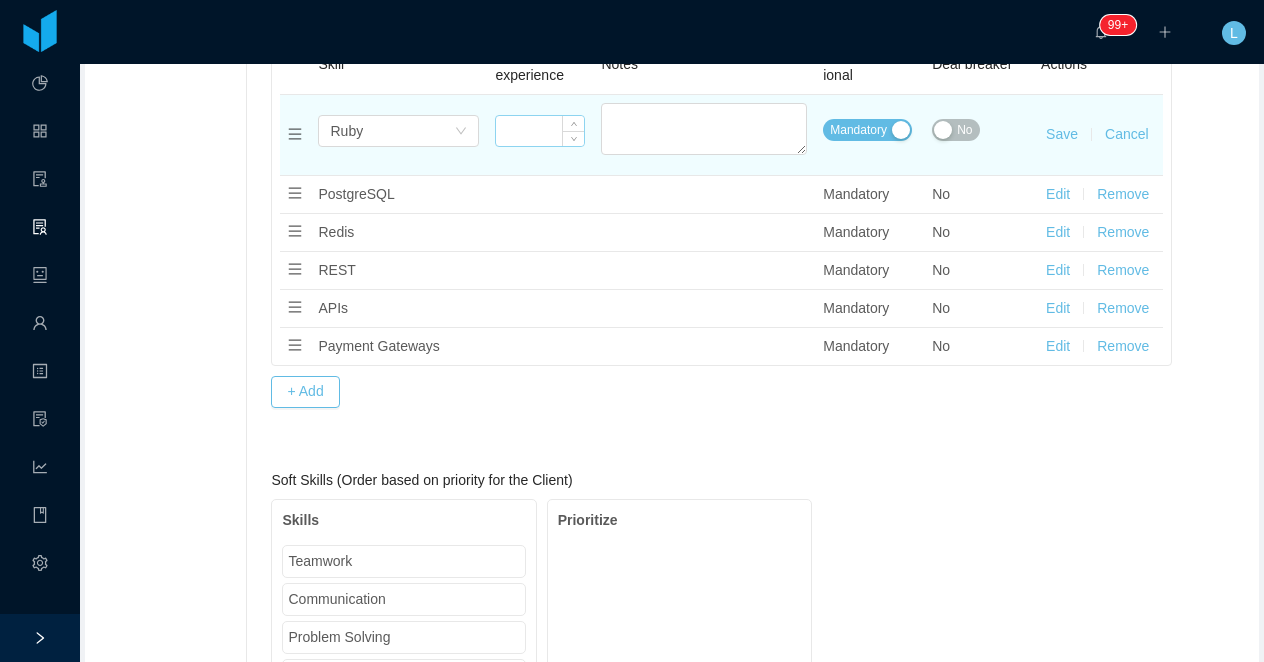 click at bounding box center (540, 131) 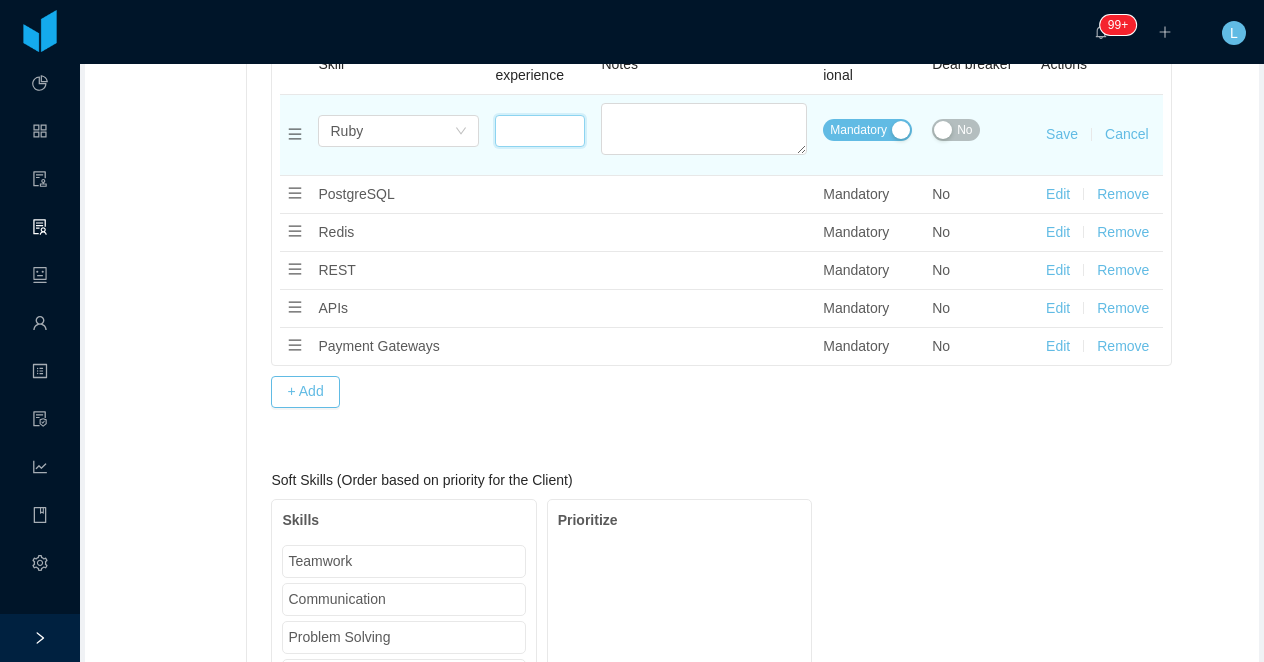 type on "*" 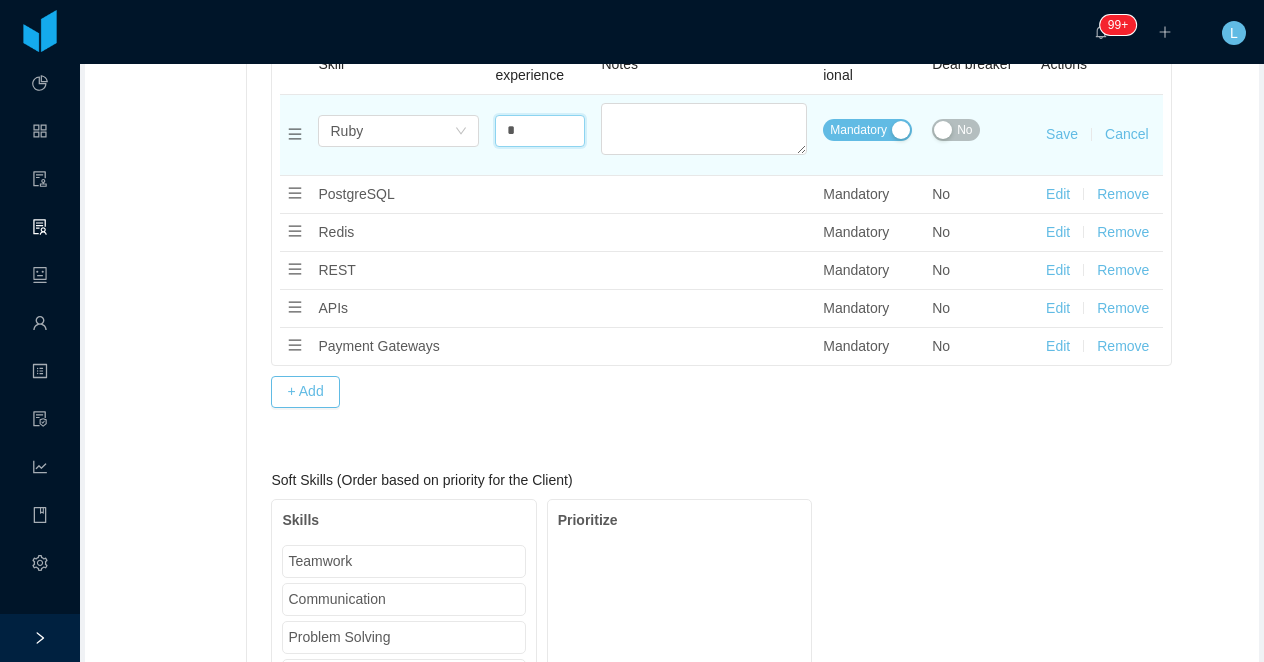 click on "No" at bounding box center [964, 130] 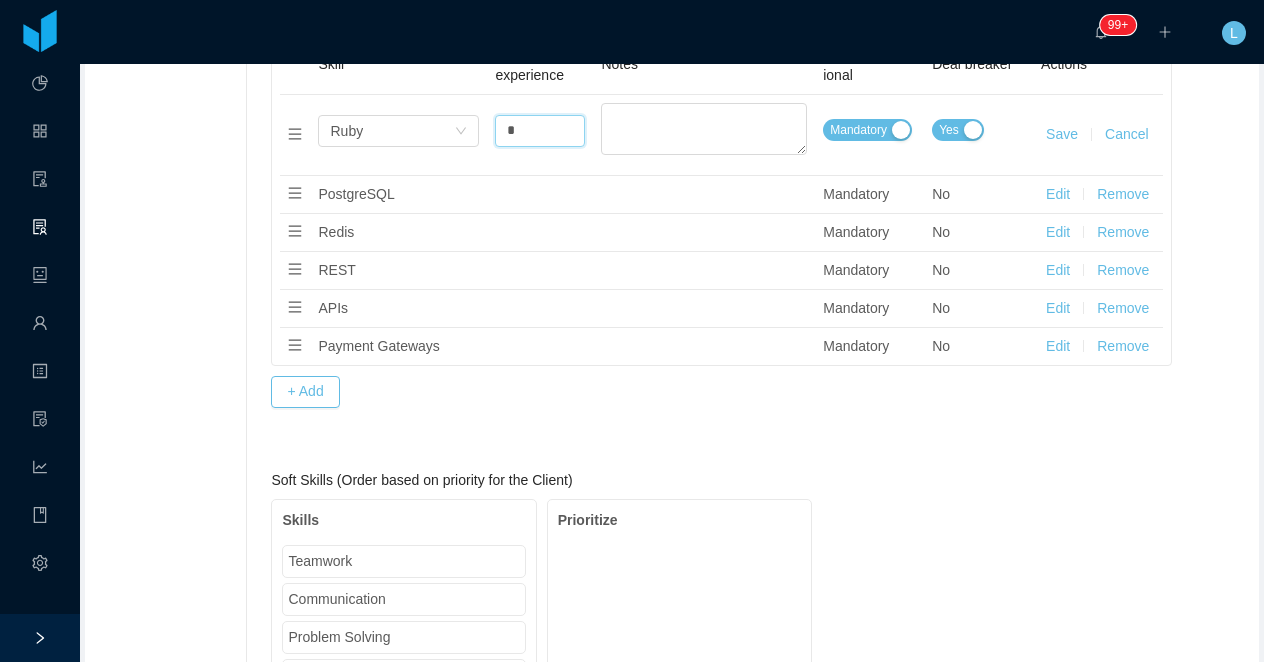click on "Save" at bounding box center (1062, 134) 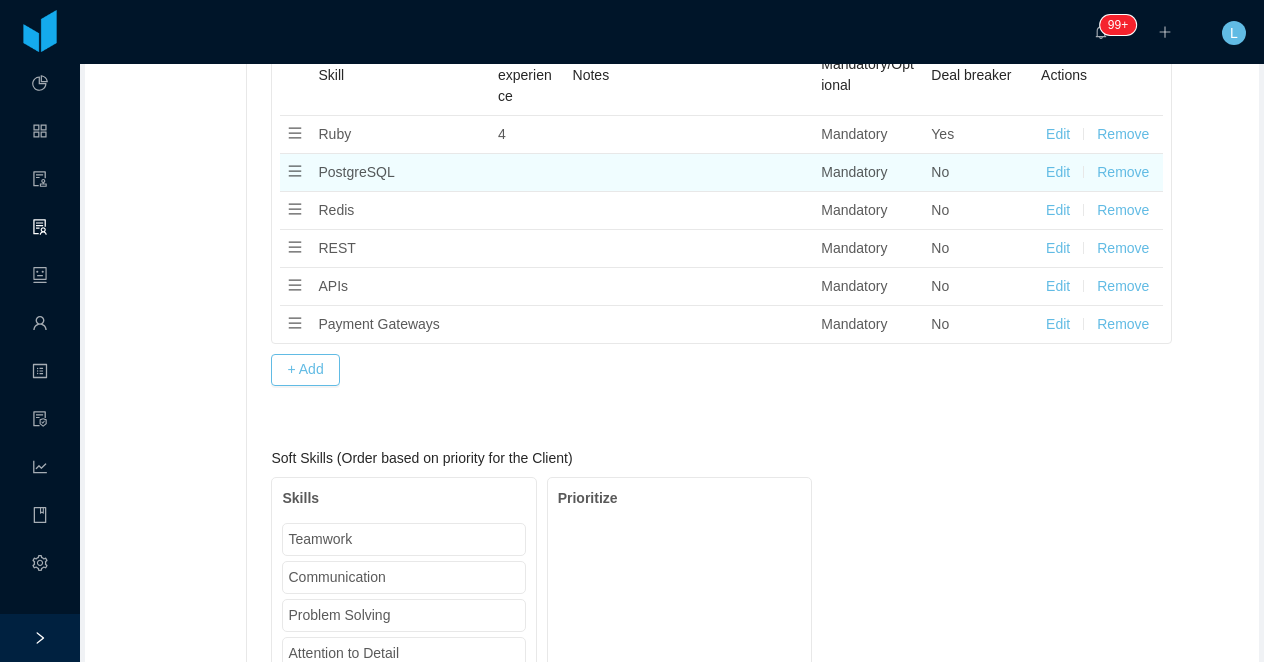 click on "Edit" at bounding box center [1058, 172] 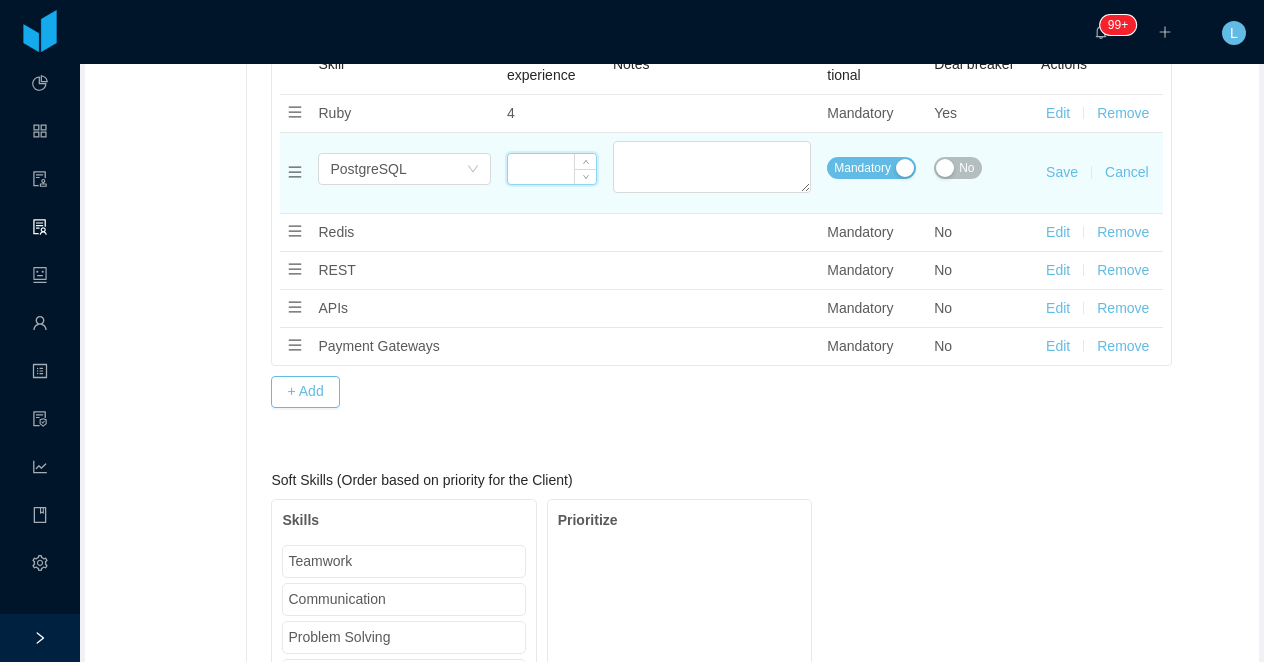 click at bounding box center (552, 169) 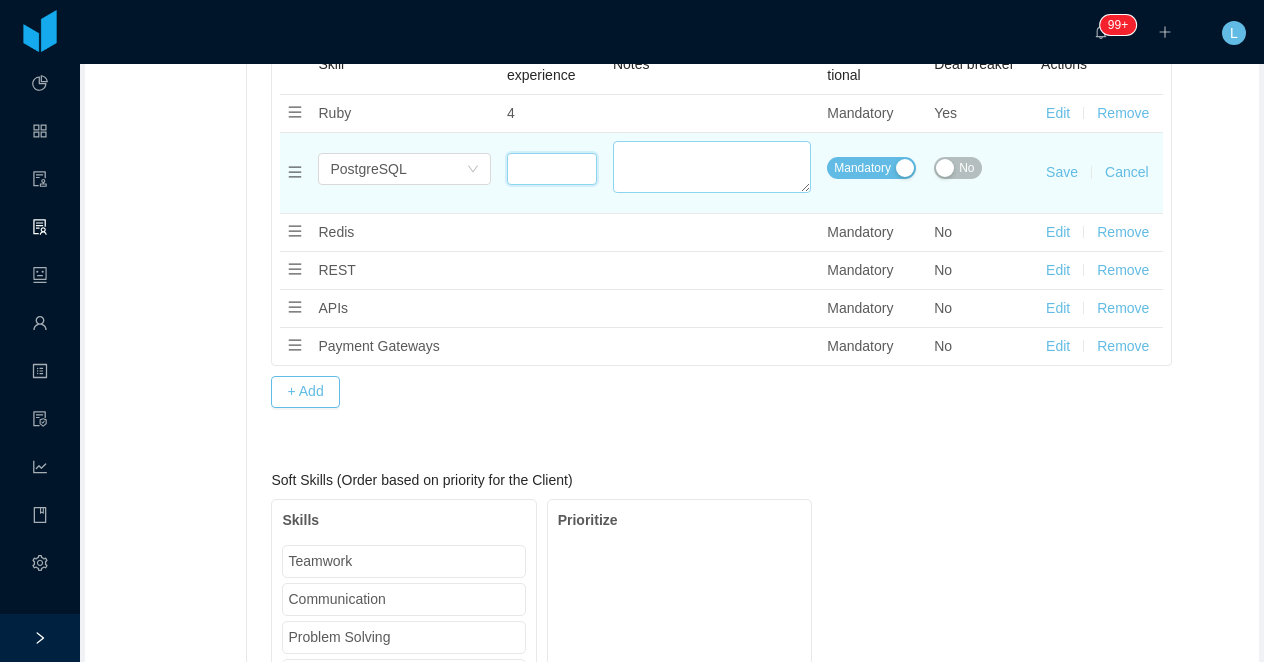 type on "*" 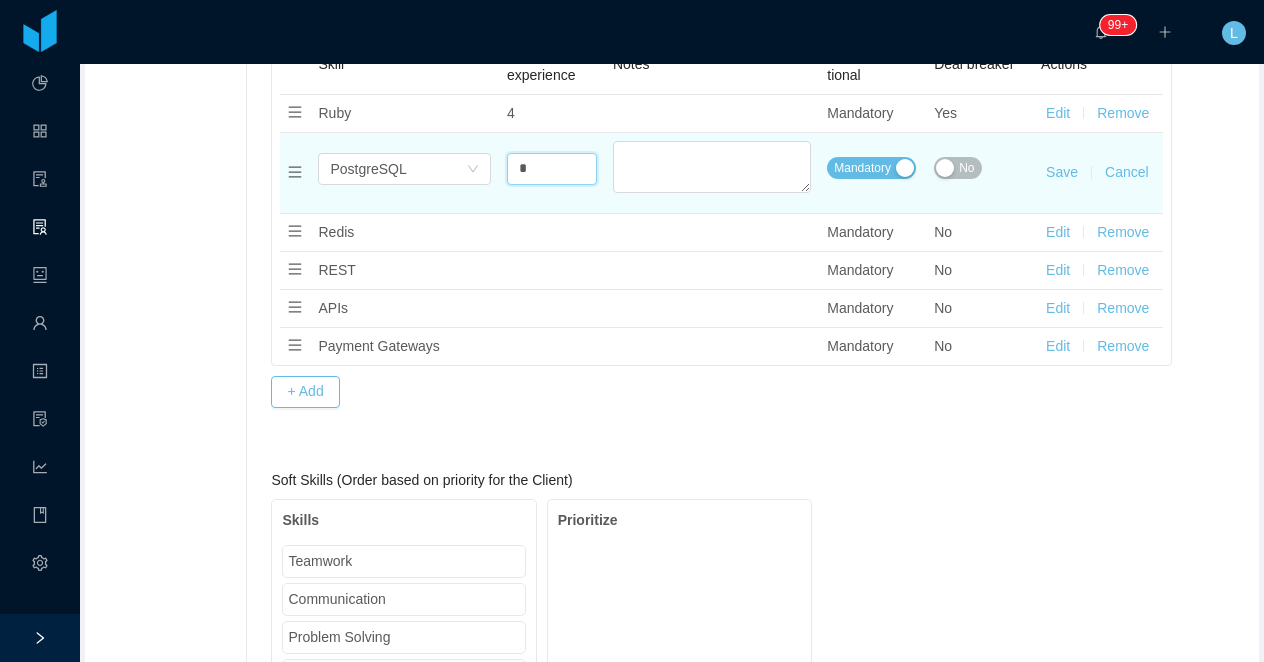 click on "No" at bounding box center [957, 168] 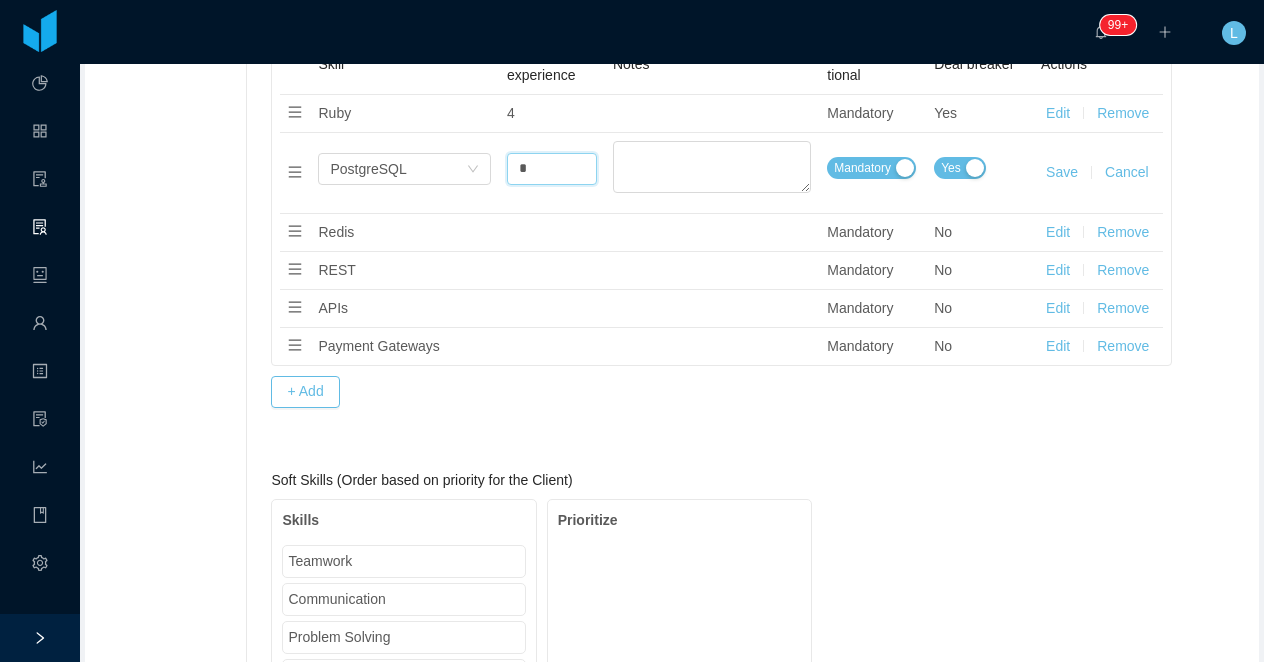 click on "Save" at bounding box center [1062, 172] 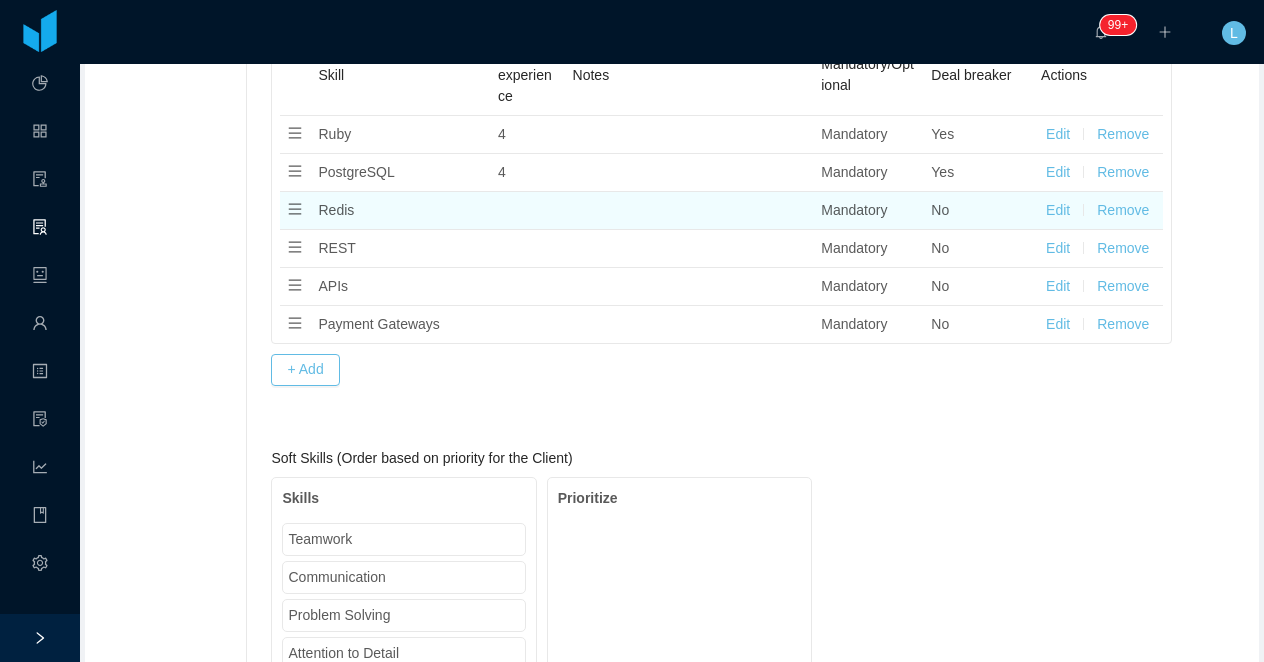 click on "Edit" at bounding box center [1058, 210] 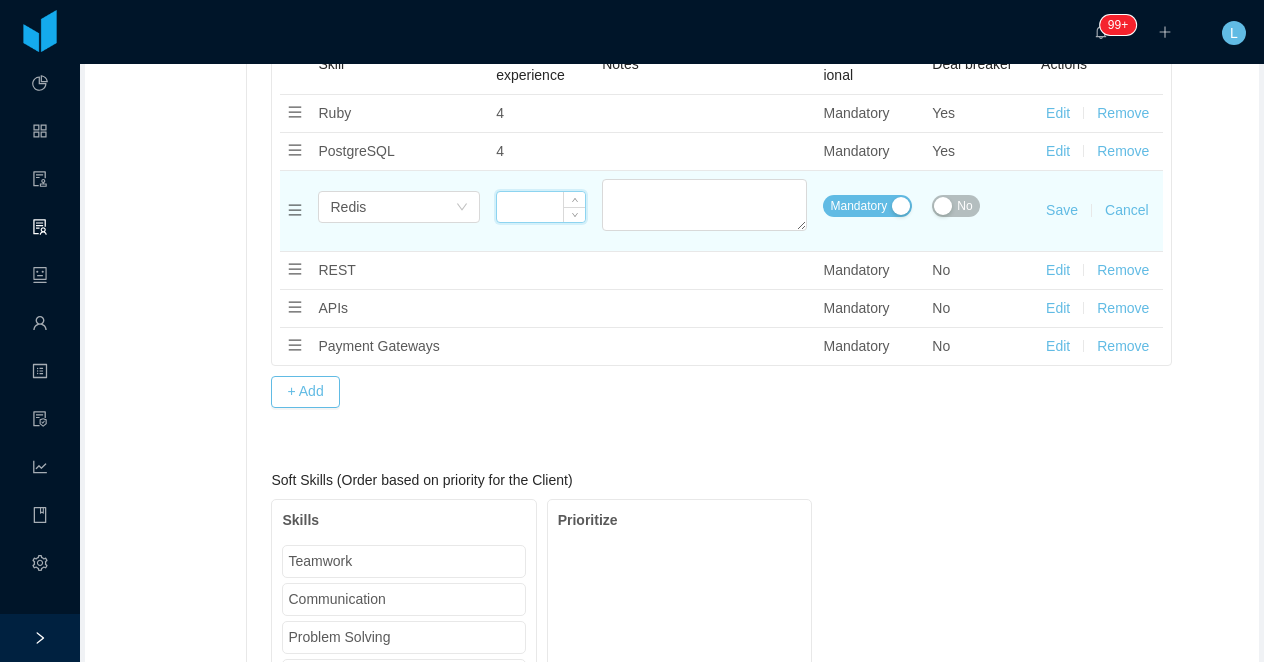 click at bounding box center (541, 207) 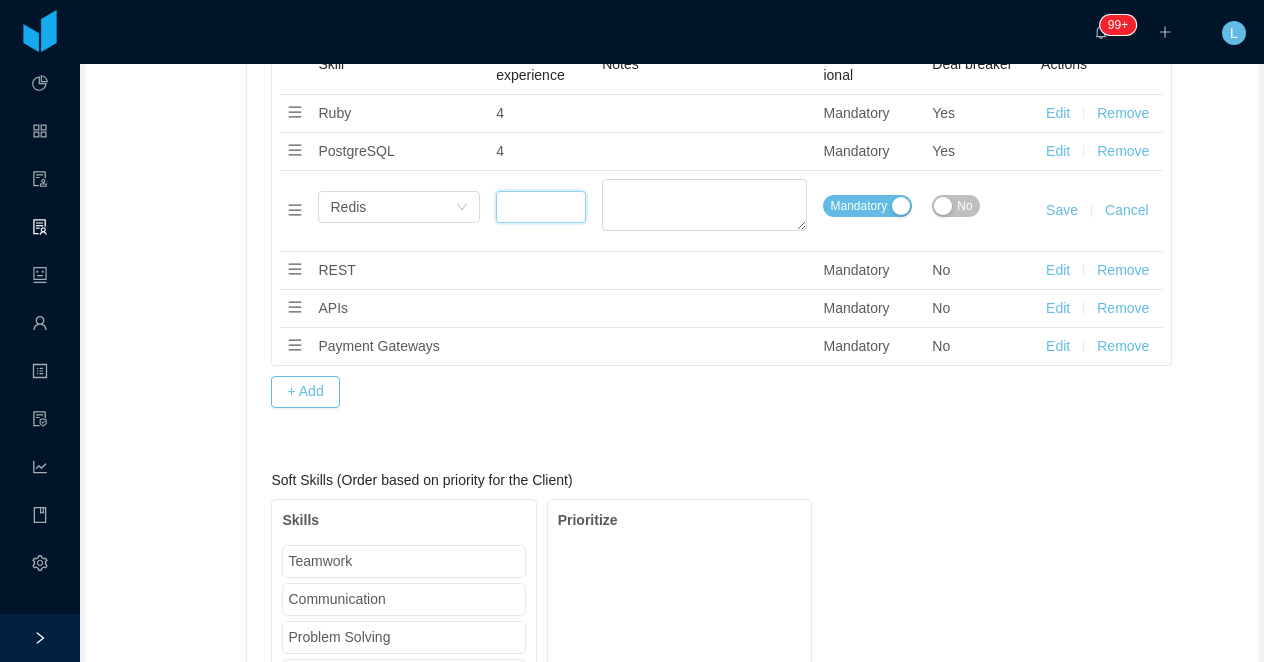 type on "*" 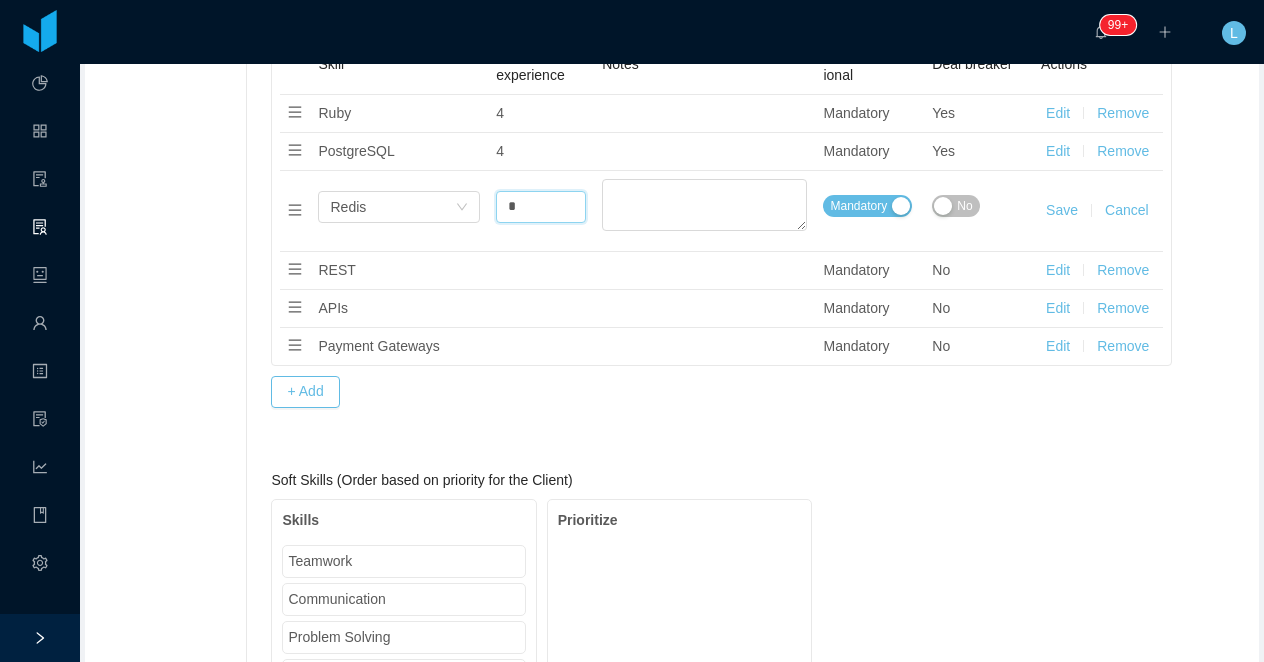click on "No" at bounding box center [964, 206] 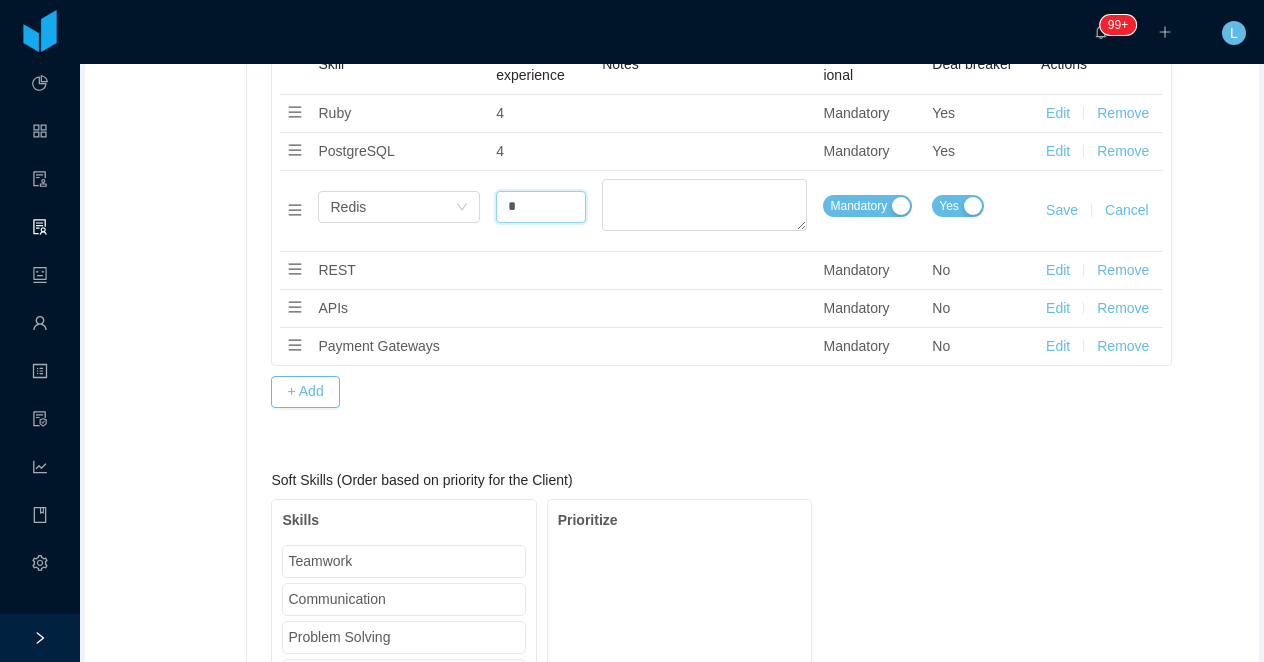 click on "Save" at bounding box center [1062, 210] 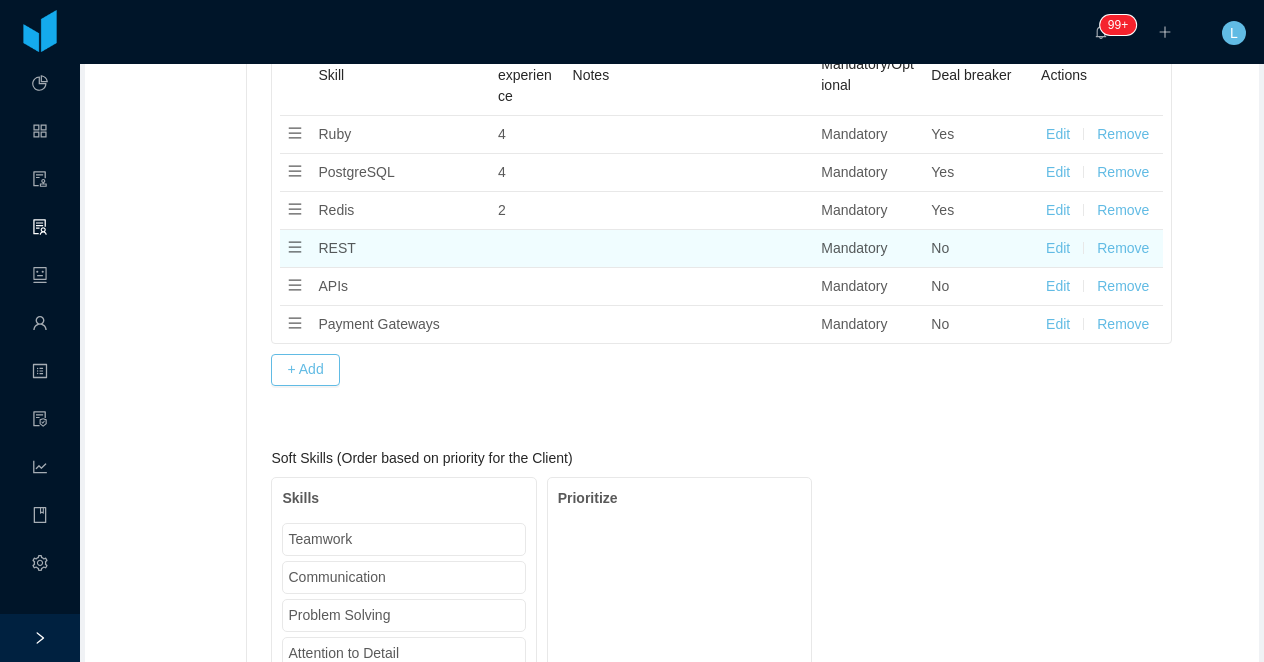 click on "Edit" at bounding box center [1058, 248] 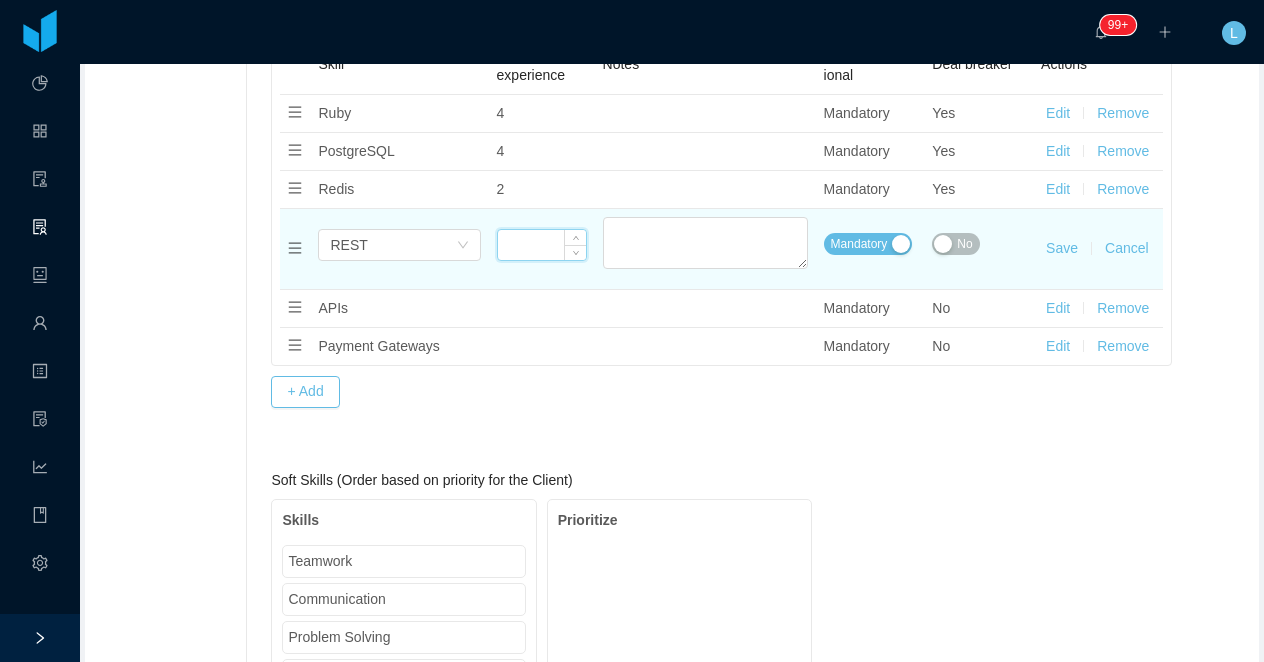click at bounding box center (542, 245) 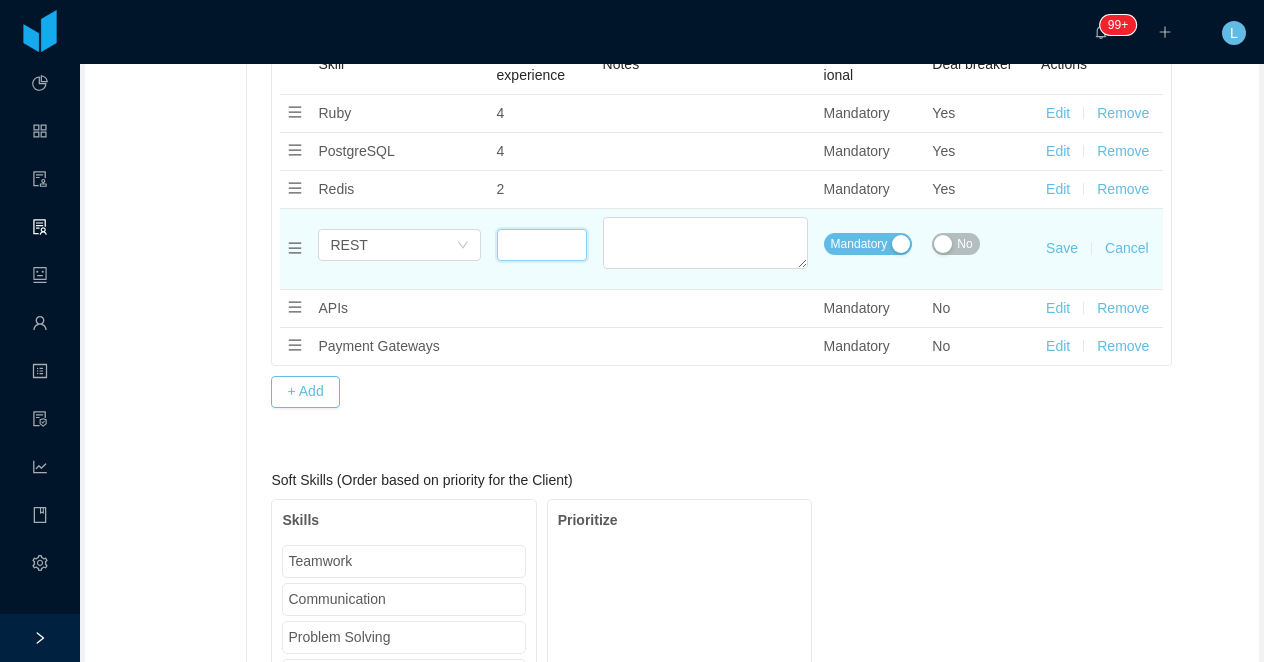 type on "*" 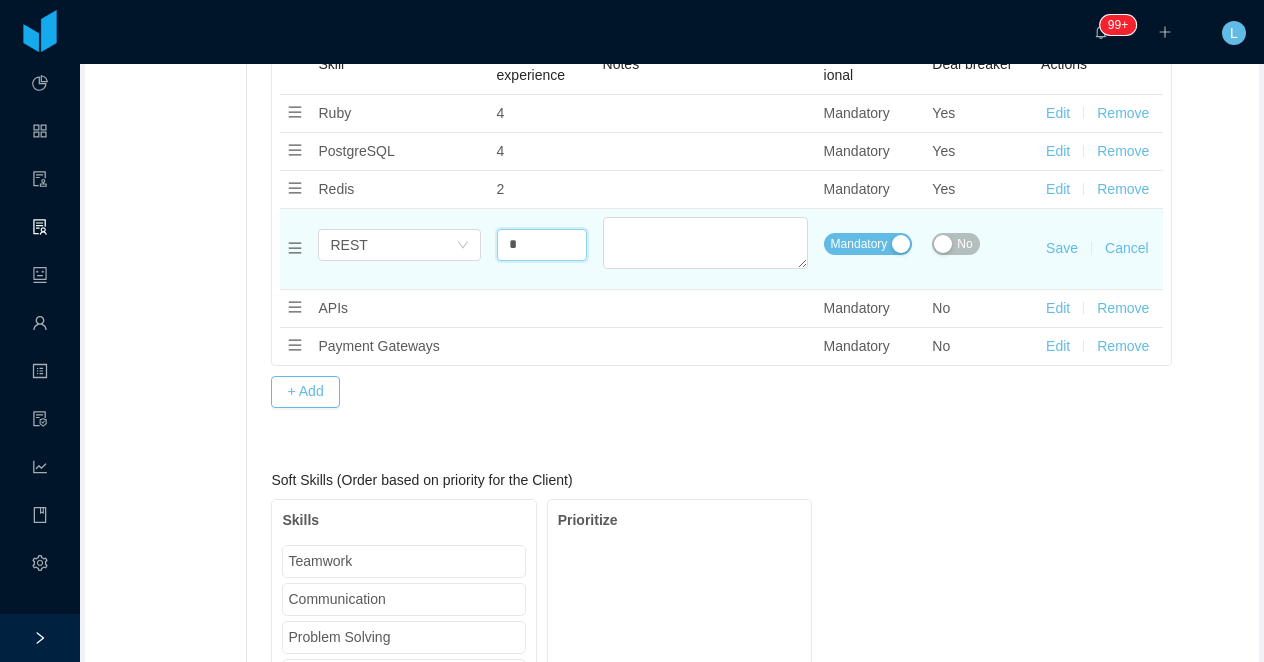 click on "No" at bounding box center (955, 244) 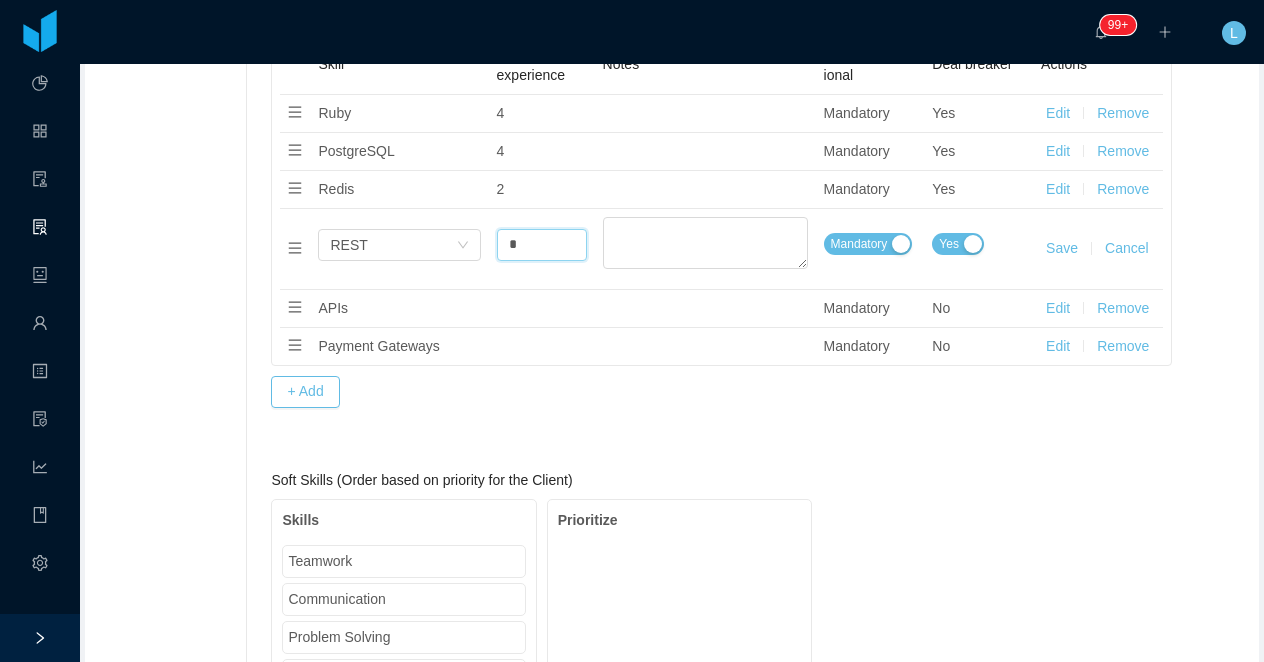 click on "Save" at bounding box center [1062, 248] 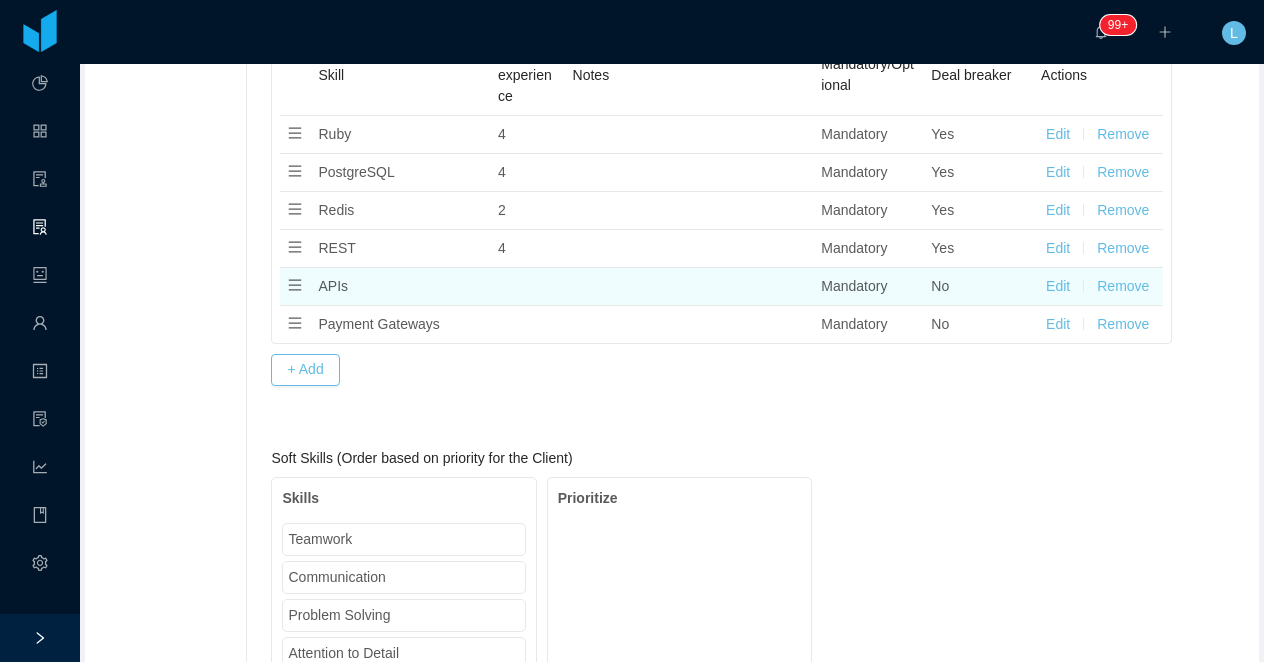 click on "Remove" at bounding box center (1123, 286) 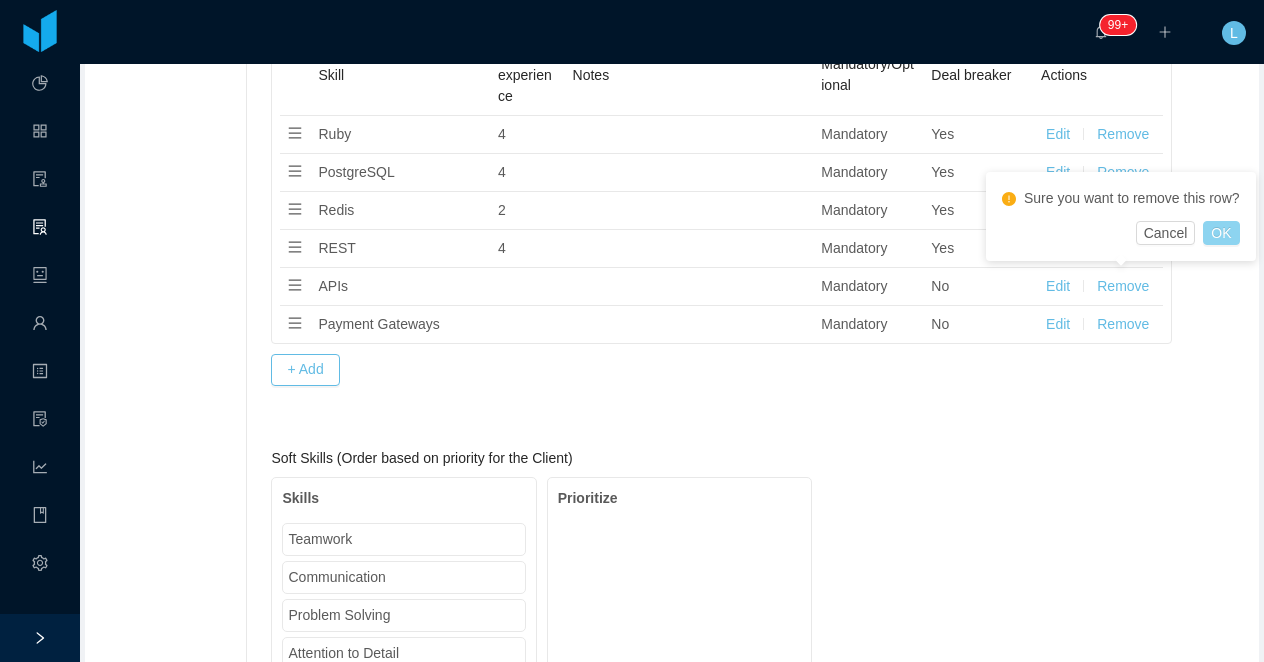 click on "OK" at bounding box center (1221, 233) 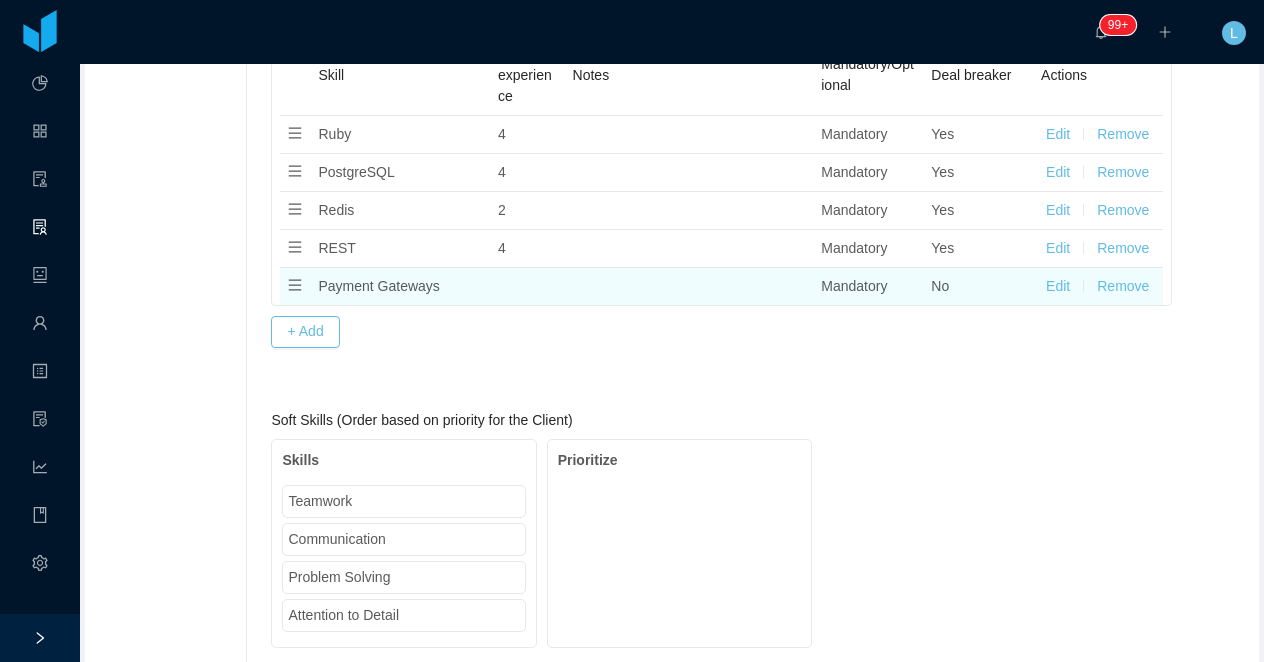 click on "Remove" at bounding box center [1123, 286] 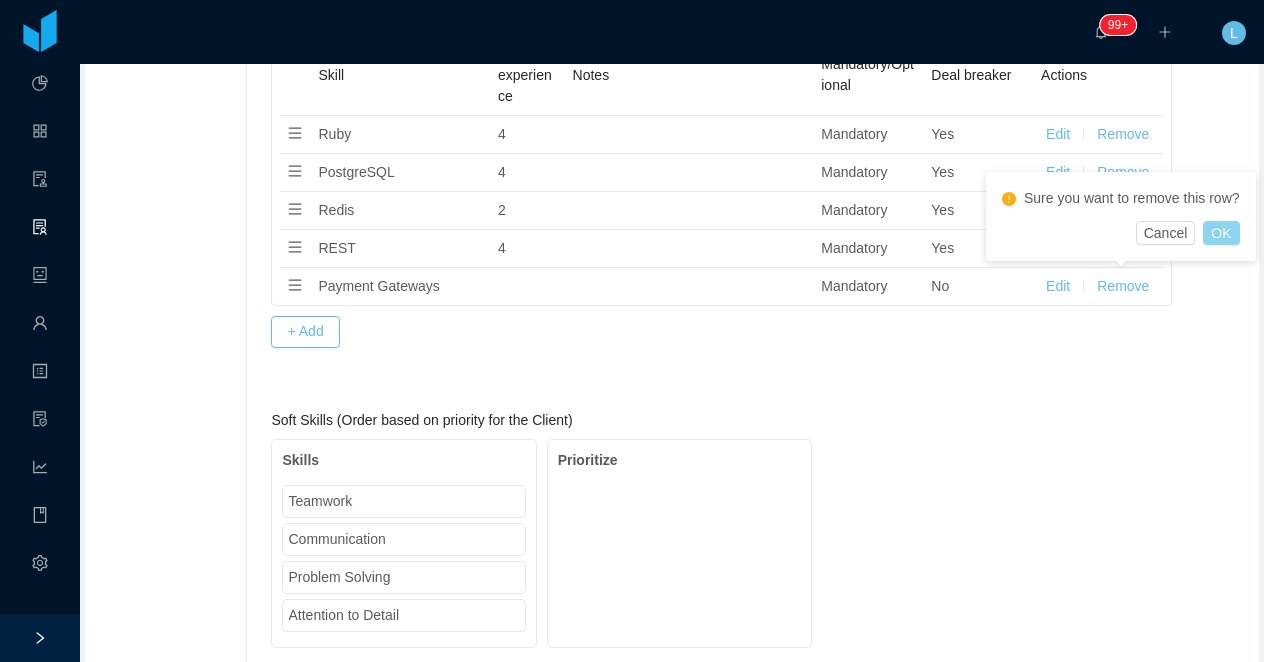 click on "OK" at bounding box center (1221, 233) 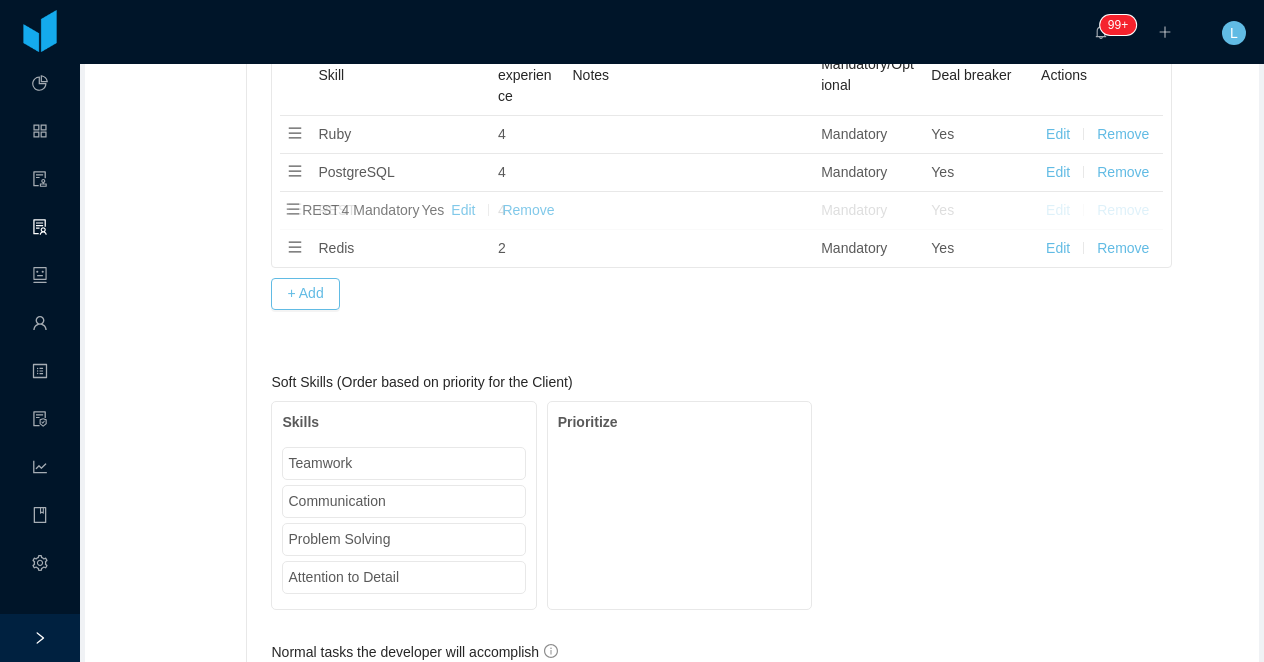 drag, startPoint x: 289, startPoint y: 242, endPoint x: 293, endPoint y: 207, distance: 35.22783 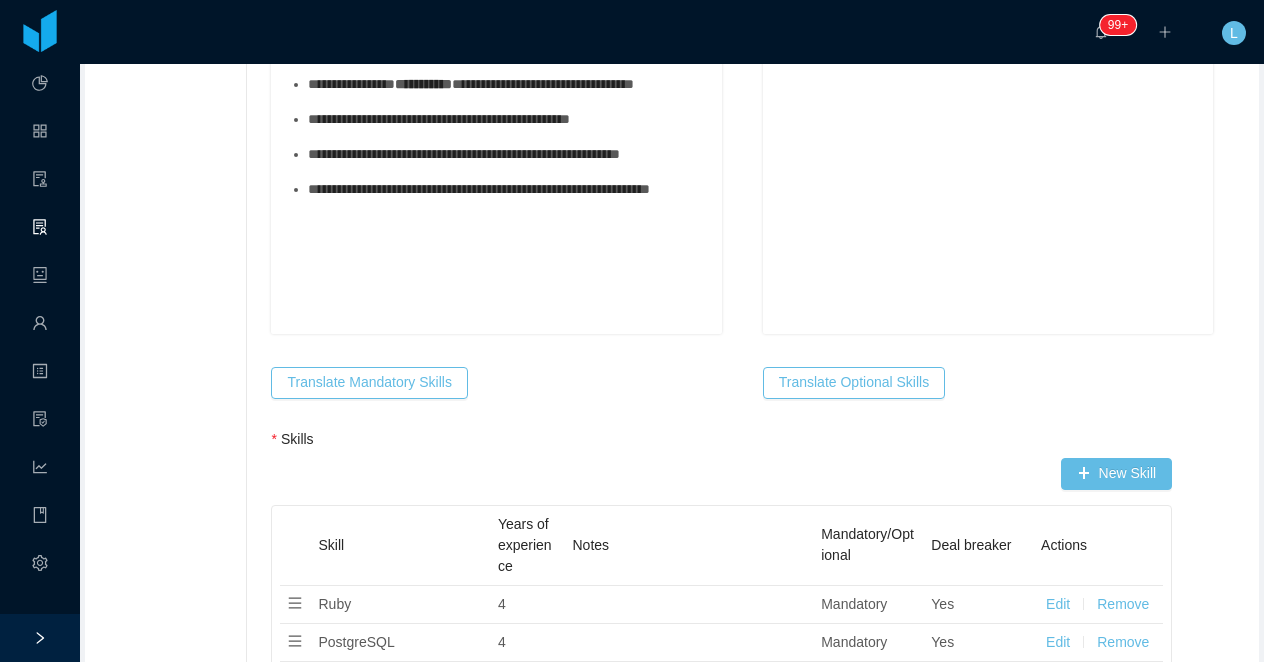scroll, scrollTop: 1029, scrollLeft: 0, axis: vertical 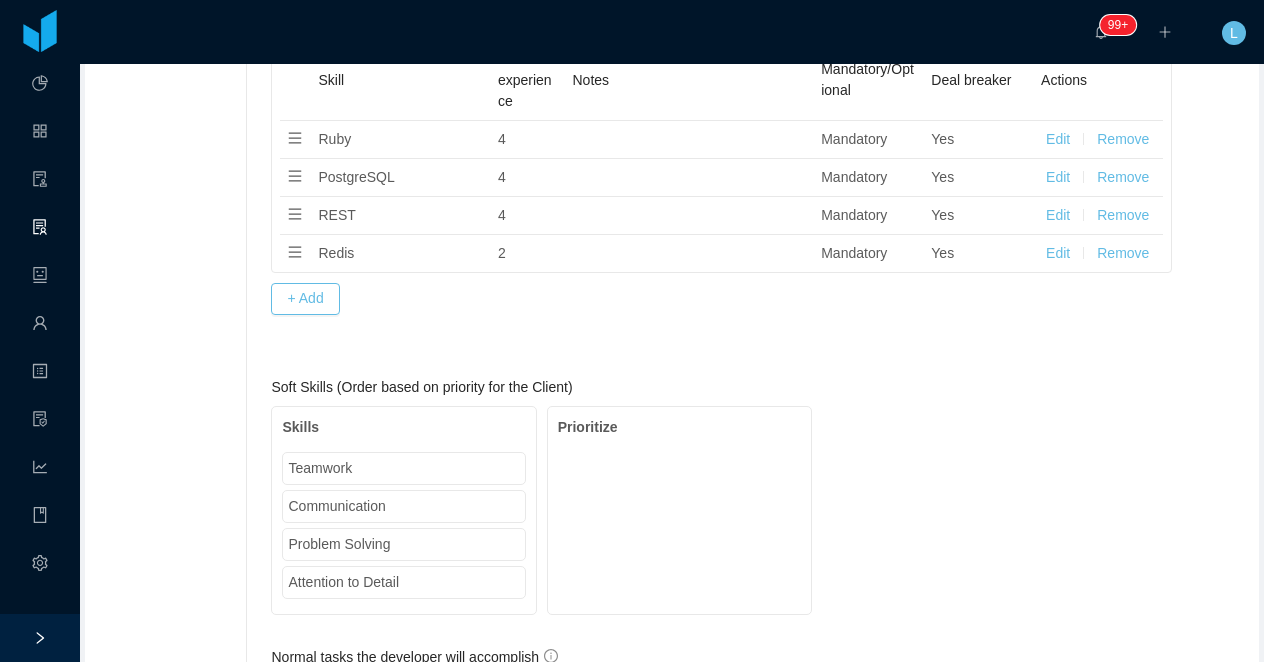 click on "Edit" at bounding box center [1058, 139] 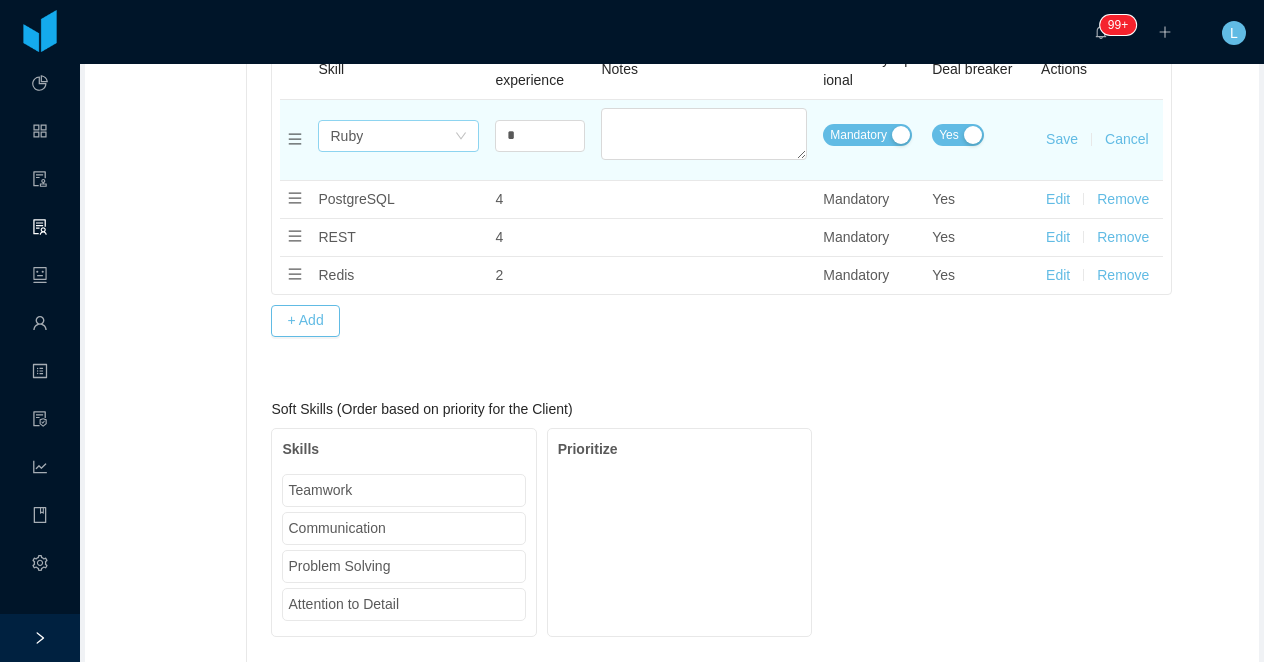 click on "Select skills Ruby" at bounding box center [392, 136] 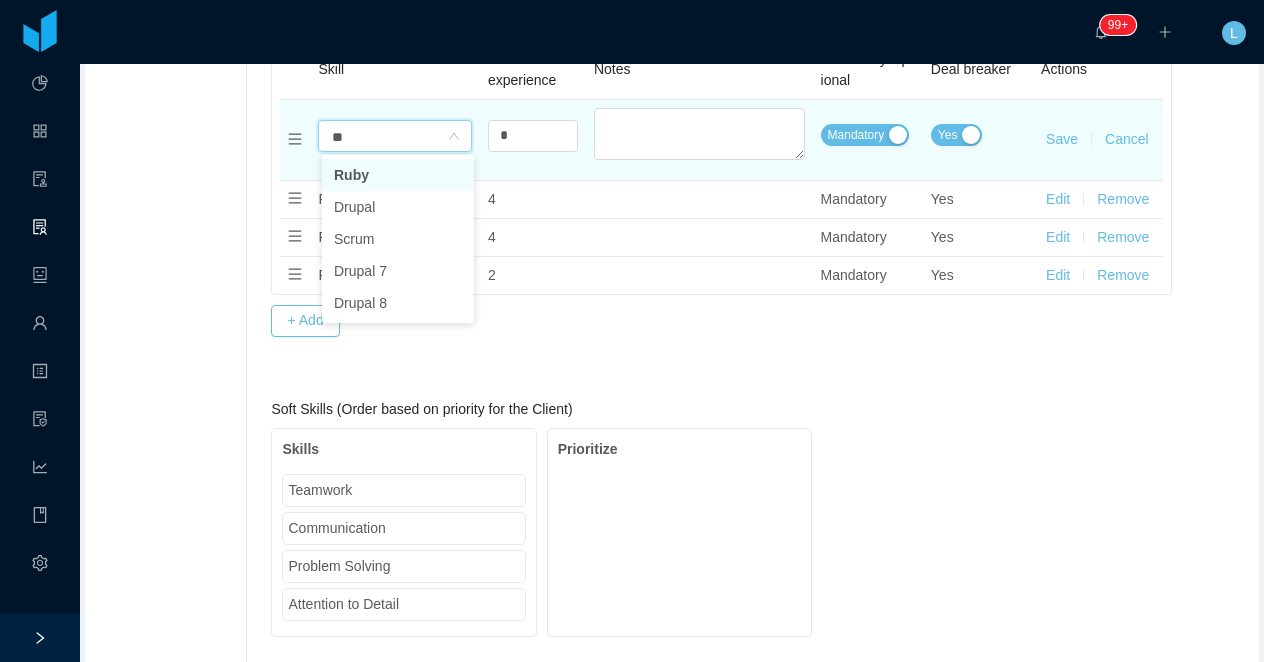 scroll, scrollTop: 0, scrollLeft: 0, axis: both 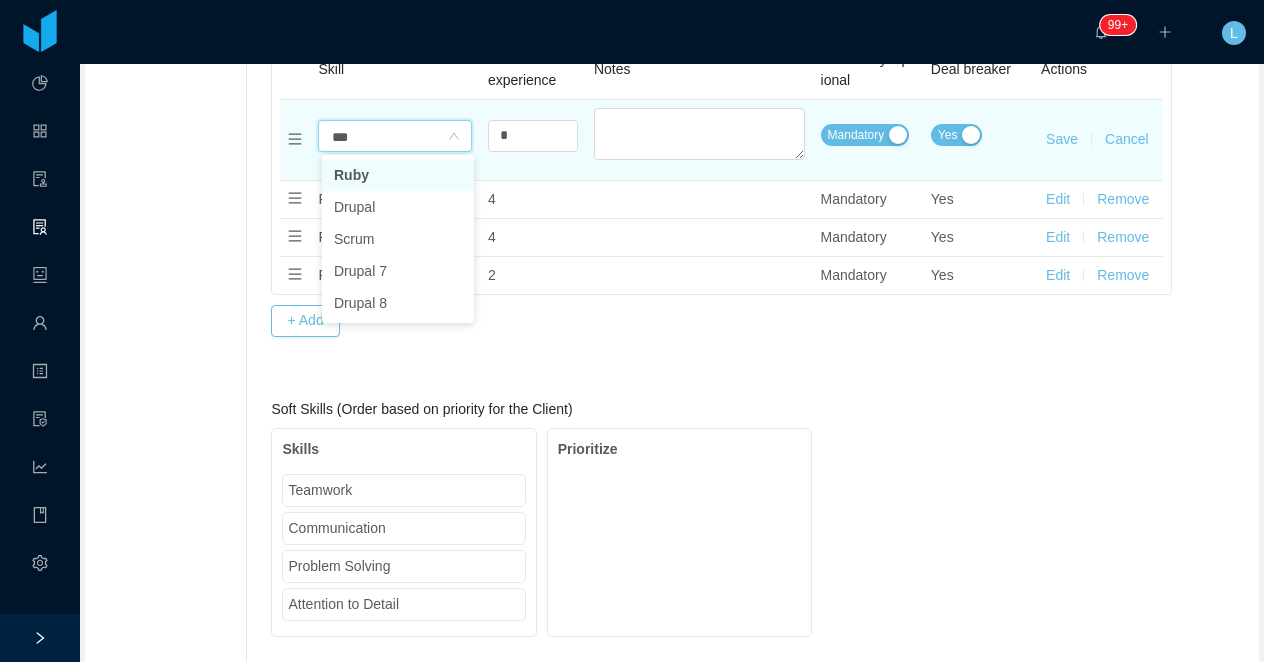 type on "****" 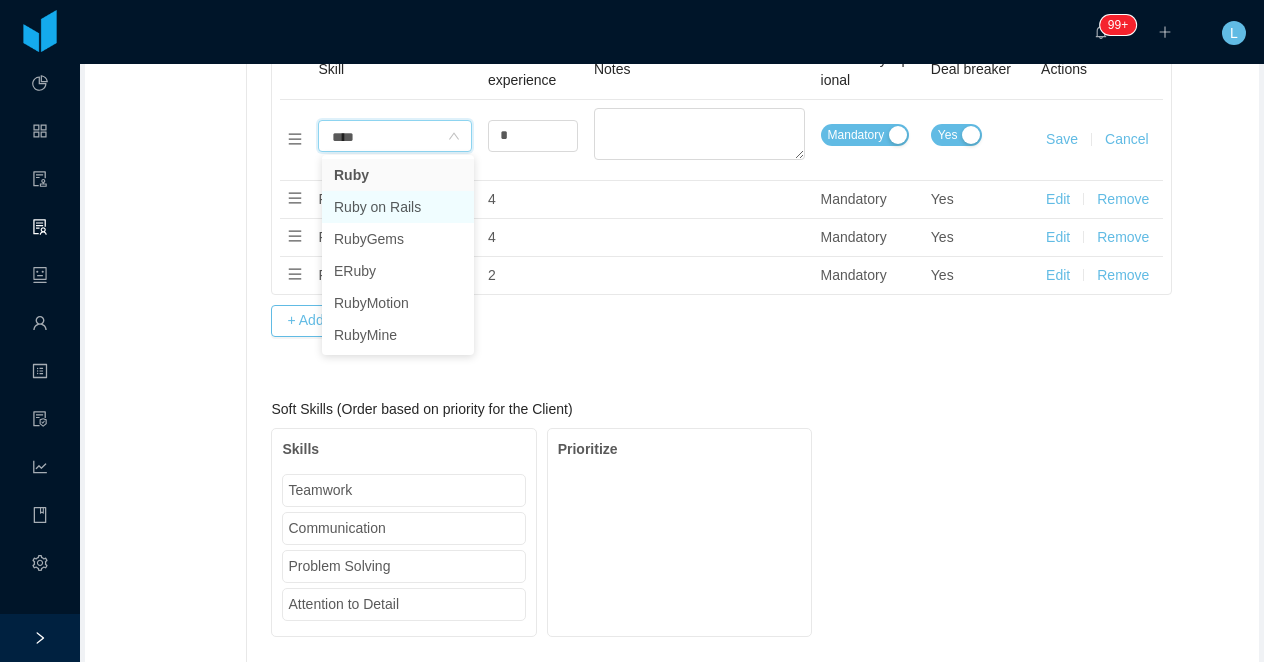 click on "Ruby on Rails" at bounding box center (398, 207) 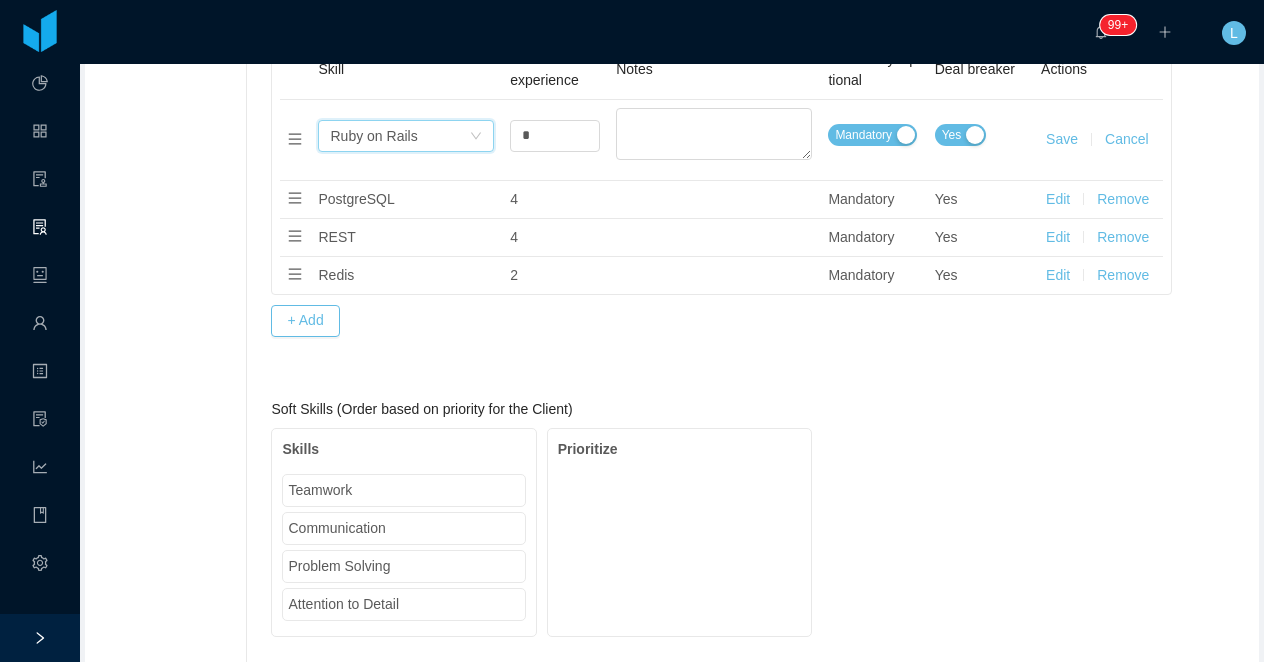 click on "Save Cancel" at bounding box center [1098, 140] 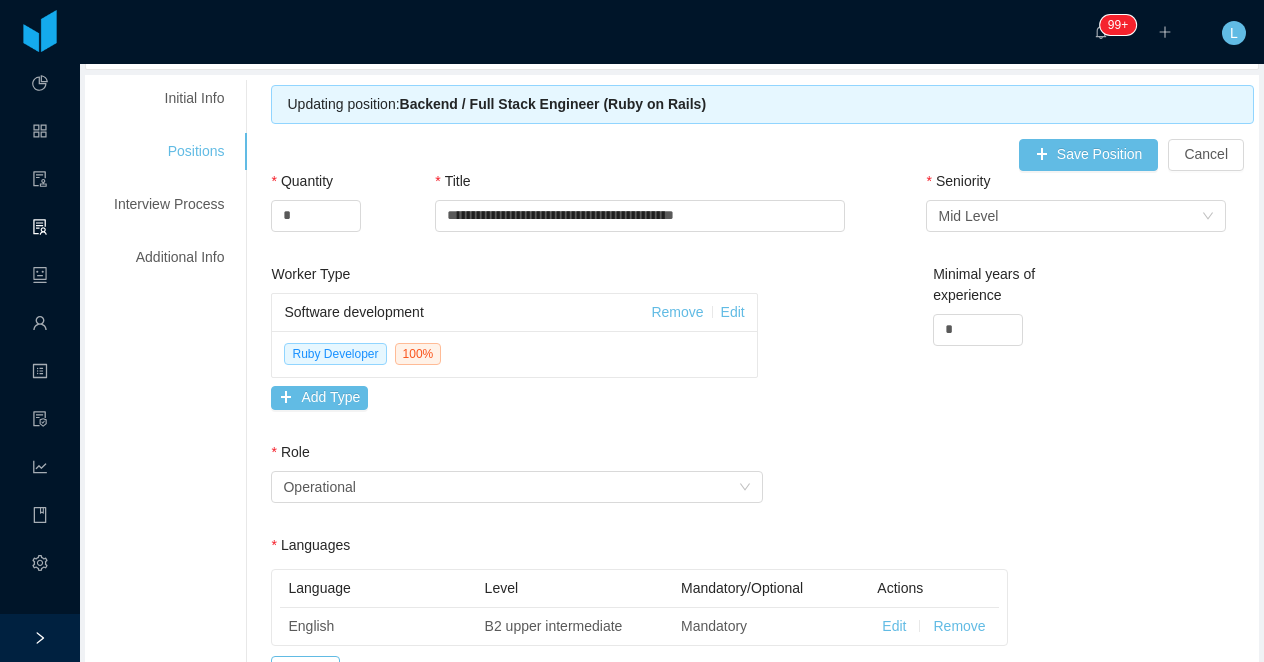 scroll, scrollTop: 144, scrollLeft: 0, axis: vertical 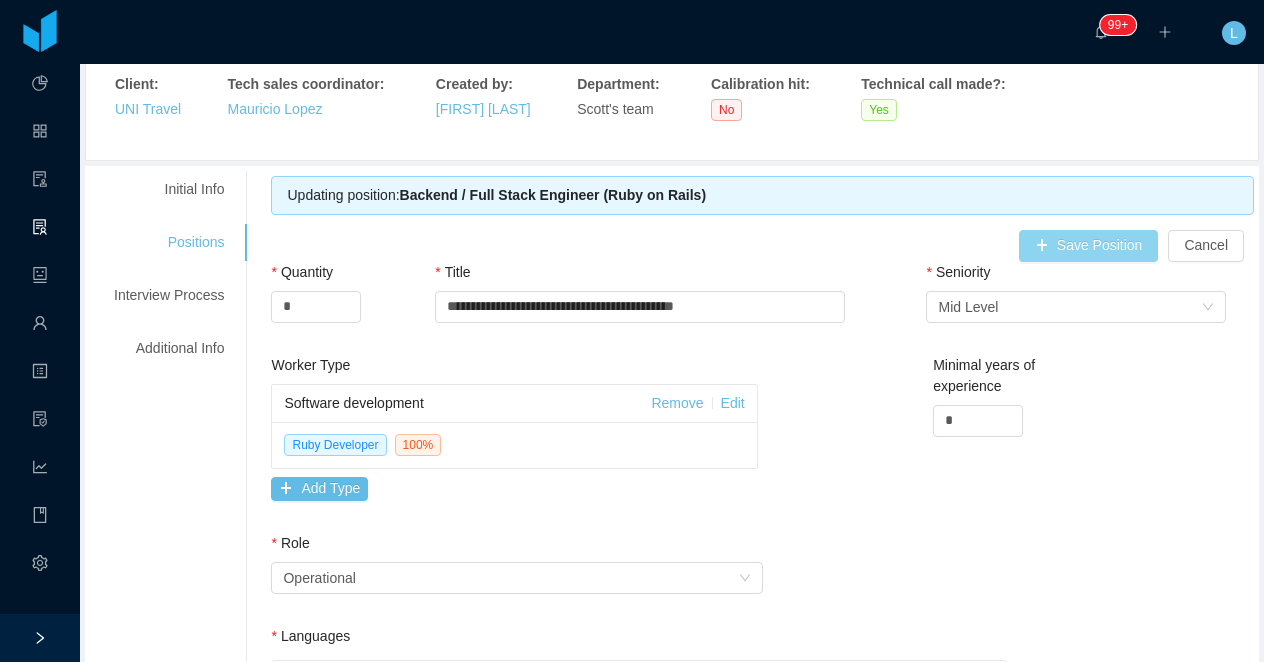 click on "Save Position" at bounding box center [1089, 246] 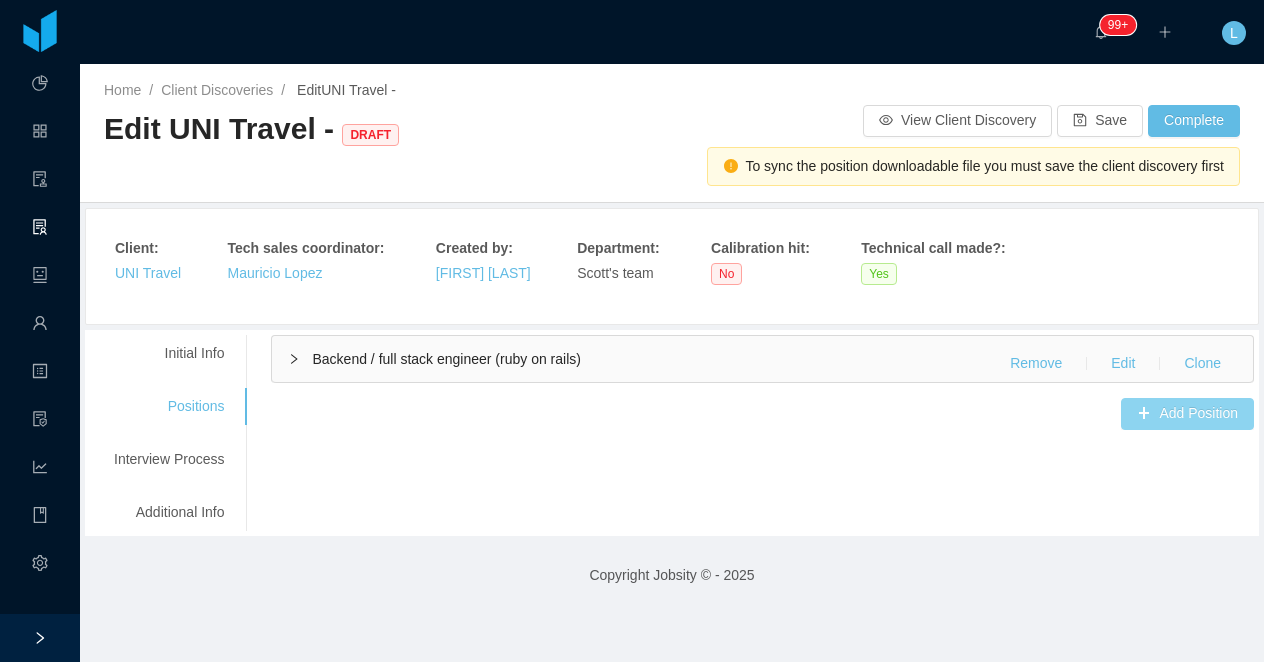 scroll, scrollTop: 0, scrollLeft: 0, axis: both 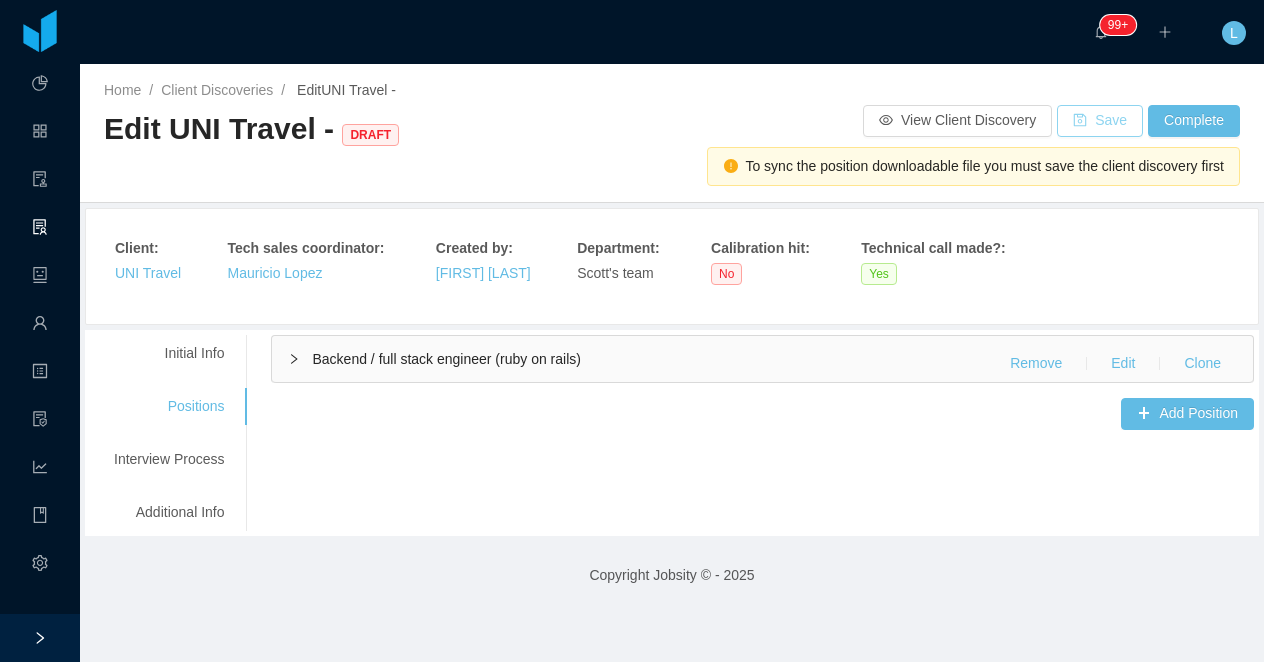 click on "Save" at bounding box center [1100, 121] 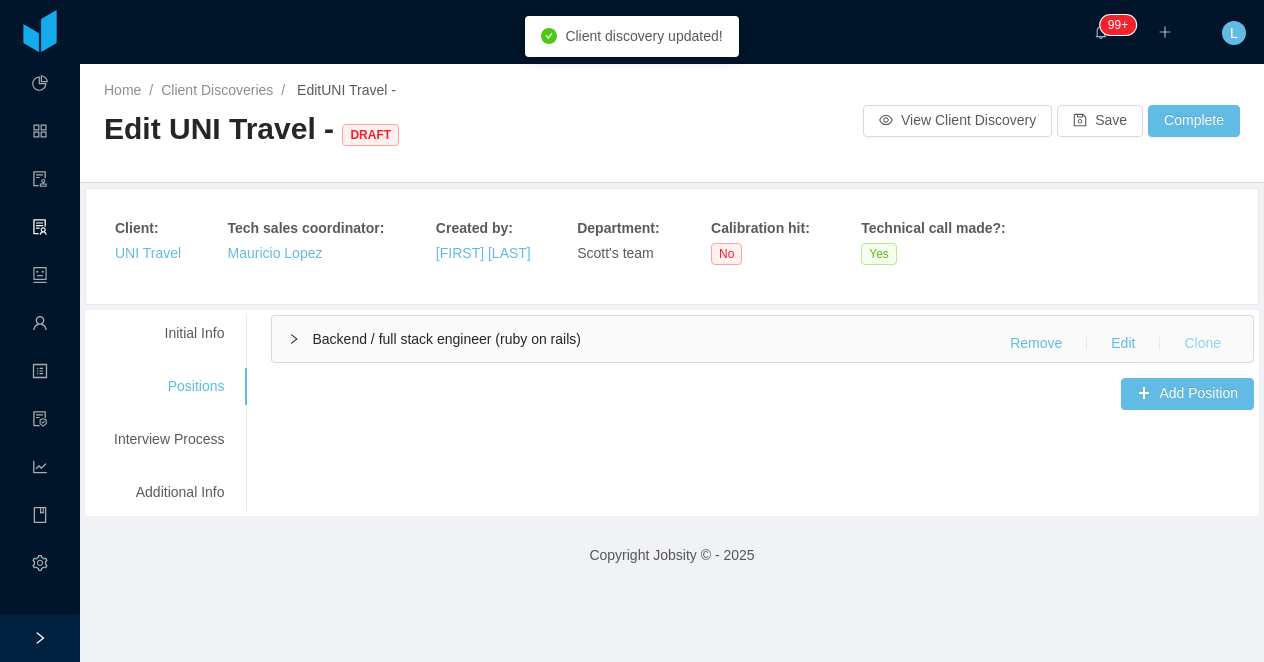 click on "Clone" at bounding box center [1202, 344] 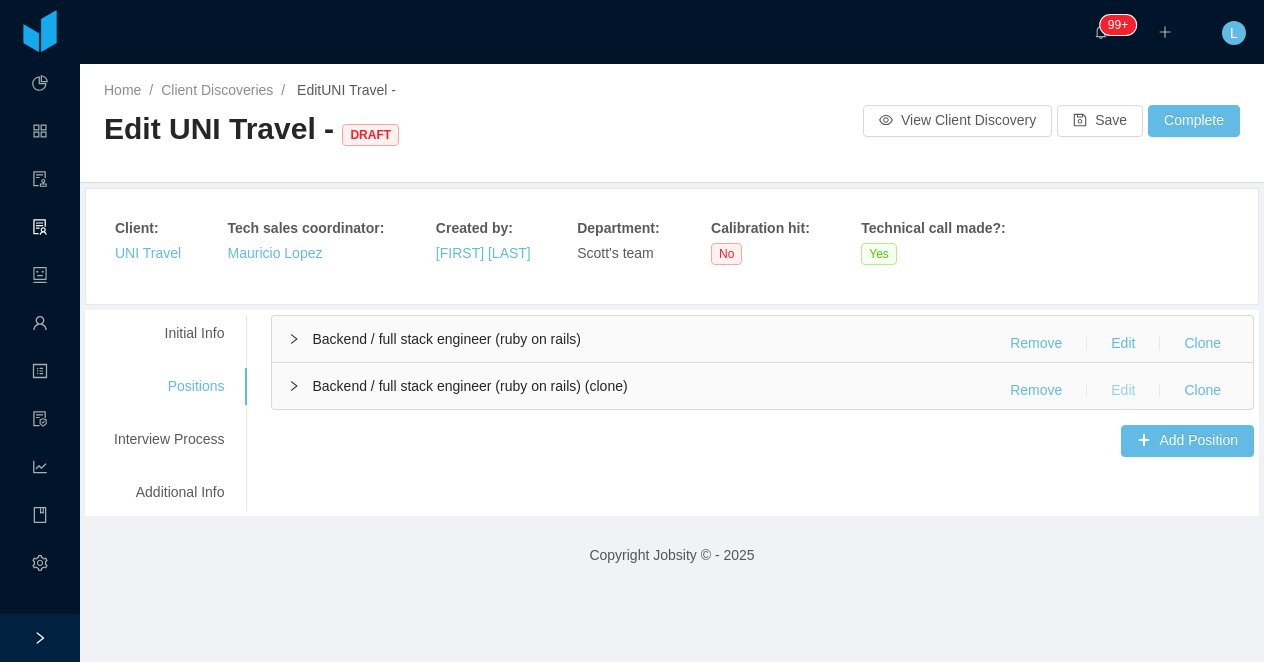 click on "Edit" at bounding box center (1123, 391) 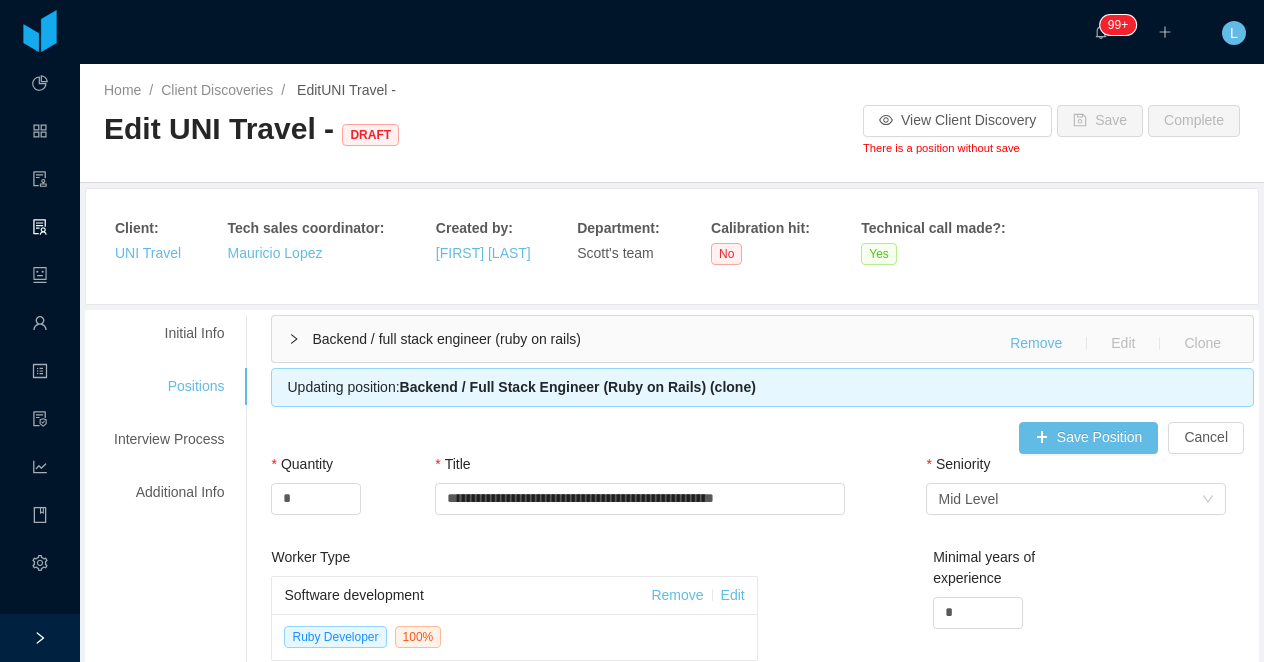 type 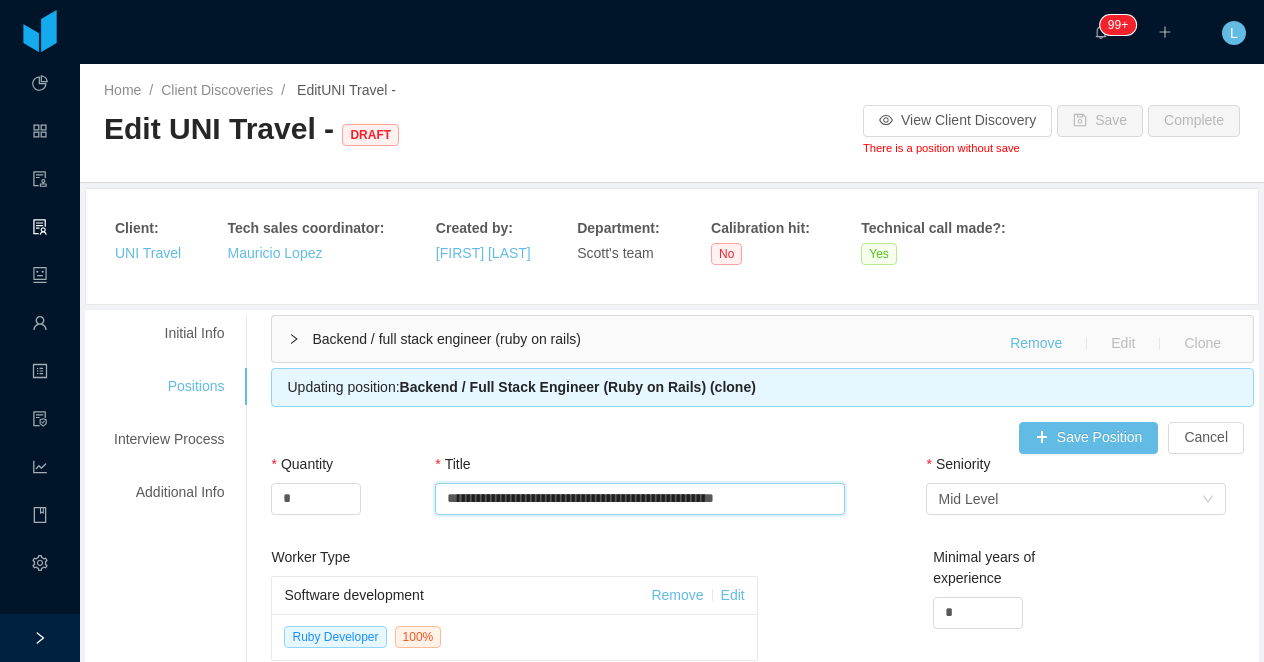 drag, startPoint x: 793, startPoint y: 503, endPoint x: 433, endPoint y: 506, distance: 360.0125 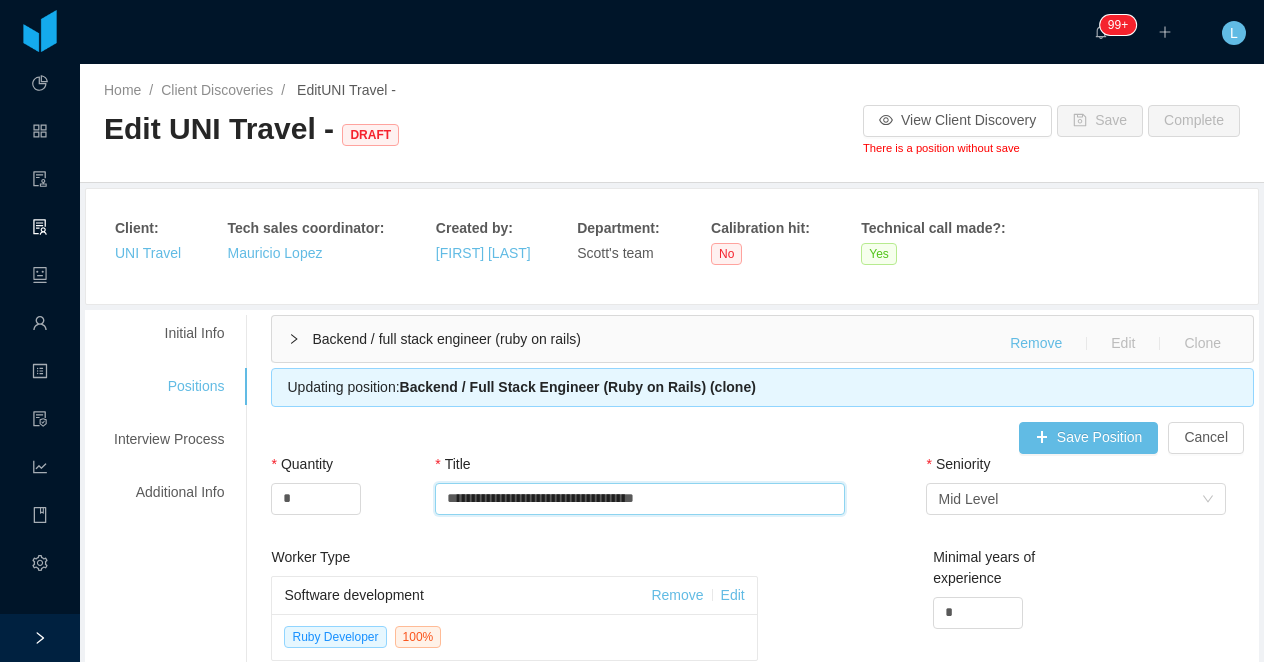 click on "**********" at bounding box center [639, 499] 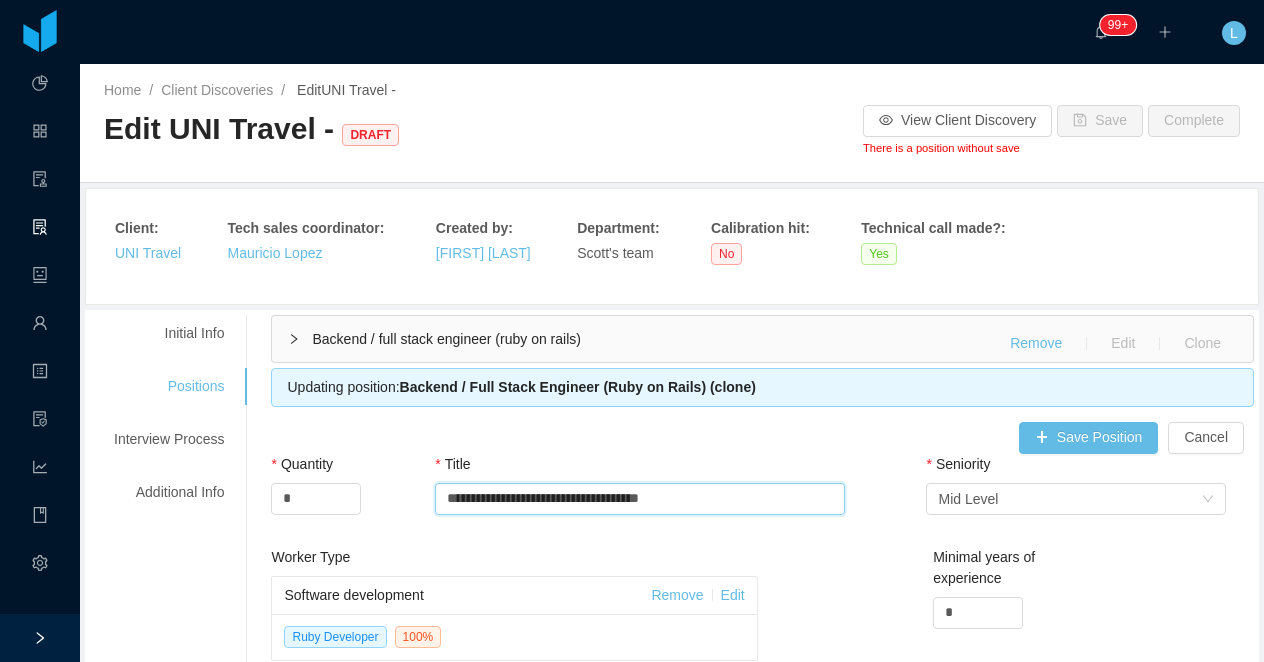 click on "**********" at bounding box center (639, 499) 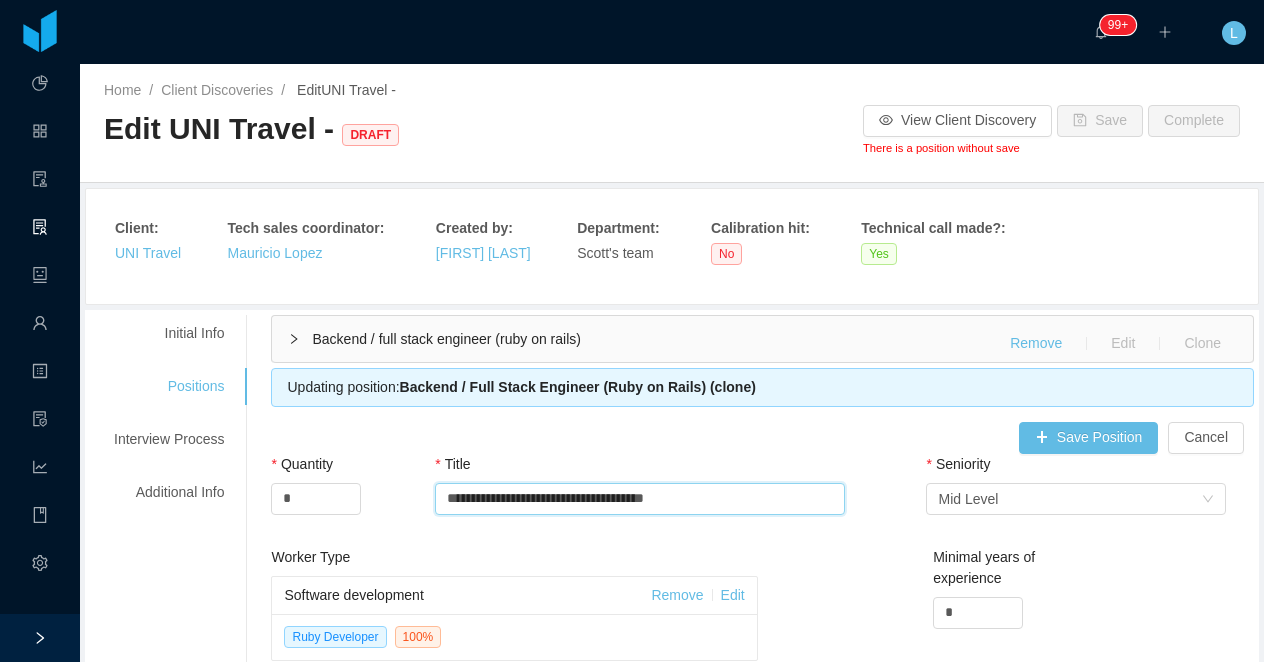 click on "**********" at bounding box center (639, 499) 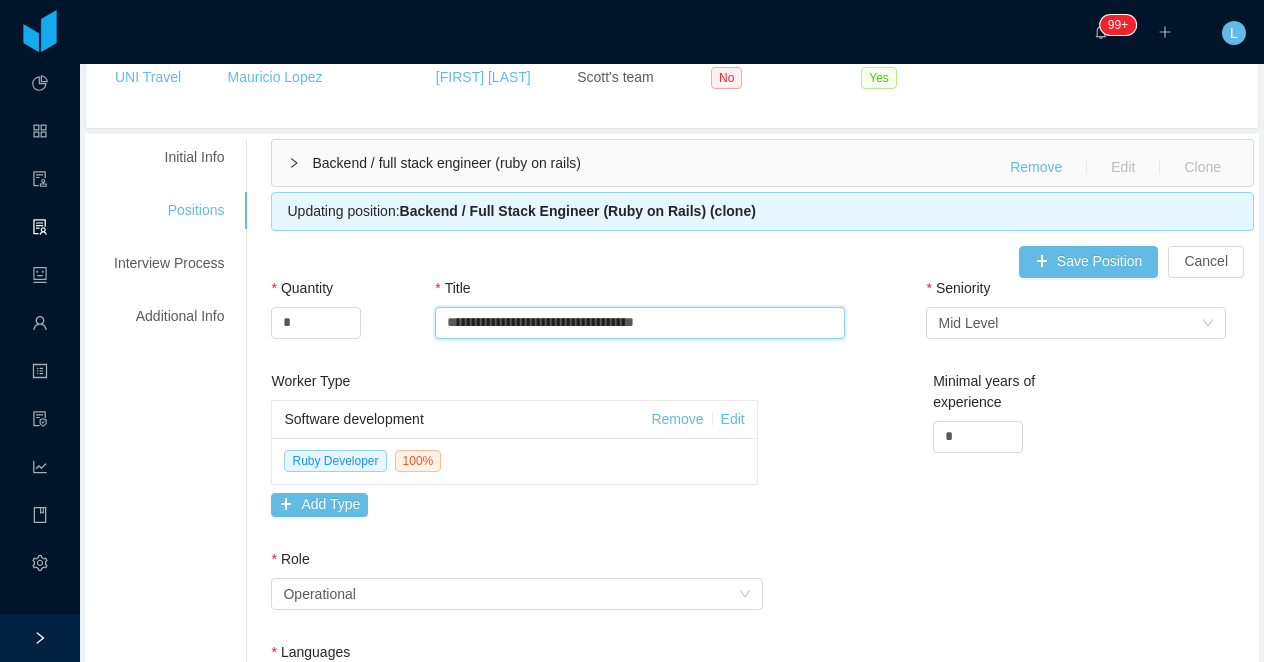 scroll, scrollTop: 252, scrollLeft: 0, axis: vertical 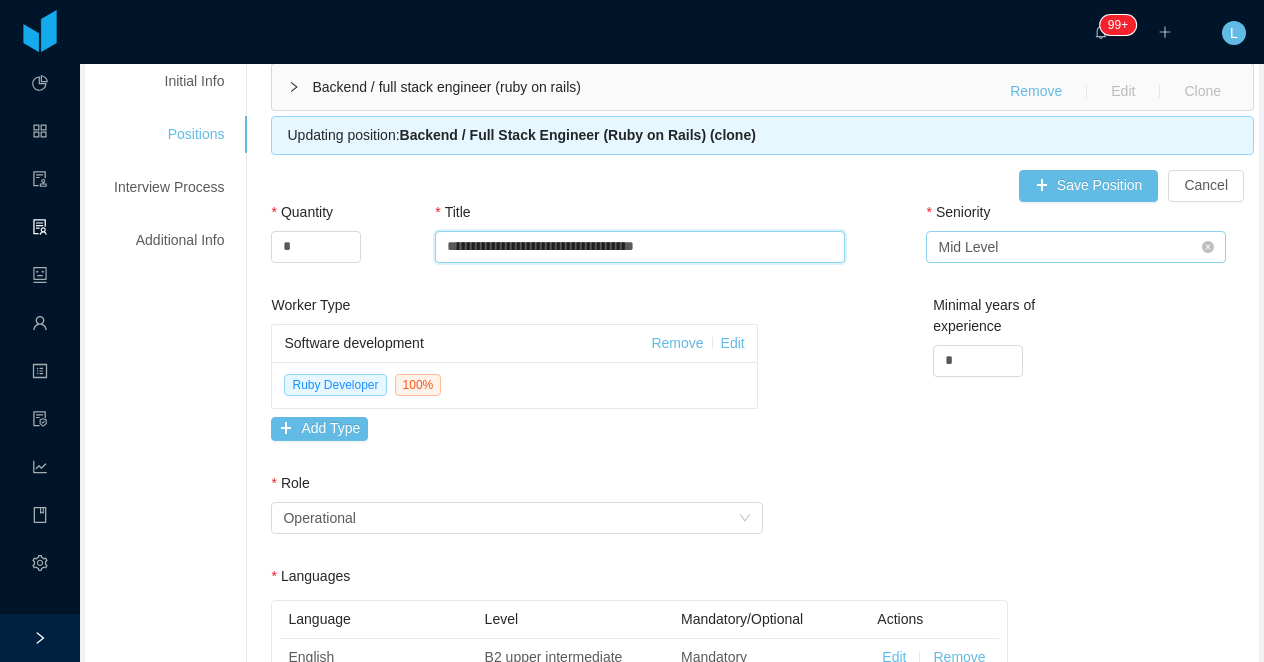 type on "**********" 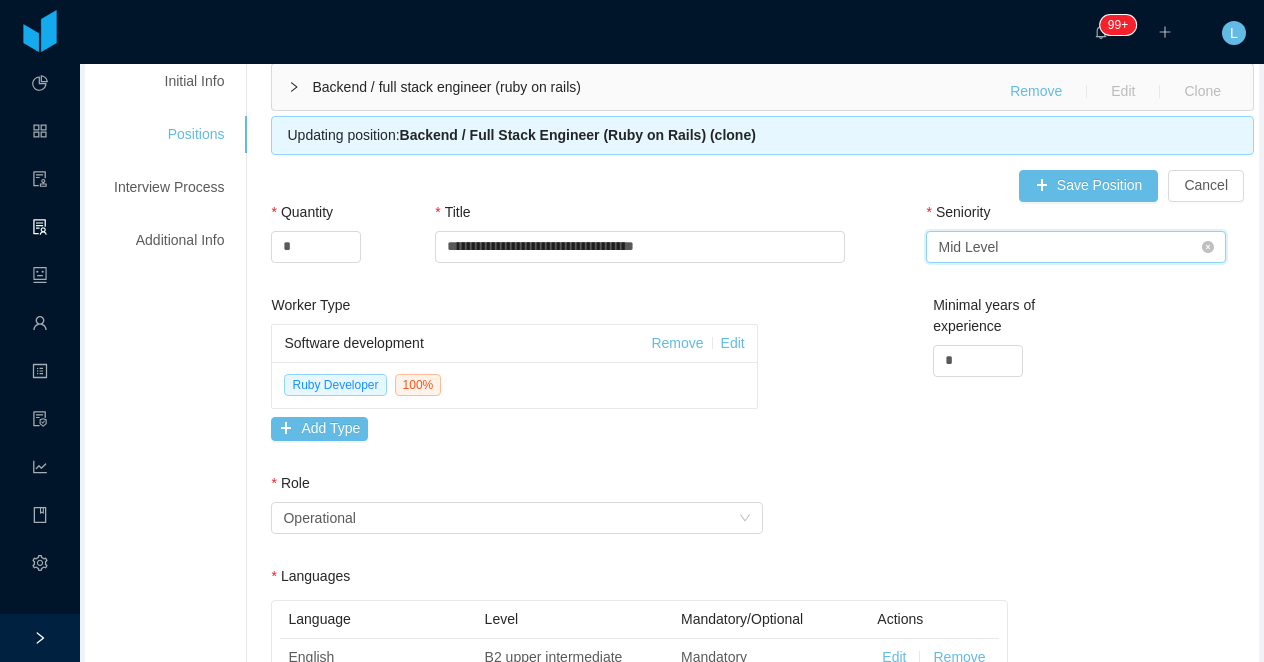 click on "Mid Level" at bounding box center [968, 247] 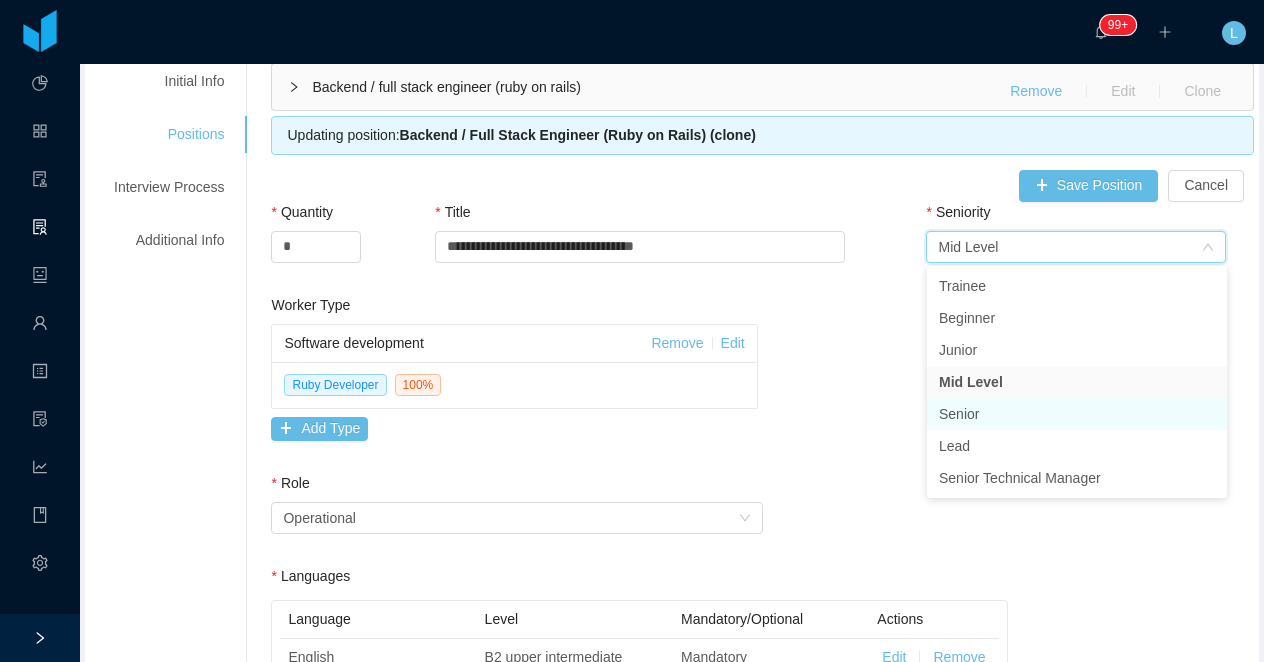 click on "Senior" at bounding box center [1077, 414] 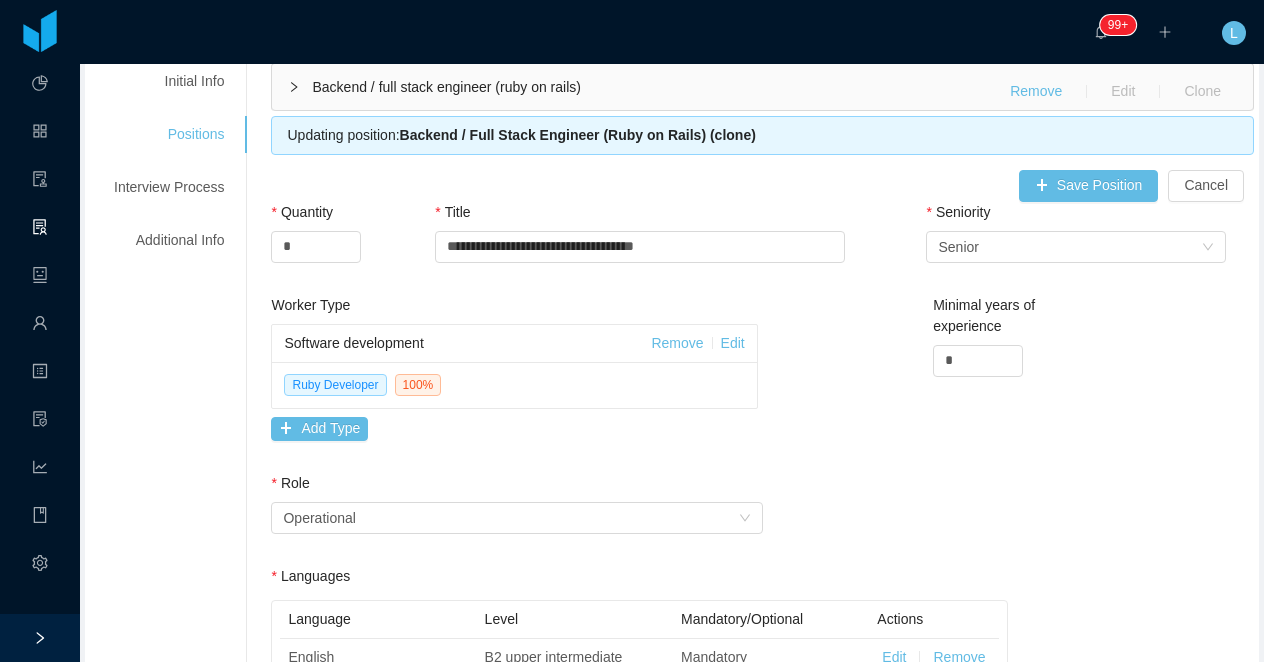 click on "Worker Type Software development Remove Edit Ruby Developer 100 % Add Type Minimal years of experience *" at bounding box center [762, 384] 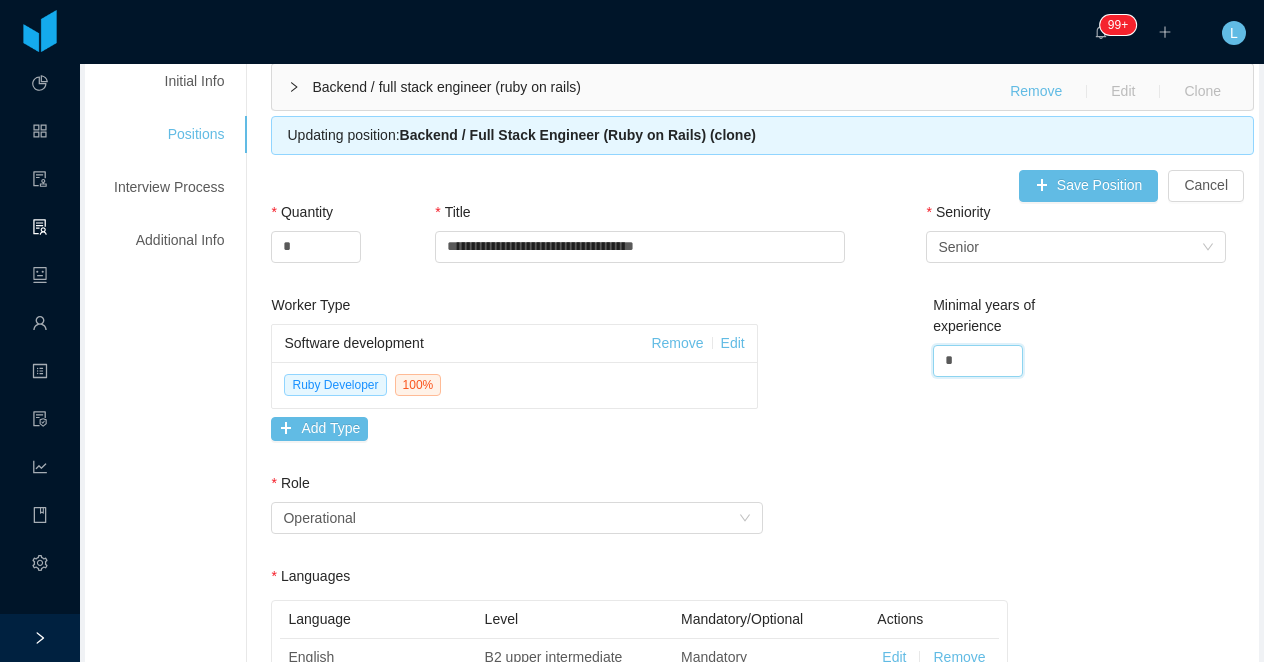 drag, startPoint x: 962, startPoint y: 367, endPoint x: 918, endPoint y: 367, distance: 44 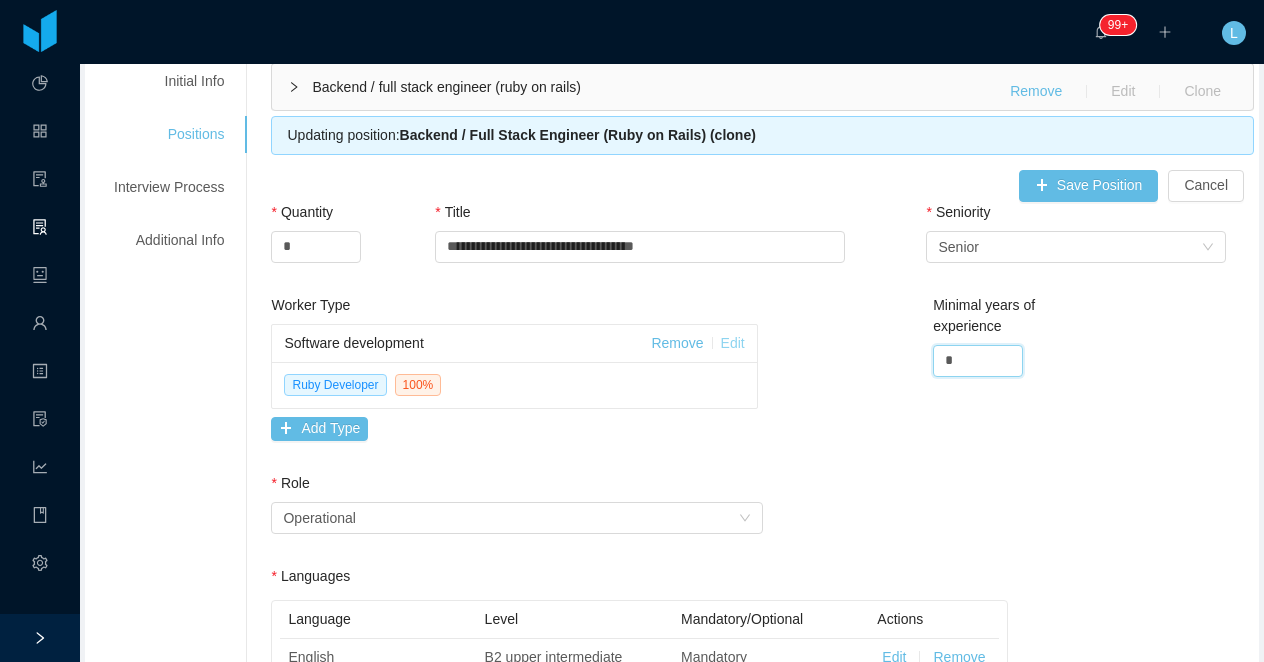 type on "*" 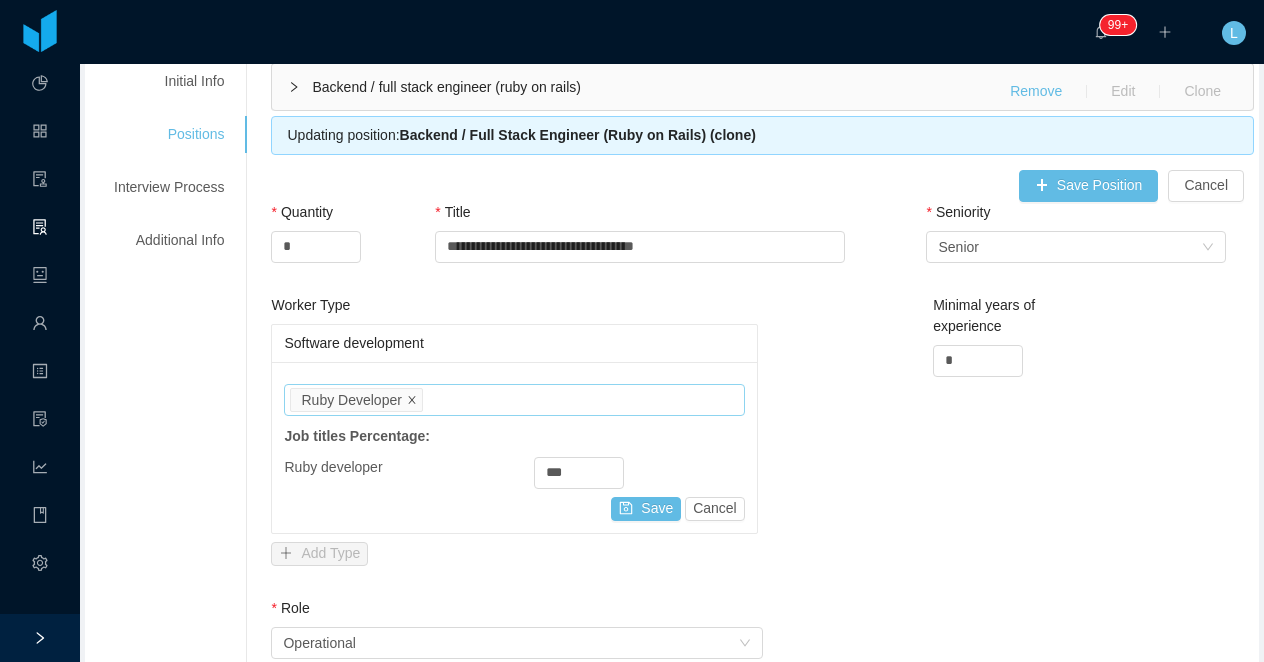 click 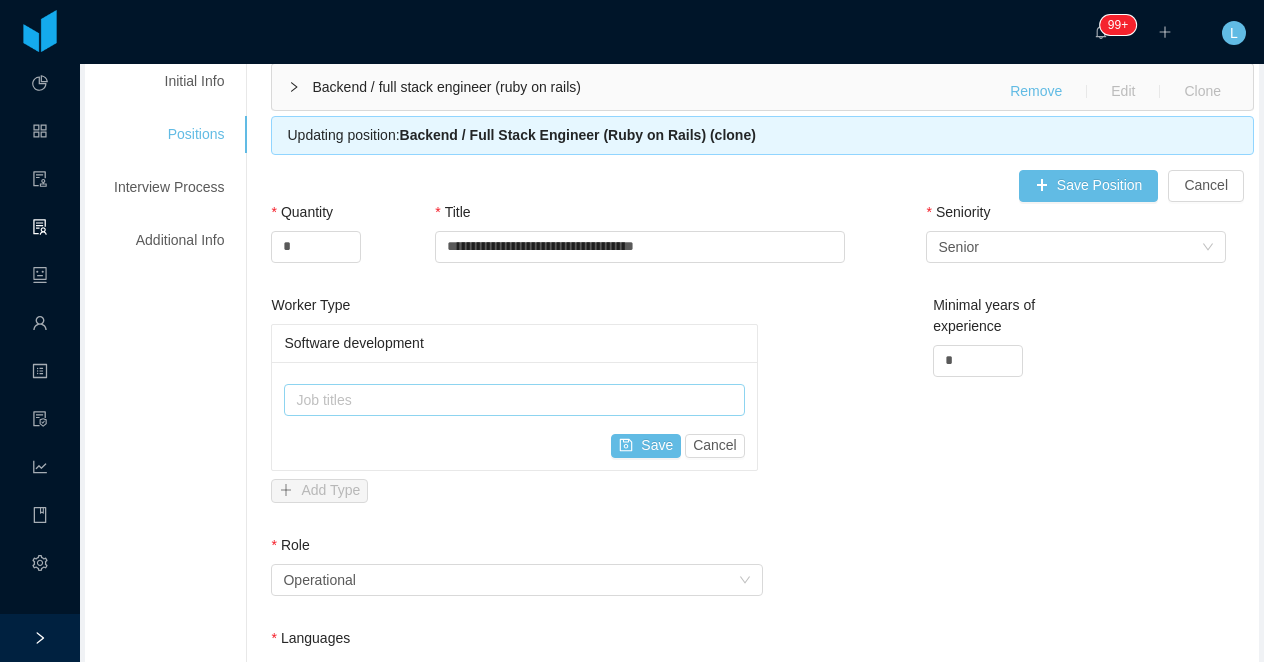 click on "Job titles" at bounding box center (509, 400) 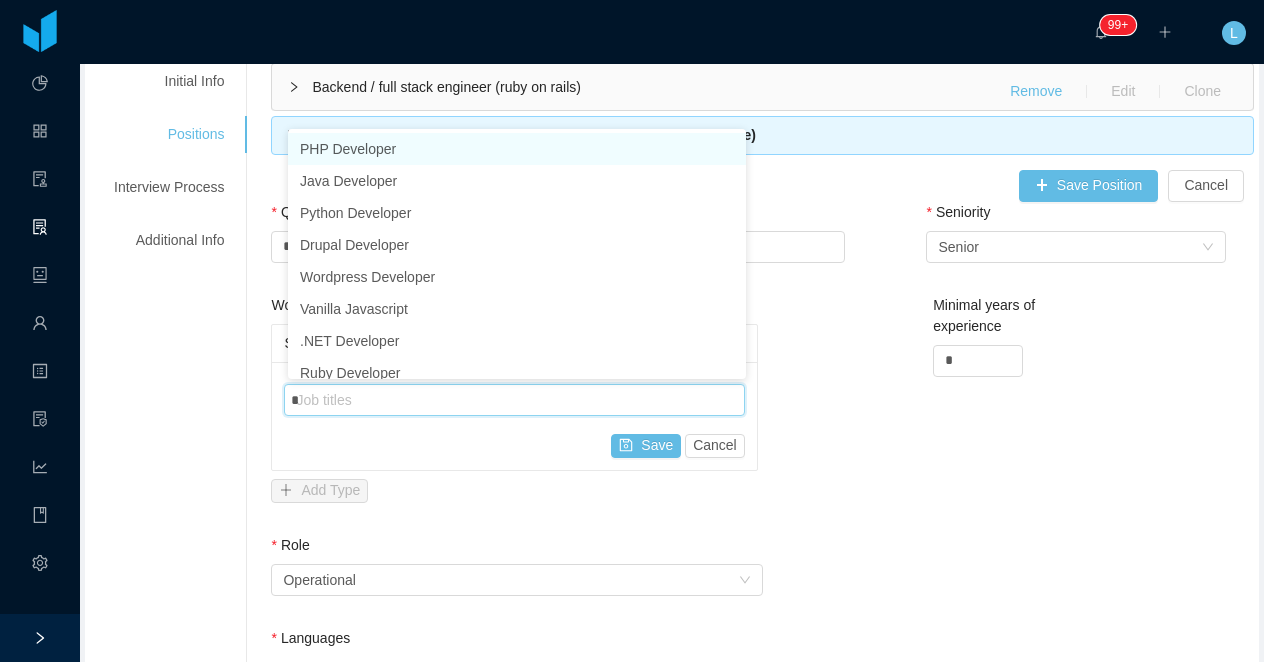 type on "**" 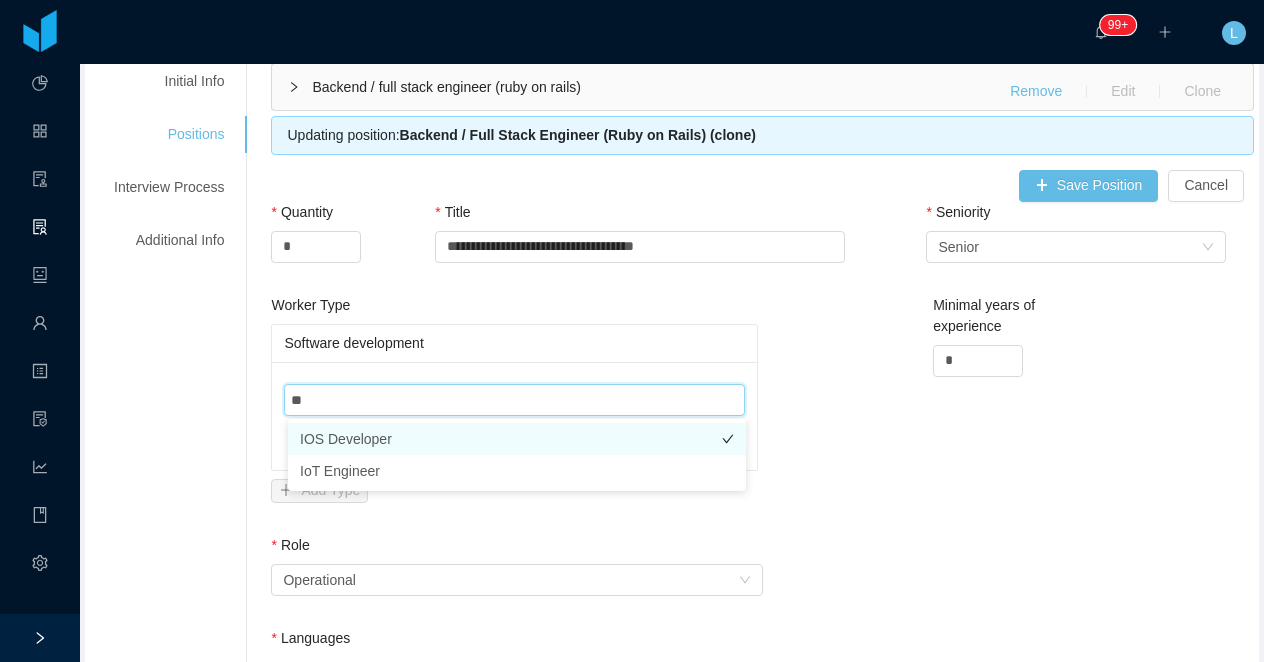 click on "IOS Developer" at bounding box center [517, 439] 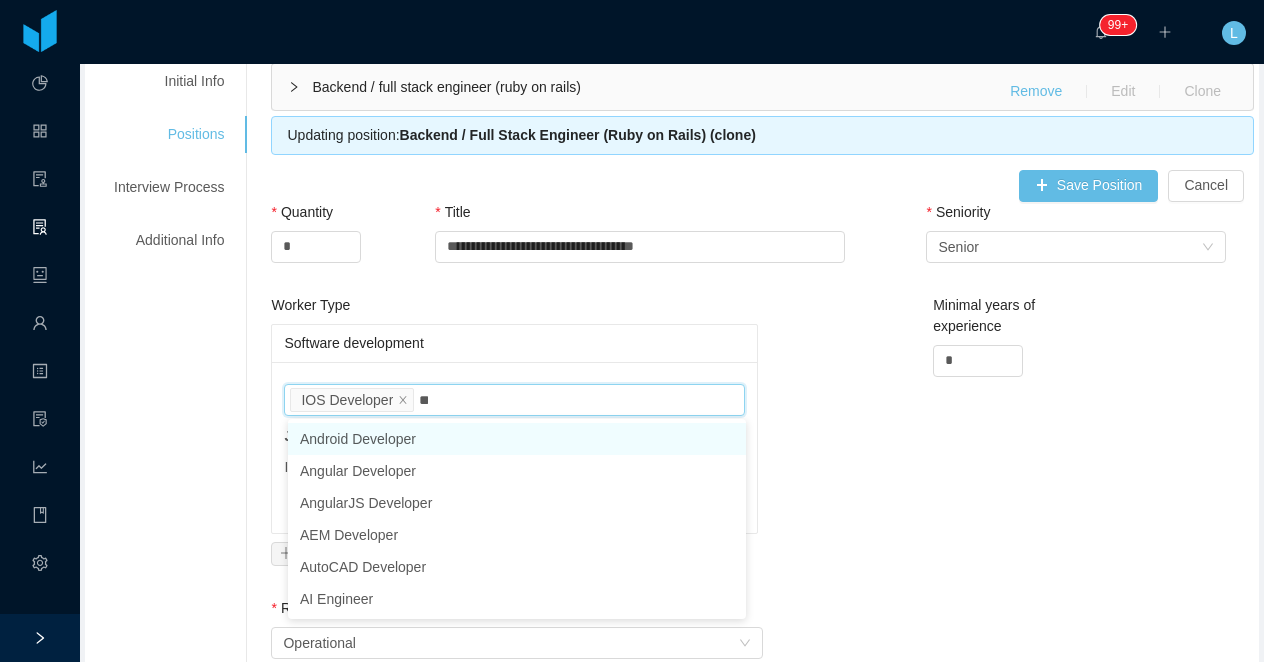 type on "***" 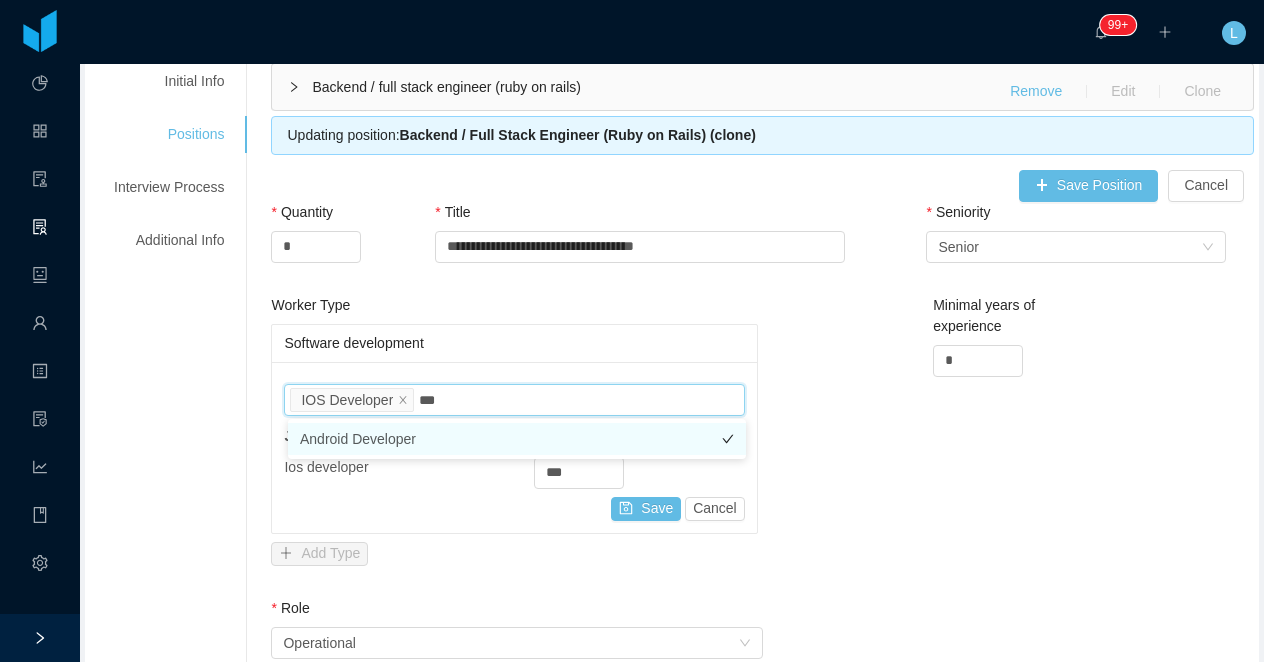 click on "Android Developer" at bounding box center [517, 439] 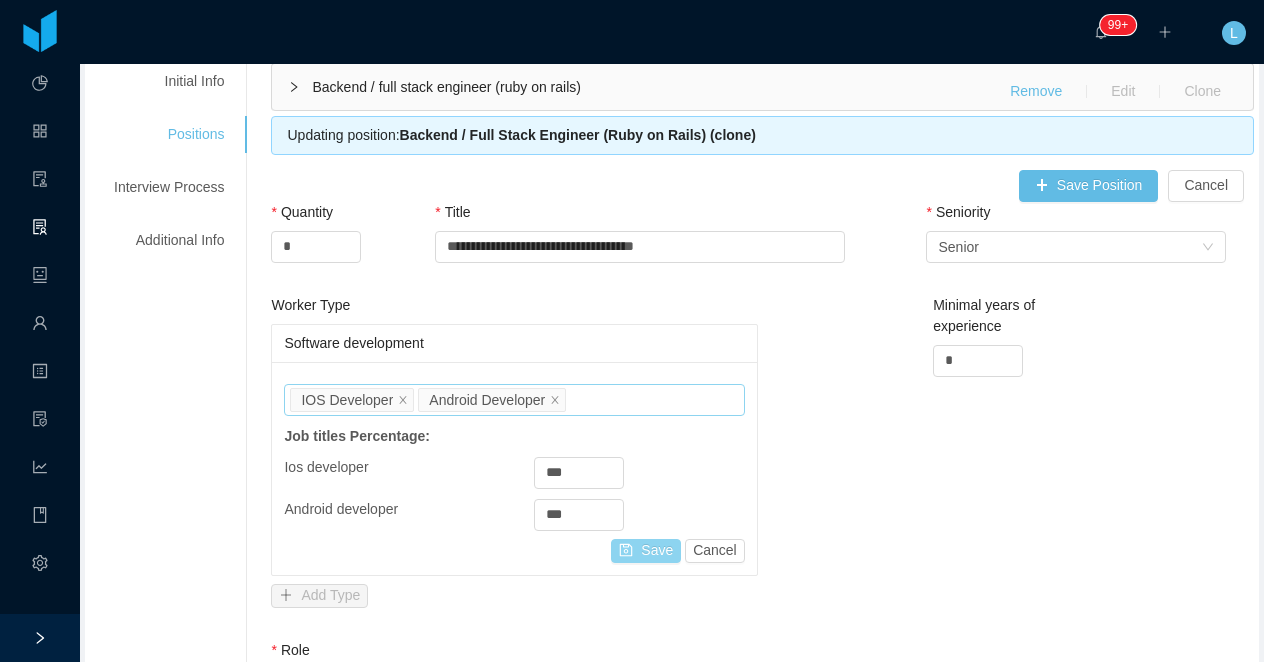 click on "Save" at bounding box center [646, 551] 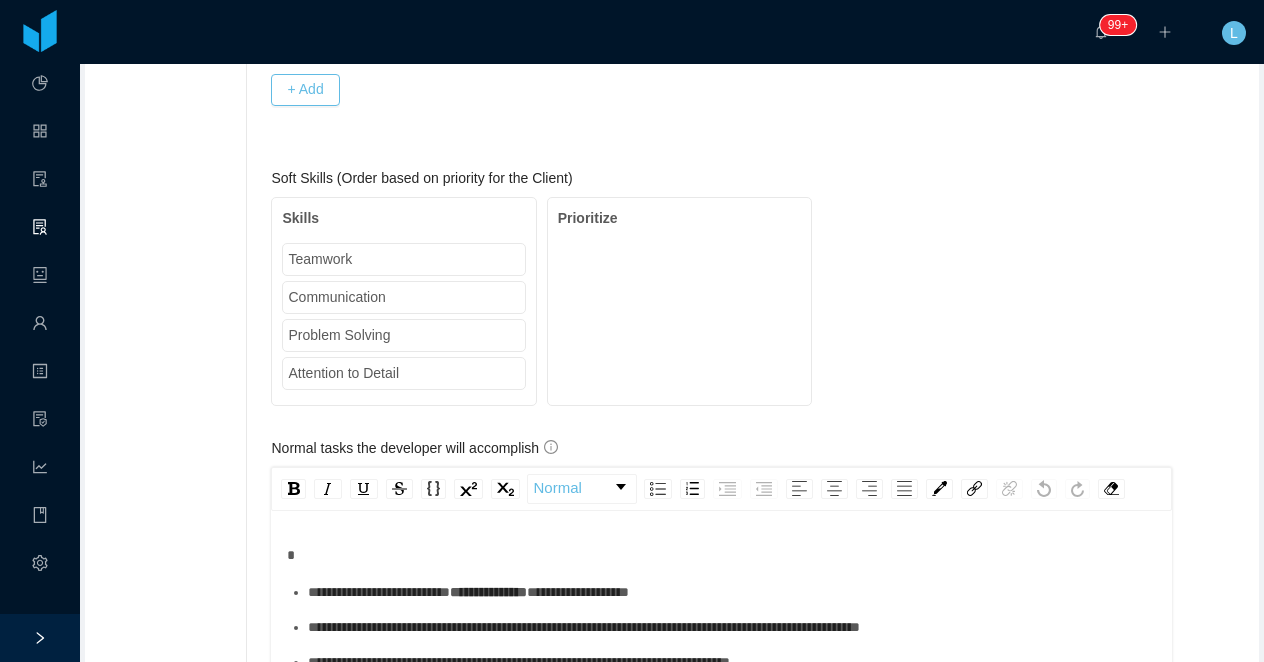 scroll, scrollTop: 1923, scrollLeft: 0, axis: vertical 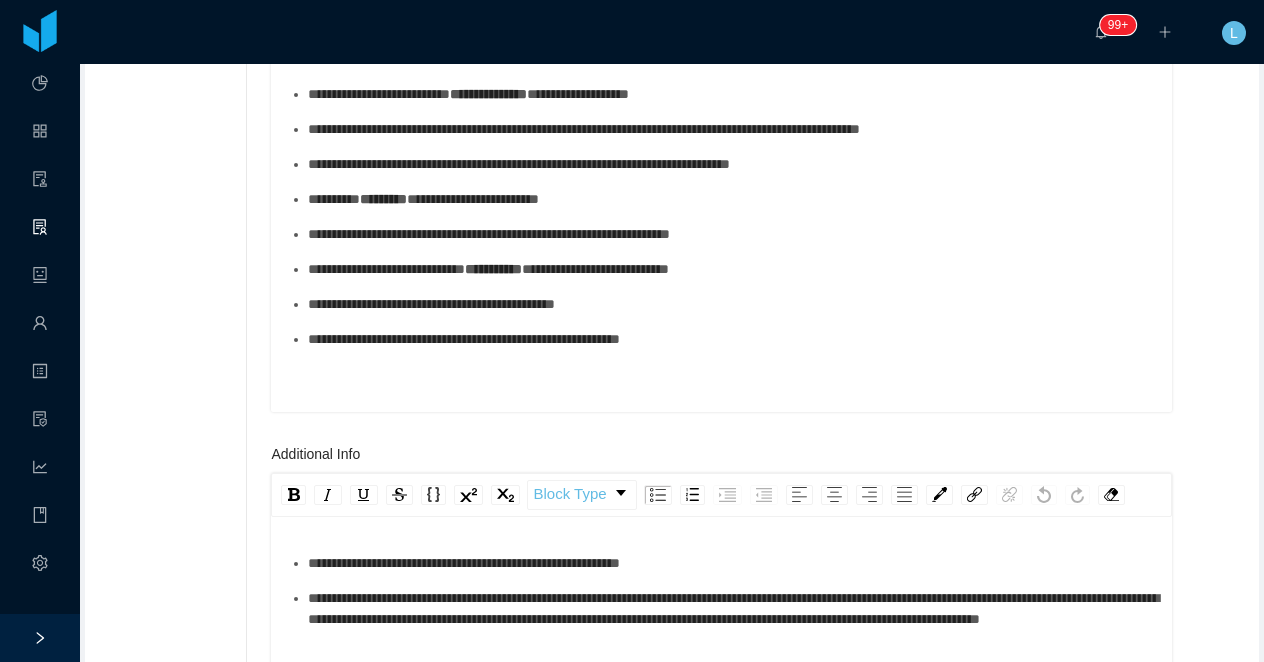 click on "**********" at bounding box center [732, 304] 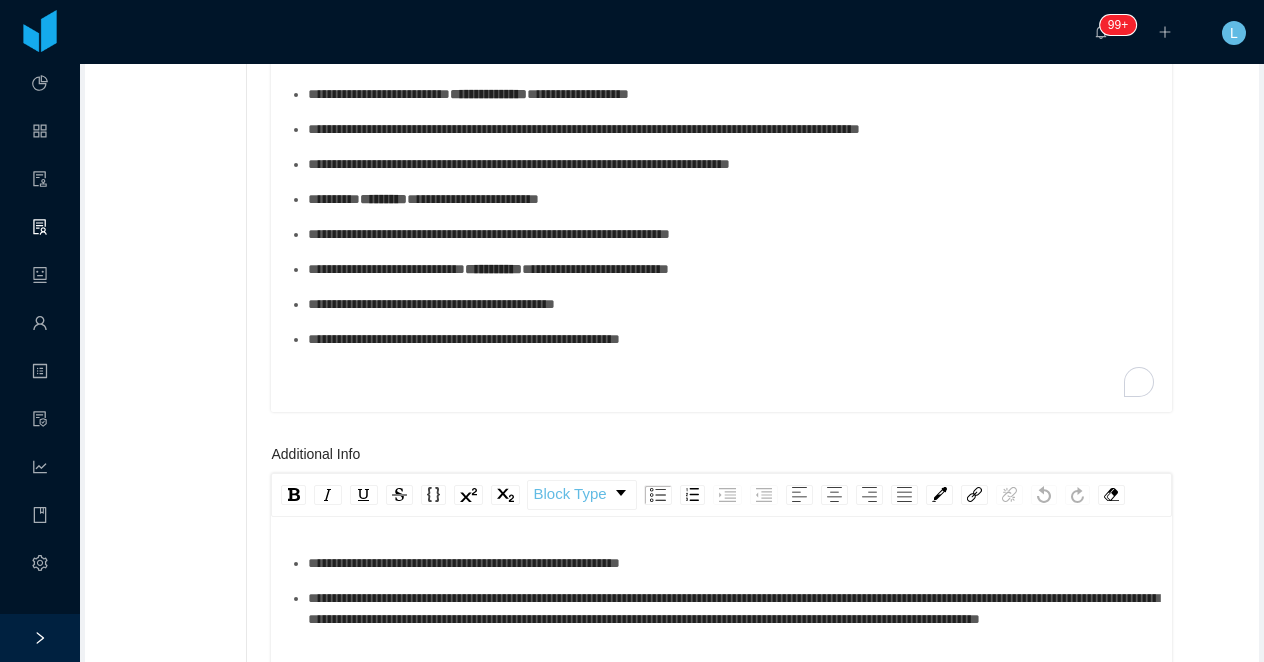 click on "**********" at bounding box center (732, 304) 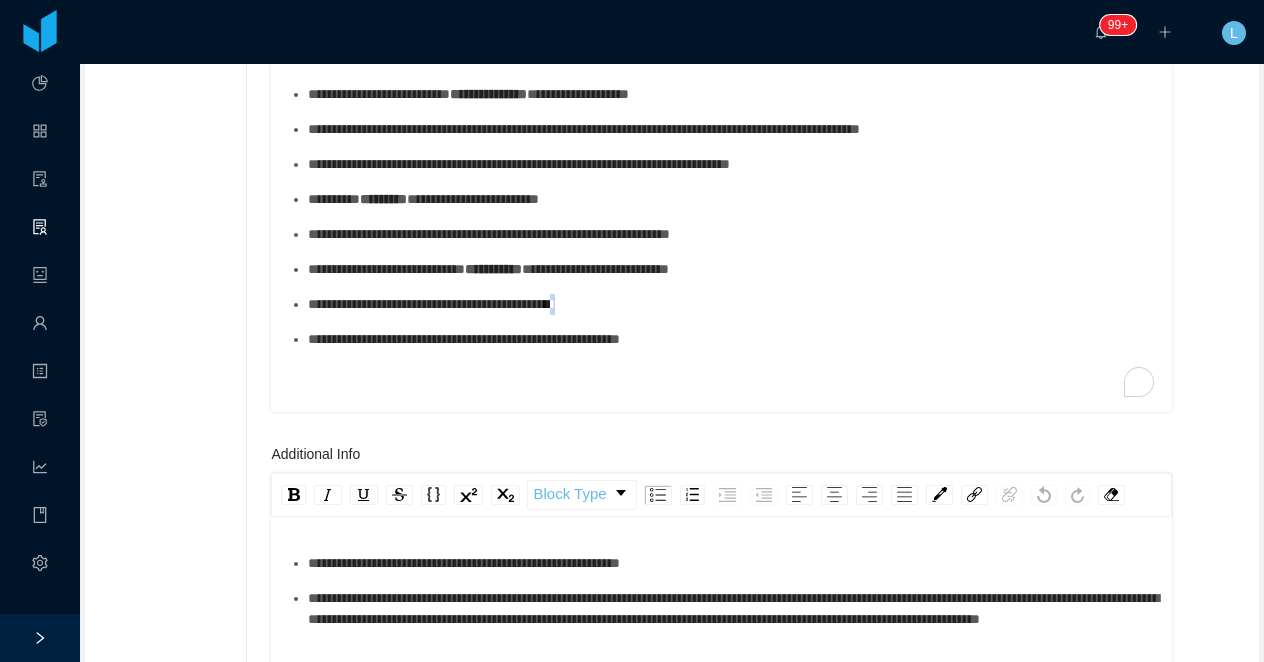 click on "**********" at bounding box center (732, 304) 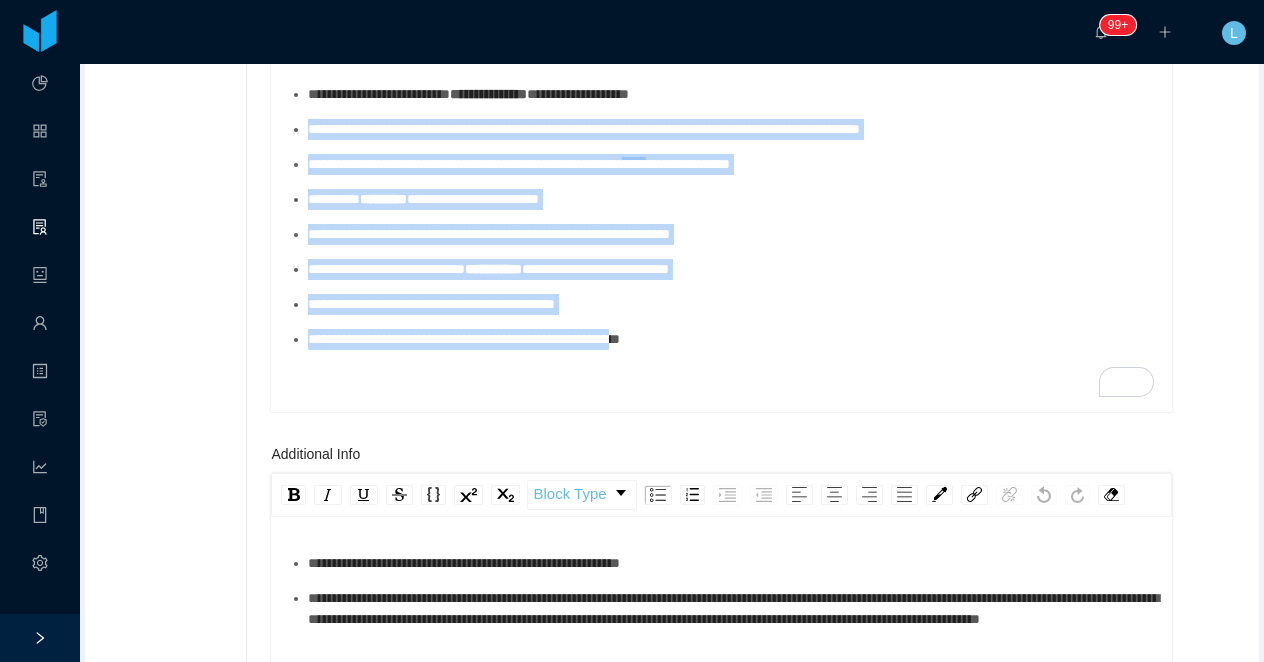 scroll, scrollTop: 0, scrollLeft: 0, axis: both 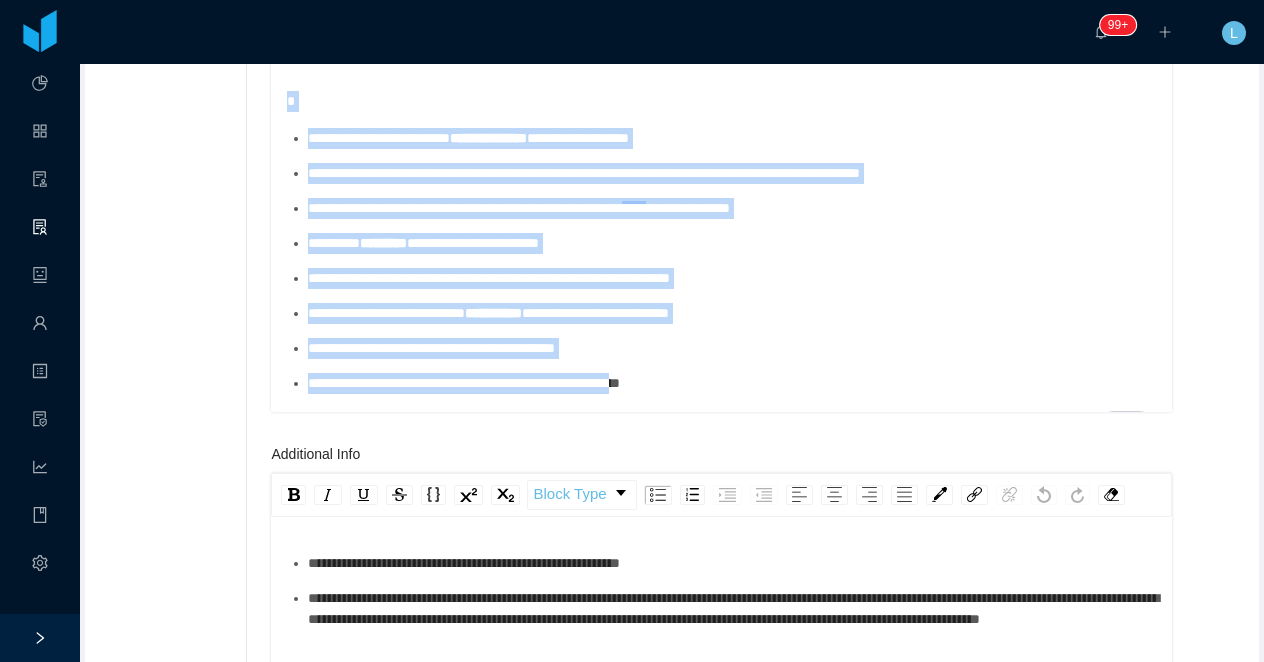 drag, startPoint x: 743, startPoint y: 377, endPoint x: 219, endPoint y: 17, distance: 635.74835 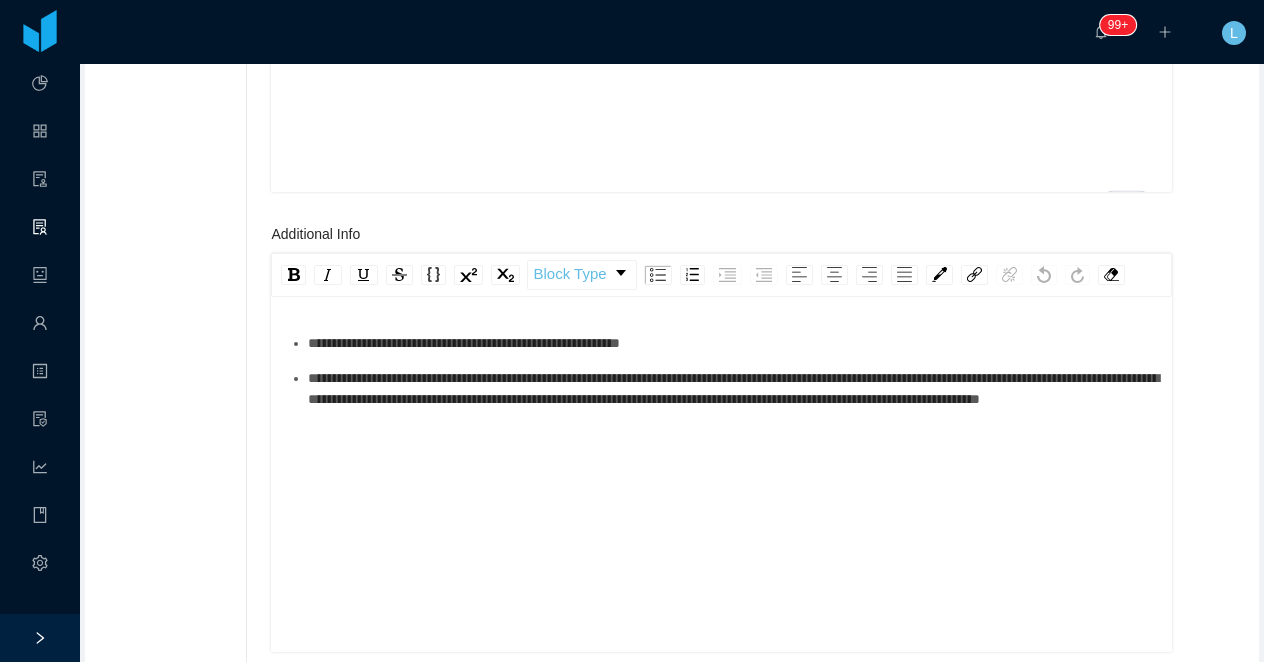 scroll, scrollTop: 2539, scrollLeft: 0, axis: vertical 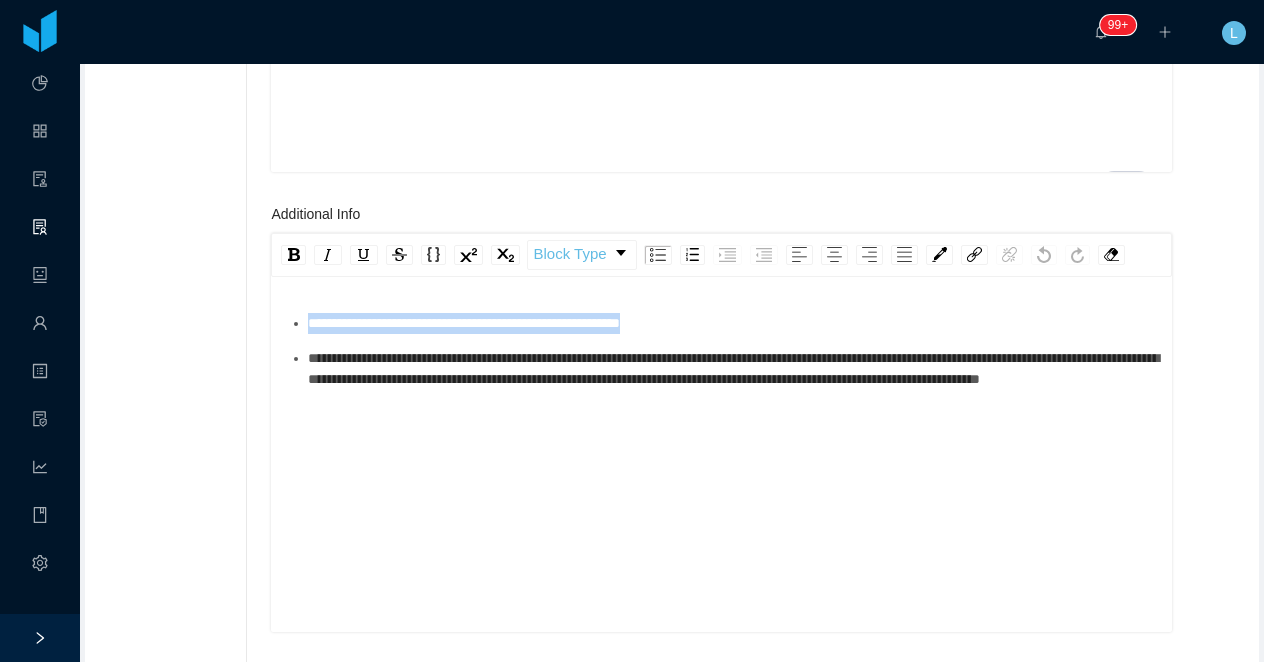 drag, startPoint x: 764, startPoint y: 322, endPoint x: 253, endPoint y: 318, distance: 511.01566 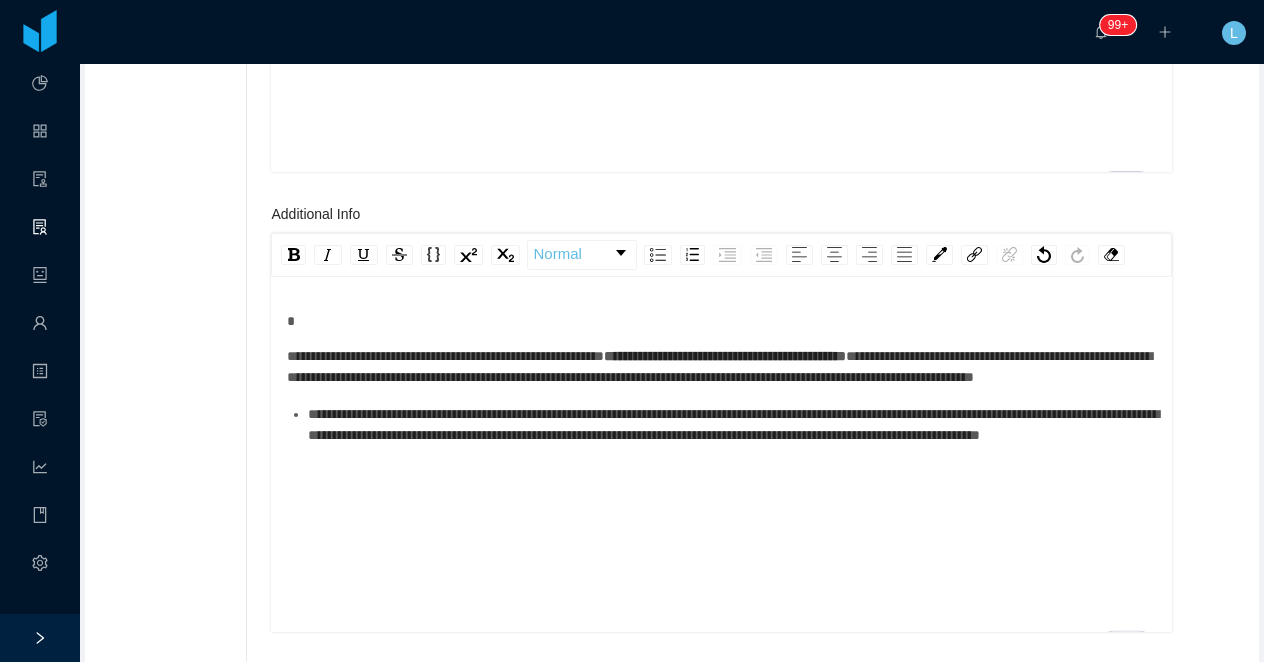 scroll, scrollTop: 2537, scrollLeft: 0, axis: vertical 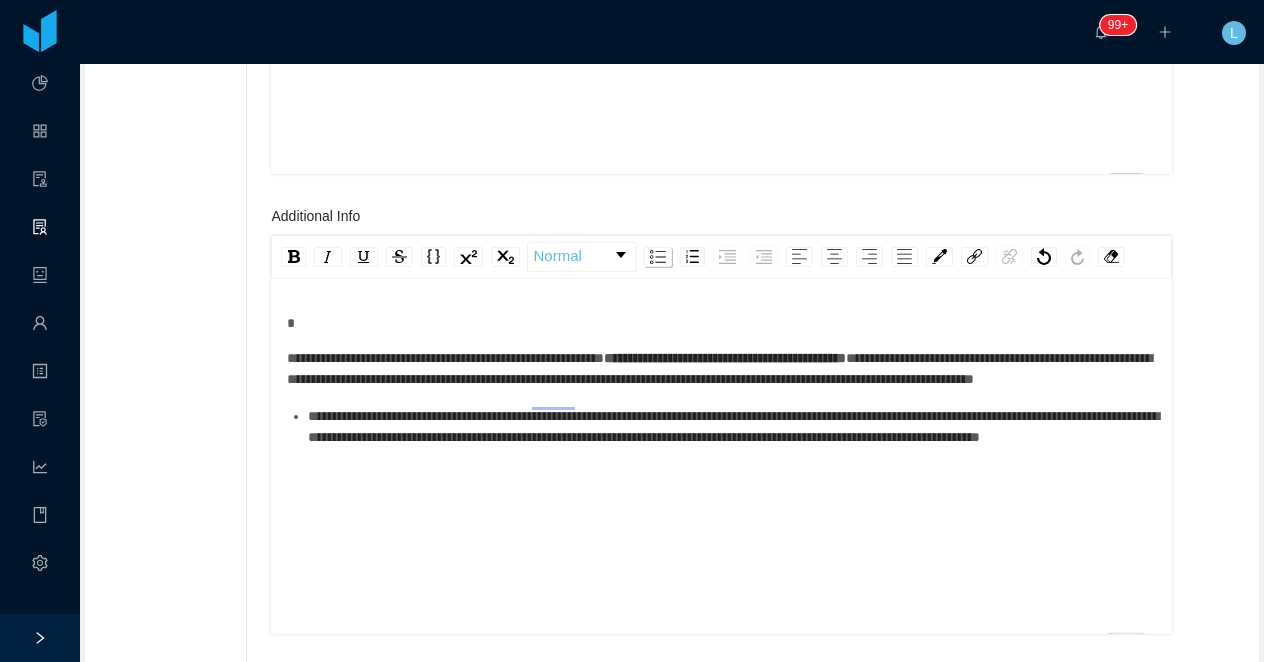 click at bounding box center [658, 257] 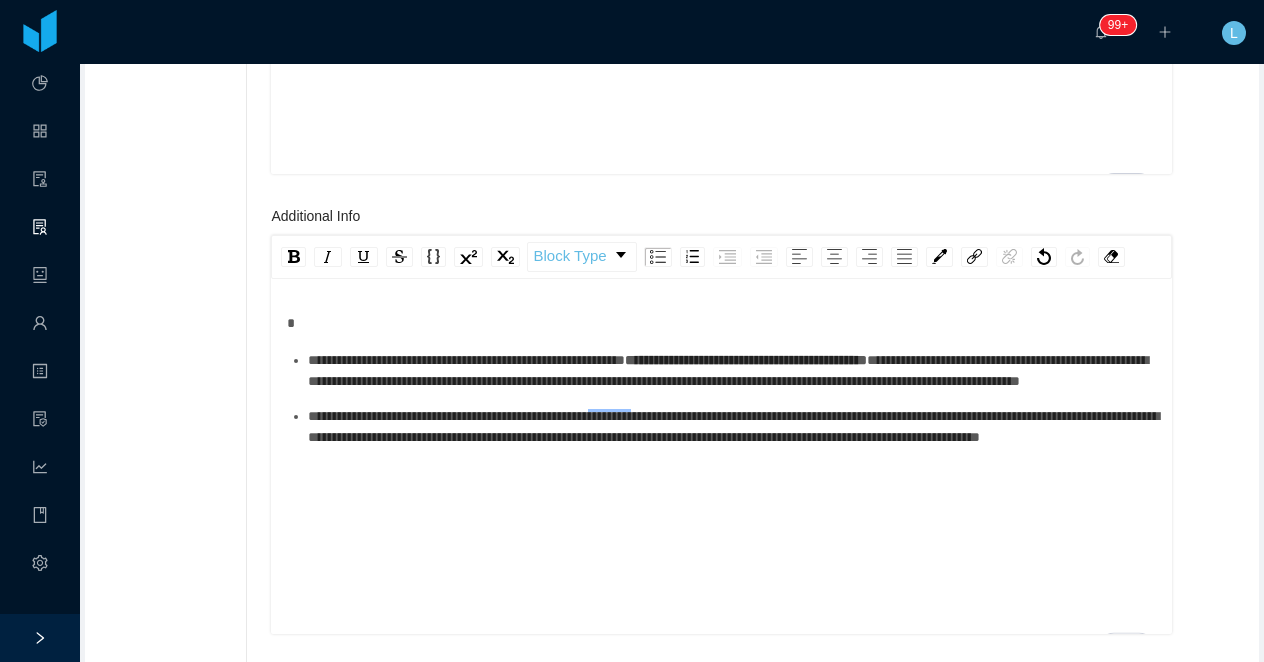 click on "**********" at bounding box center (722, 380) 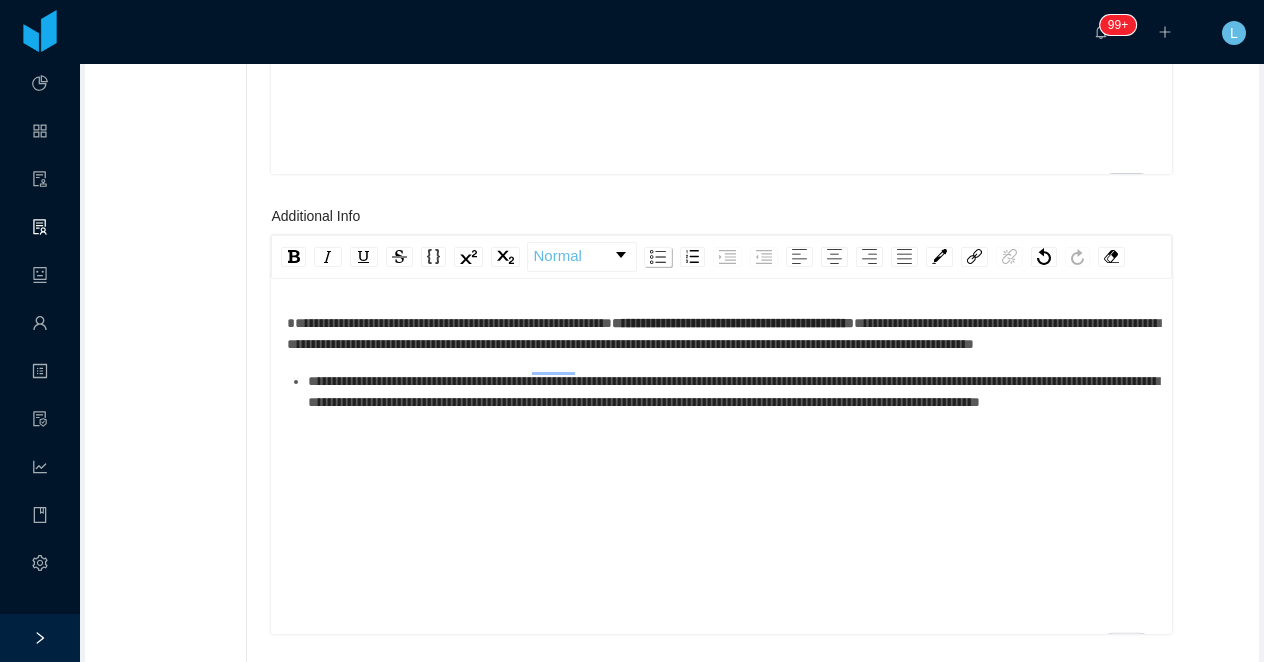 click at bounding box center (658, 257) 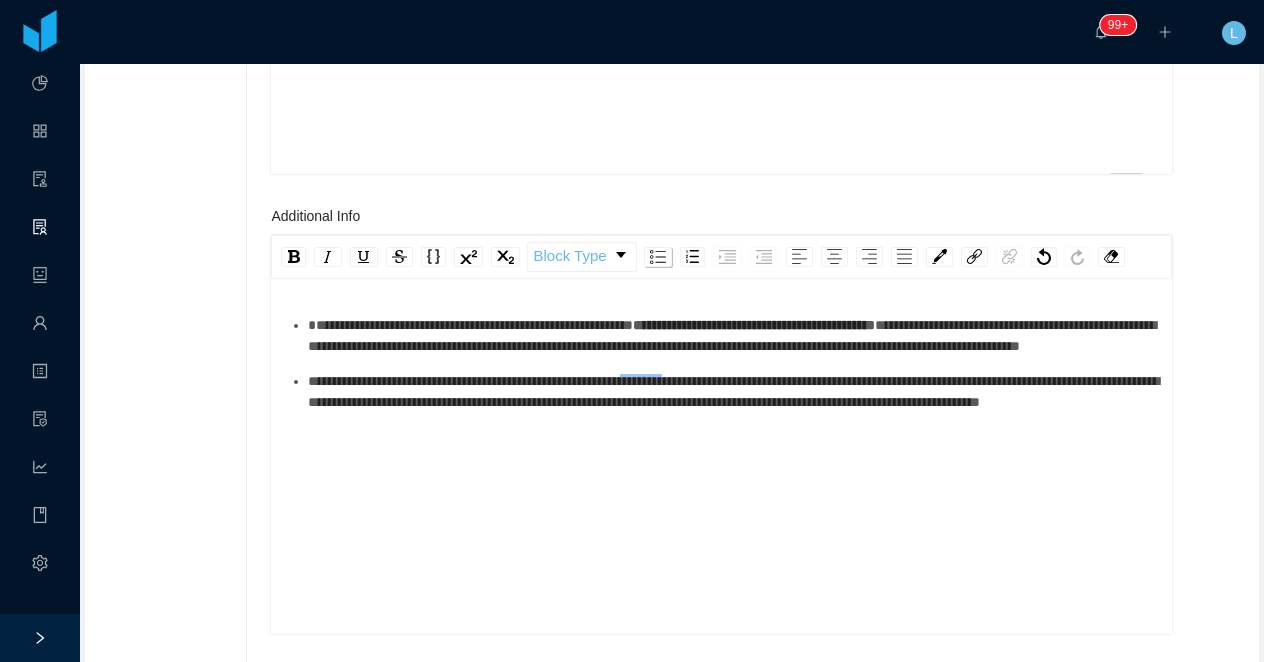scroll, scrollTop: 2539, scrollLeft: 0, axis: vertical 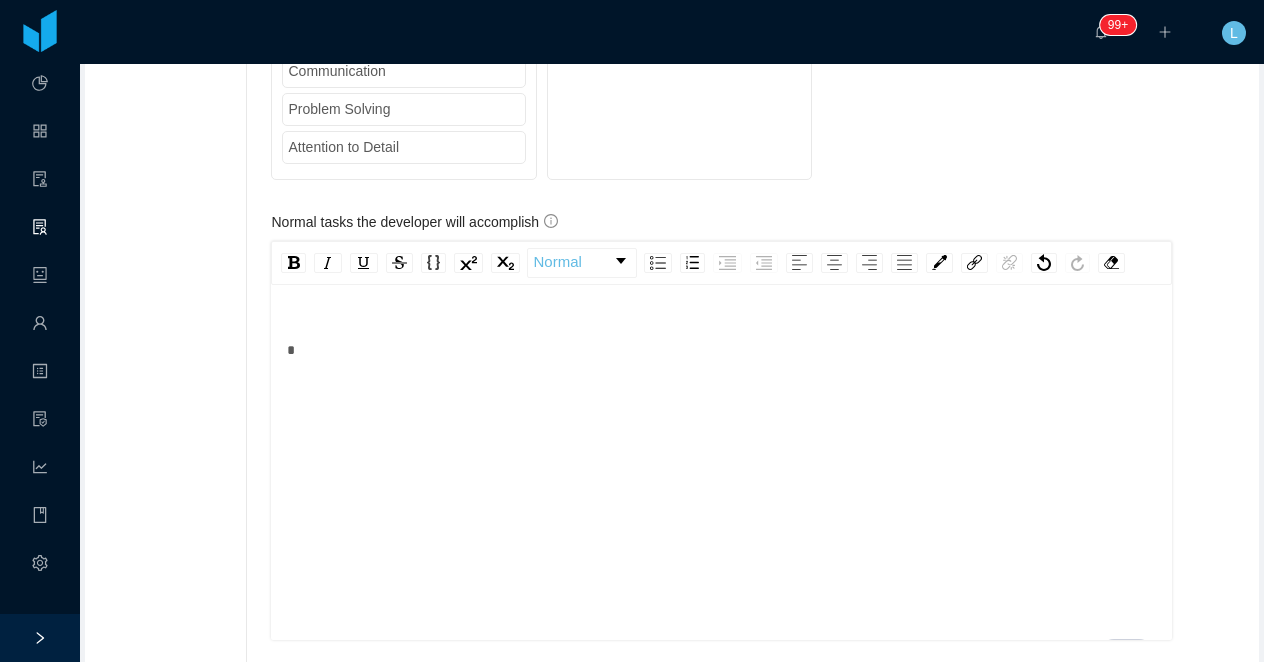 click at bounding box center [722, 340] 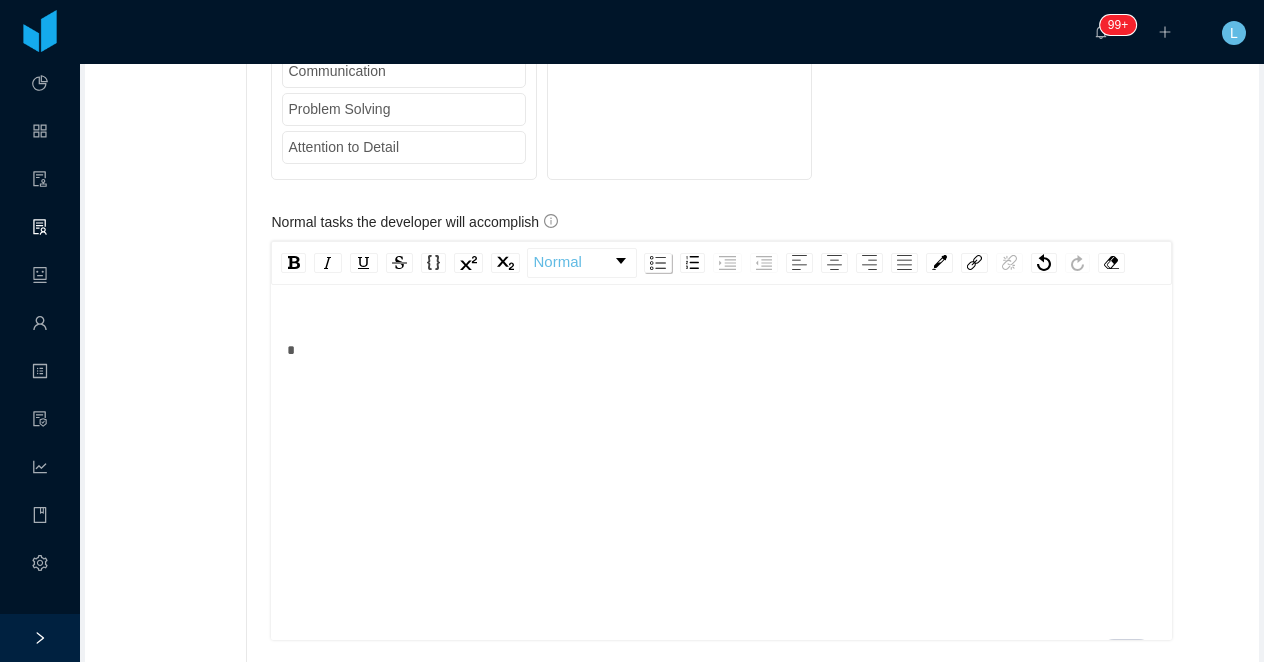 click at bounding box center (658, 263) 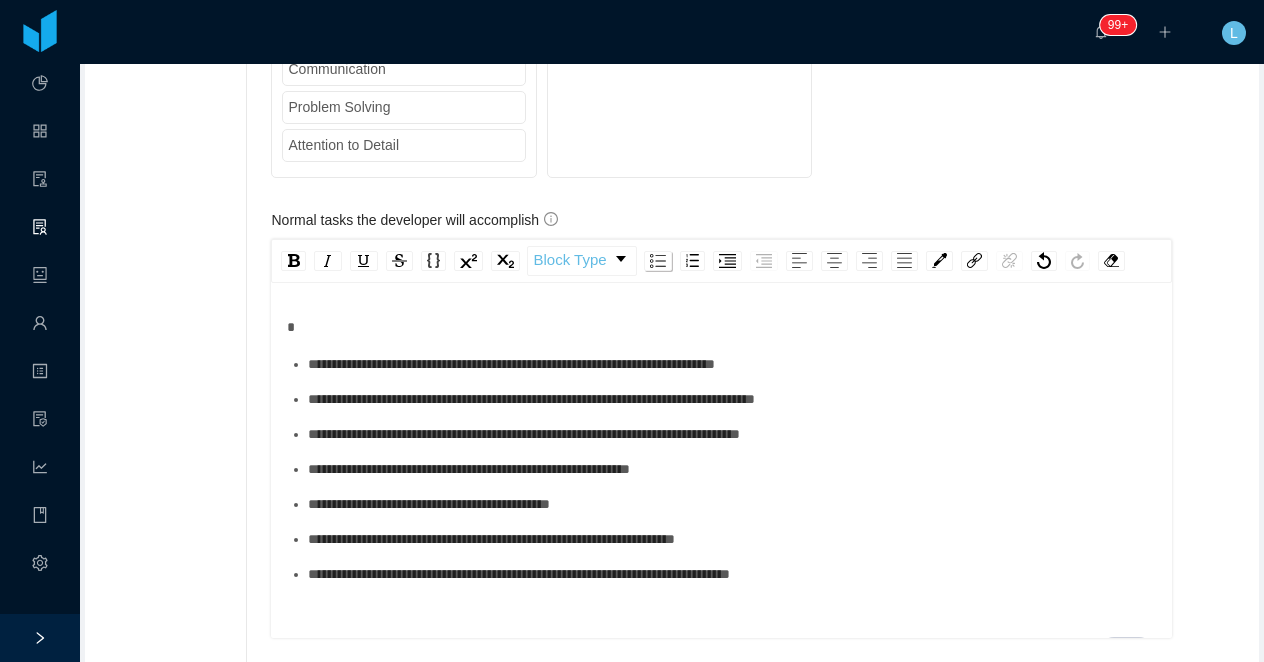 scroll, scrollTop: 2071, scrollLeft: 0, axis: vertical 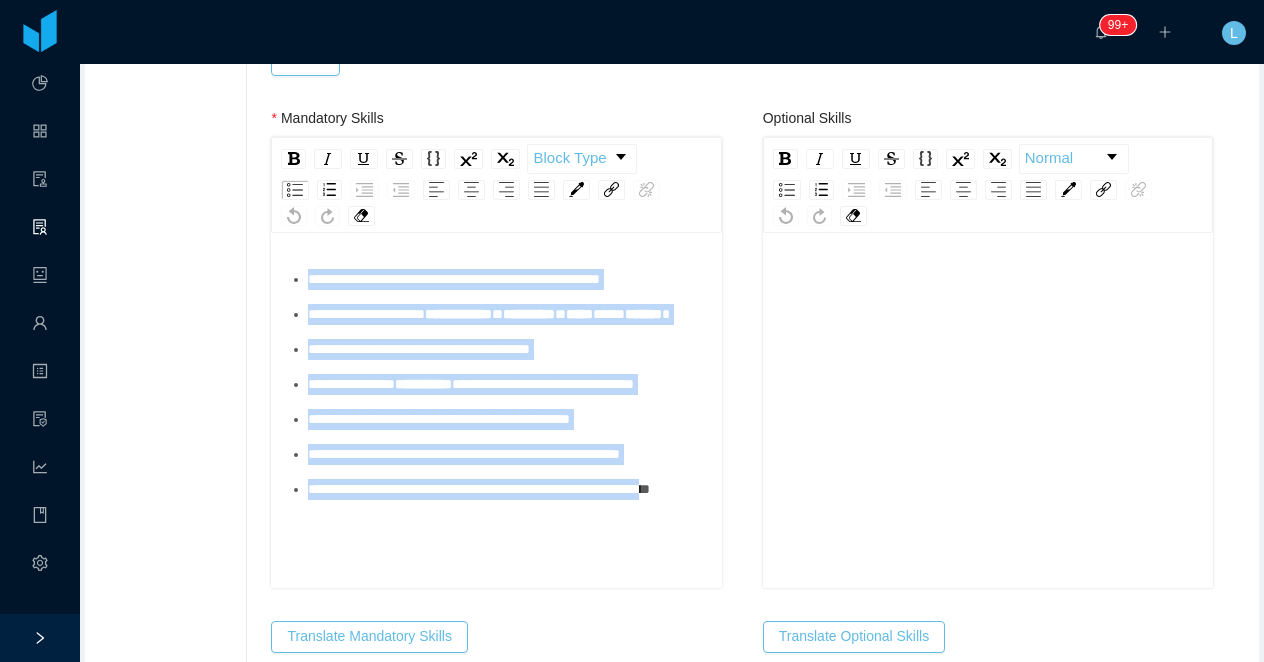 drag, startPoint x: 372, startPoint y: 535, endPoint x: 299, endPoint y: 203, distance: 339.93088 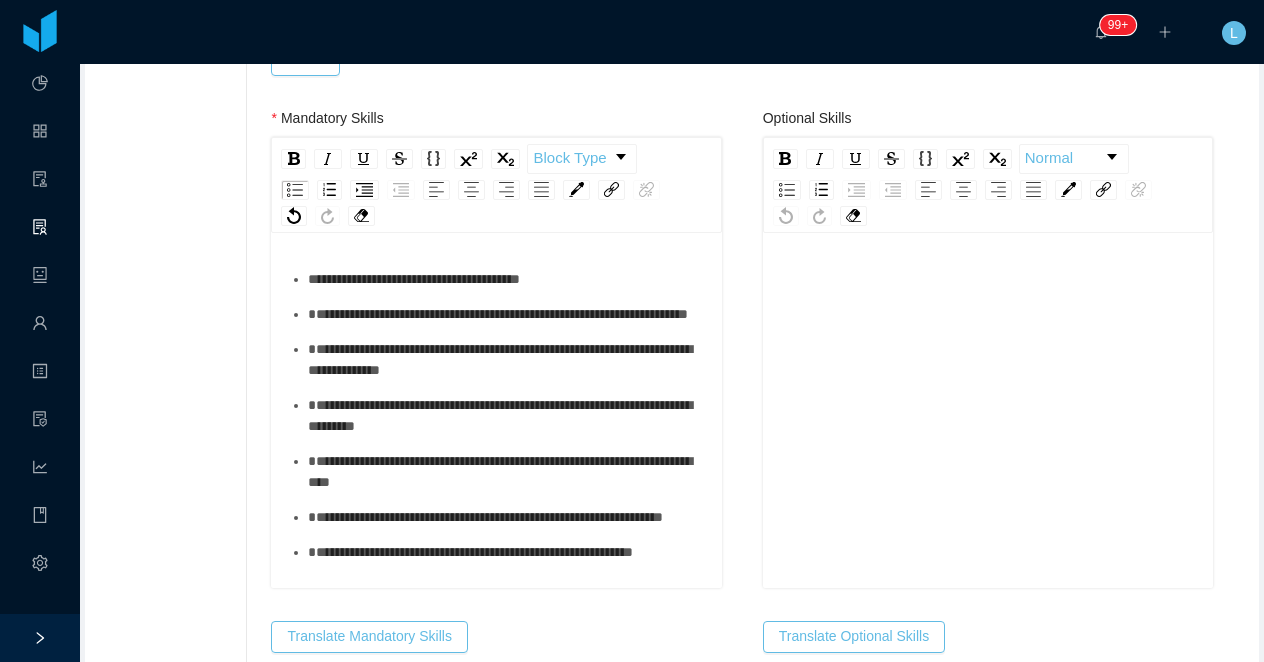 click on "**********" at bounding box center [498, 314] 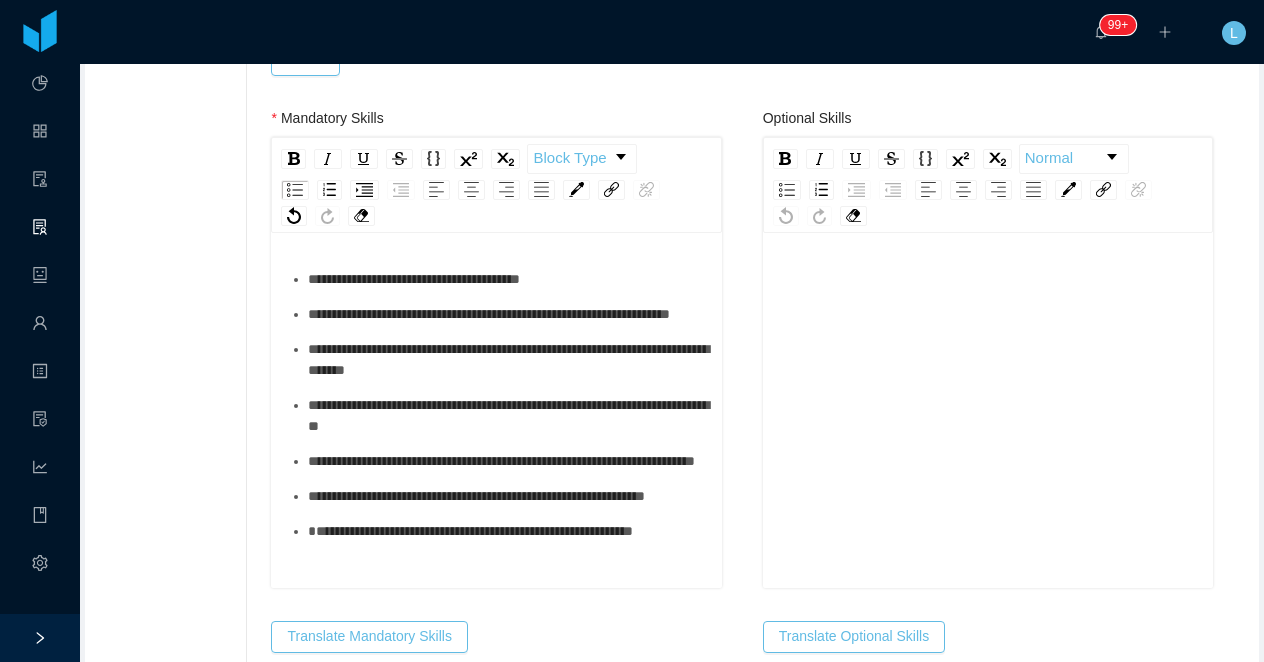 scroll, scrollTop: 59, scrollLeft: 0, axis: vertical 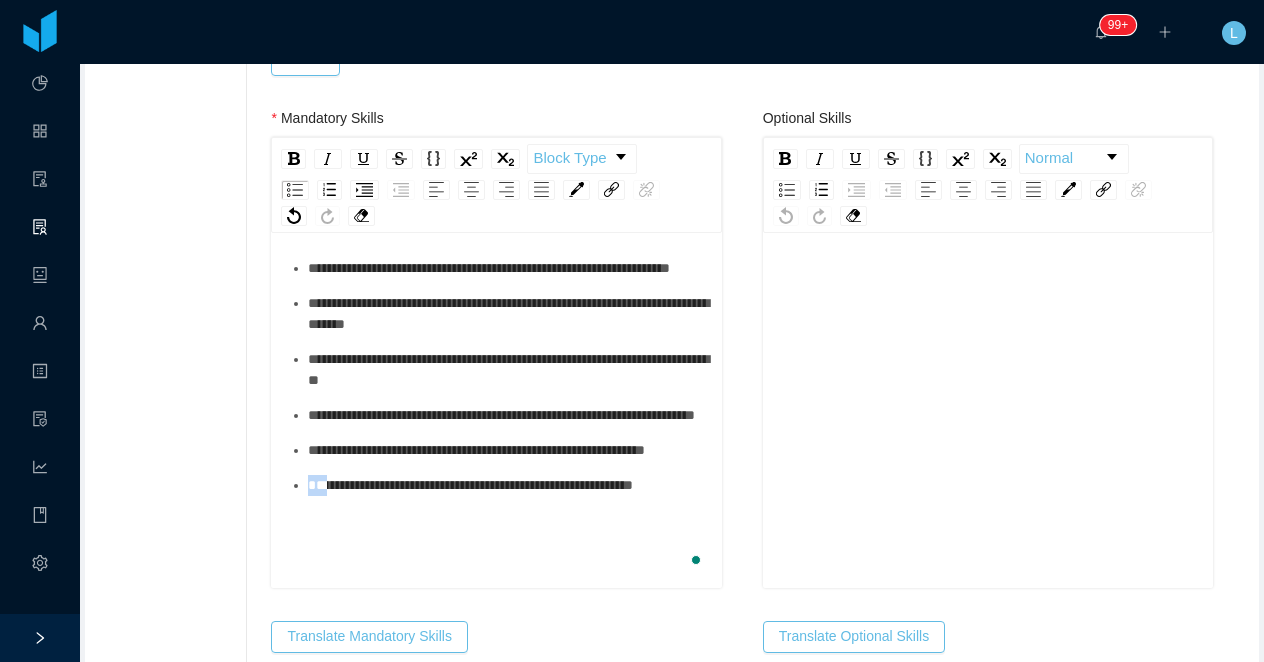 drag, startPoint x: 371, startPoint y: 537, endPoint x: 309, endPoint y: 541, distance: 62.1289 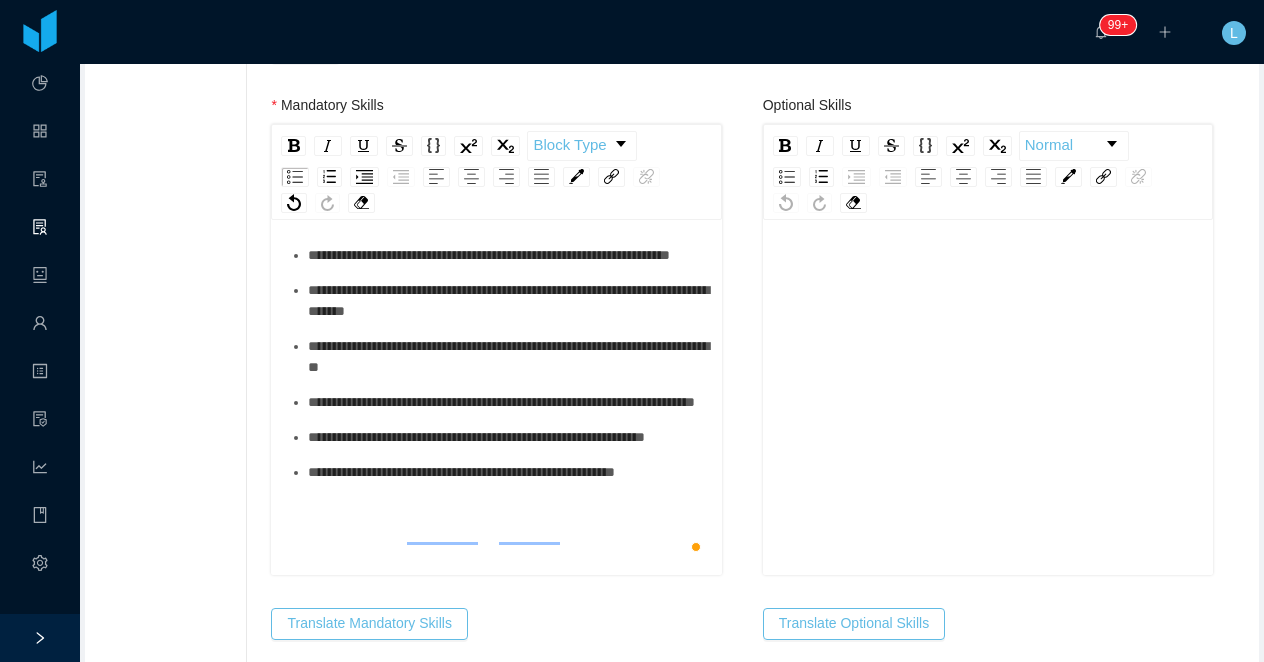 click on "**********" at bounding box center [496, 400] 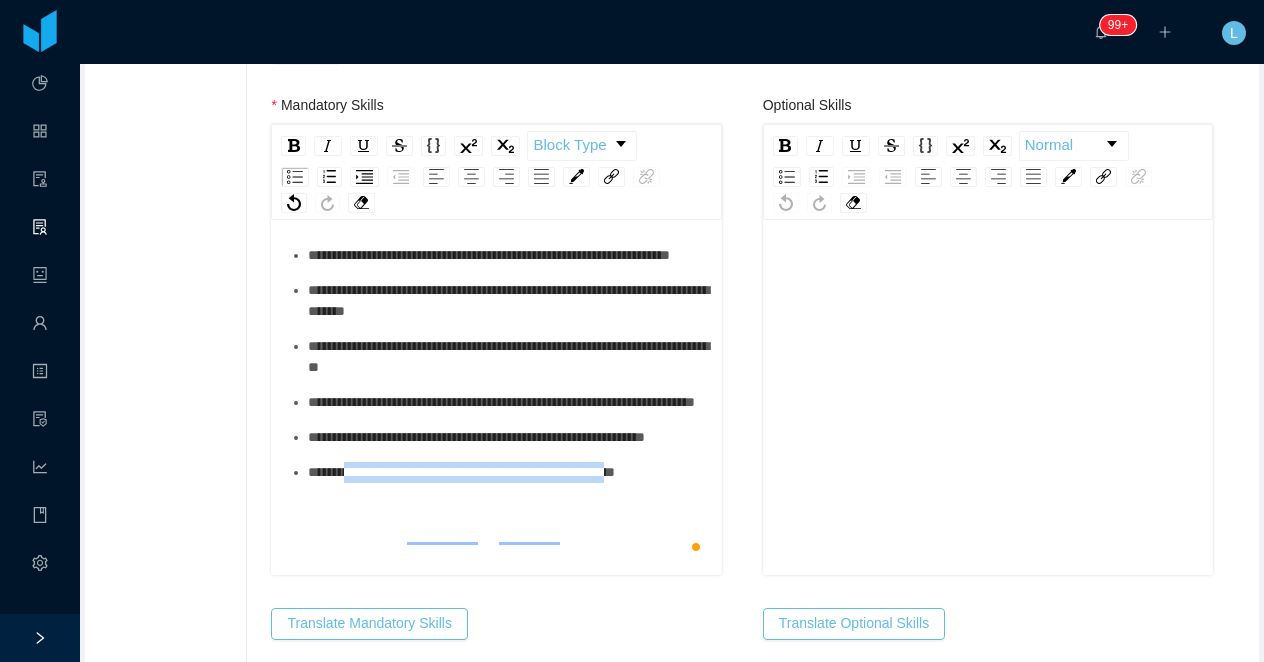 drag, startPoint x: 358, startPoint y: 533, endPoint x: 706, endPoint y: 528, distance: 348.03592 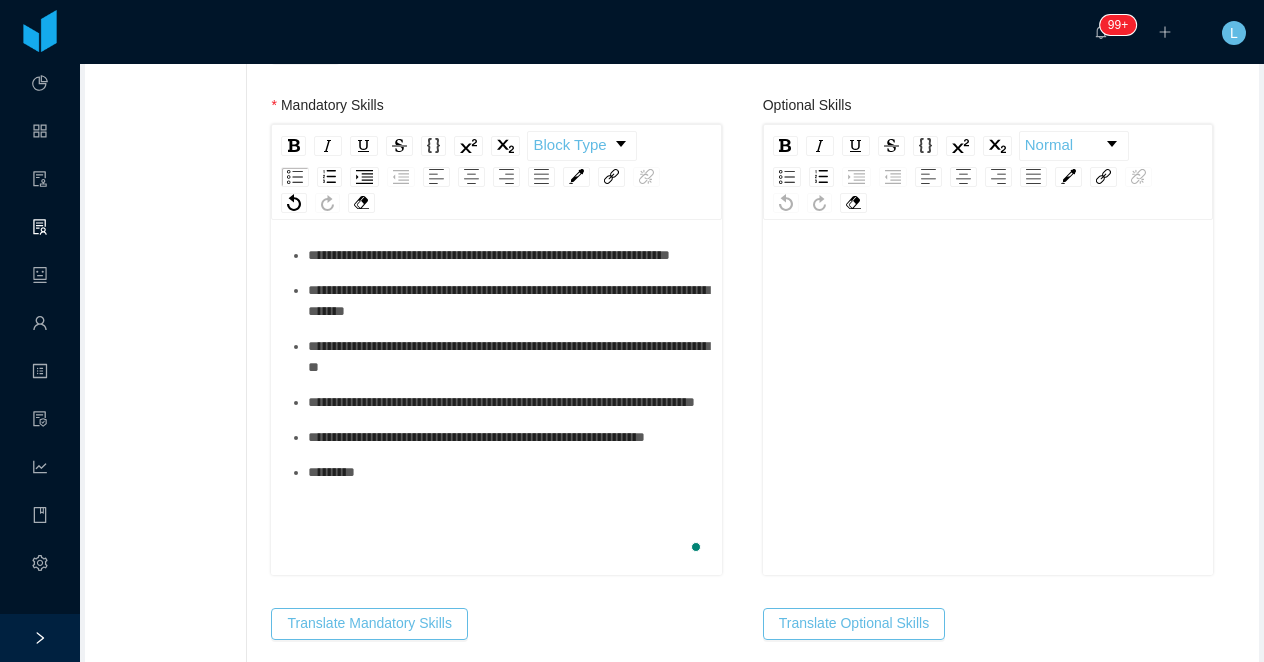 click at bounding box center [988, 429] 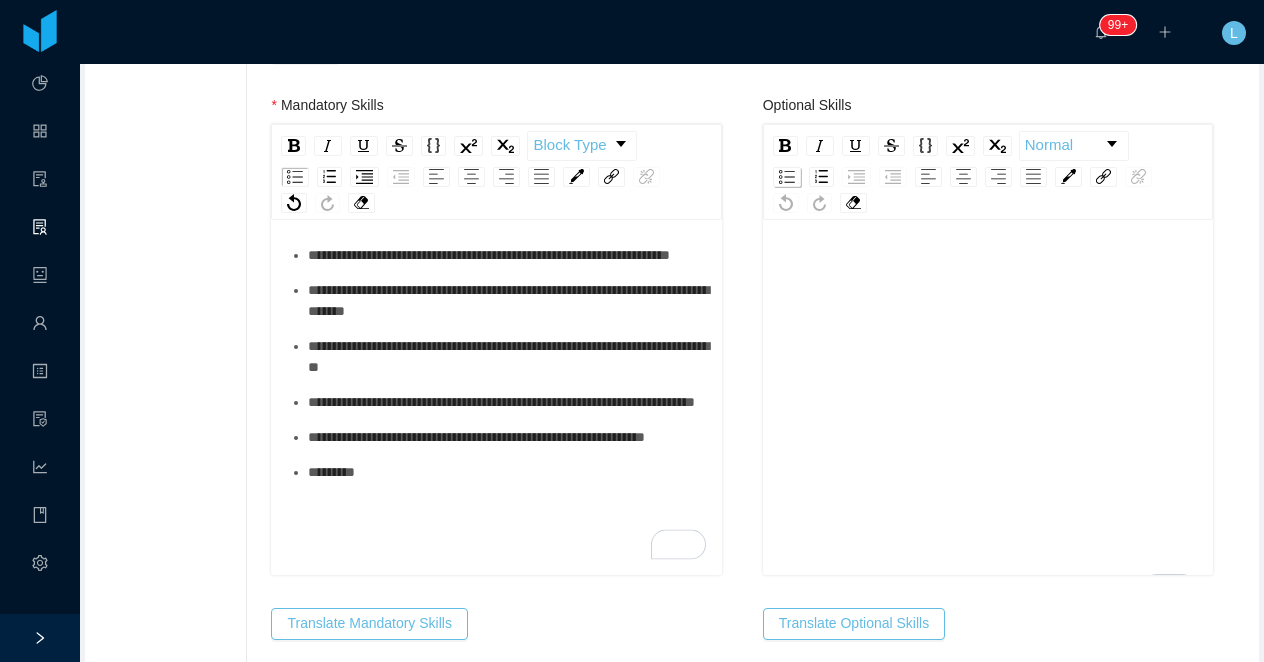 click at bounding box center (787, 177) 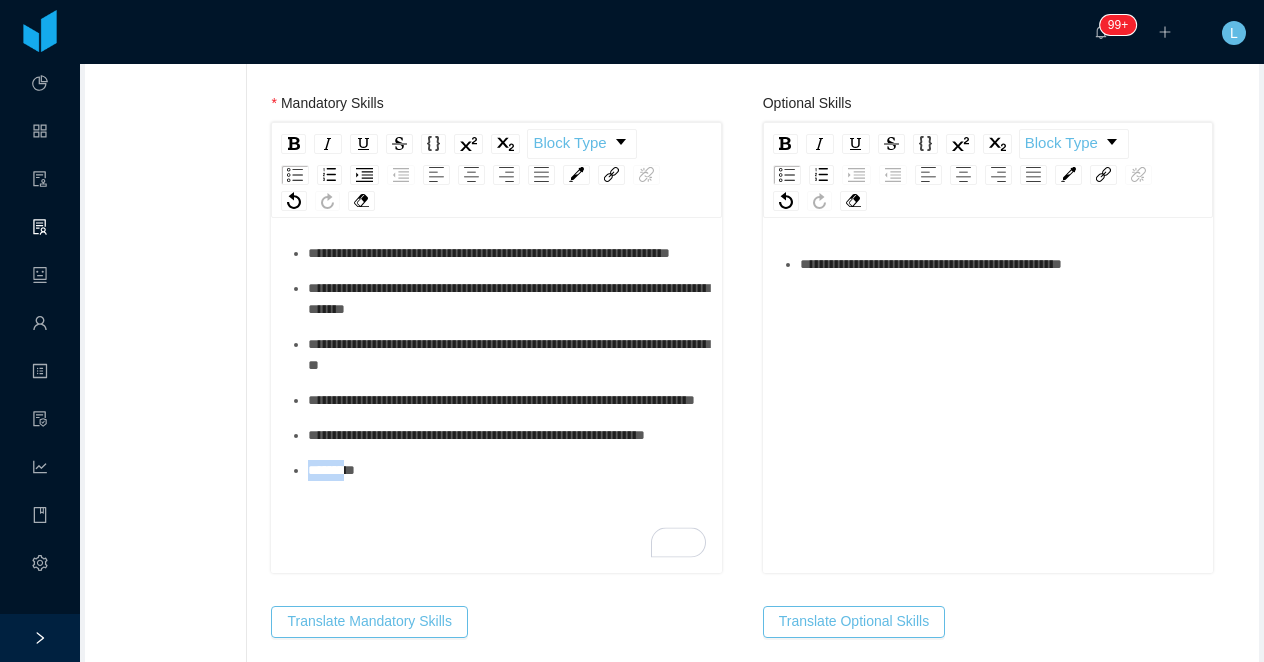 drag, startPoint x: 386, startPoint y: 540, endPoint x: 246, endPoint y: 540, distance: 140 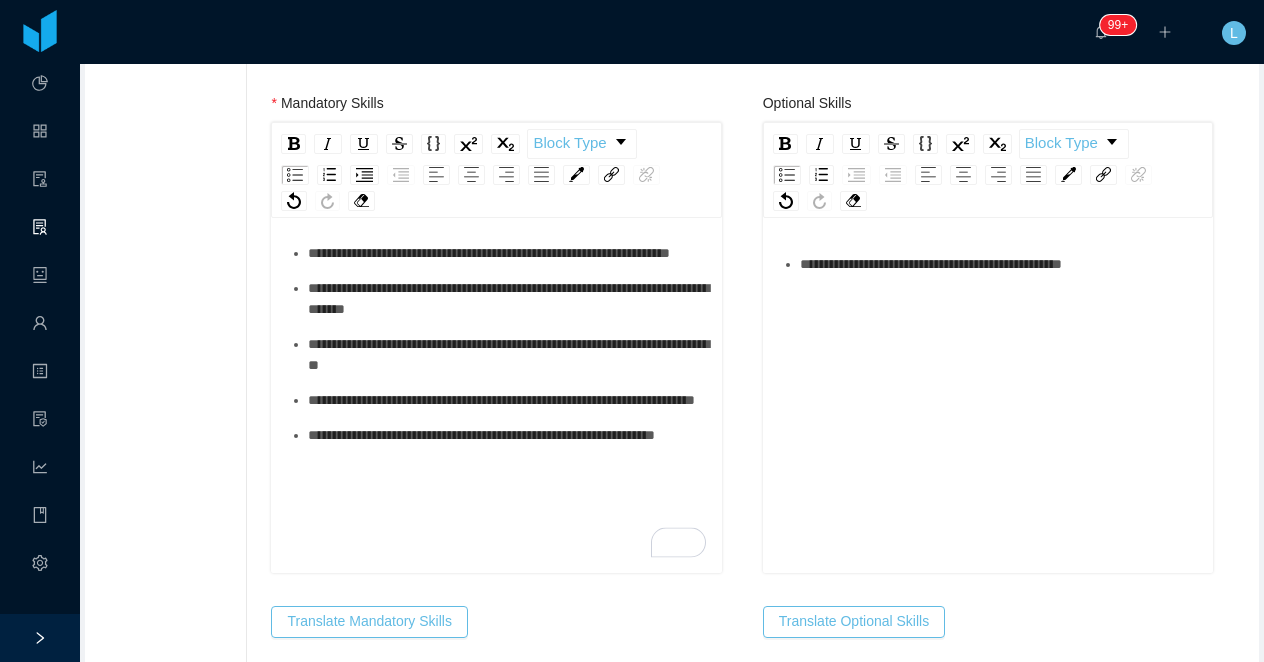 scroll, scrollTop: 0, scrollLeft: 0, axis: both 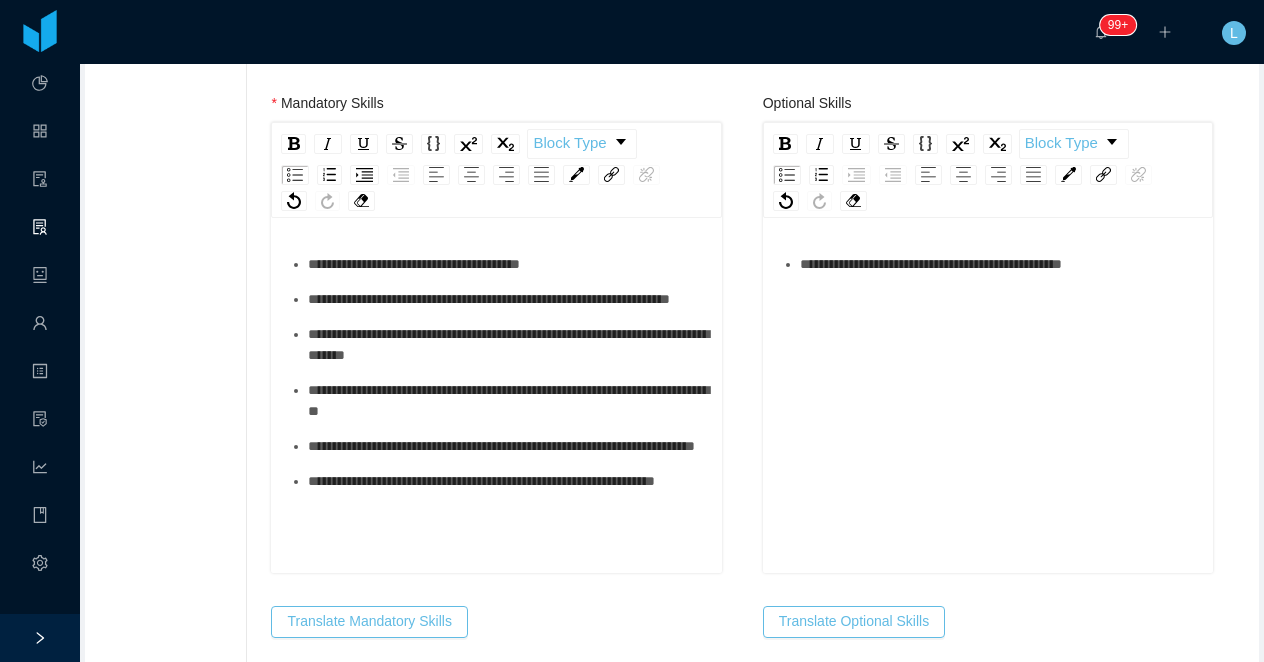 click on "**********" at bounding box center (414, 264) 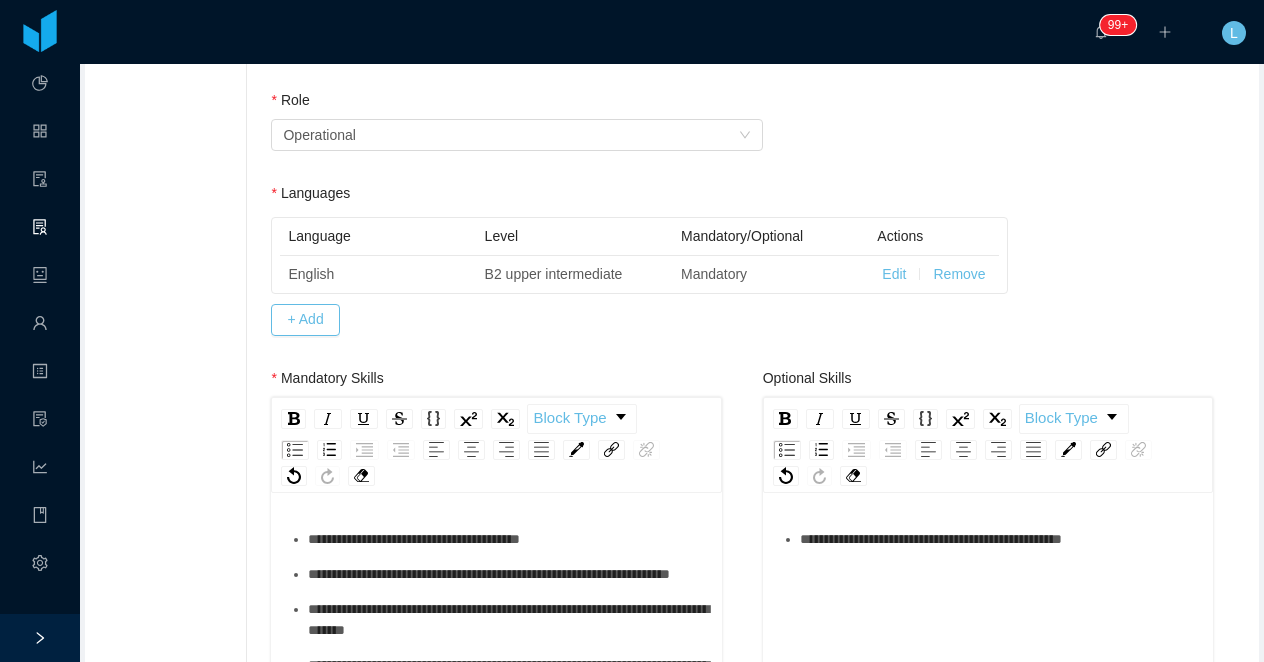 scroll, scrollTop: 759, scrollLeft: 0, axis: vertical 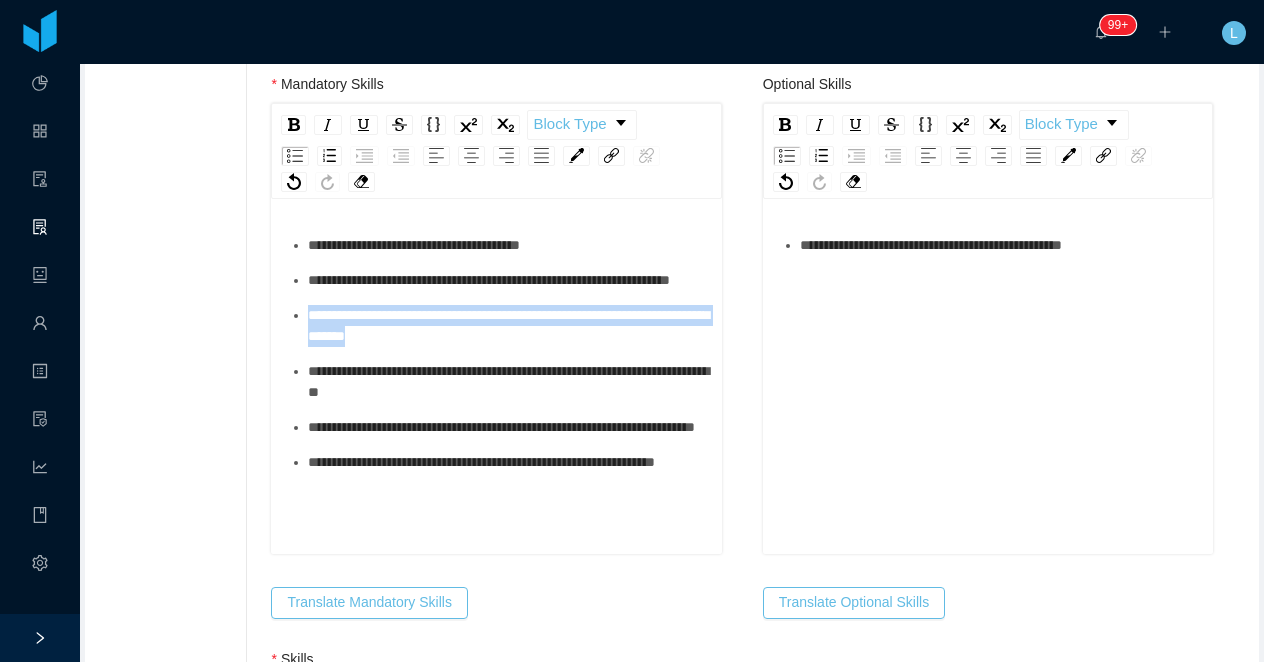 drag, startPoint x: 485, startPoint y: 359, endPoint x: 302, endPoint y: 331, distance: 185.12968 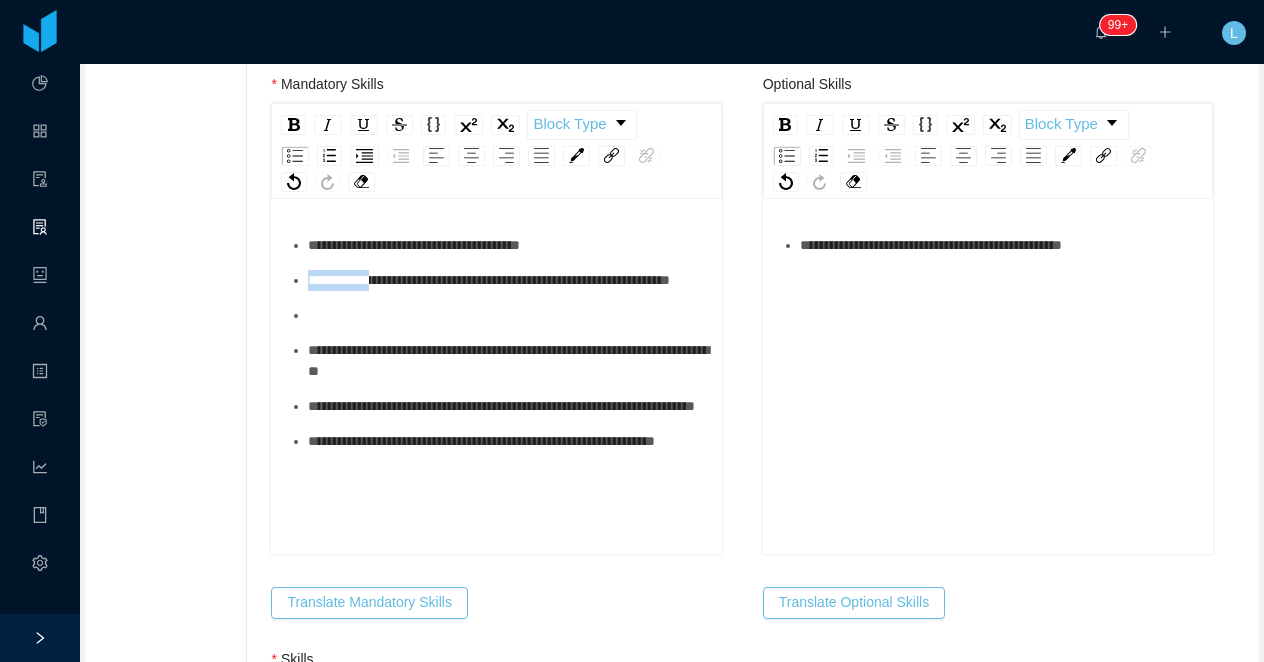 drag, startPoint x: 384, startPoint y: 278, endPoint x: 291, endPoint y: 279, distance: 93.00538 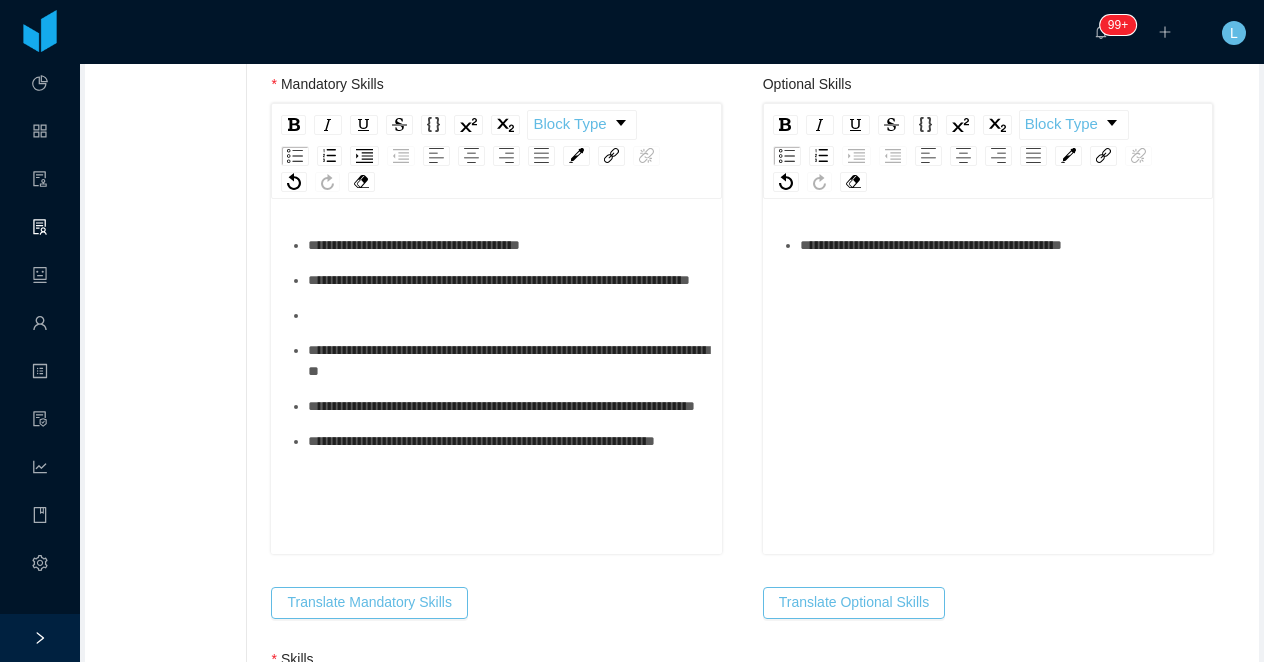 click at bounding box center [507, 315] 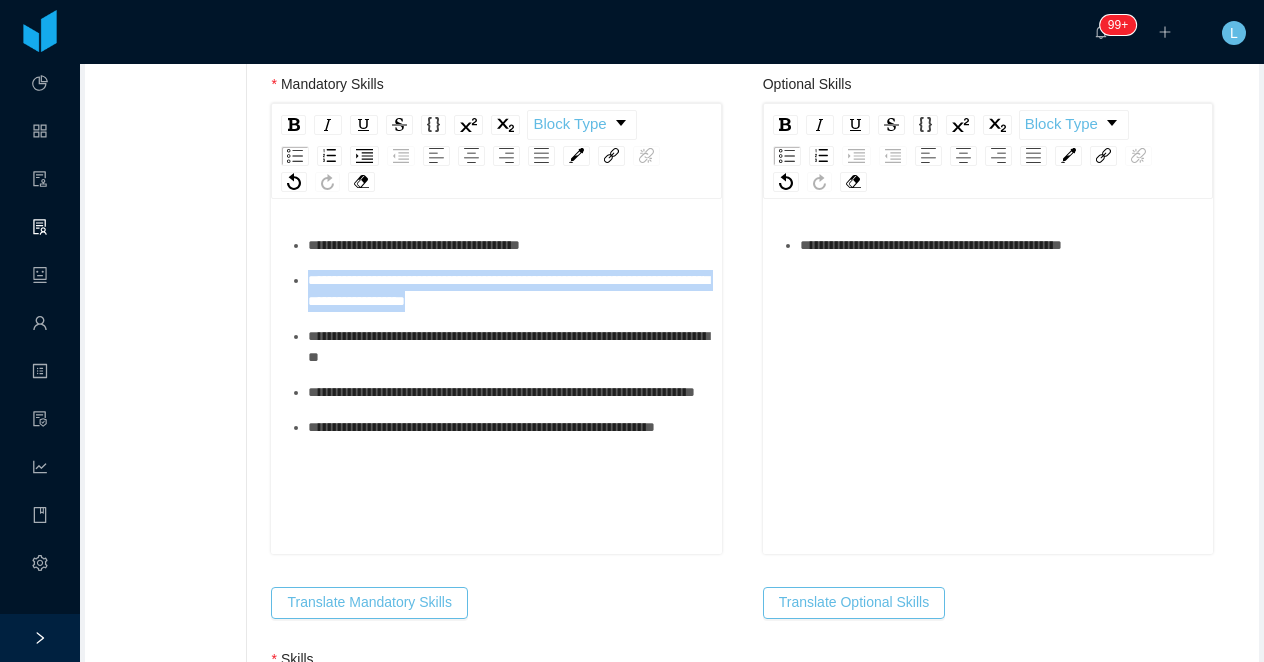 drag, startPoint x: 613, startPoint y: 294, endPoint x: 272, endPoint y: 286, distance: 341.09384 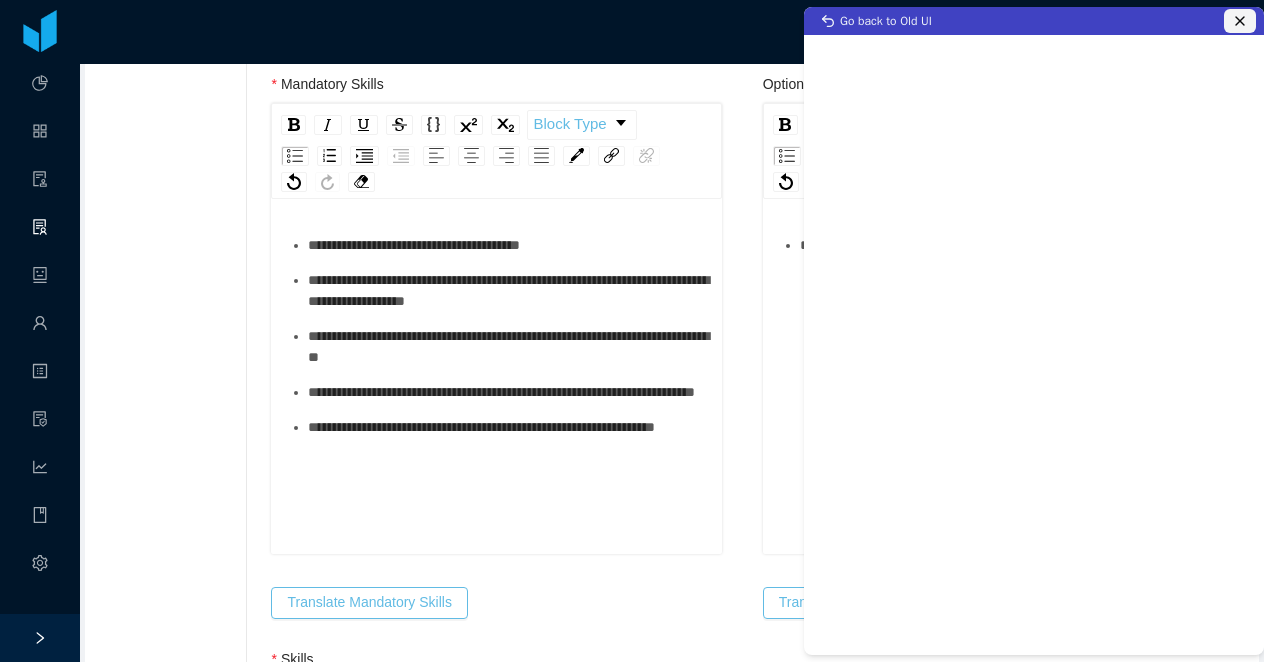 click at bounding box center (1240, 21) 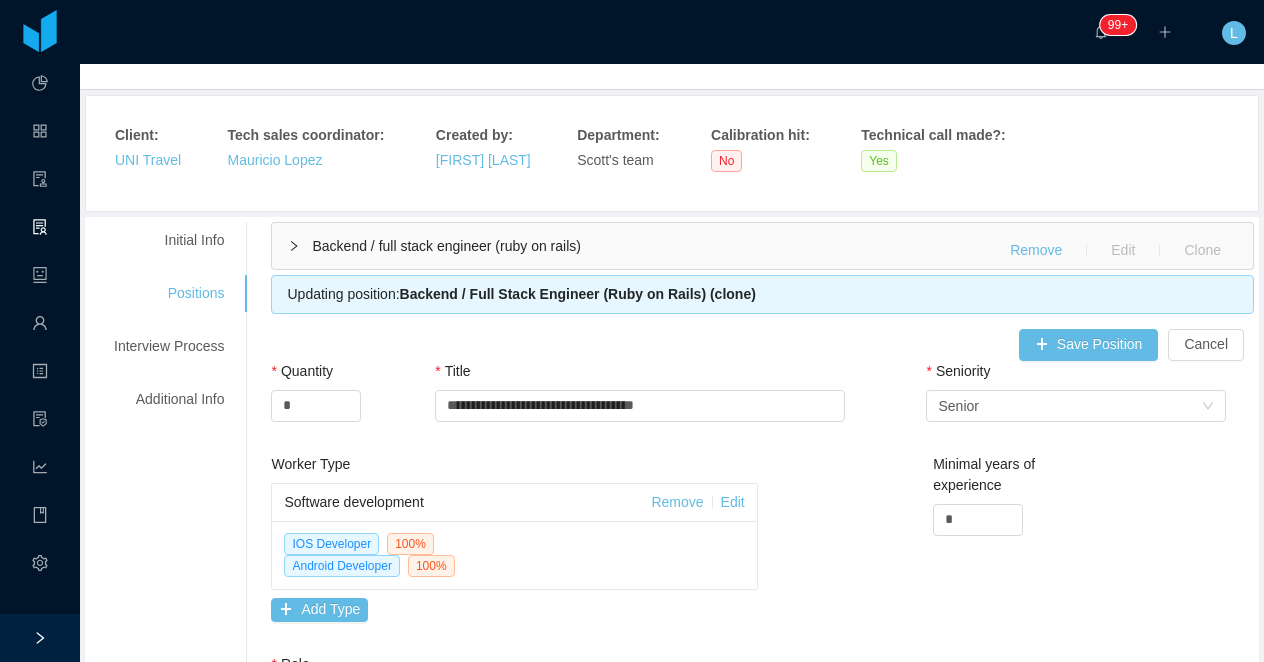 scroll, scrollTop: 0, scrollLeft: 0, axis: both 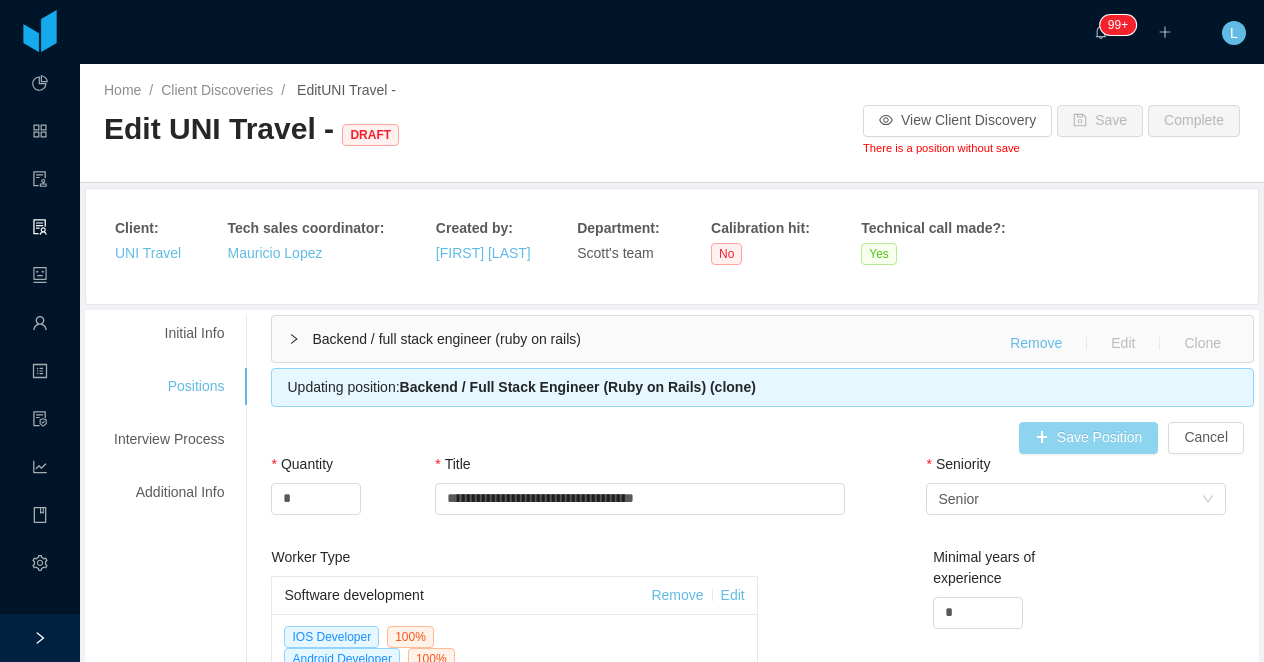 click on "Save Position" at bounding box center (1089, 438) 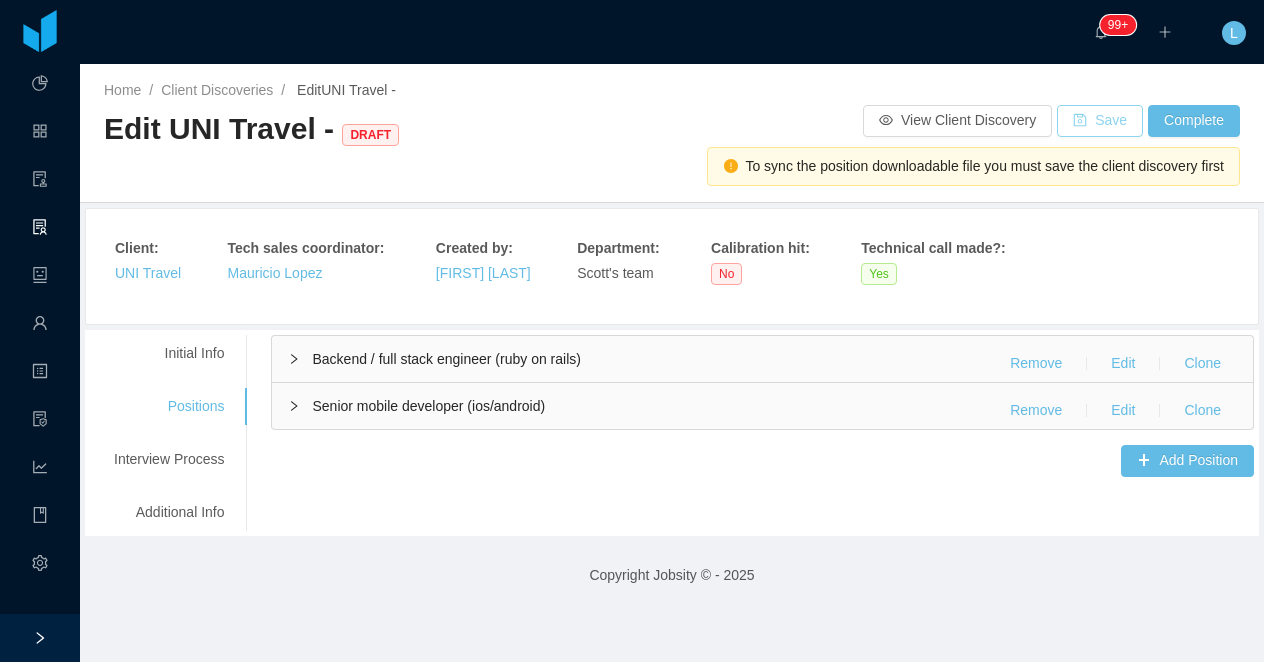 click on "Save" at bounding box center (1100, 121) 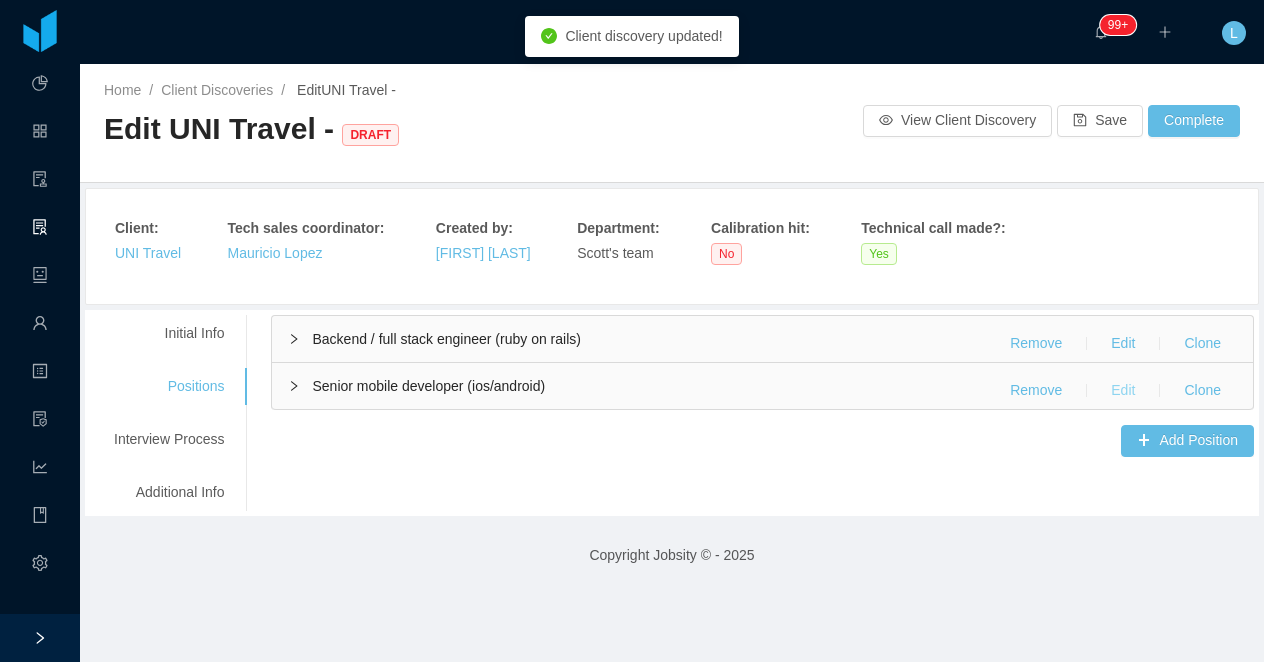 click on "Edit" at bounding box center [1123, 391] 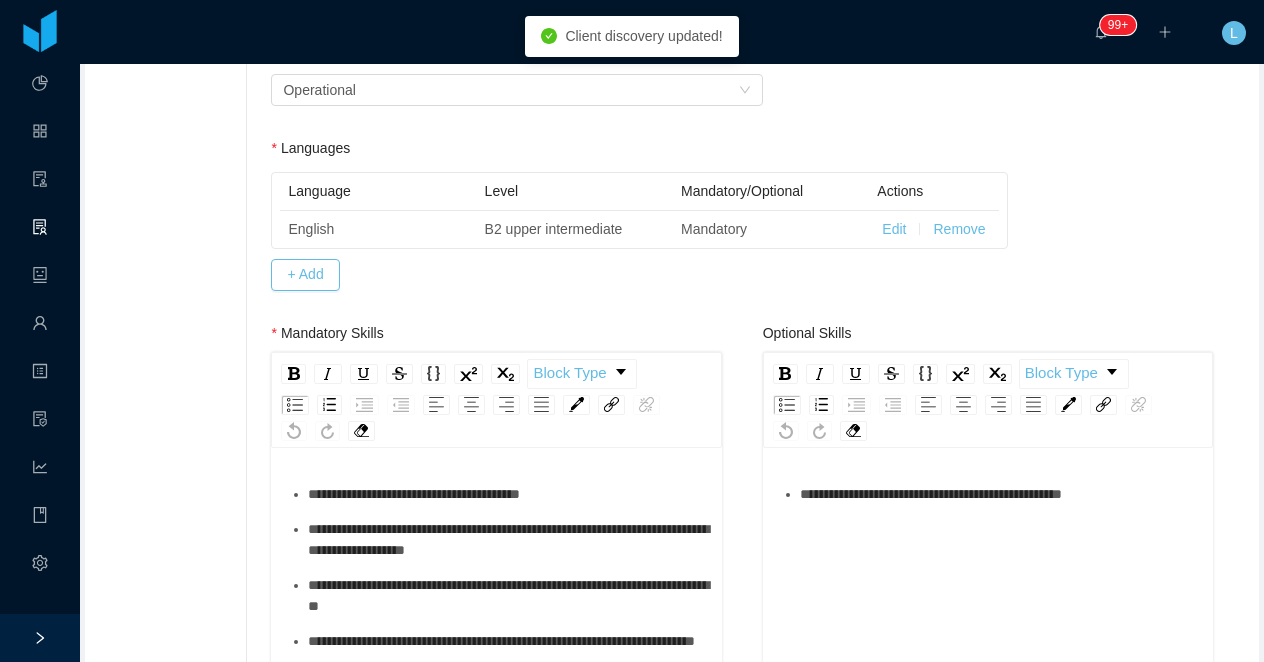 scroll, scrollTop: 813, scrollLeft: 0, axis: vertical 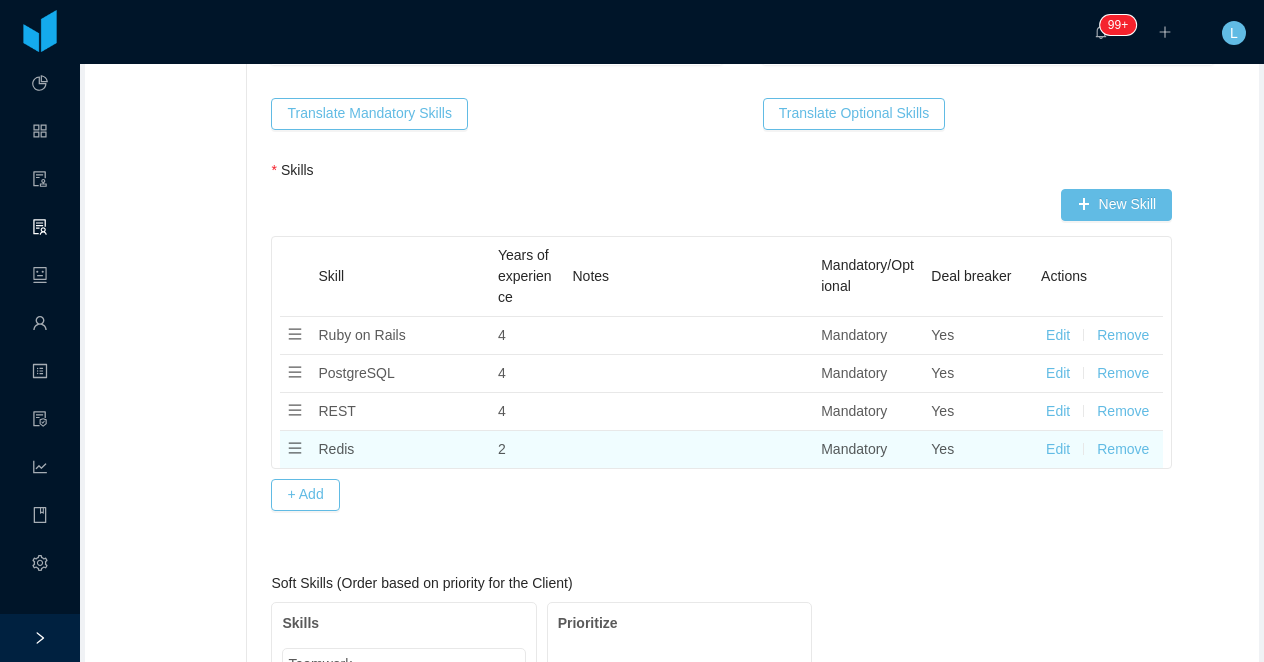 click on "Remove" at bounding box center [1123, 449] 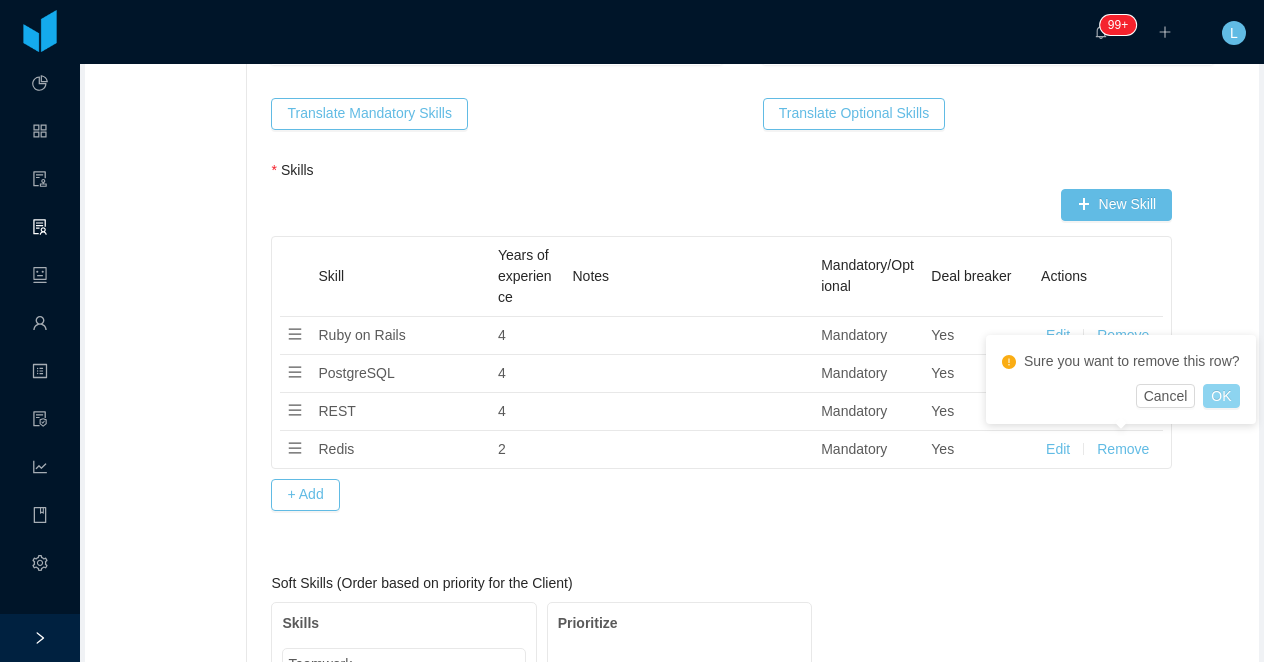 click on "OK" at bounding box center (1221, 396) 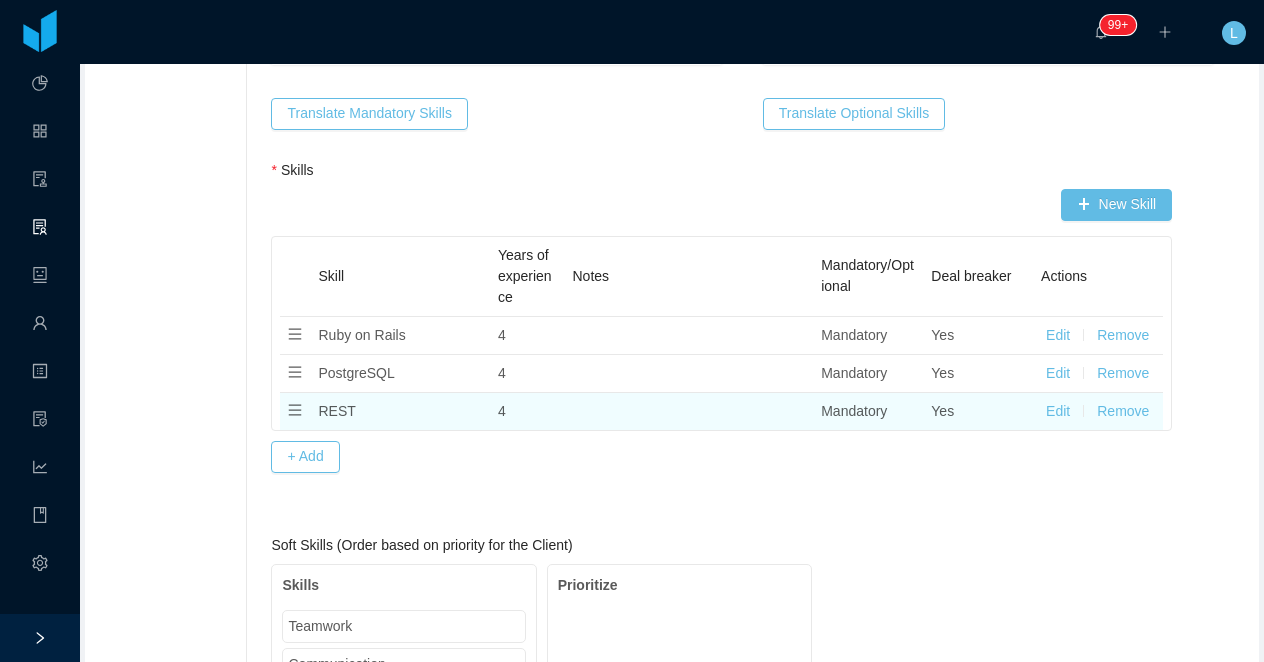click on "Remove" at bounding box center [1123, 411] 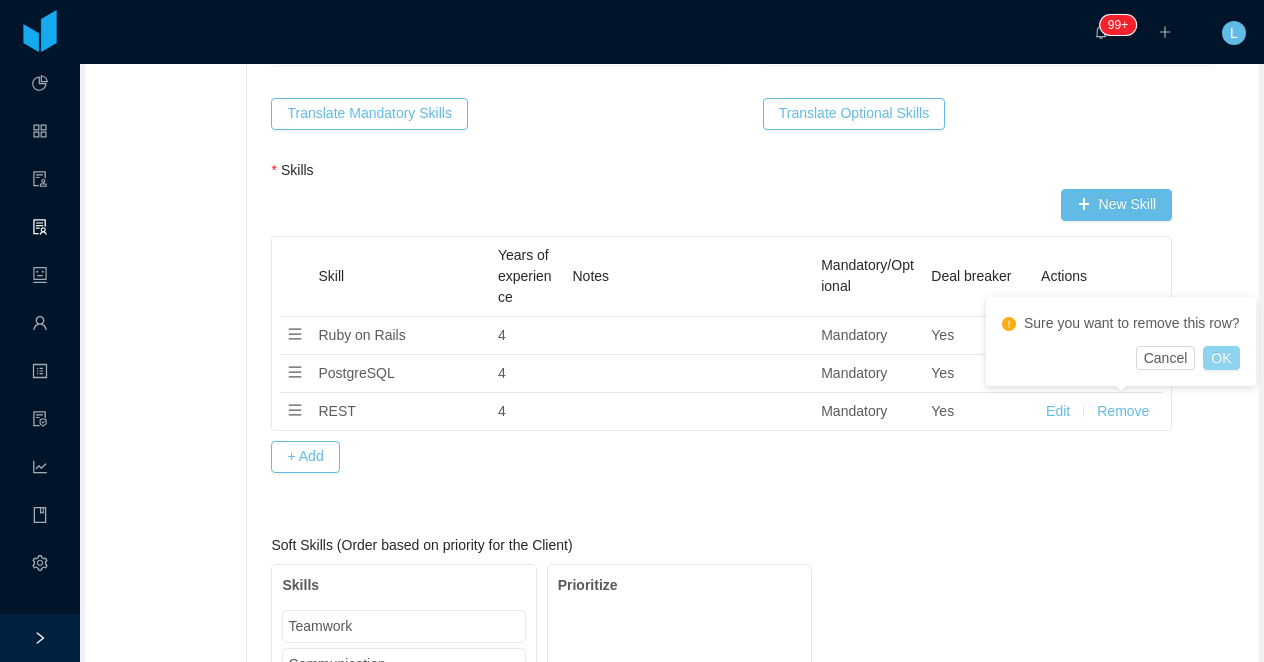 click on "OK" at bounding box center [1221, 358] 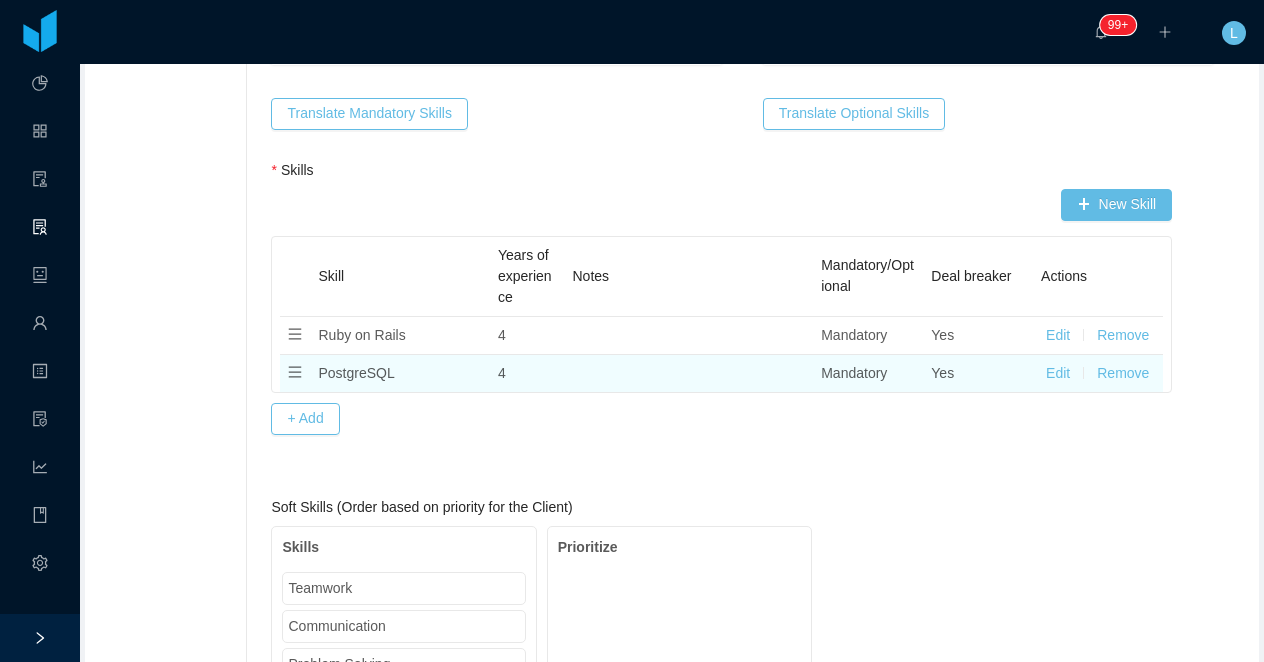 click on "Remove" at bounding box center (1123, 373) 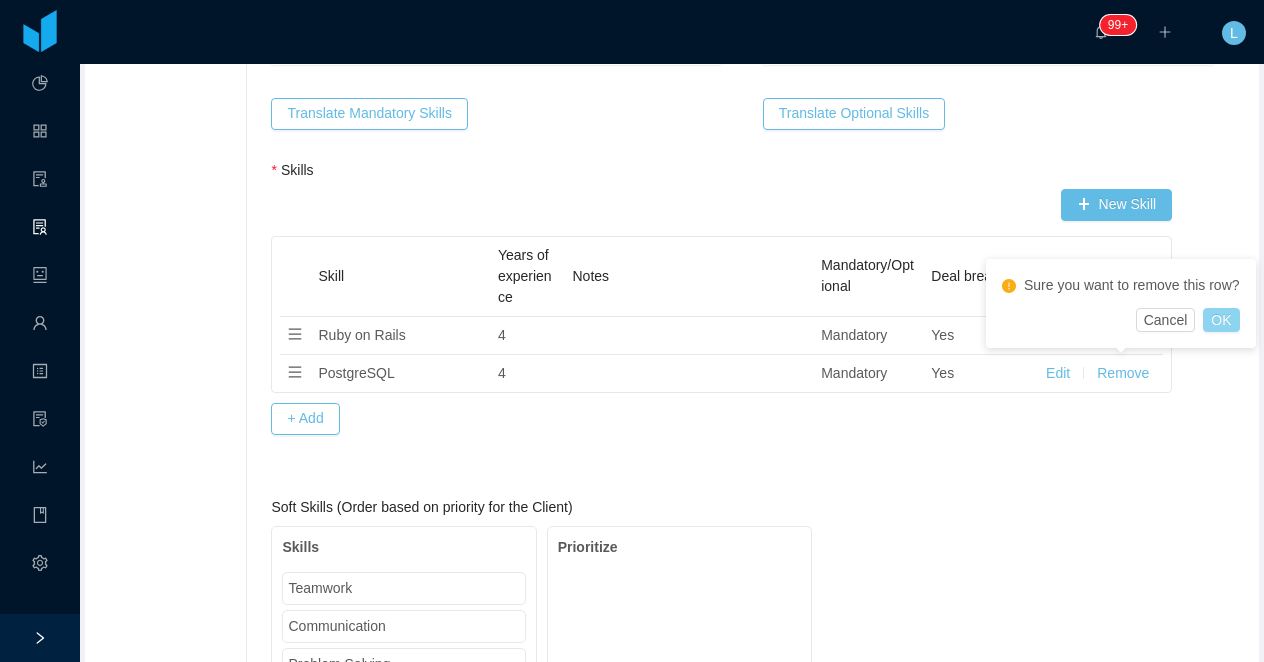 click on "OK" at bounding box center (1221, 320) 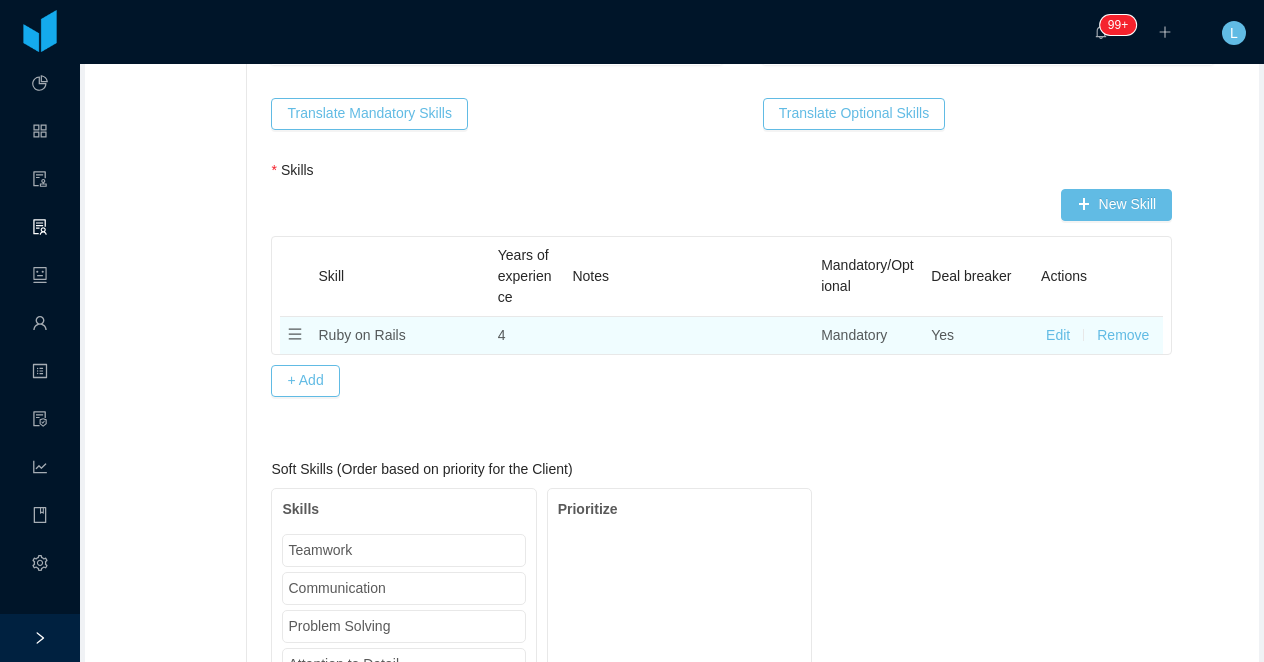 click on "Remove" at bounding box center (1123, 335) 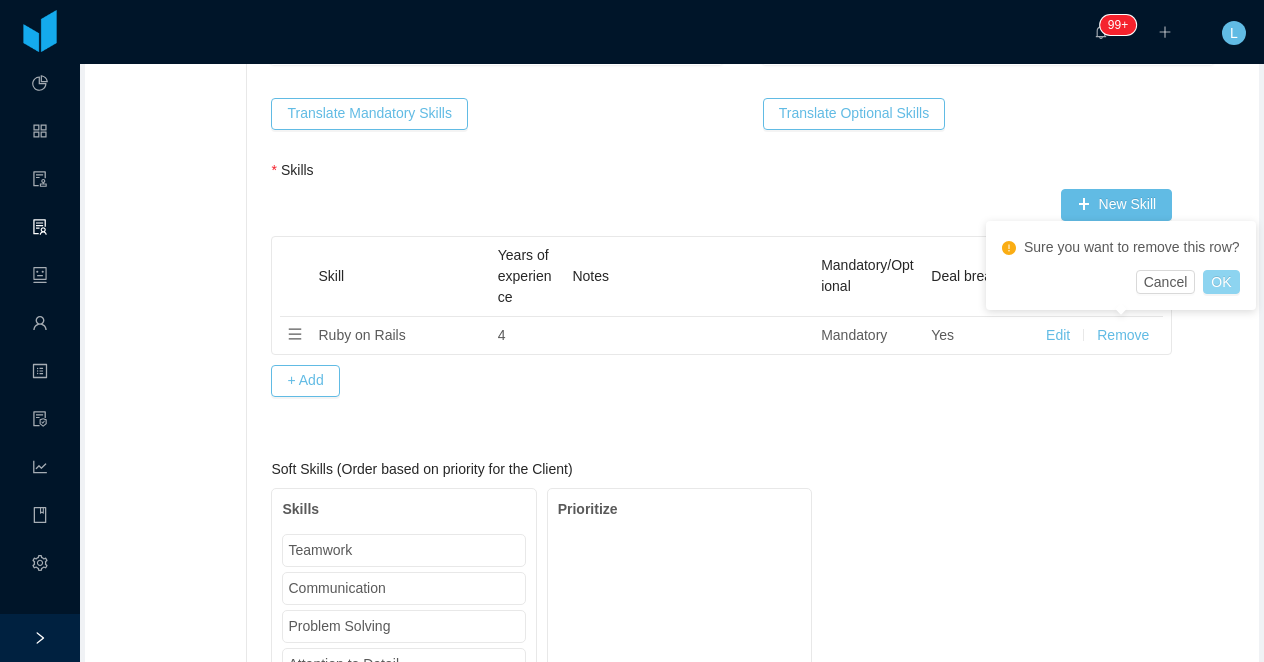 click on "OK" at bounding box center [1221, 282] 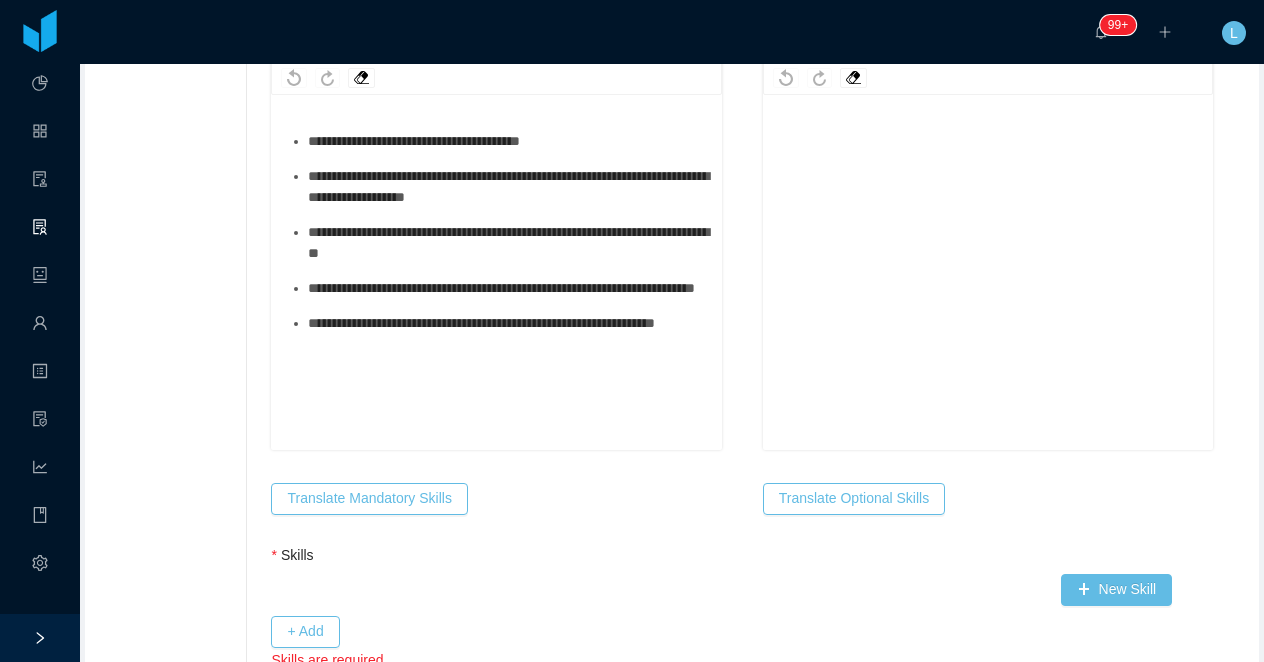 scroll, scrollTop: 1192, scrollLeft: 0, axis: vertical 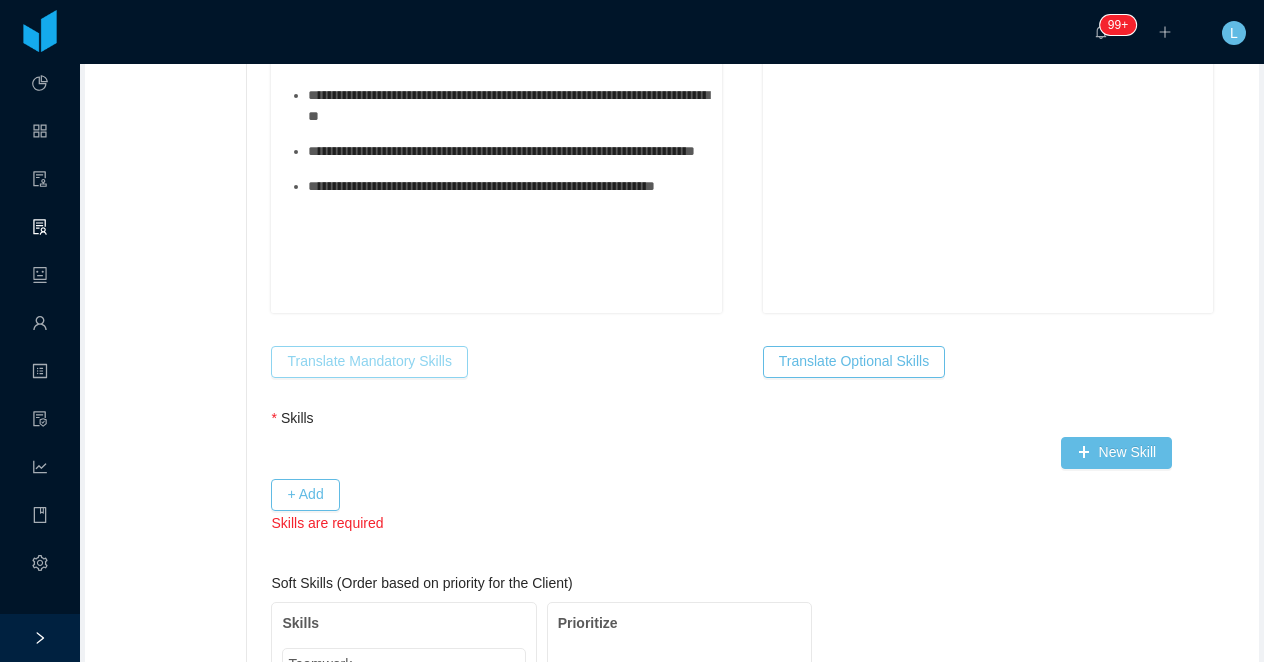 click on "Translate Mandatory Skills" at bounding box center [369, 362] 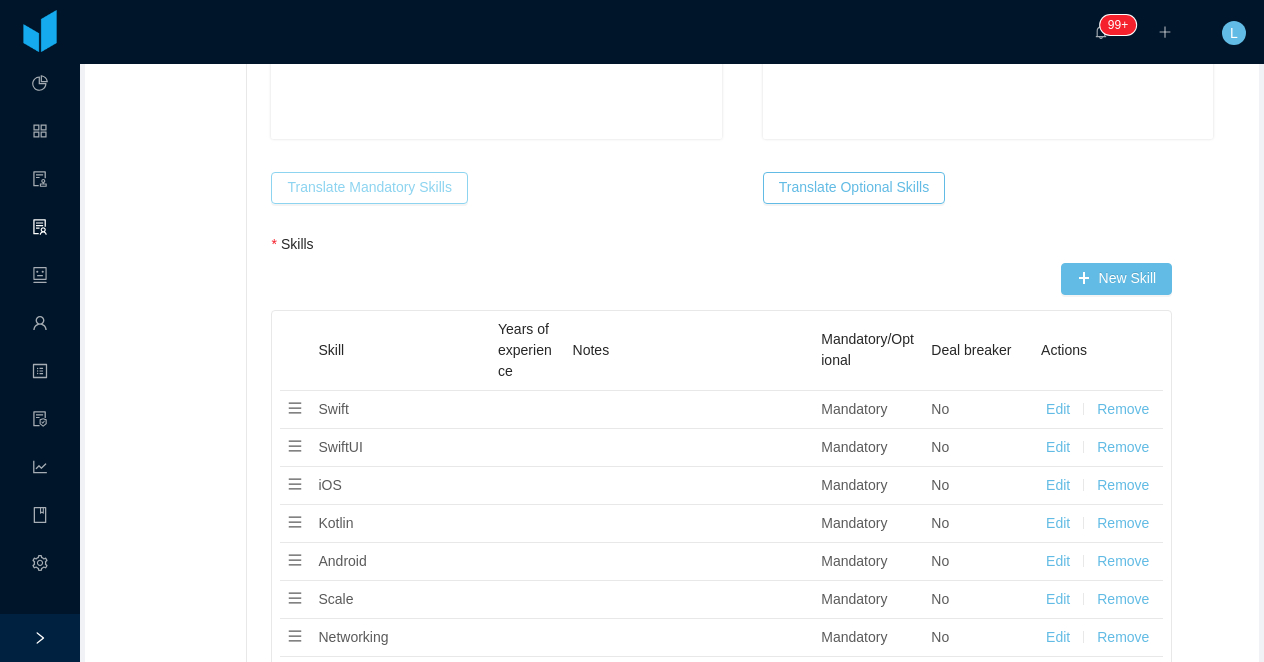 scroll, scrollTop: 1449, scrollLeft: 0, axis: vertical 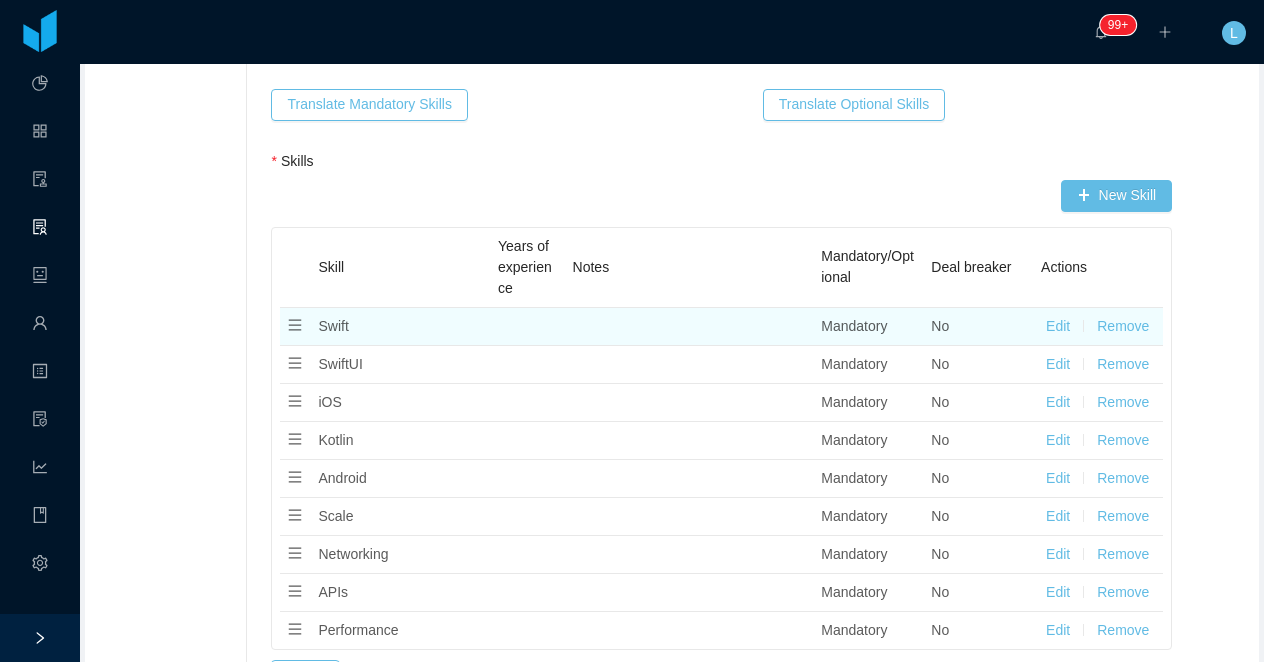 click on "Edit" at bounding box center [1058, 326] 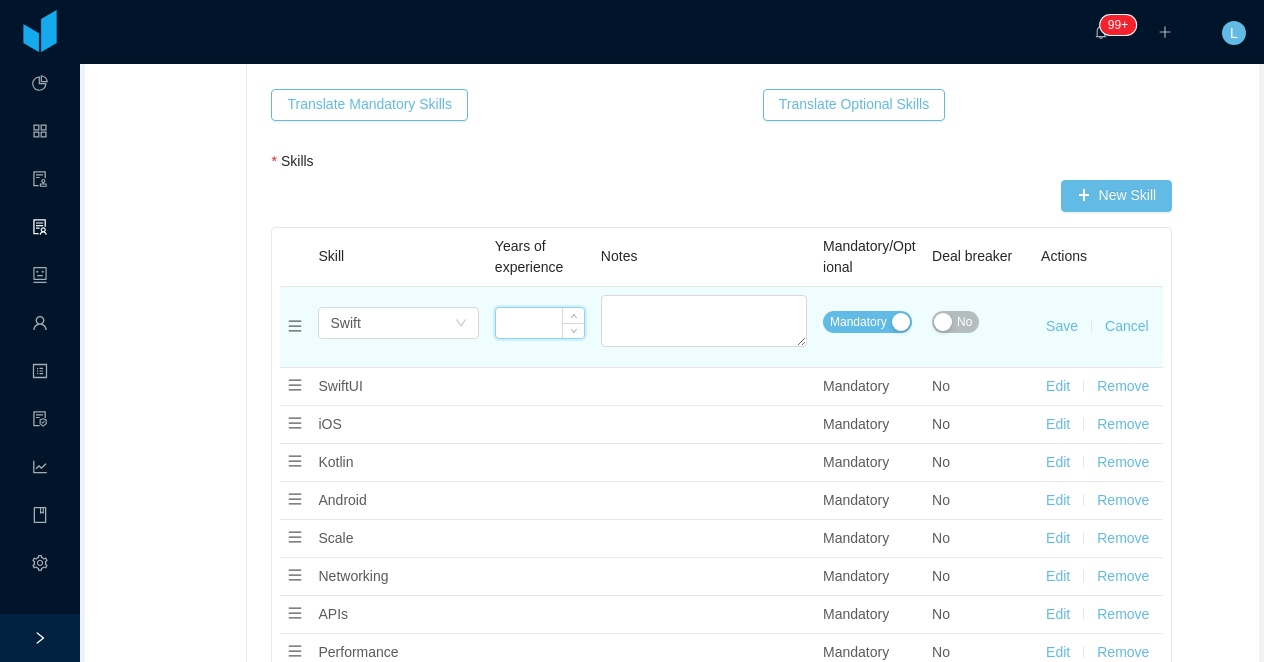 click at bounding box center (540, 323) 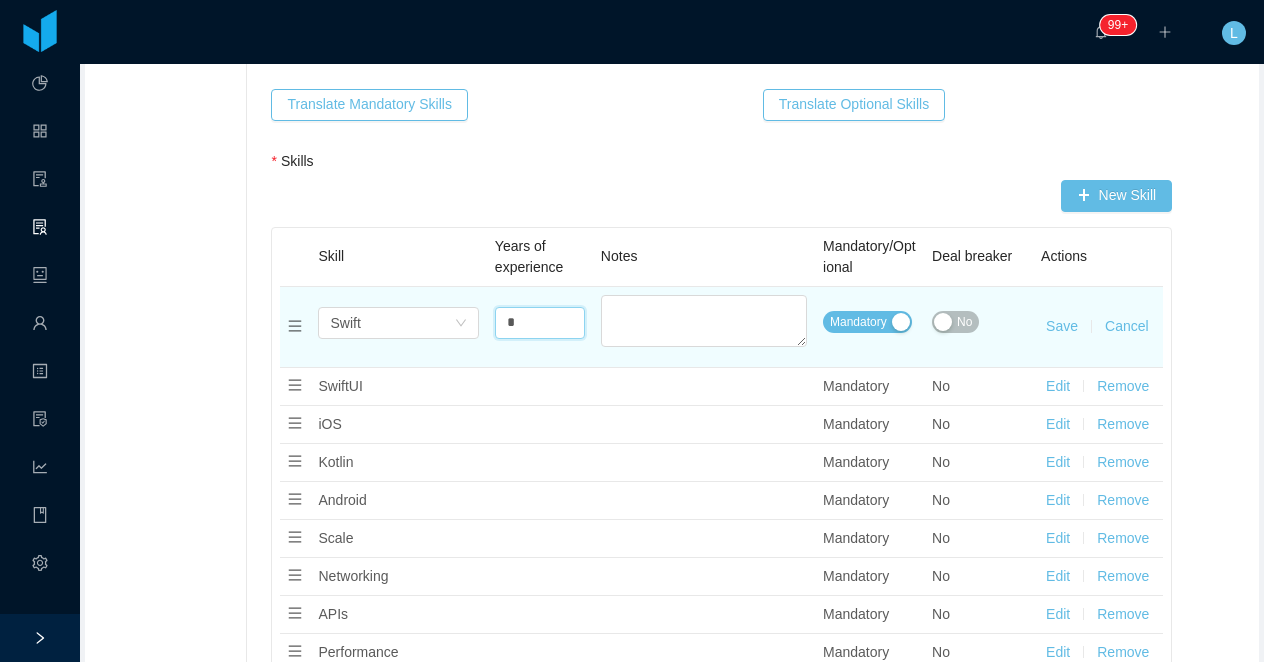 type on "*" 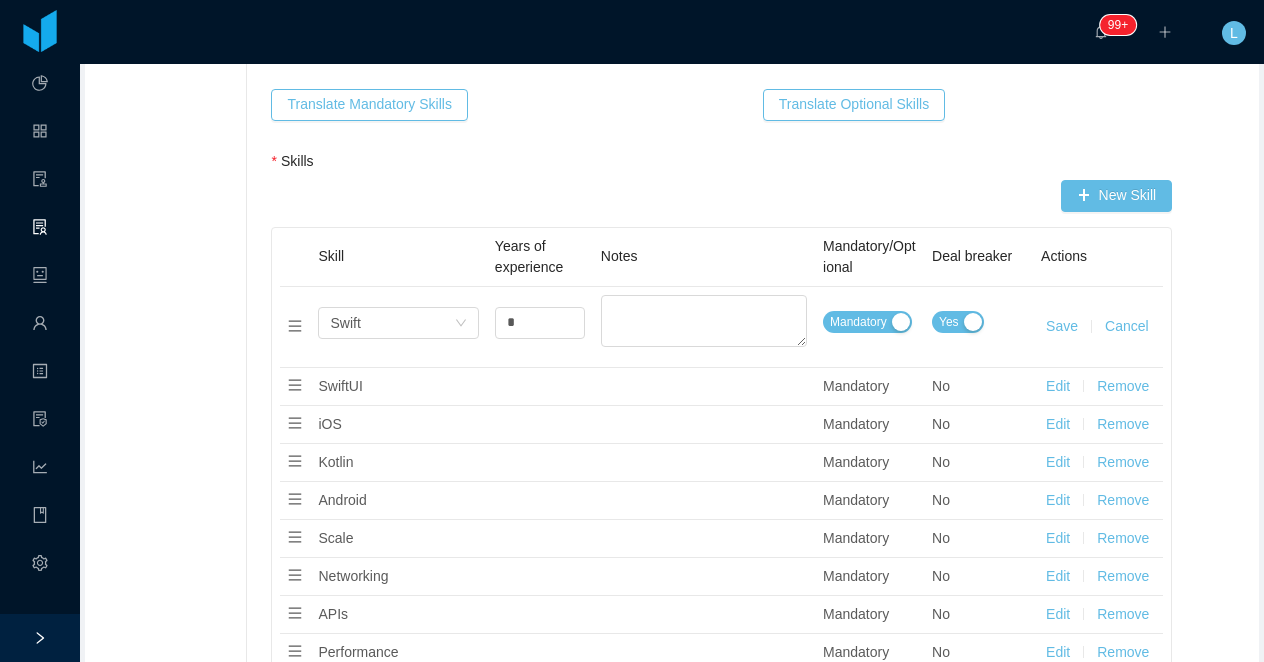 click on "Save" at bounding box center [1062, 326] 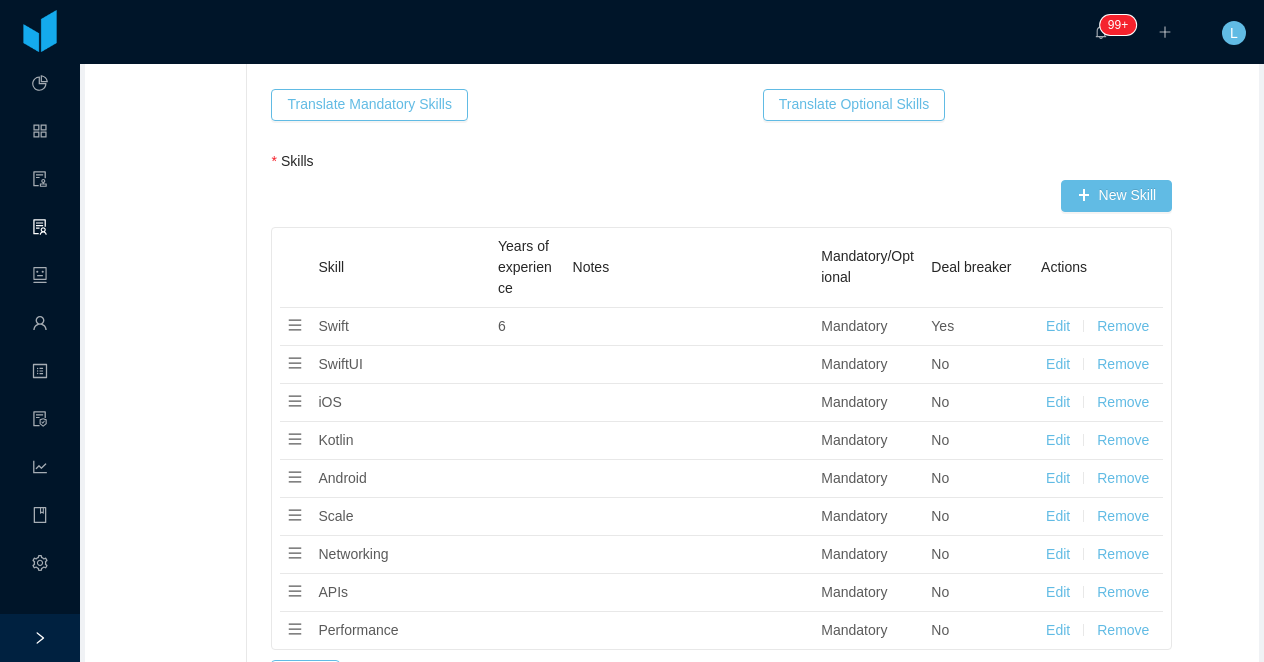 click on "Edit" at bounding box center [1058, 326] 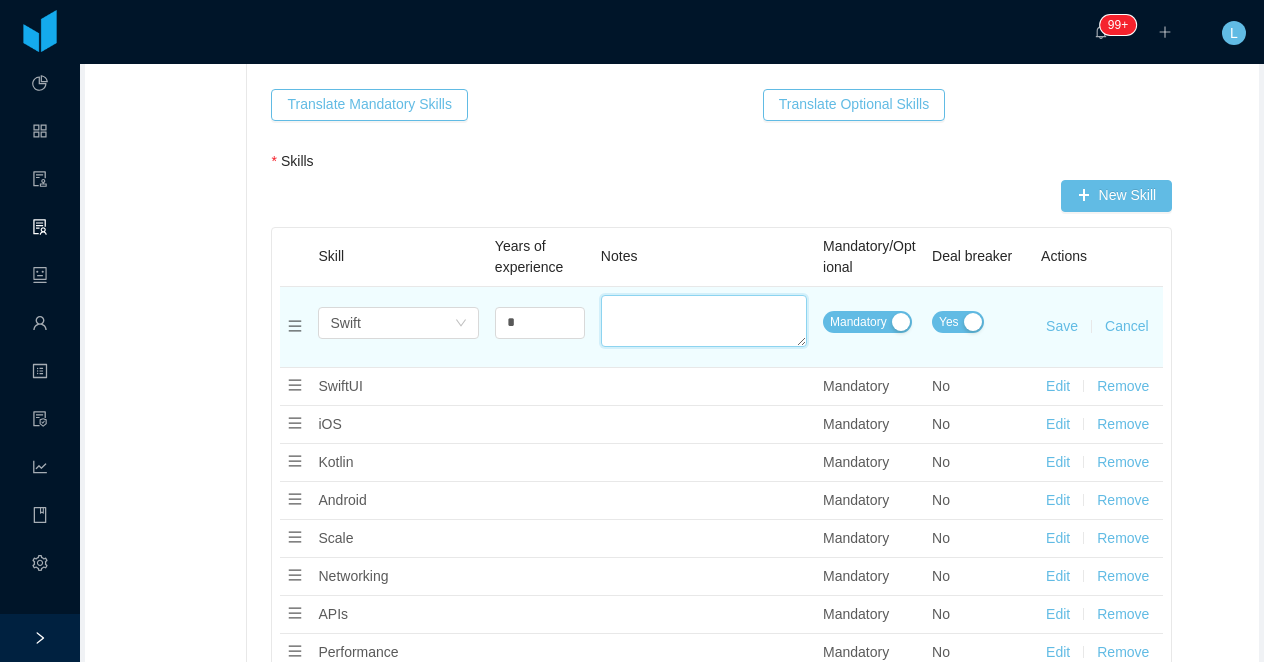 click on "Additional Info" at bounding box center (704, 321) 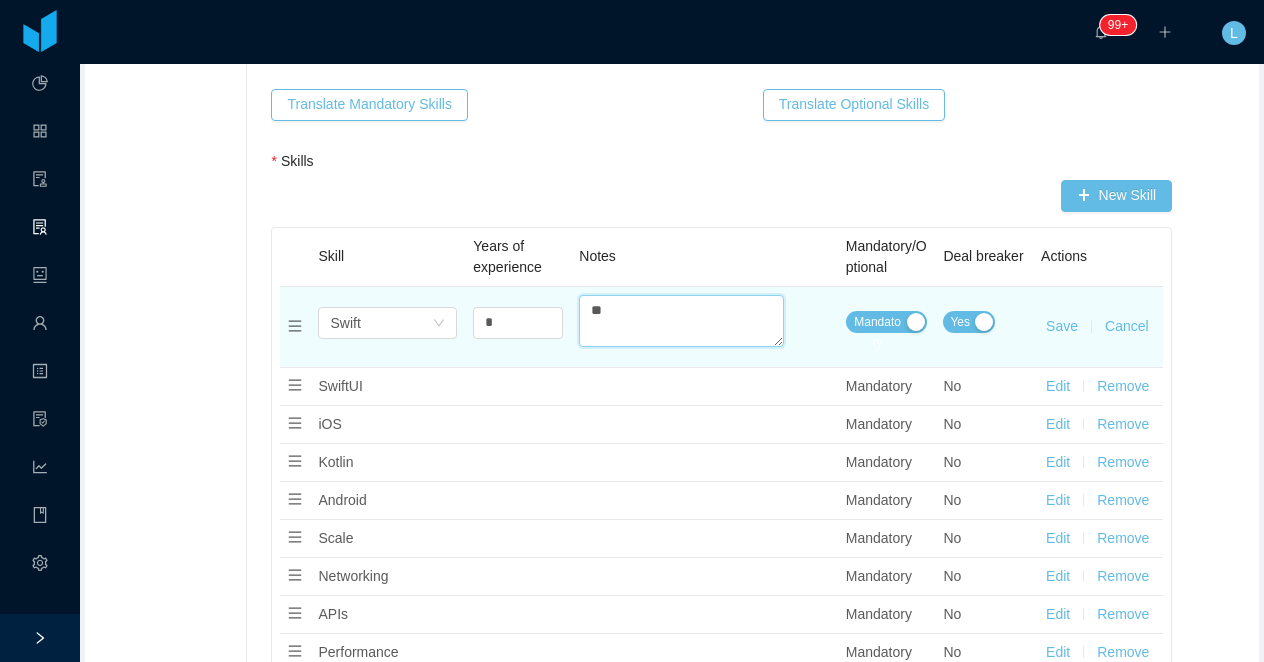 type on "*" 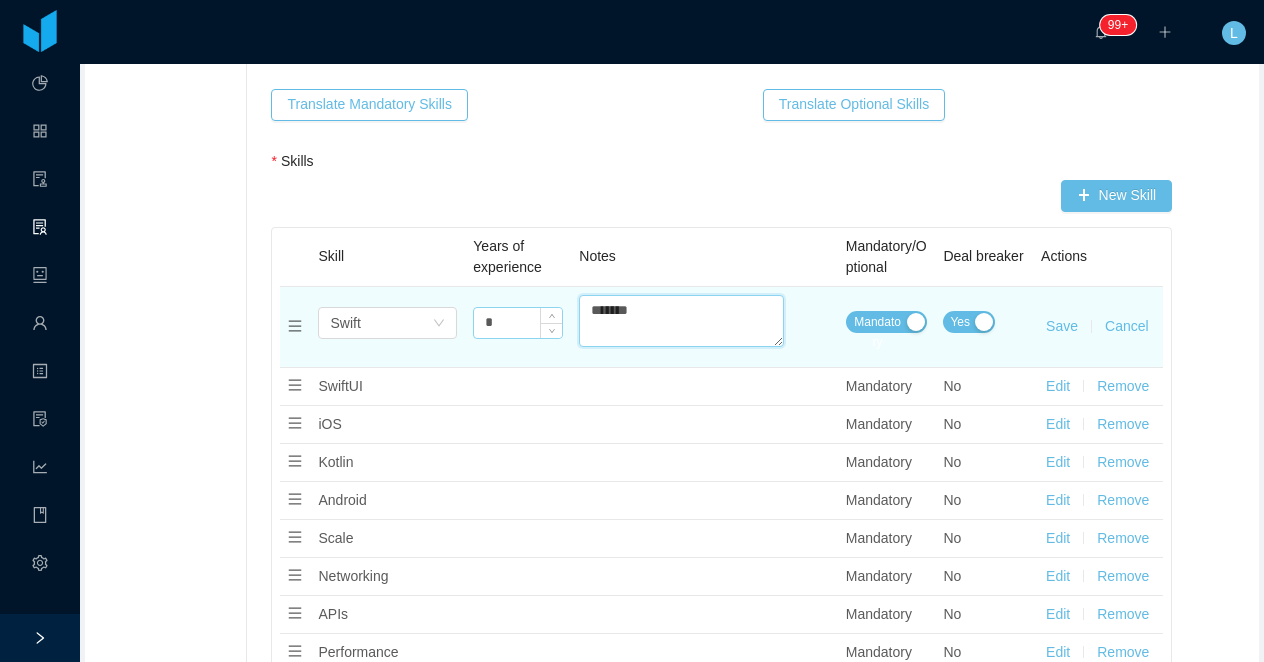 drag, startPoint x: 698, startPoint y: 310, endPoint x: 563, endPoint y: 309, distance: 135.00371 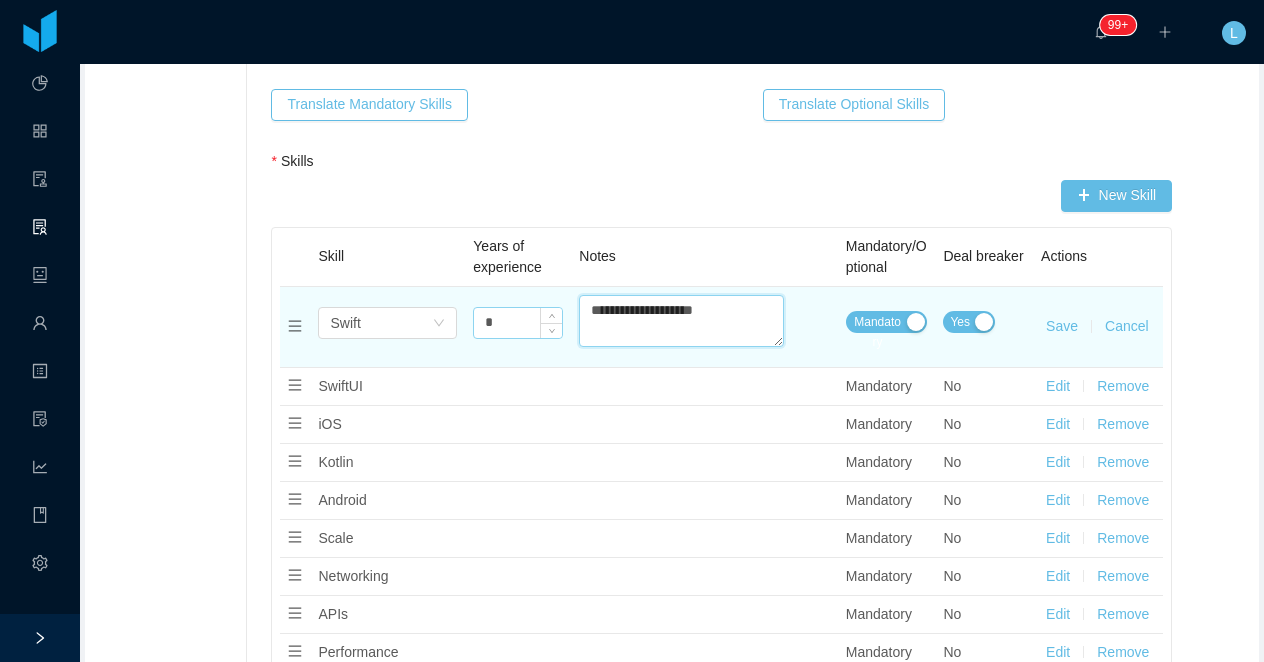 type on "**********" 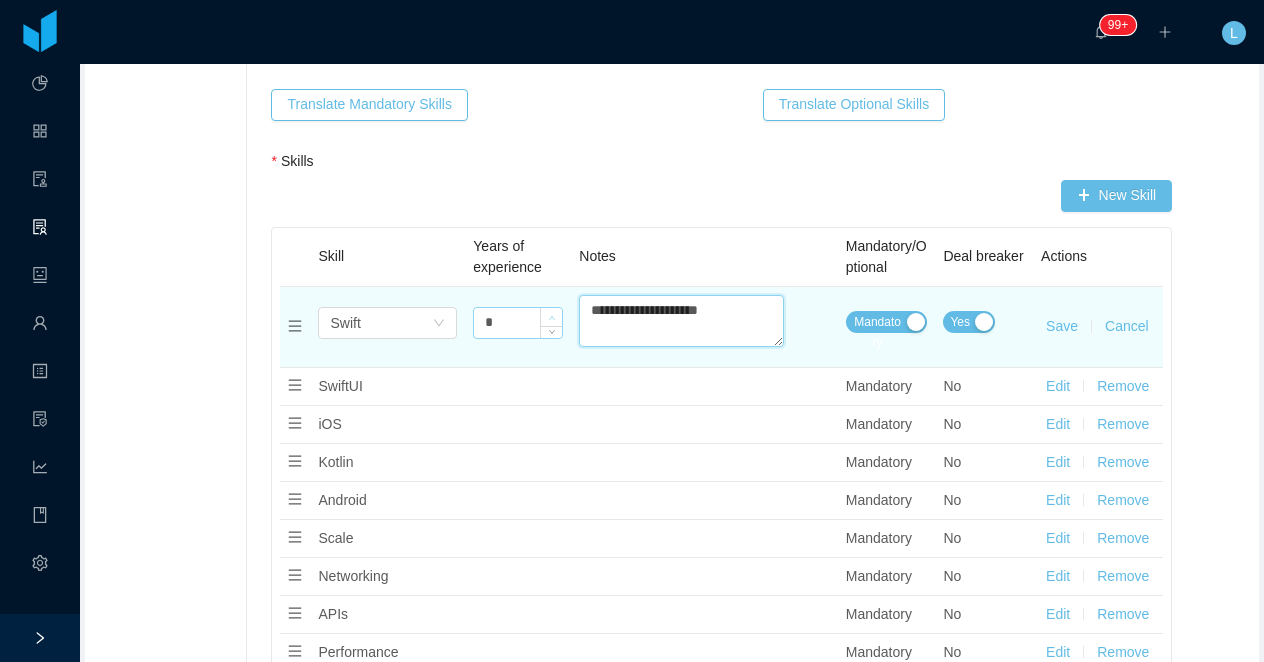 drag, startPoint x: 752, startPoint y: 308, endPoint x: 579, endPoint y: 308, distance: 173 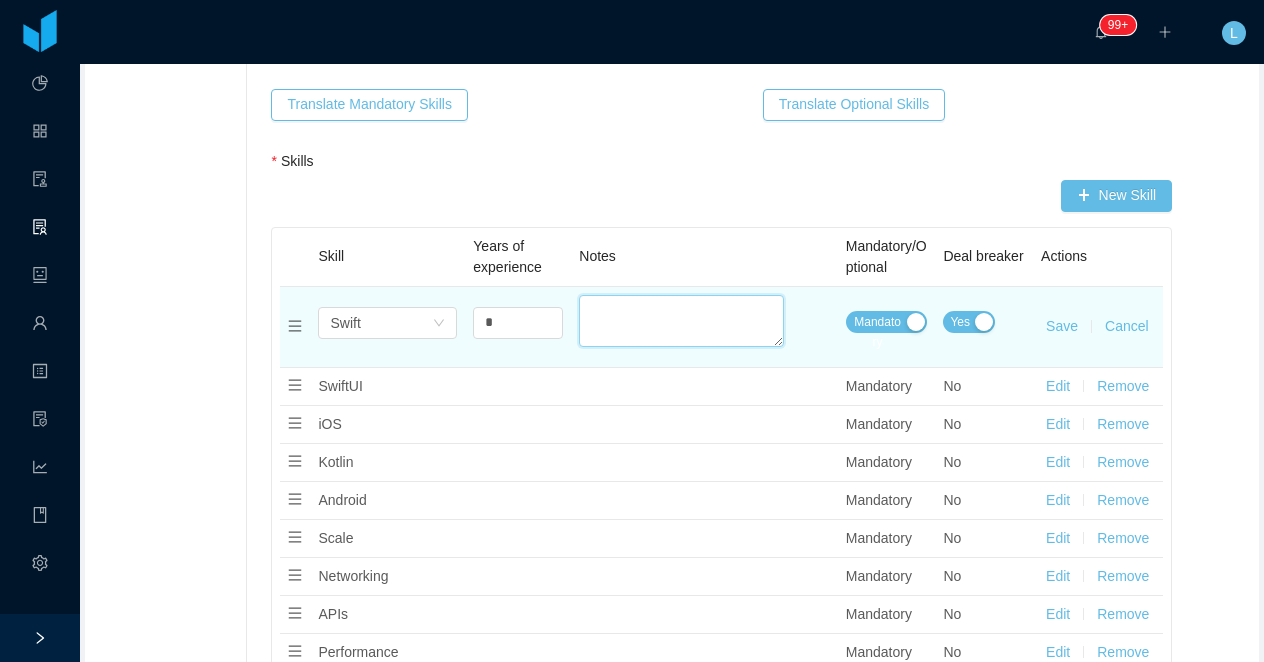 click on "Additional Info" at bounding box center (681, 321) 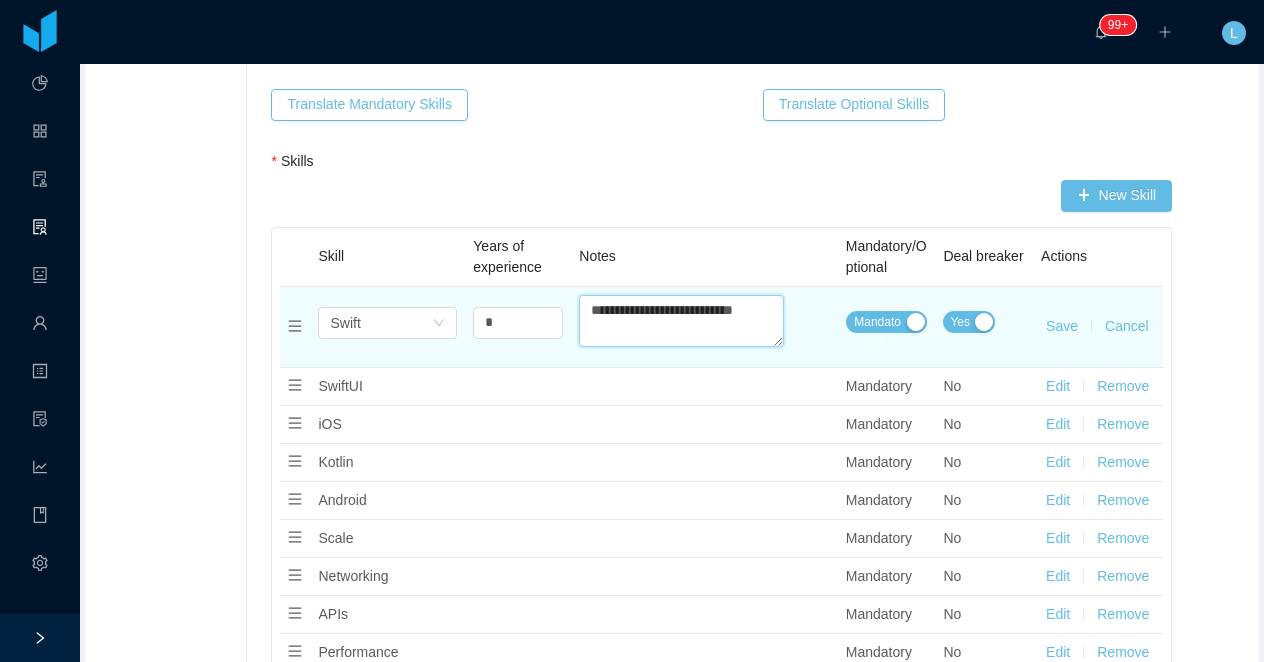 drag, startPoint x: 698, startPoint y: 331, endPoint x: 581, endPoint y: 305, distance: 119.85408 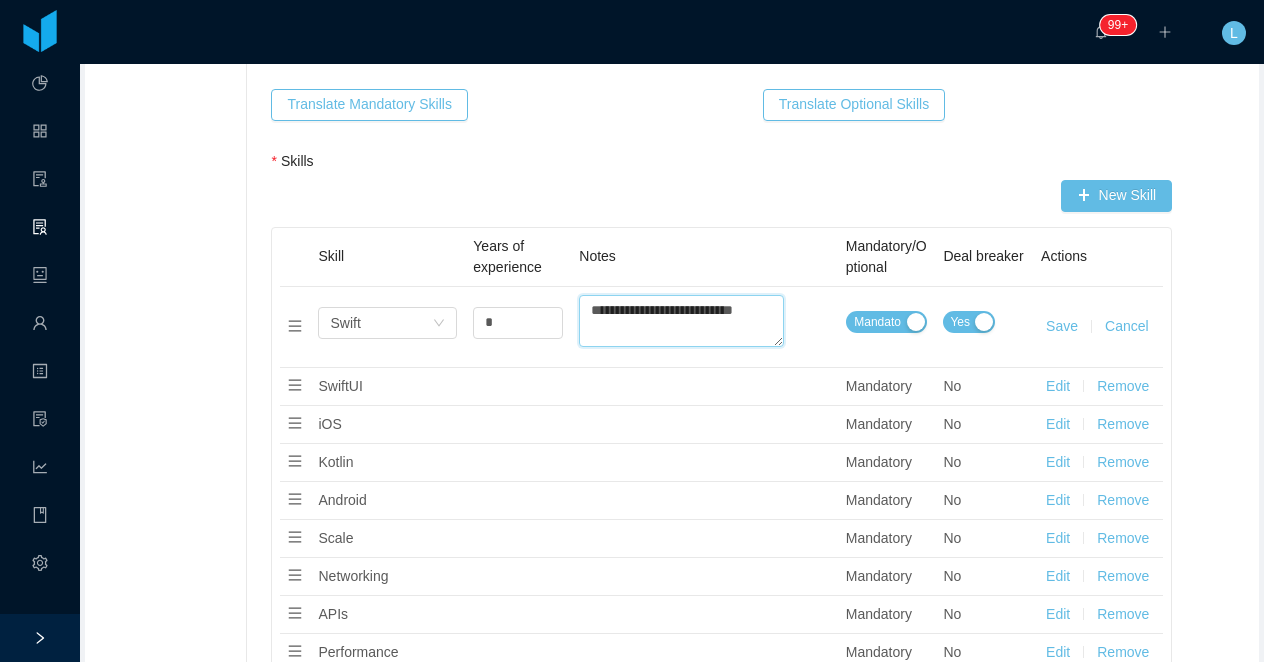 type on "**********" 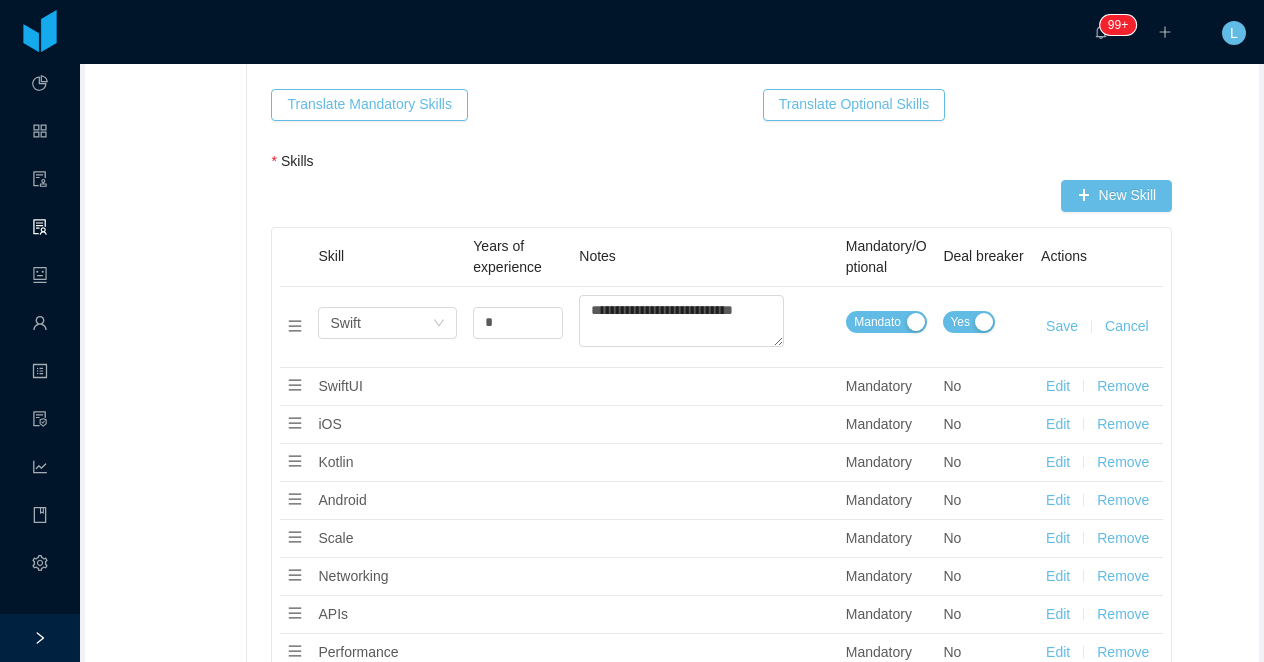 click on "Save" at bounding box center [1062, 326] 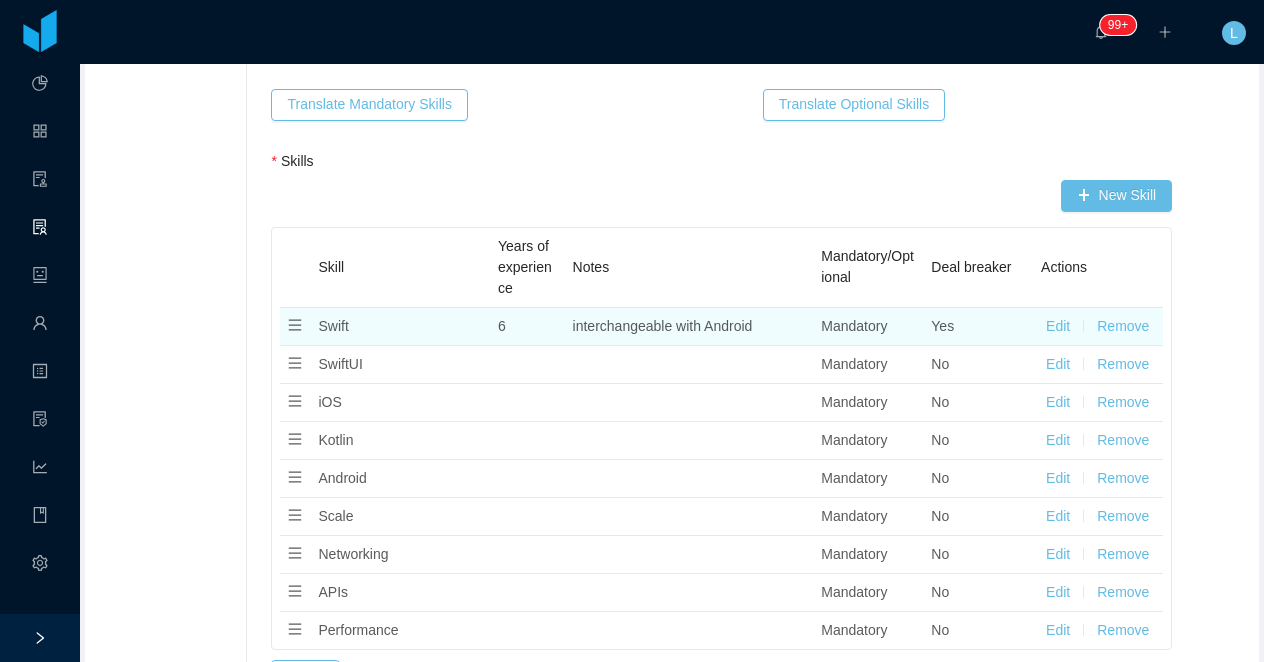 click on "interchangeable with Android" at bounding box center [663, 326] 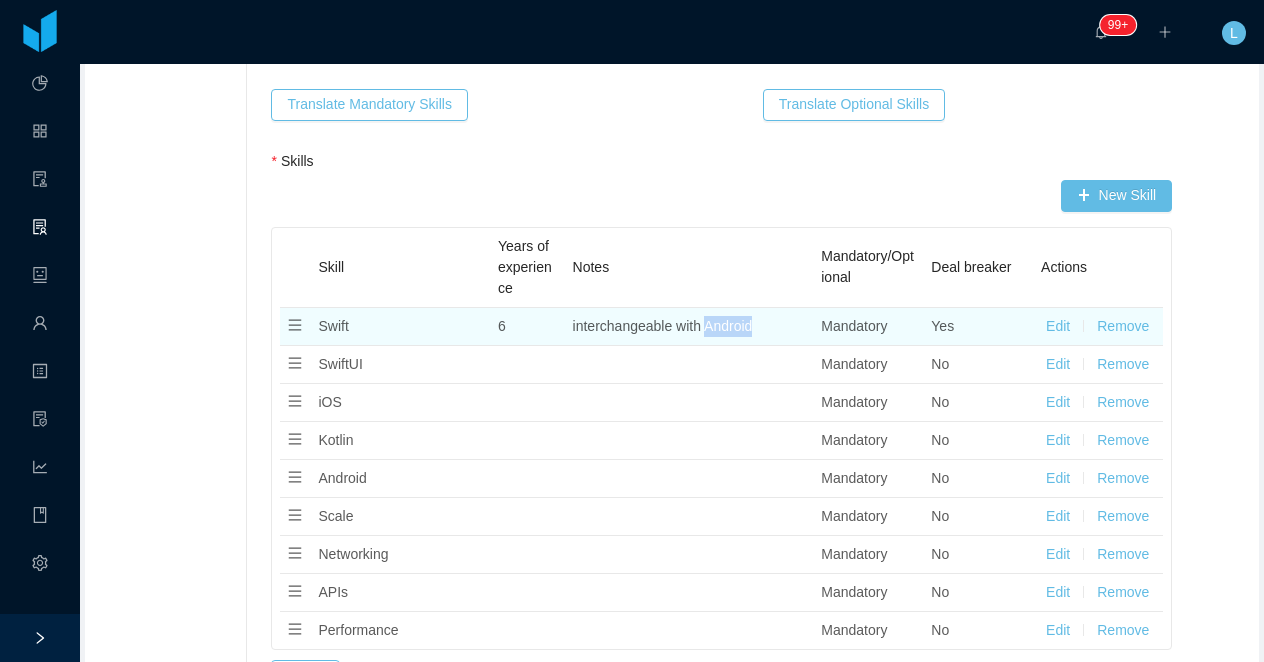 click on "interchangeable with Android" at bounding box center [663, 326] 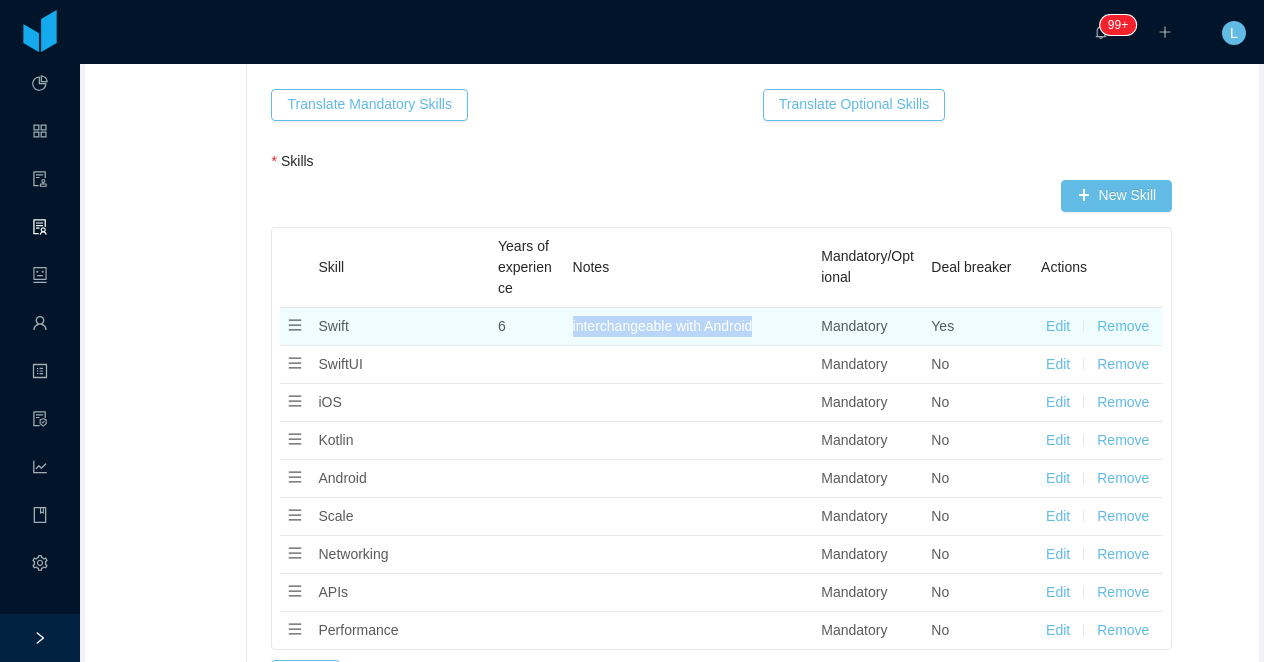 click on "interchangeable with Android" at bounding box center [663, 326] 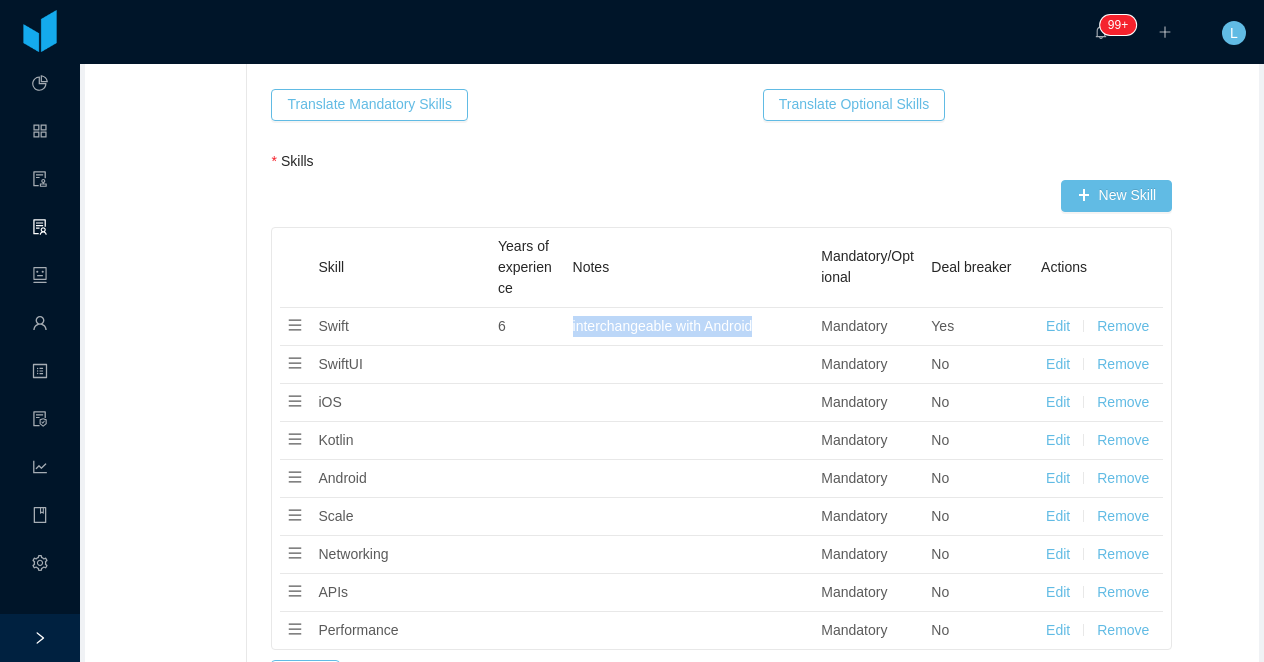copy on "interchangeable with Android" 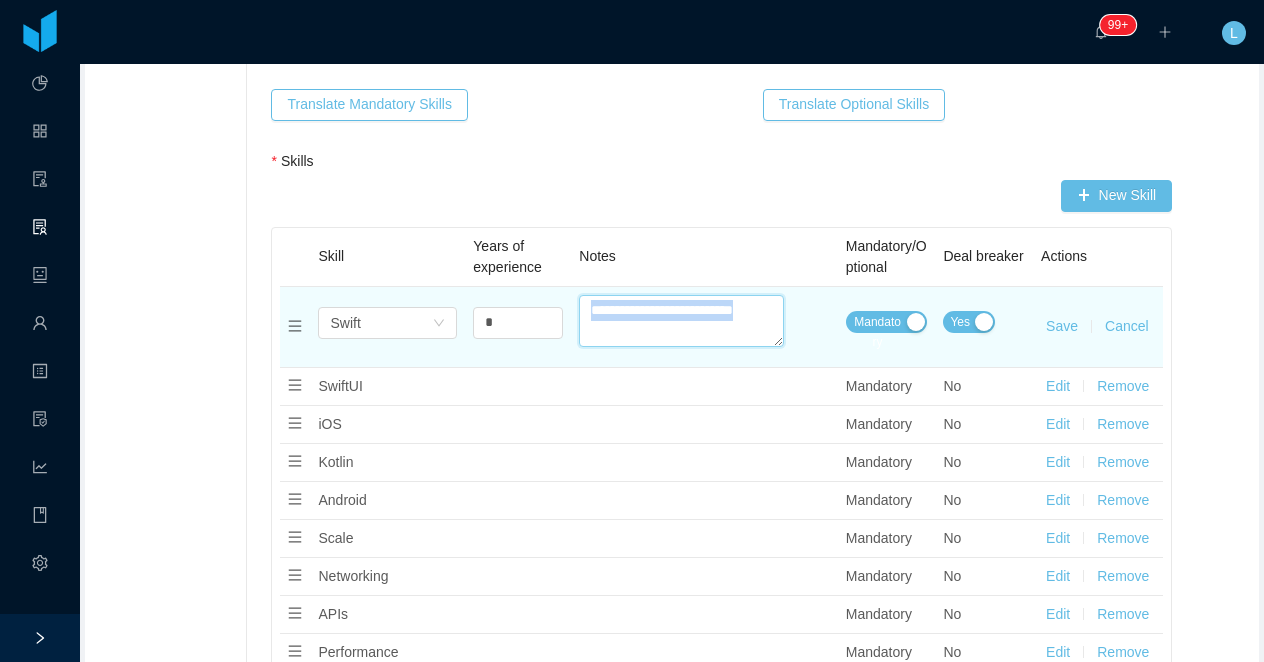 click on "**********" at bounding box center [681, 321] 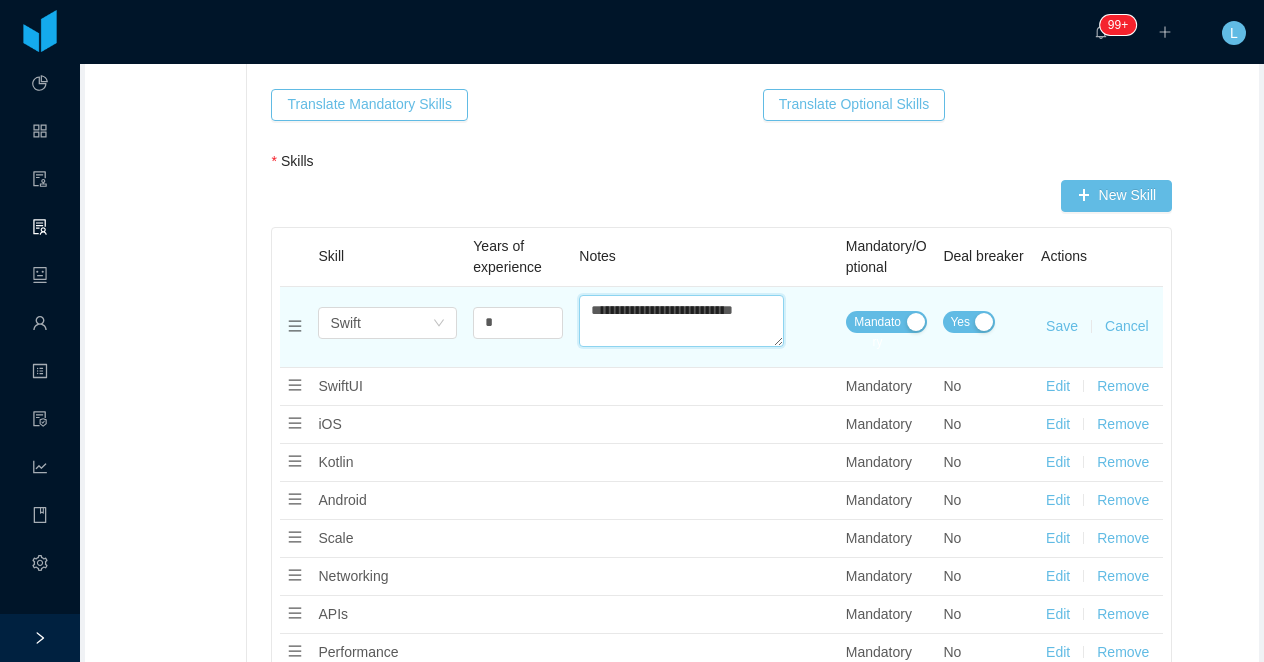 drag, startPoint x: 687, startPoint y: 329, endPoint x: 593, endPoint y: 310, distance: 95.90099 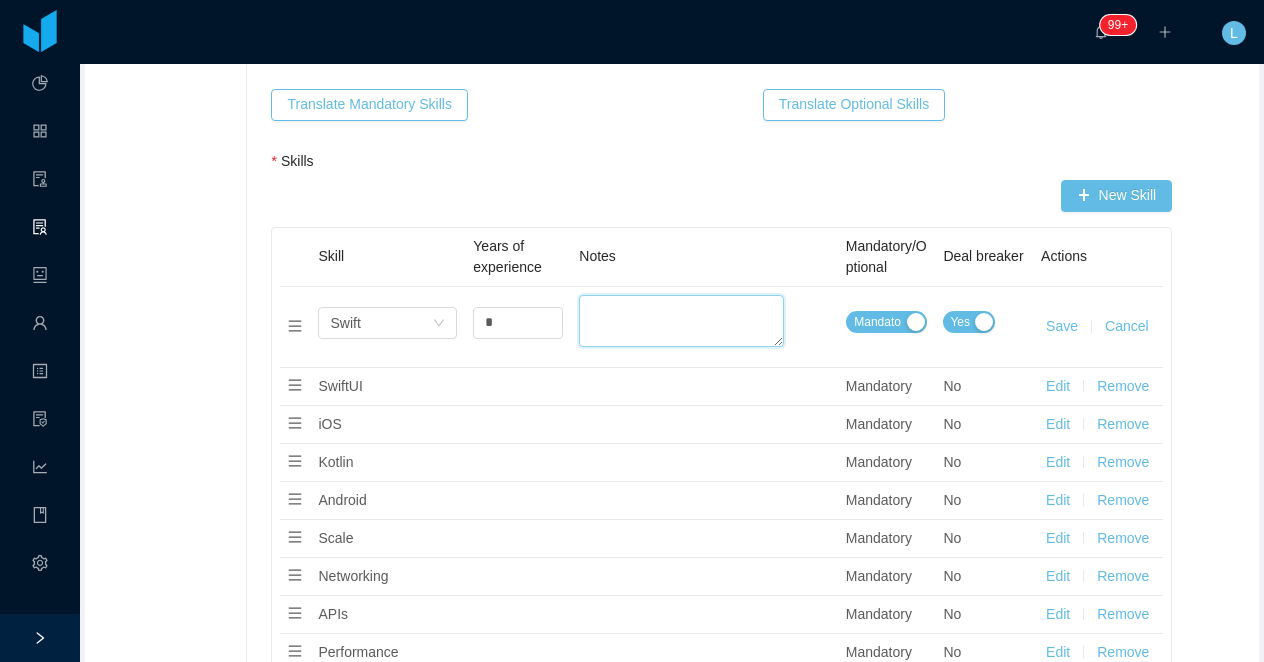 type 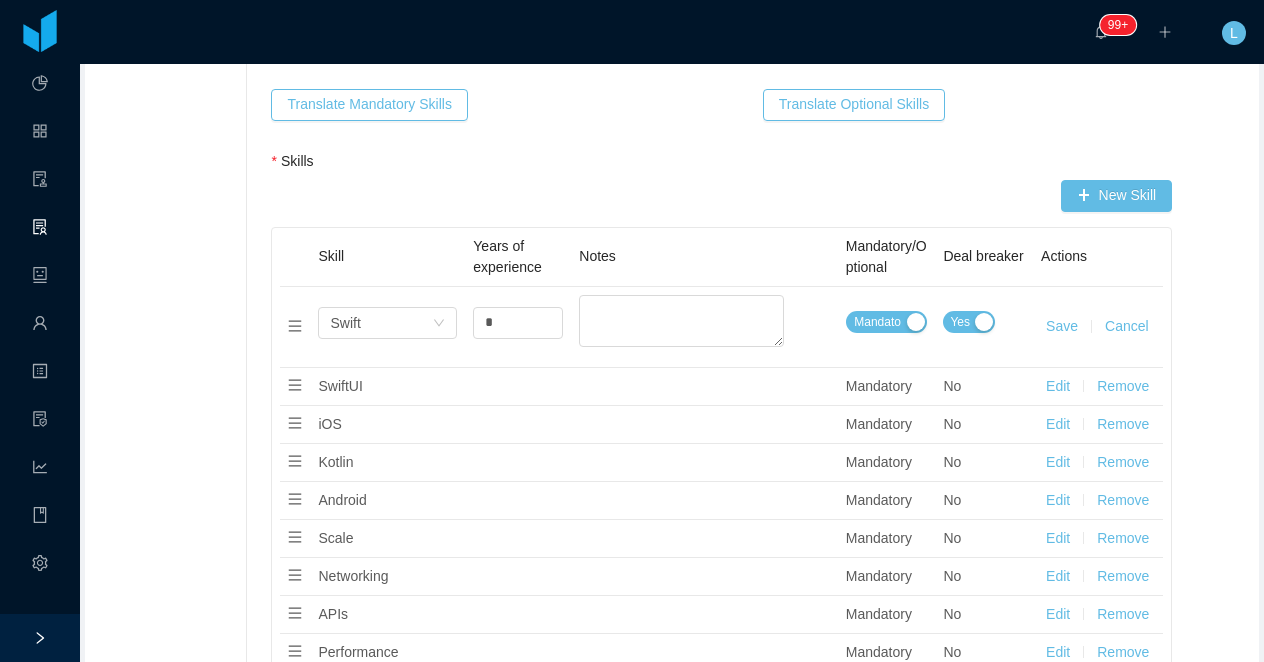 click on "Save" at bounding box center (1062, 326) 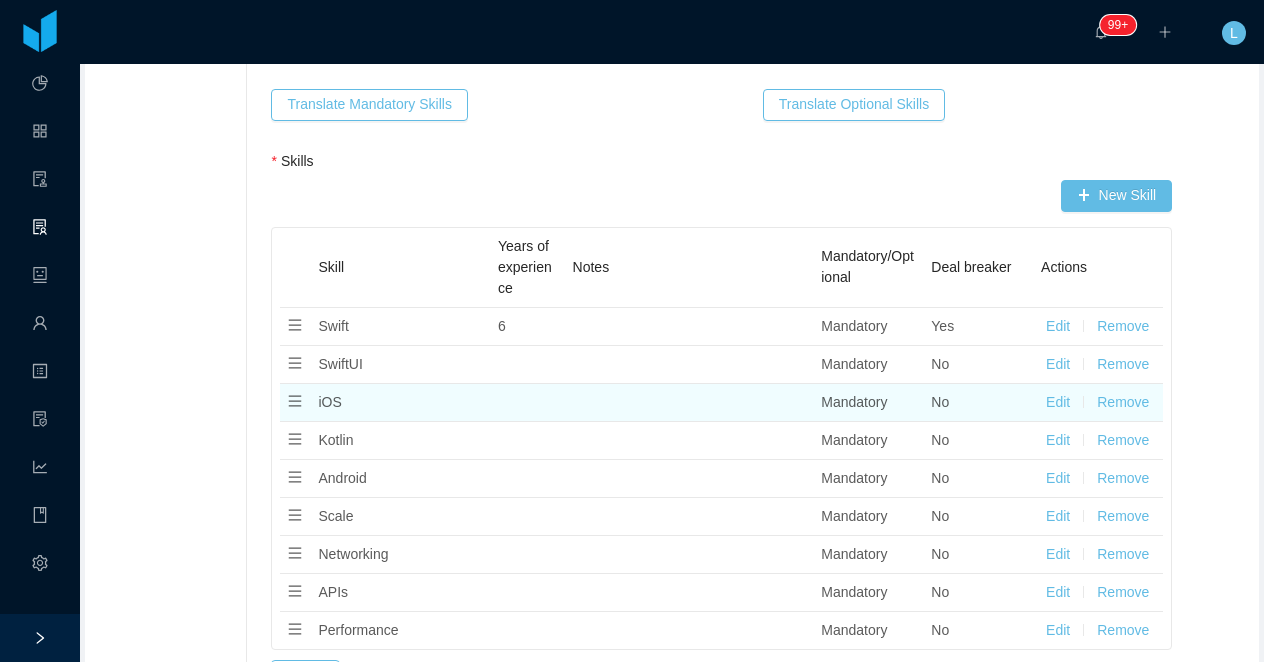 click on "Edit" at bounding box center [1058, 402] 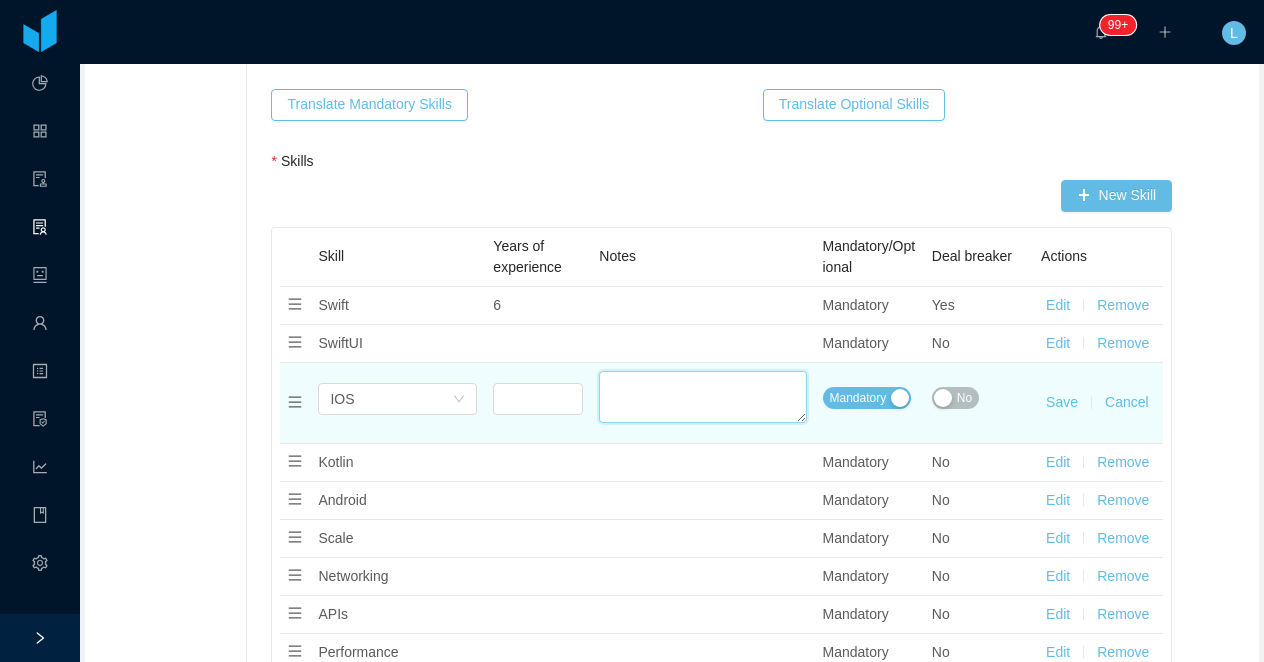 click on "Additional Info" at bounding box center [702, 397] 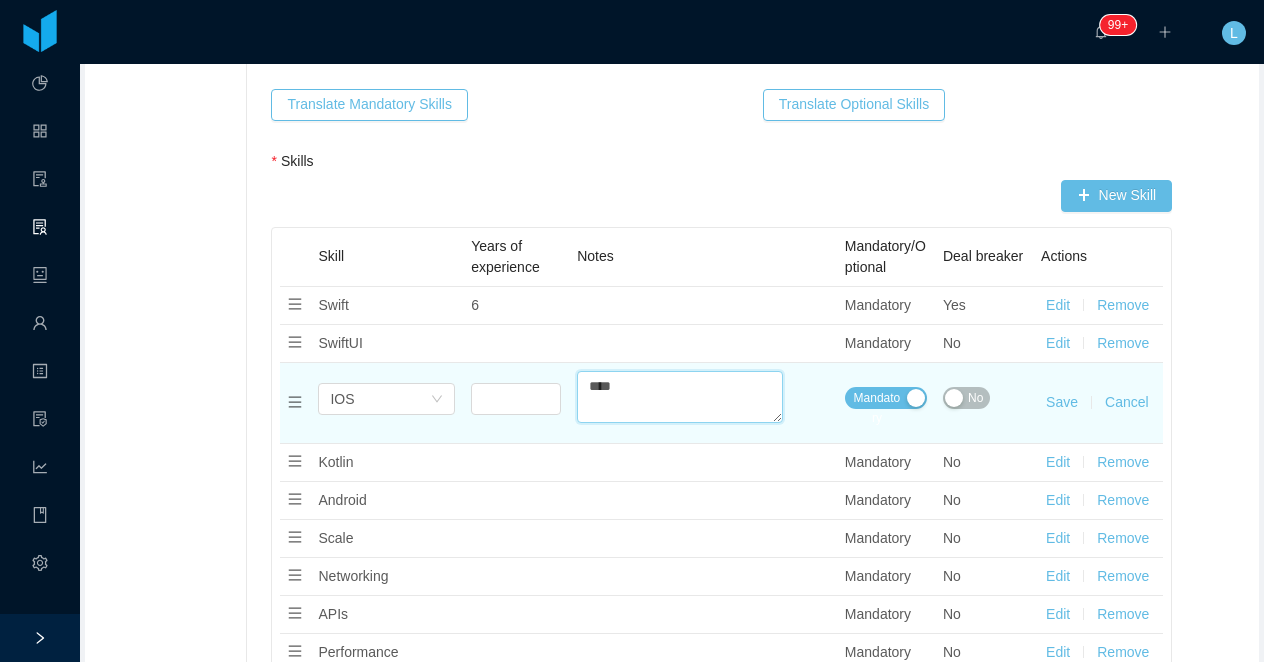 paste on "**********" 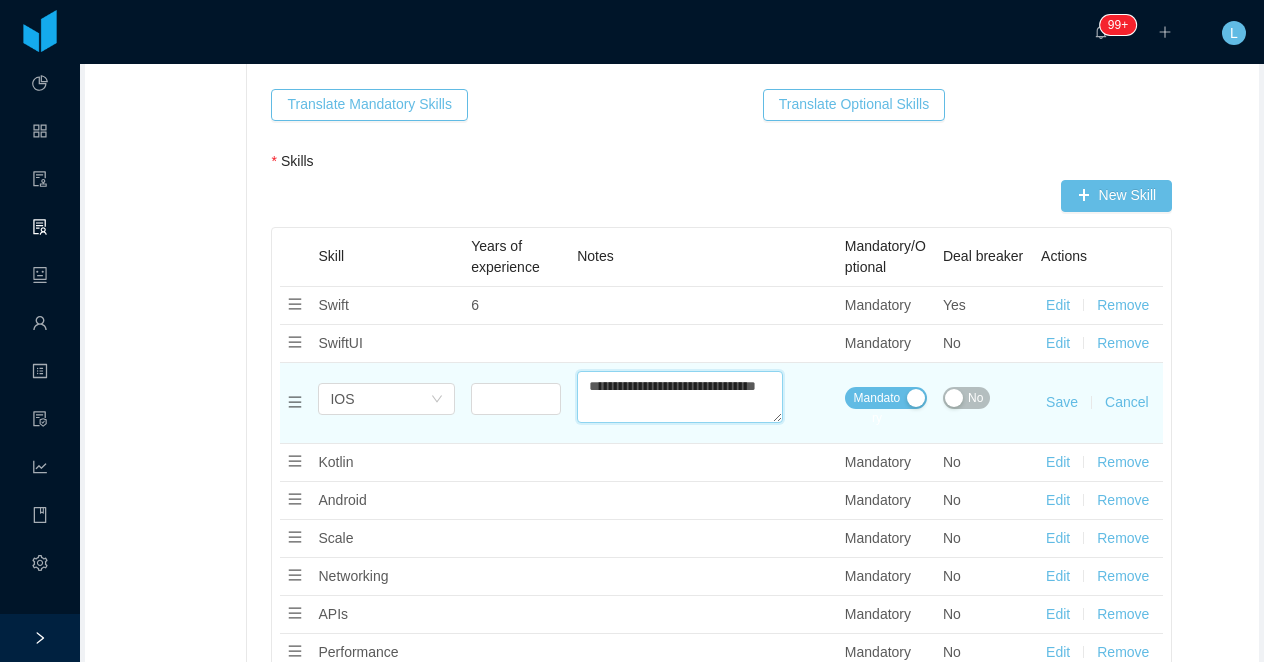 type on "**********" 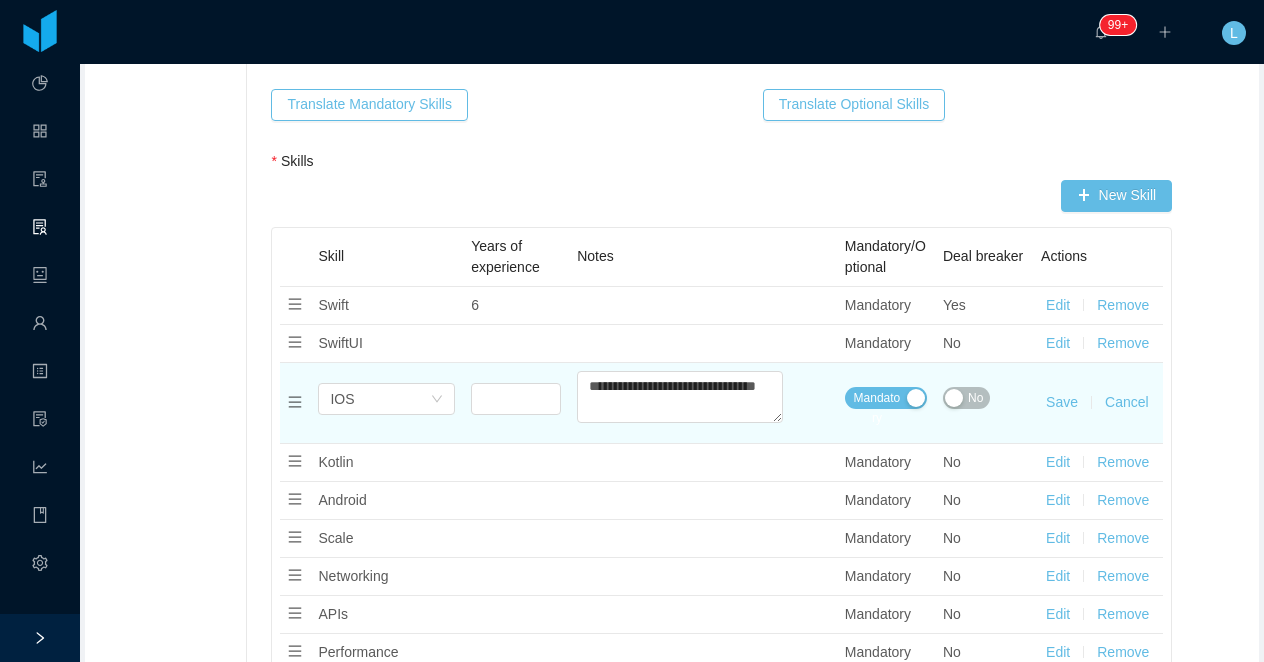 click on "Save" at bounding box center [1062, 402] 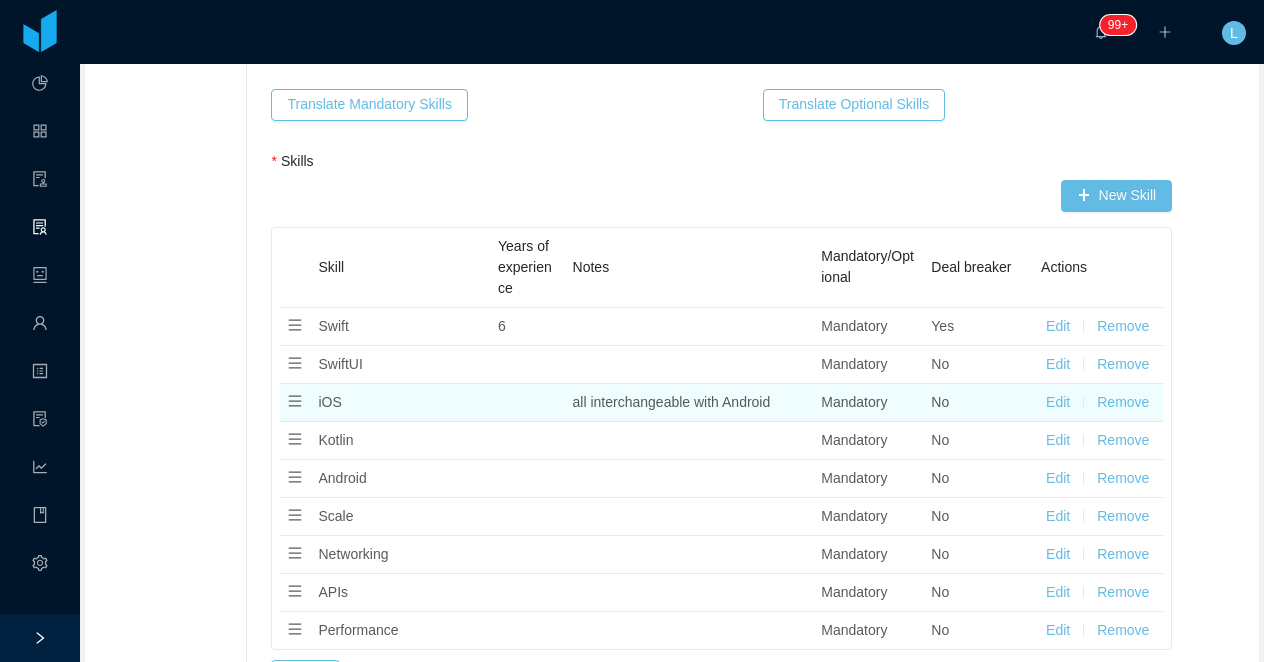 click on "Edit" at bounding box center [1058, 402] 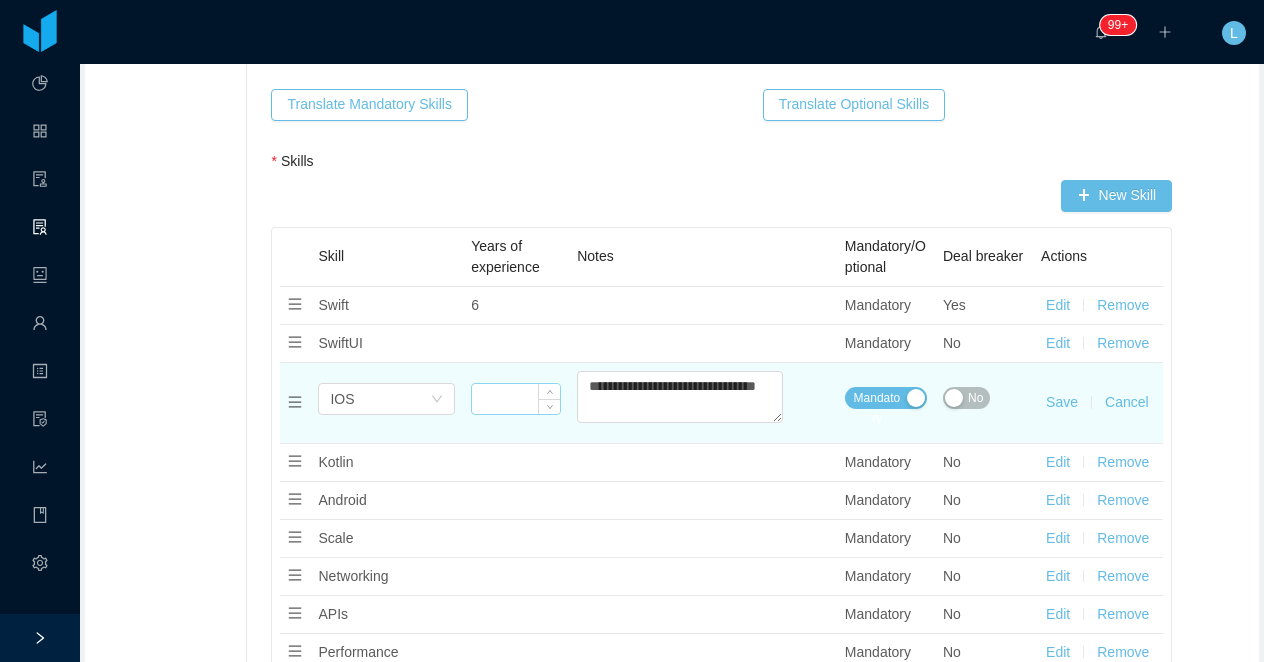 click at bounding box center [516, 399] 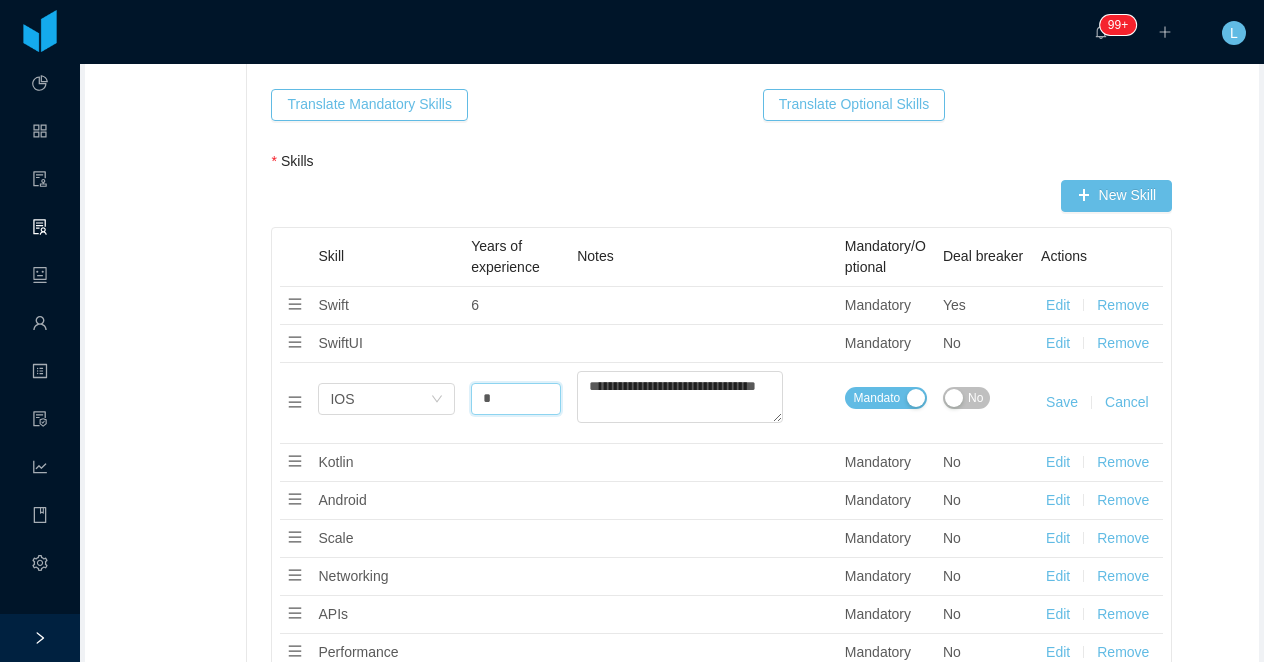 type on "*" 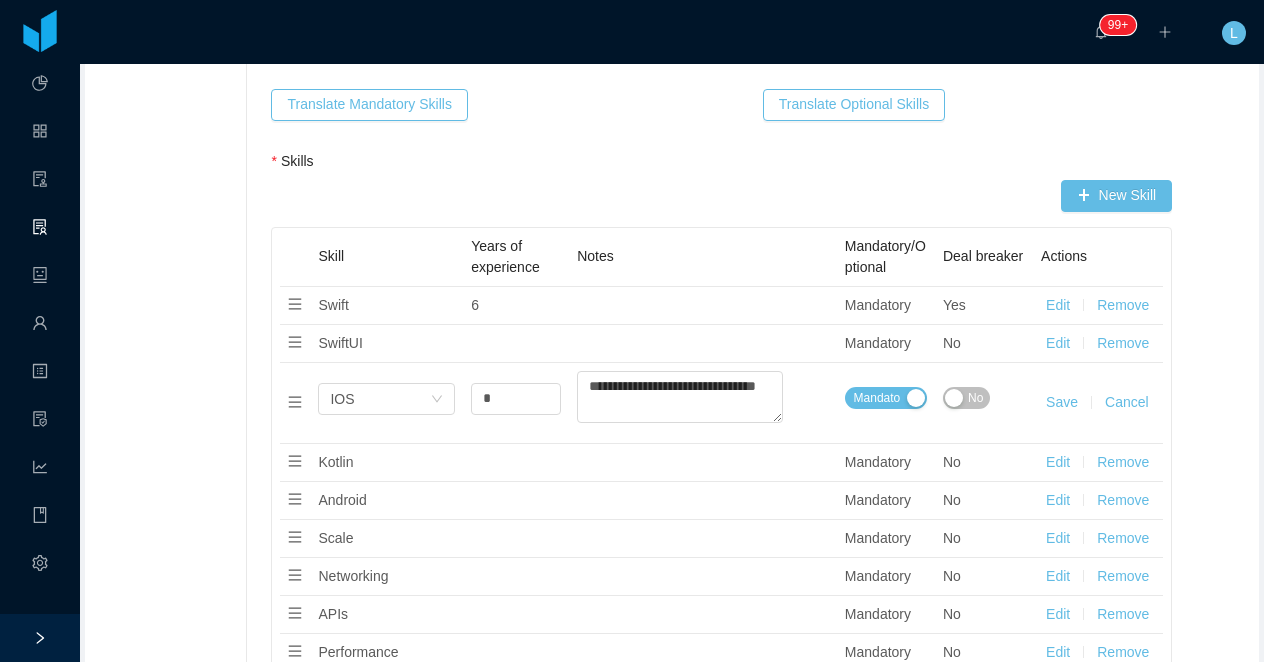 click on "Save" at bounding box center (1062, 402) 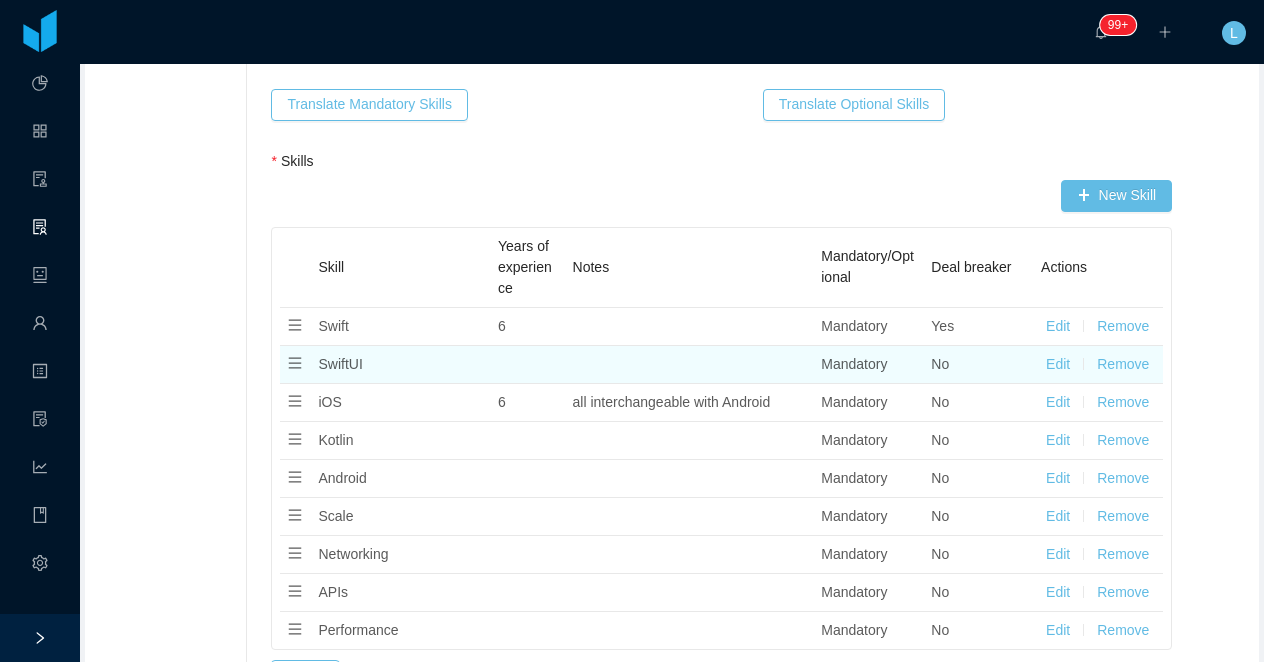 click on "Edit" at bounding box center (1058, 364) 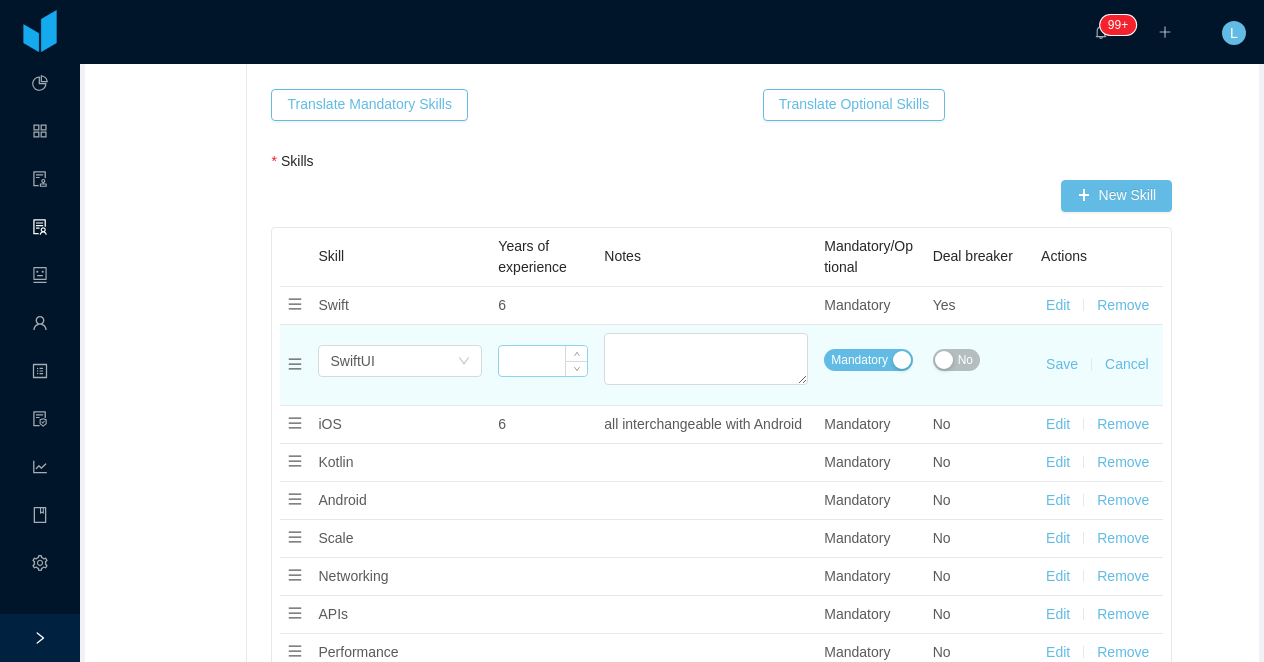 click at bounding box center (543, 361) 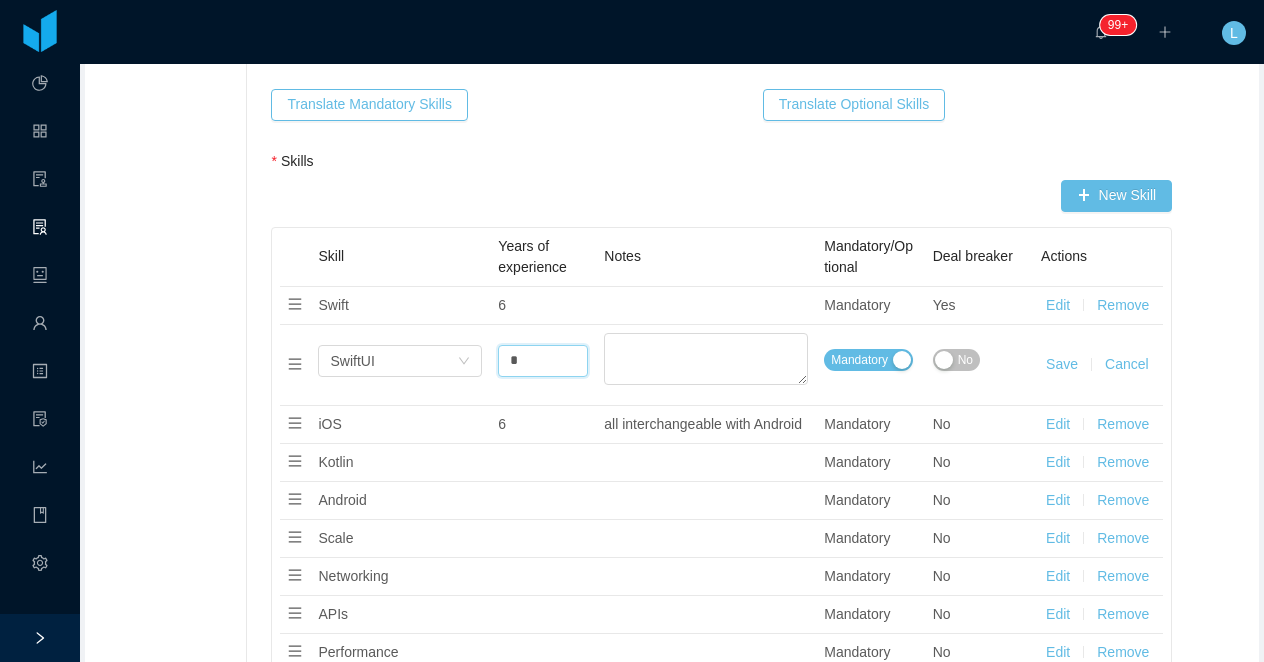 type on "*" 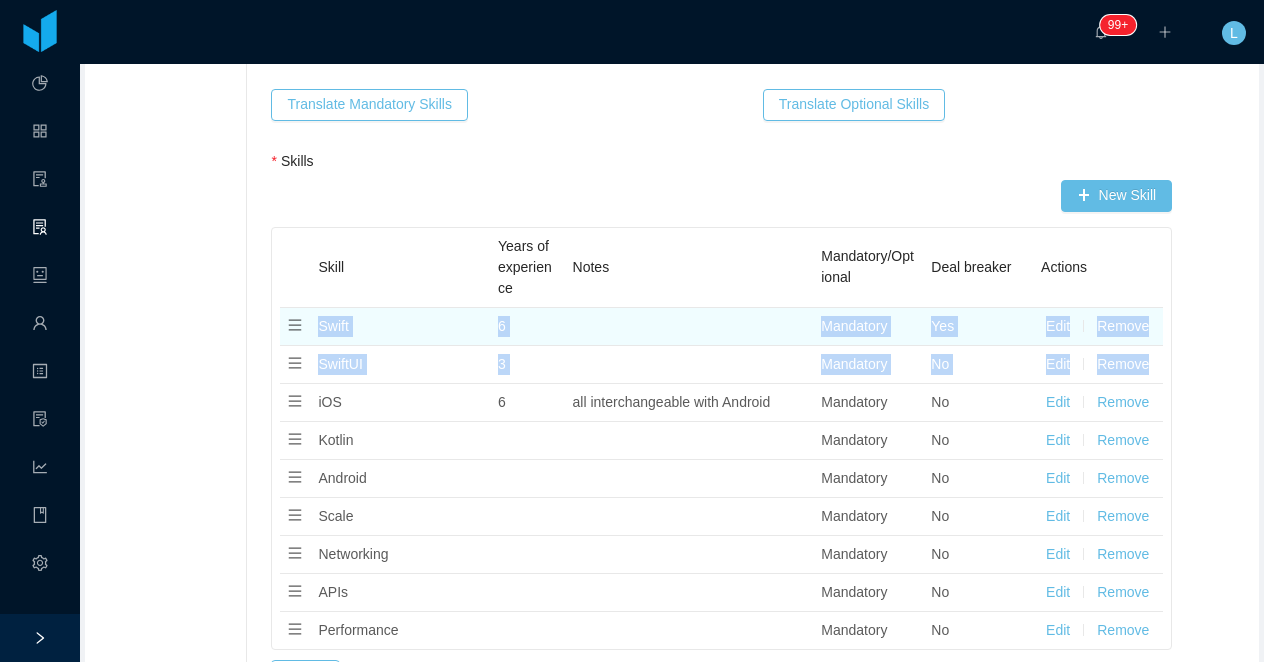 drag, startPoint x: 297, startPoint y: 400, endPoint x: 296, endPoint y: 322, distance: 78.00641 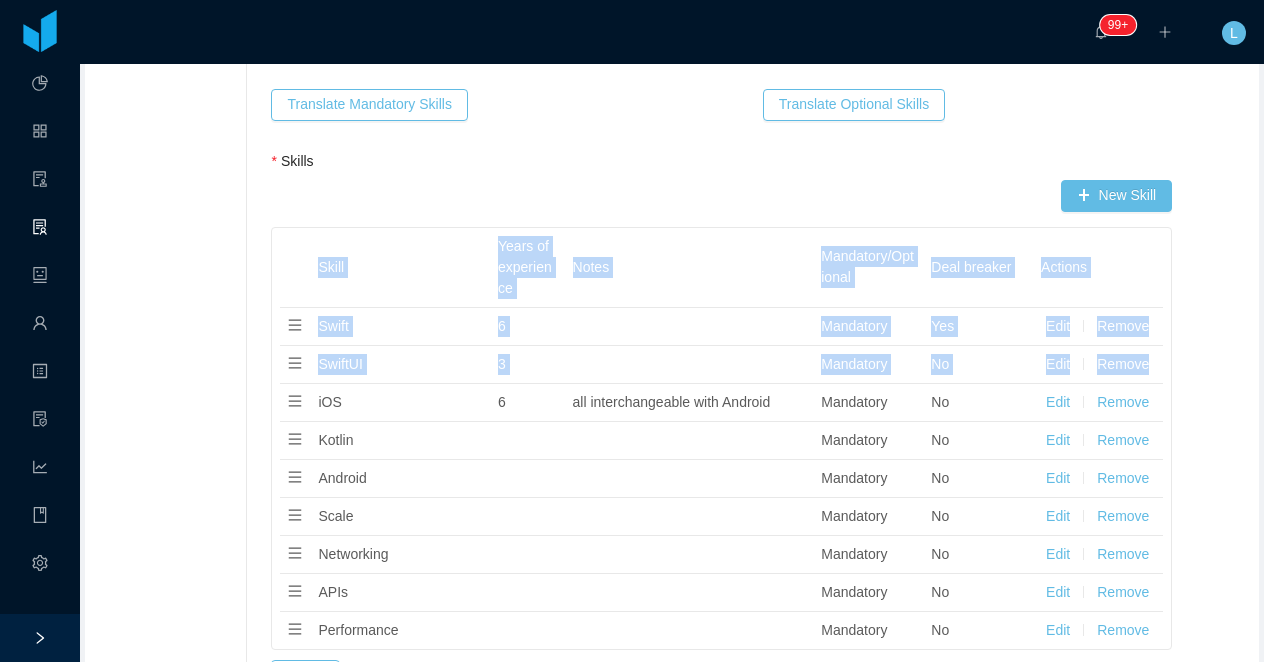 drag, startPoint x: 300, startPoint y: 398, endPoint x: 299, endPoint y: 305, distance: 93.00538 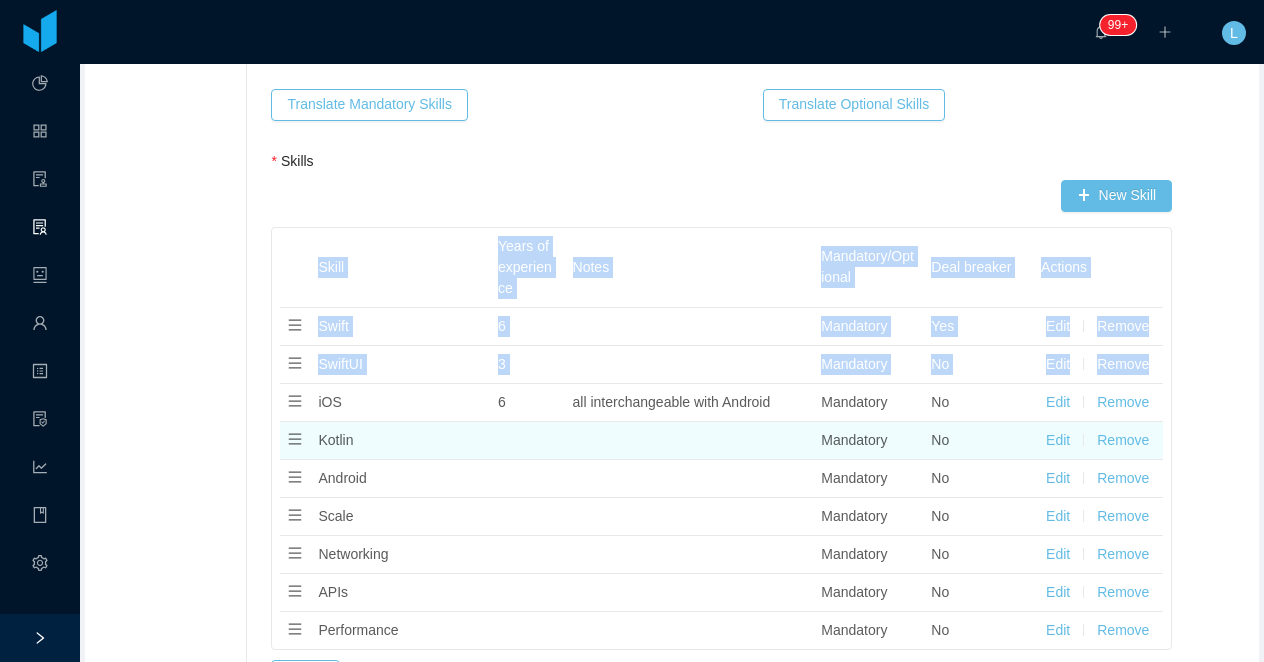 click on "Edit" at bounding box center [1058, 440] 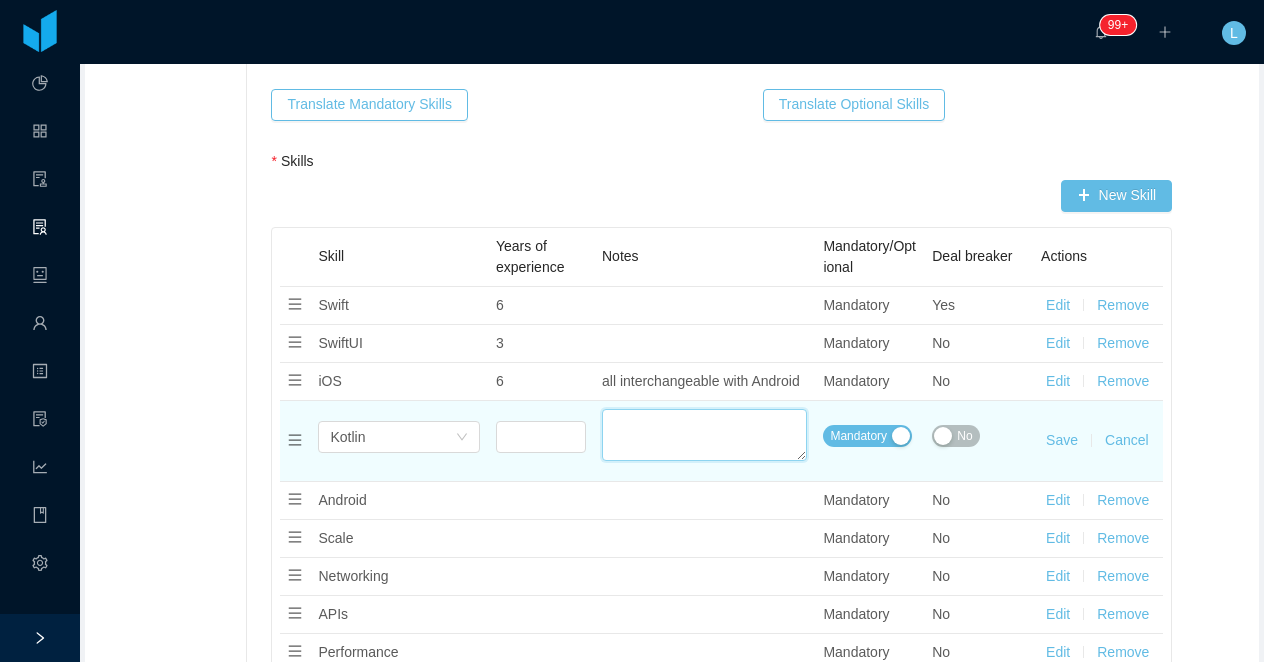 click on "Additional Info" at bounding box center (704, 435) 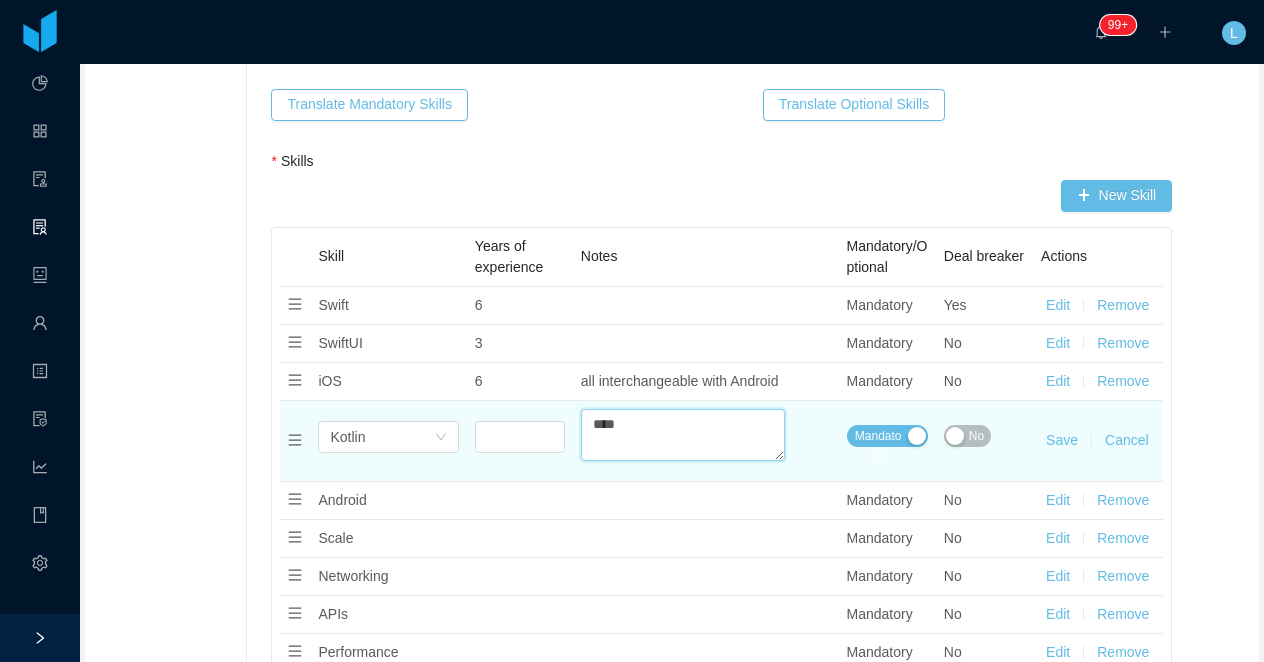 paste on "**********" 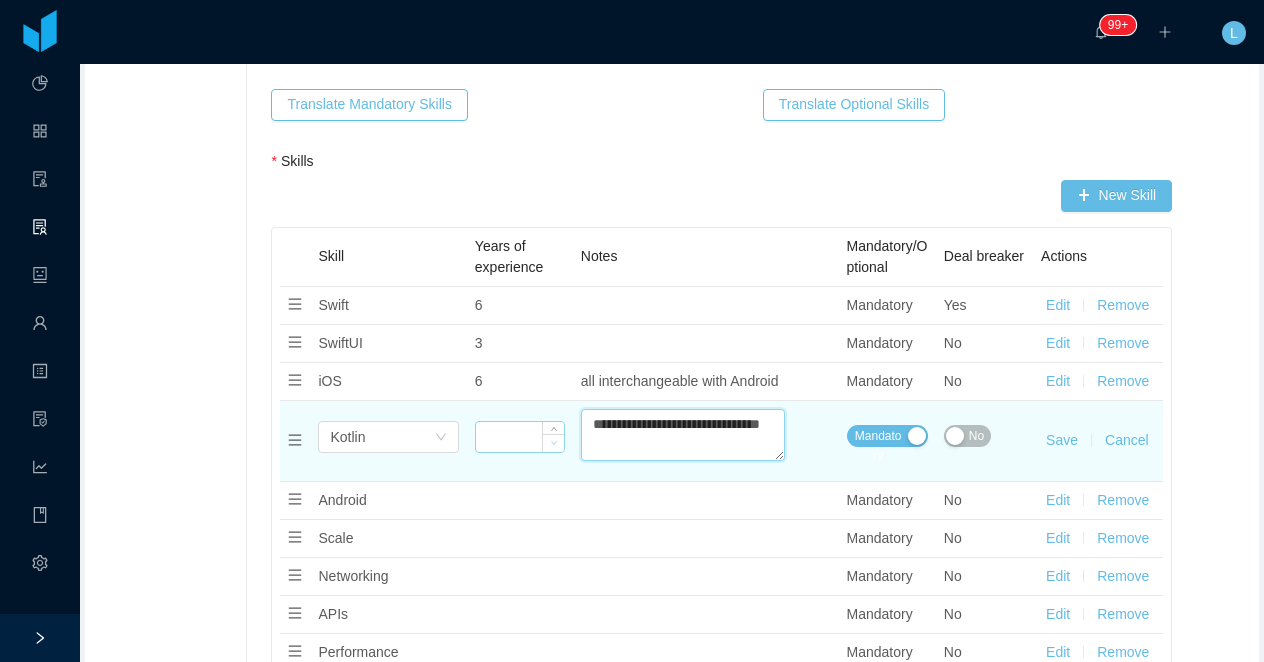 drag, startPoint x: 672, startPoint y: 468, endPoint x: 569, endPoint y: 468, distance: 103 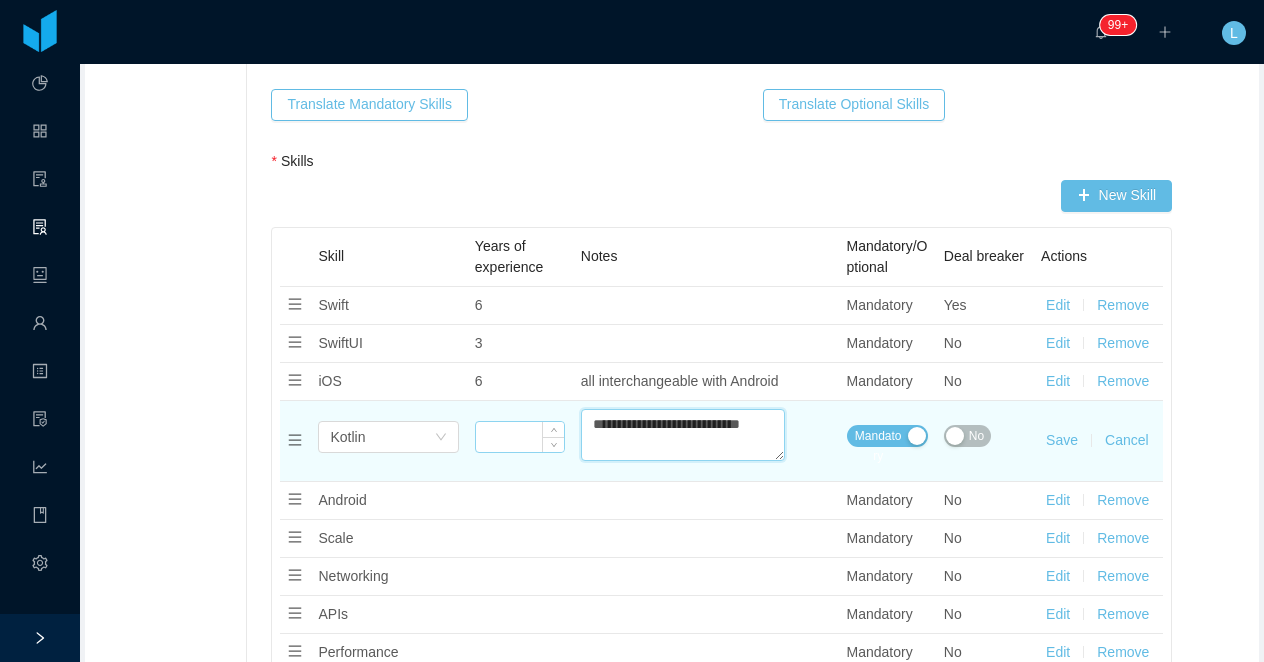 type on "**********" 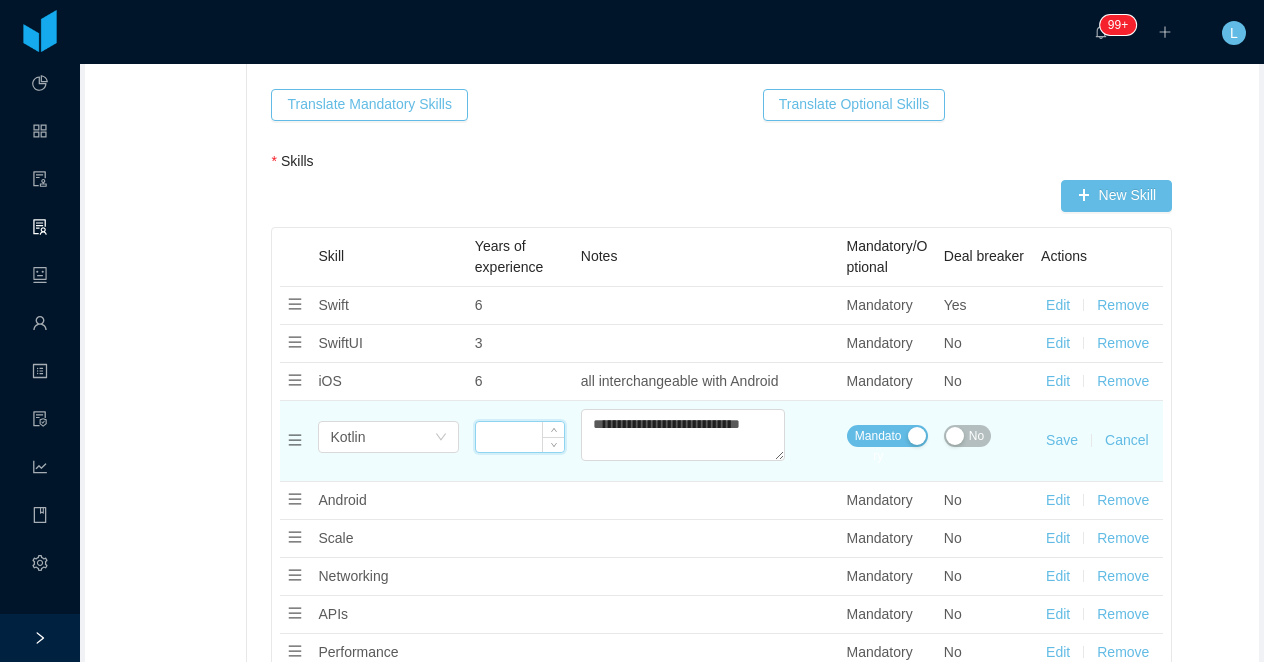 click at bounding box center (520, 437) 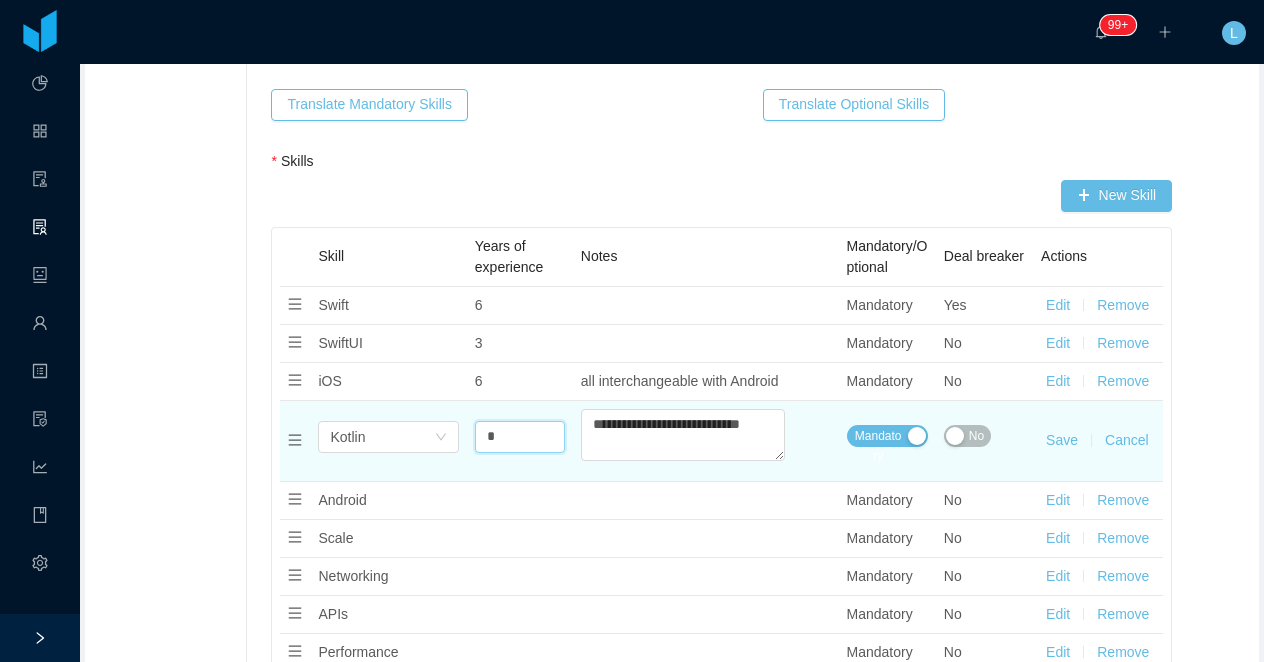 type on "*" 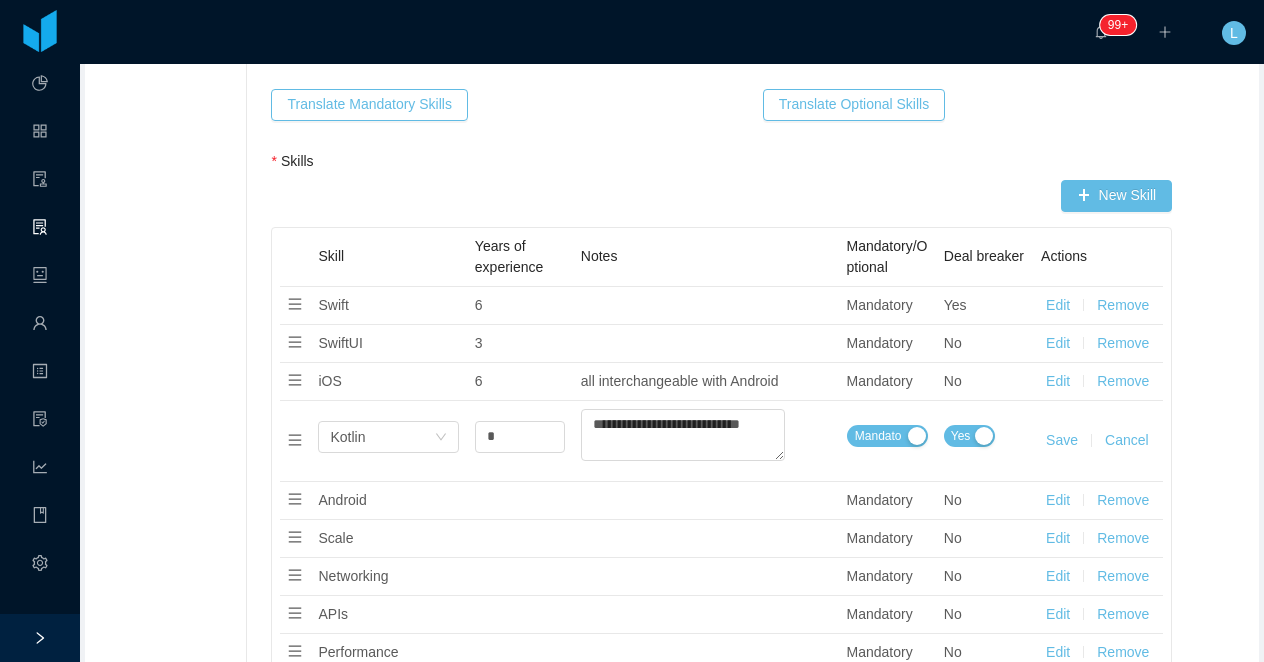click on "Save" at bounding box center [1062, 440] 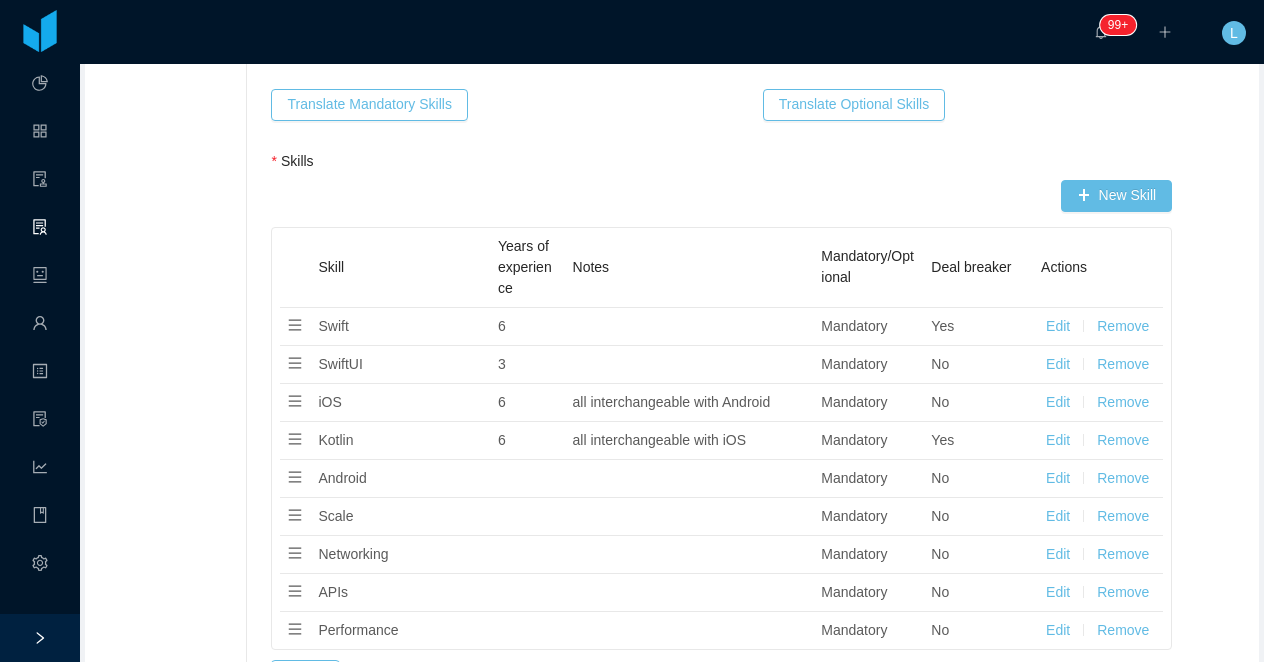 click on "Edit" at bounding box center [1058, 402] 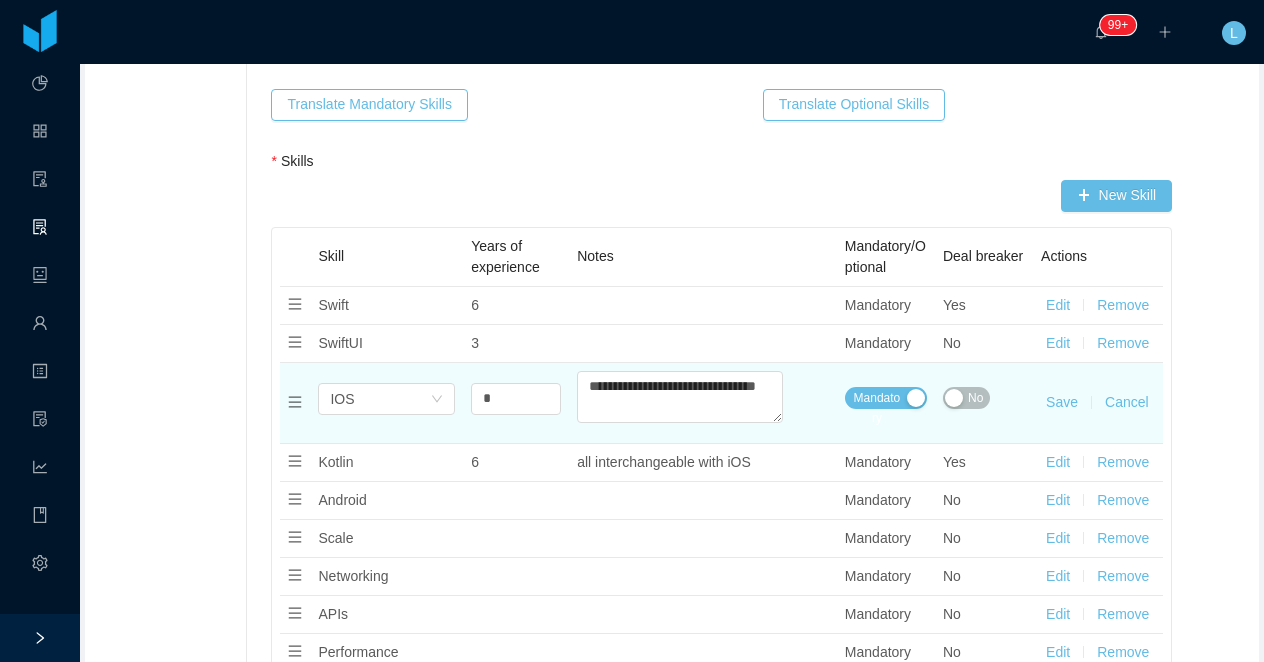 click on "No" at bounding box center [966, 398] 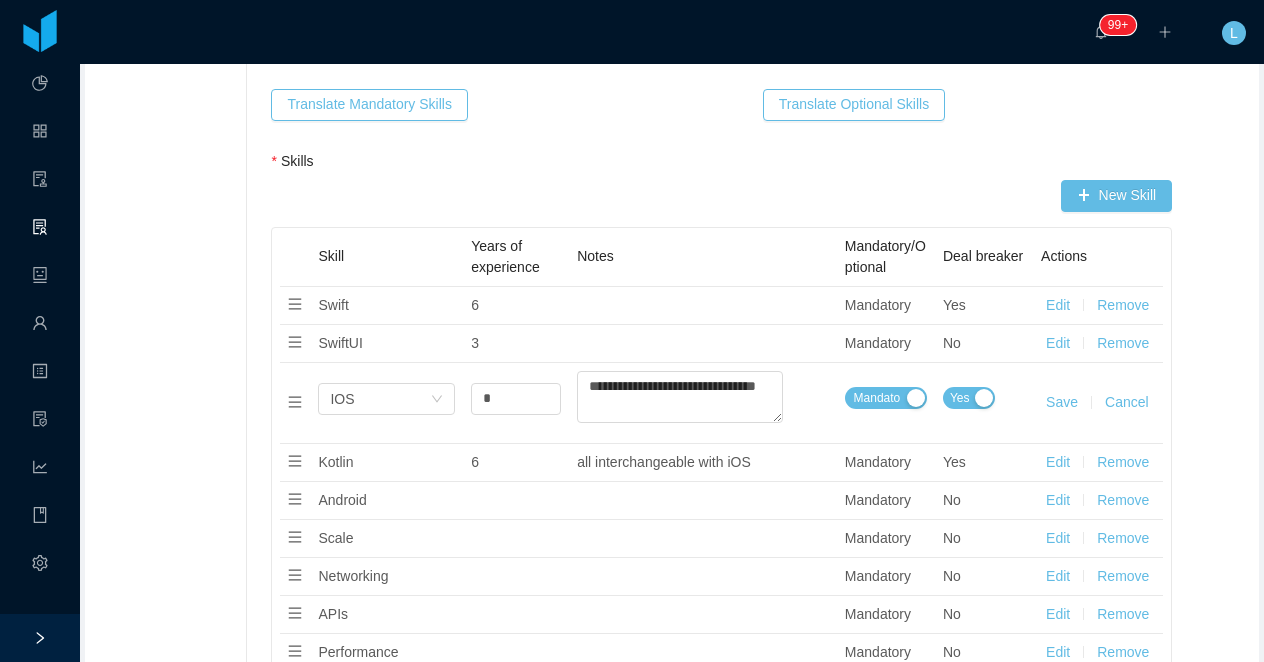 click on "Save" at bounding box center (1062, 402) 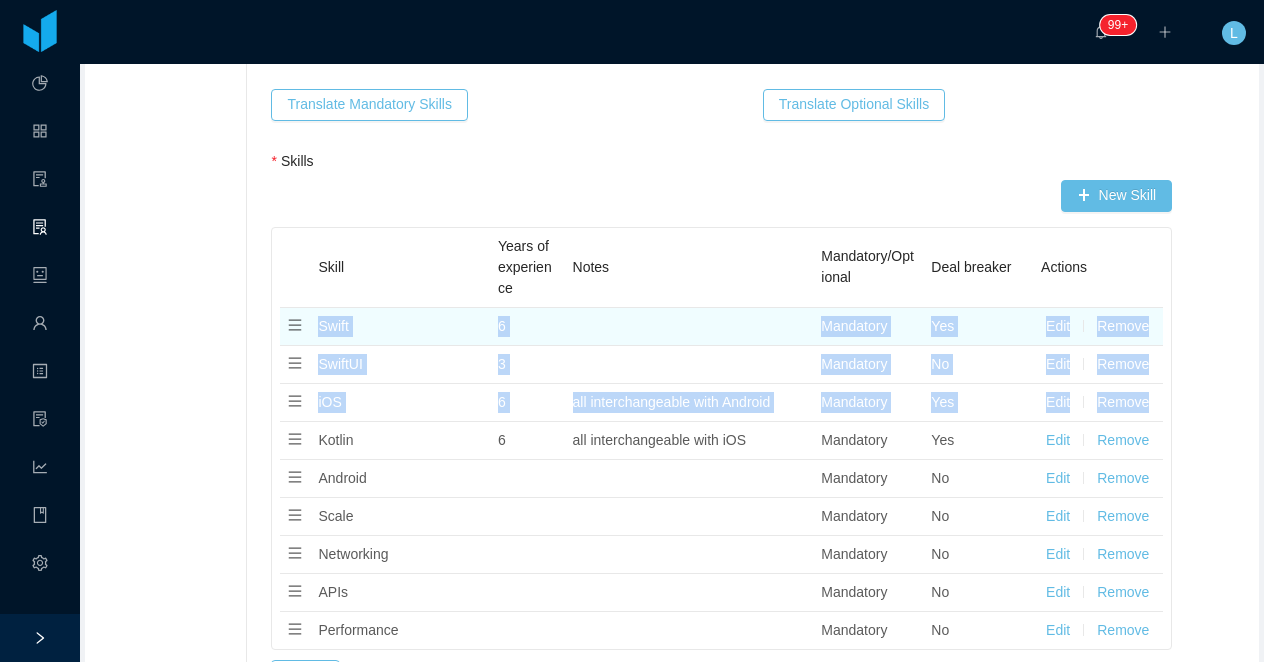 drag, startPoint x: 303, startPoint y: 440, endPoint x: 299, endPoint y: 324, distance: 116.06895 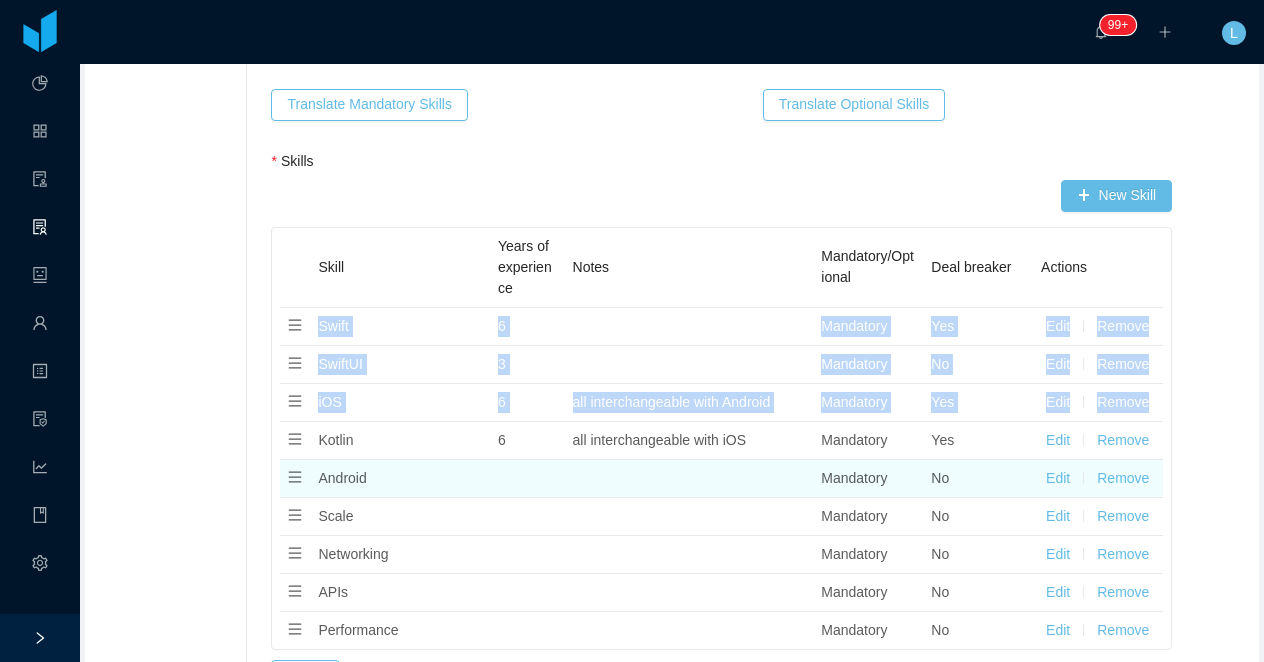 click on "Edit" at bounding box center (1058, 478) 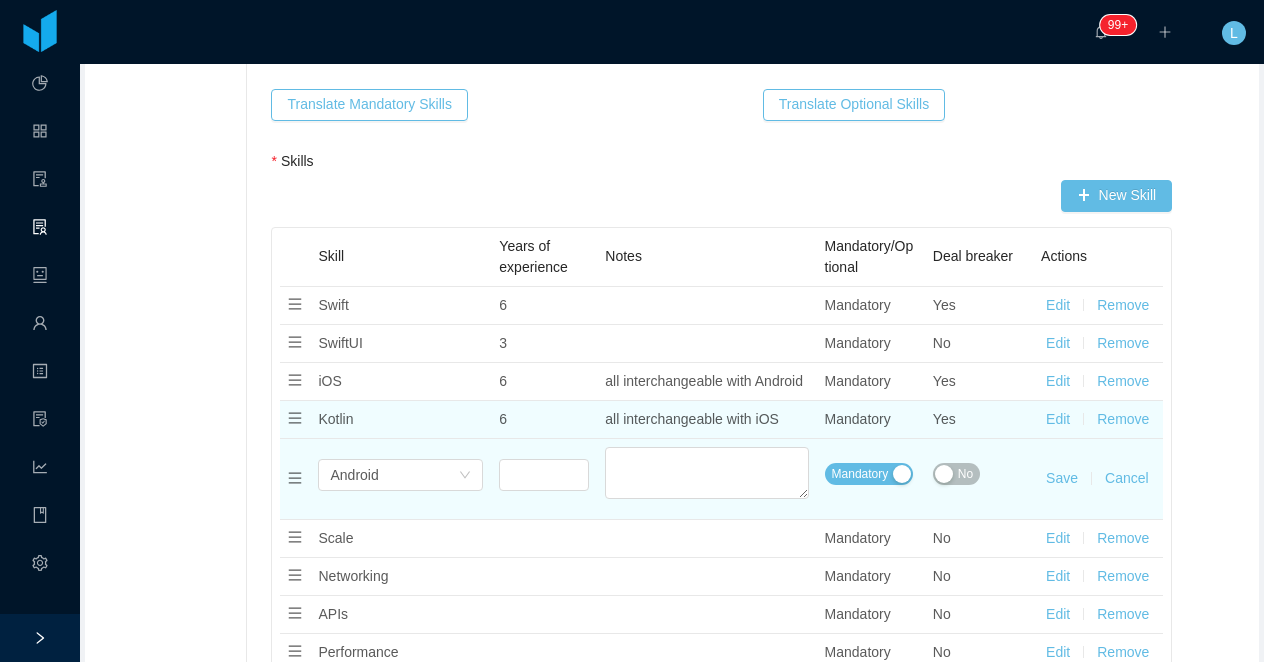 click on "all interchangeable with iOS" at bounding box center [692, 419] 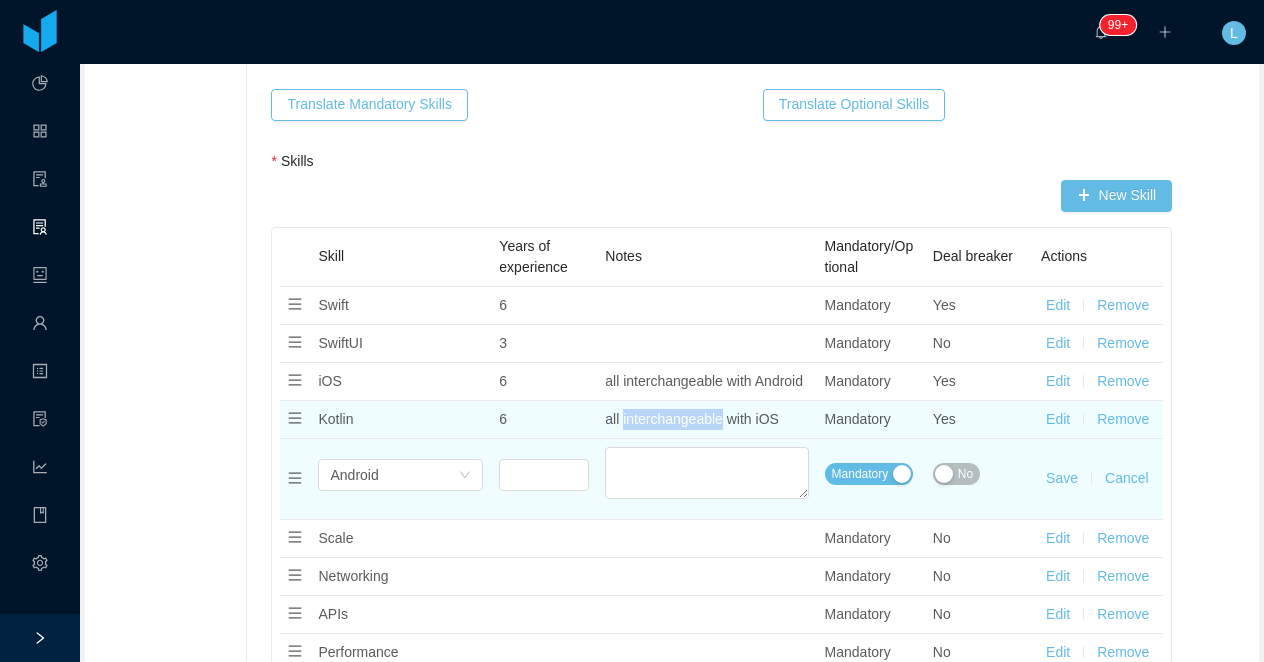 click on "all interchangeable with iOS" at bounding box center (692, 419) 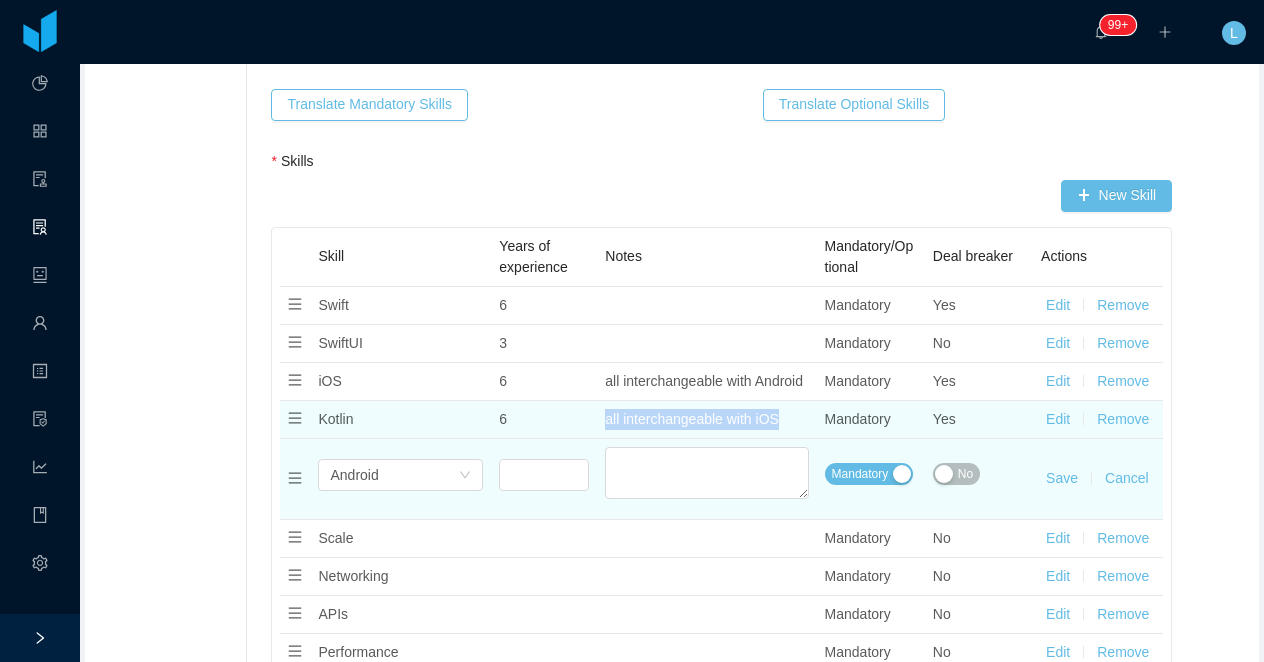 click on "all interchangeable with iOS" at bounding box center (692, 419) 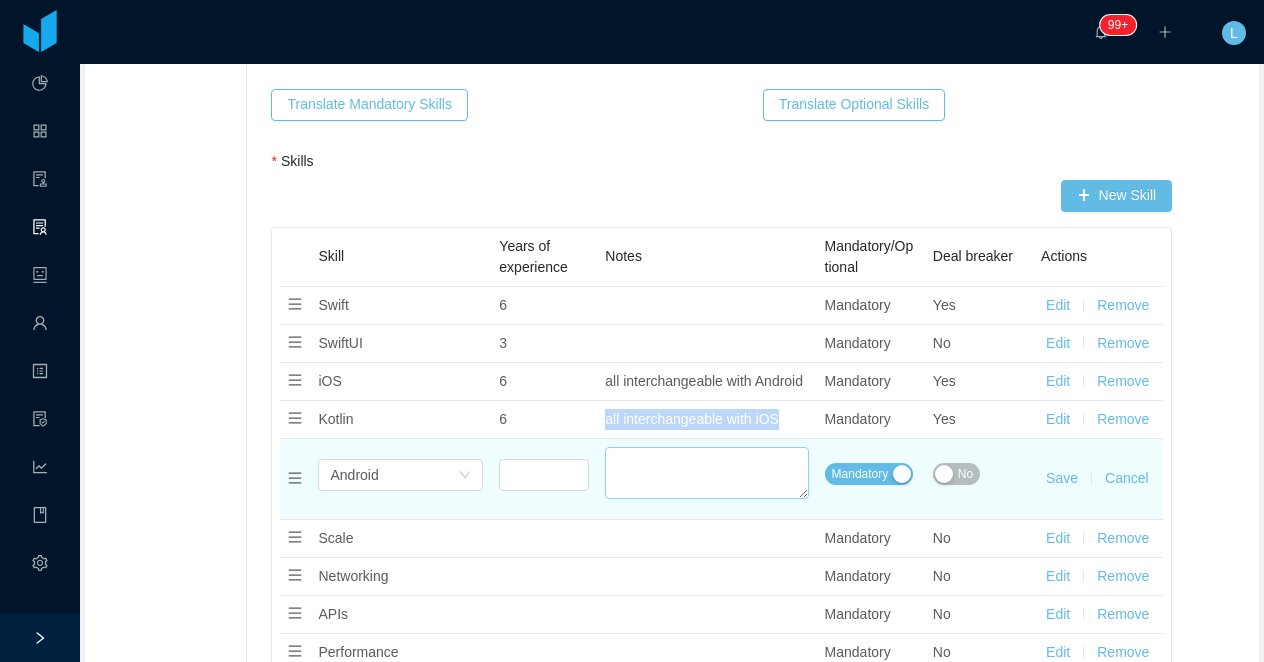 copy on "all interchangeable with iOS" 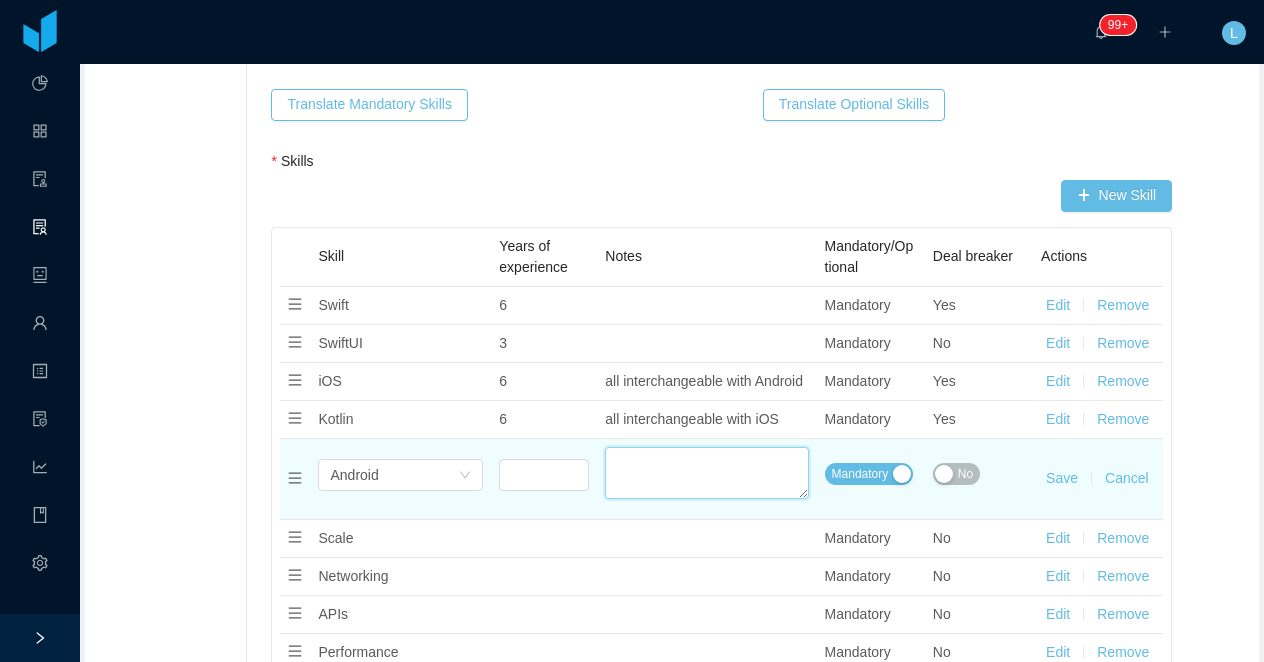 click on "Additional Info" at bounding box center (706, 473) 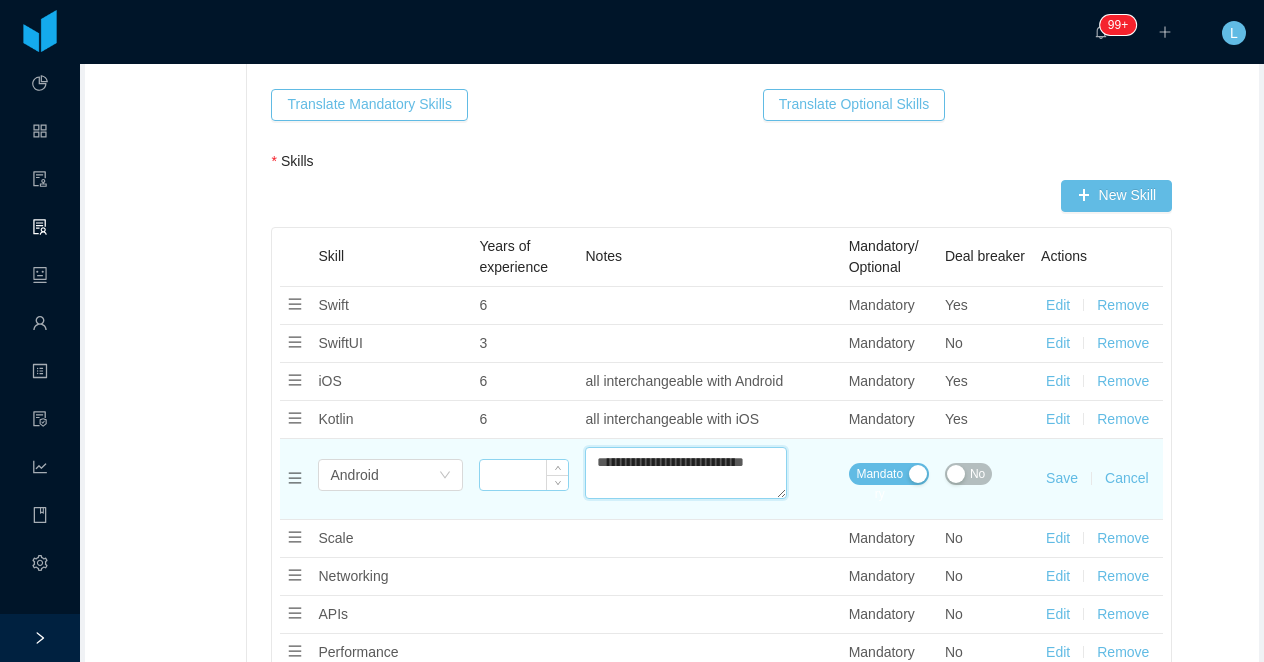 type on "**********" 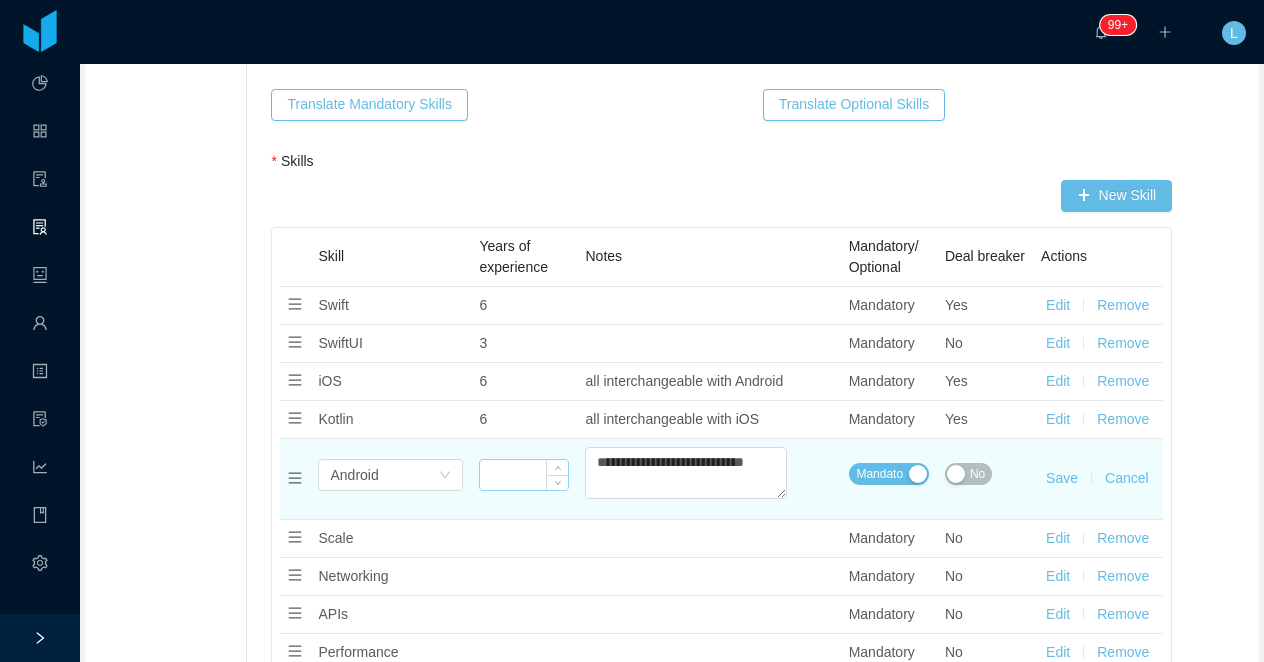 click at bounding box center (524, 475) 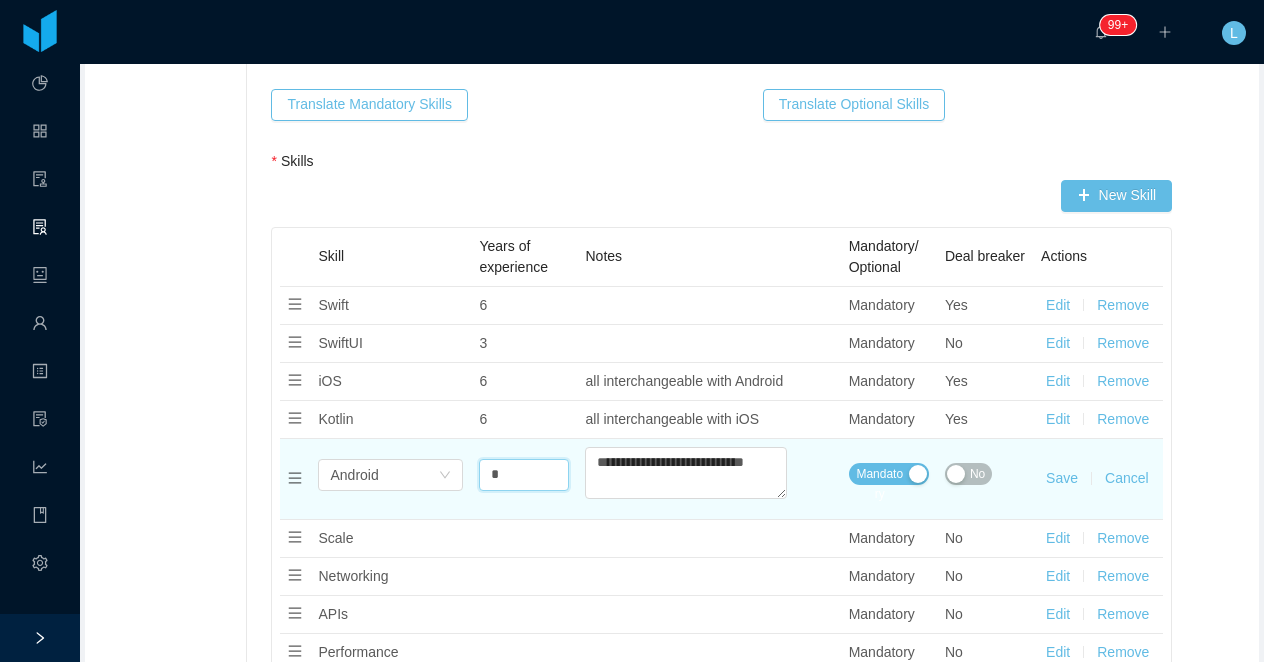 type on "*" 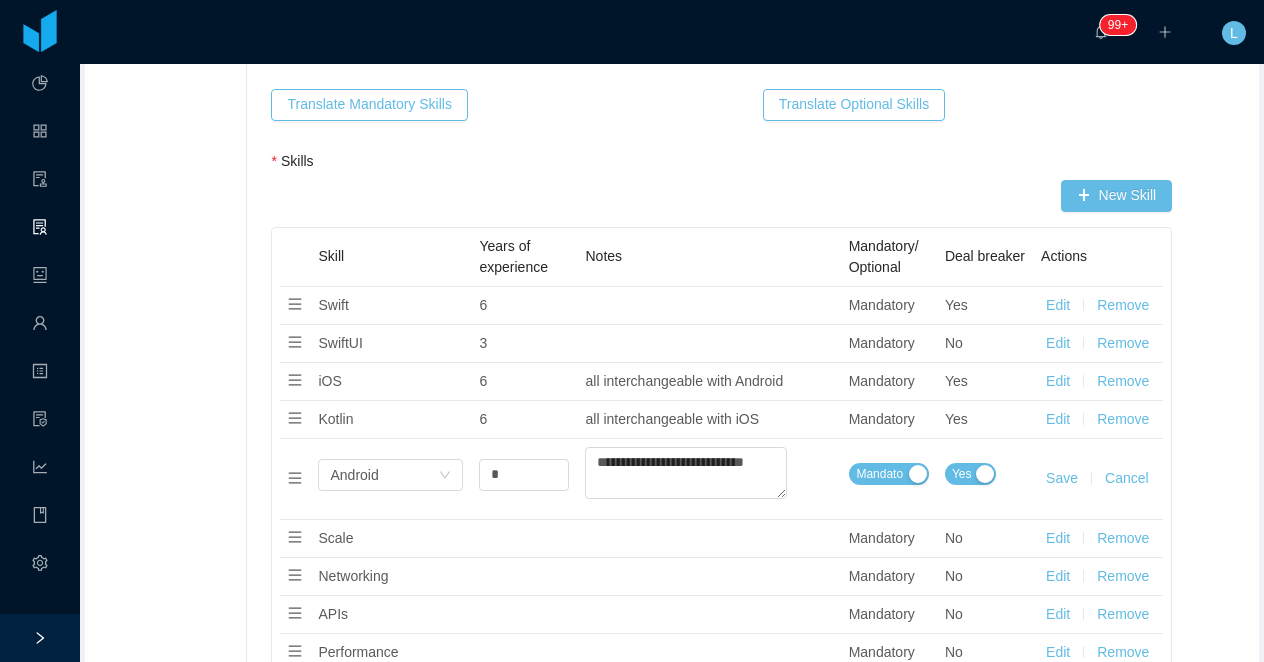 click on "Save" at bounding box center (1062, 478) 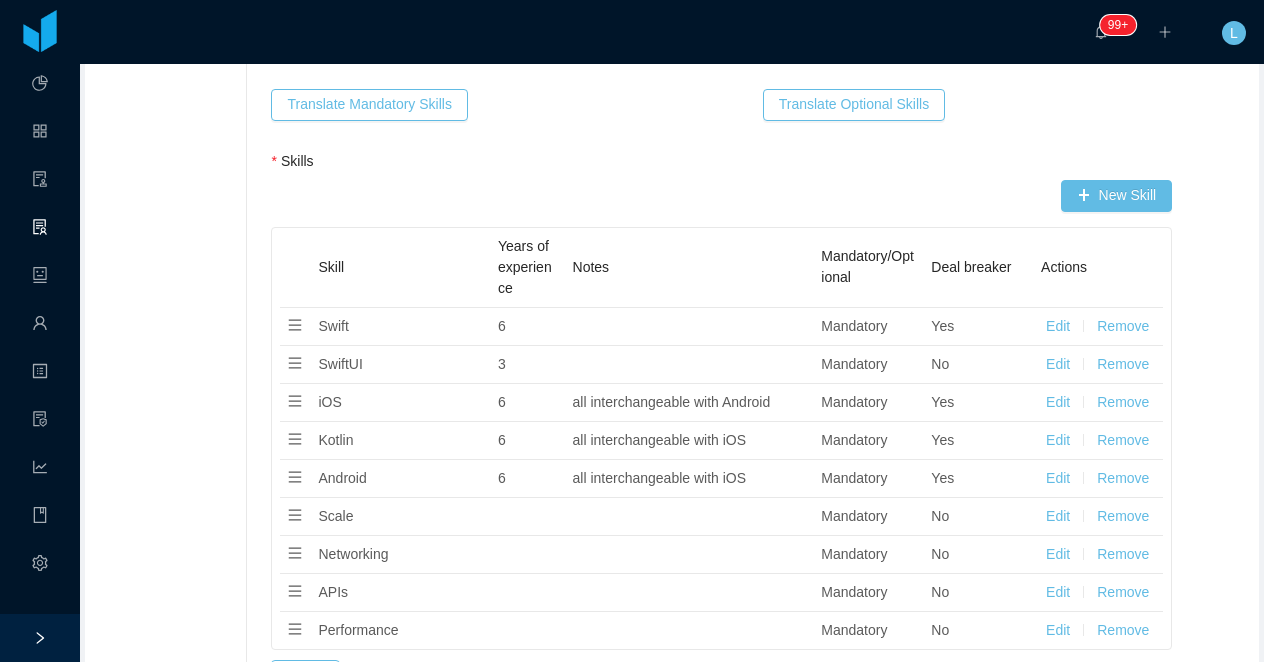 click on "Edit Remove" at bounding box center [1098, 441] 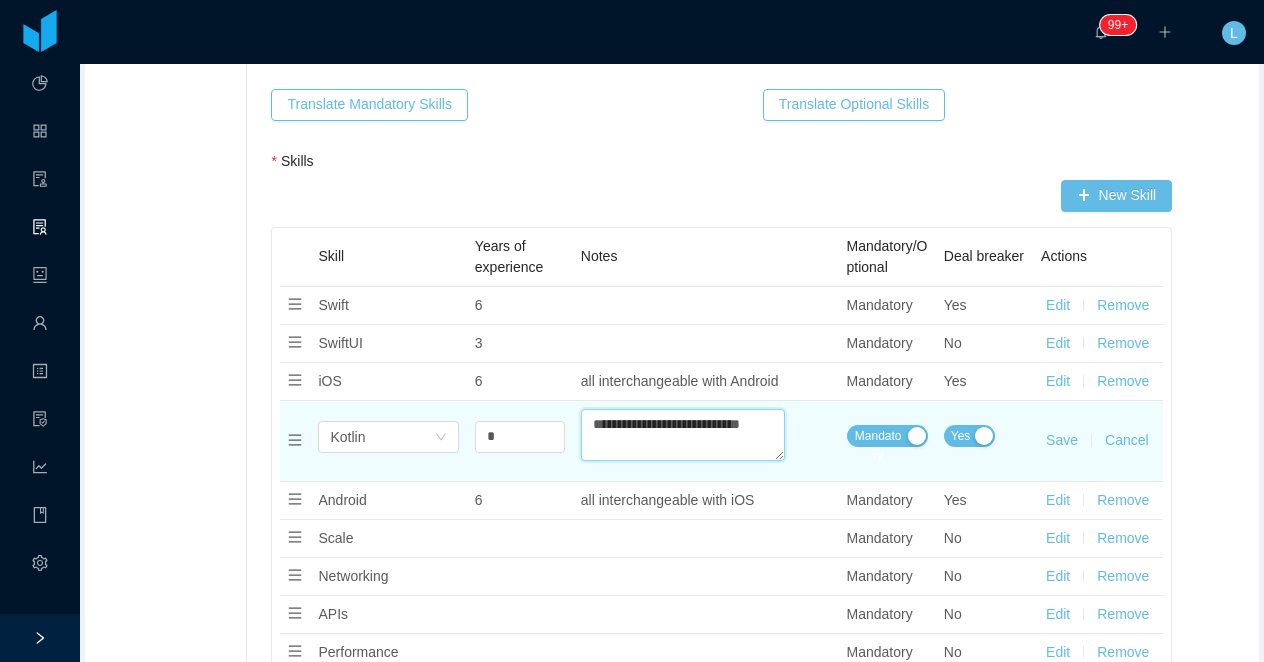 click on "**********" at bounding box center [683, 435] 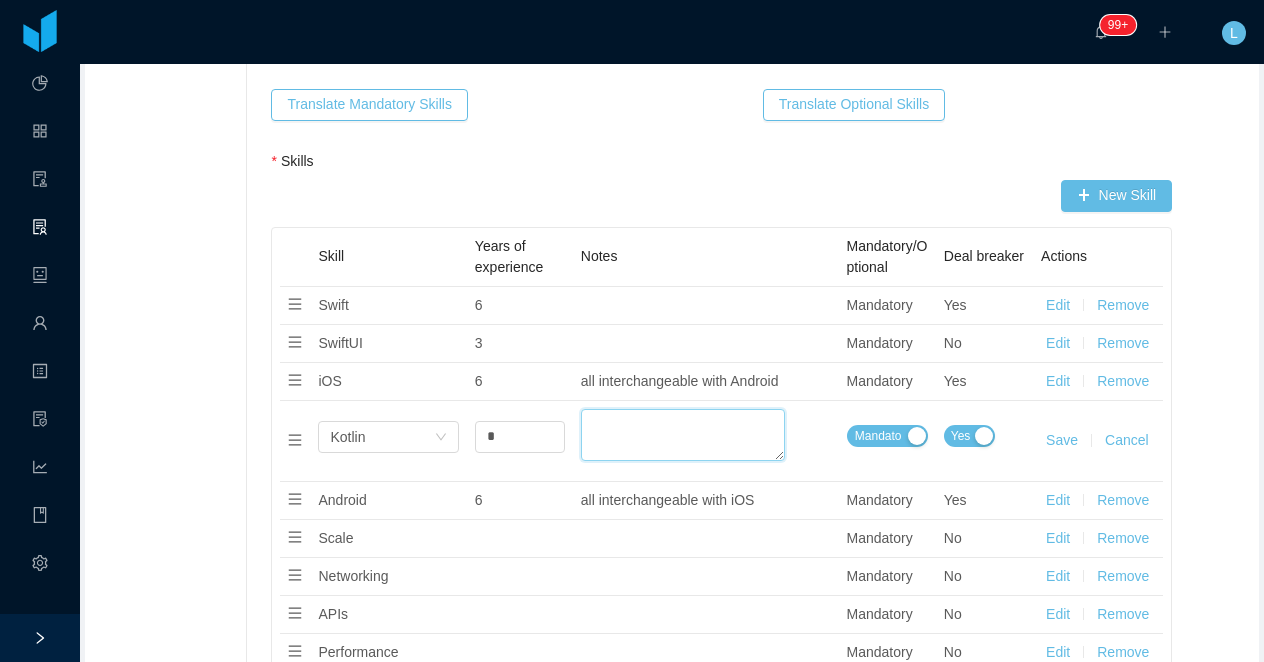 type 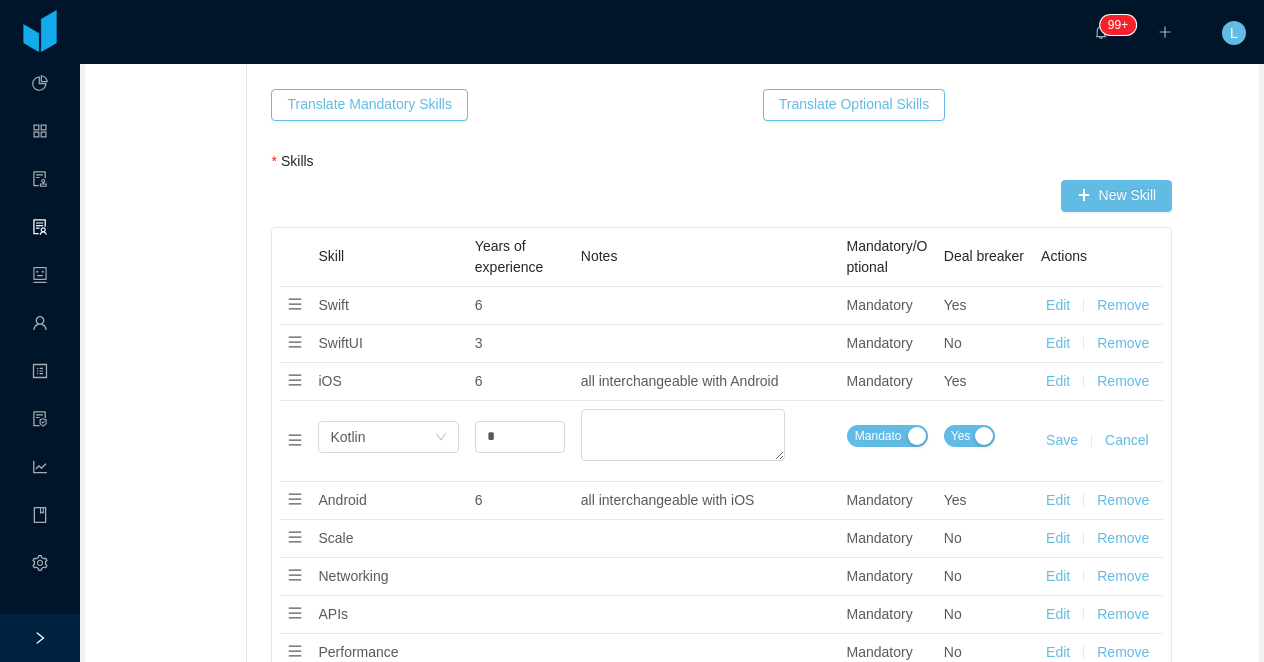 click on "Save" at bounding box center [1062, 440] 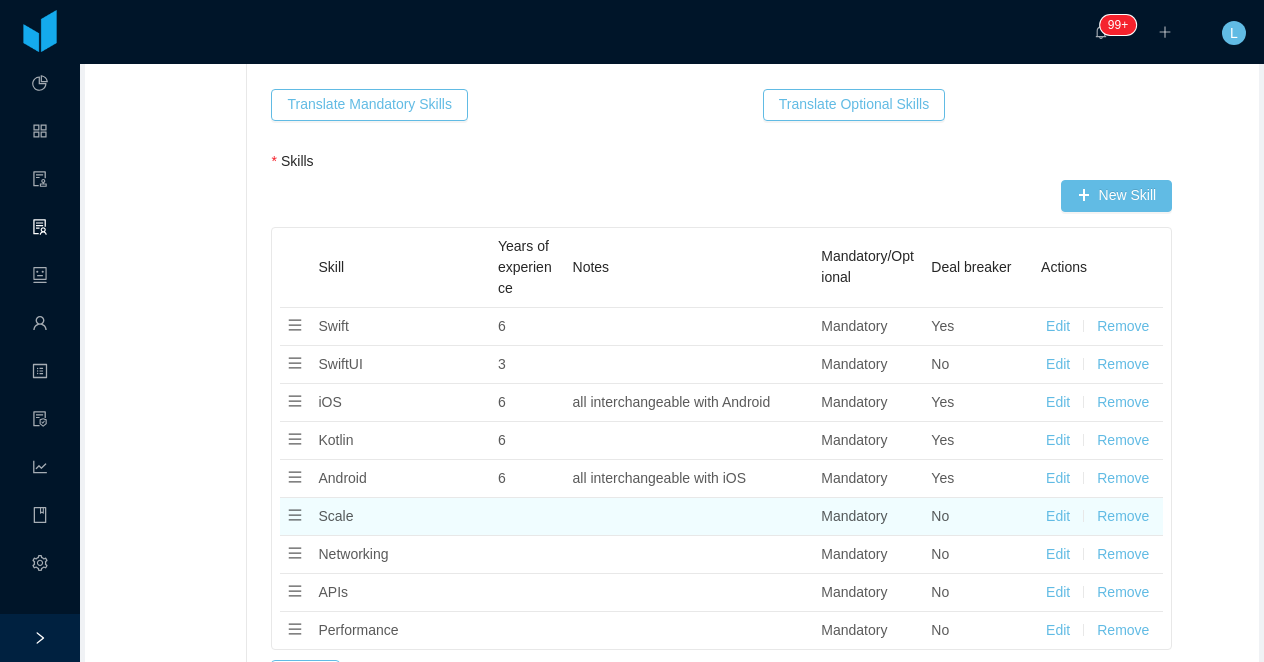 click on "Remove" at bounding box center (1123, 516) 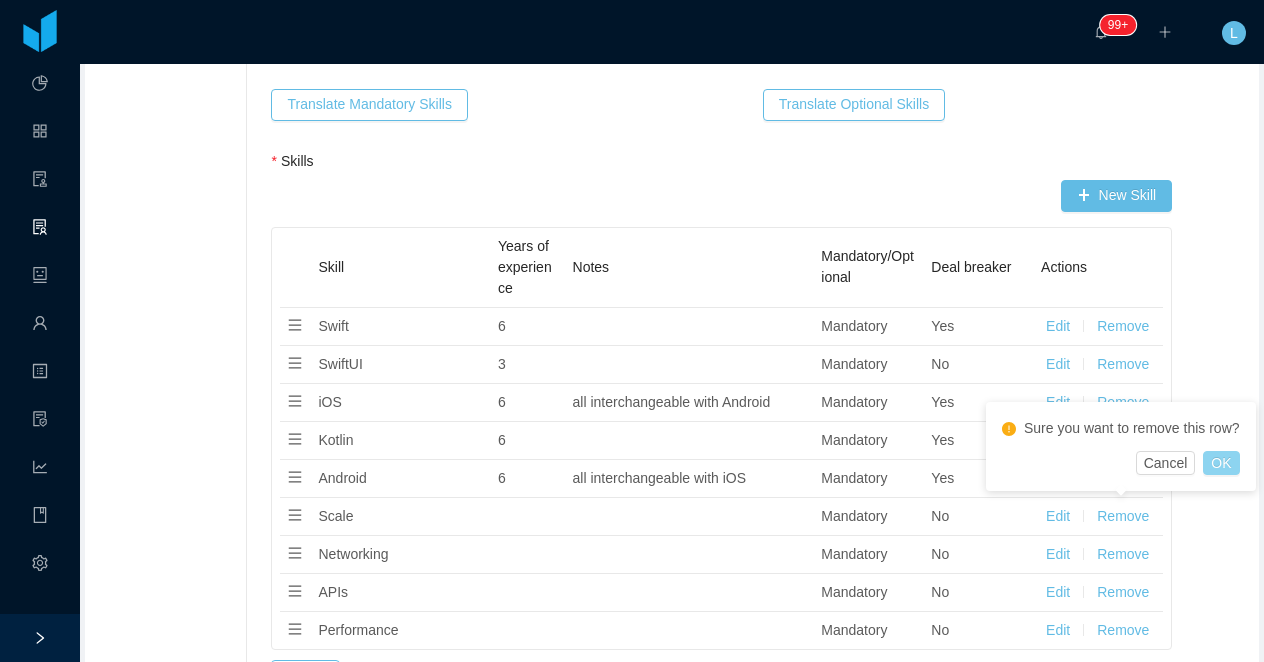 click on "OK" at bounding box center [1221, 463] 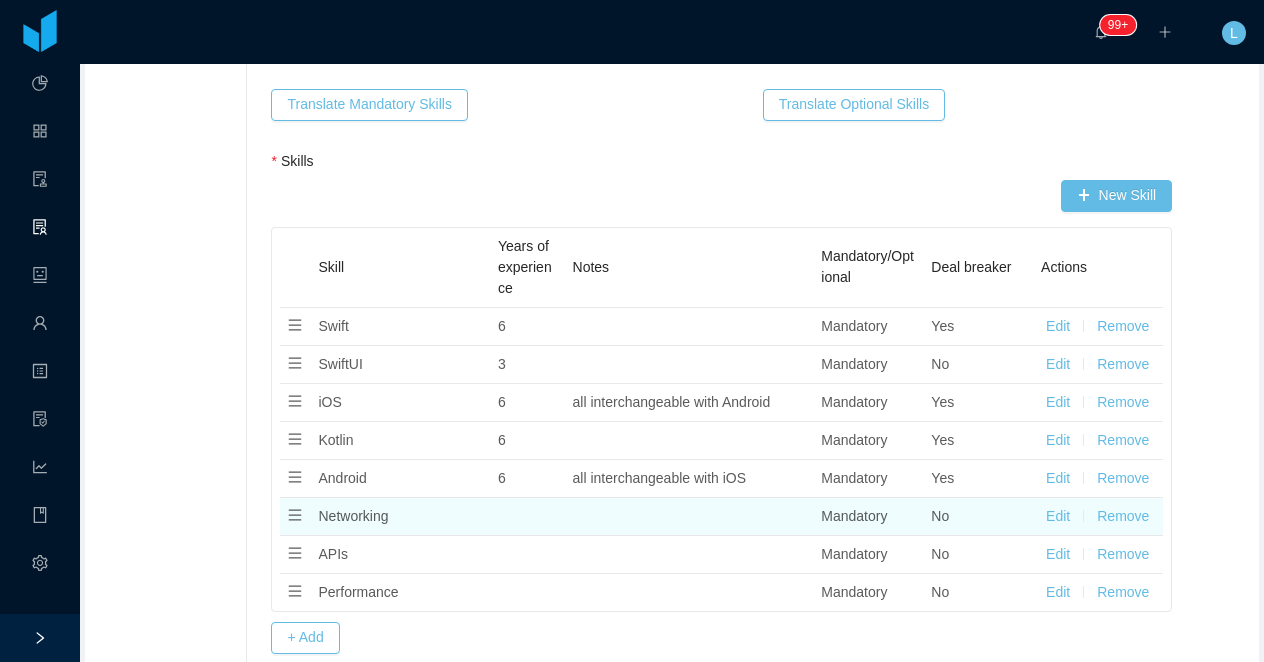 click on "Remove" at bounding box center [1123, 516] 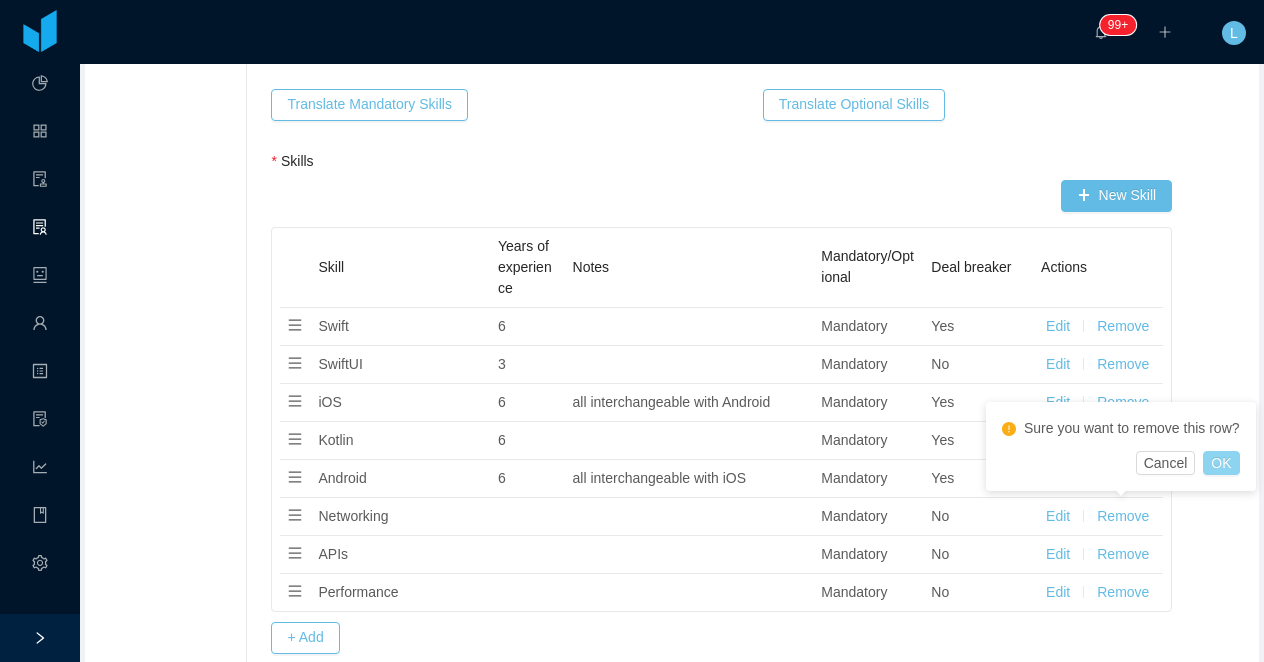 click on "OK" at bounding box center [1221, 463] 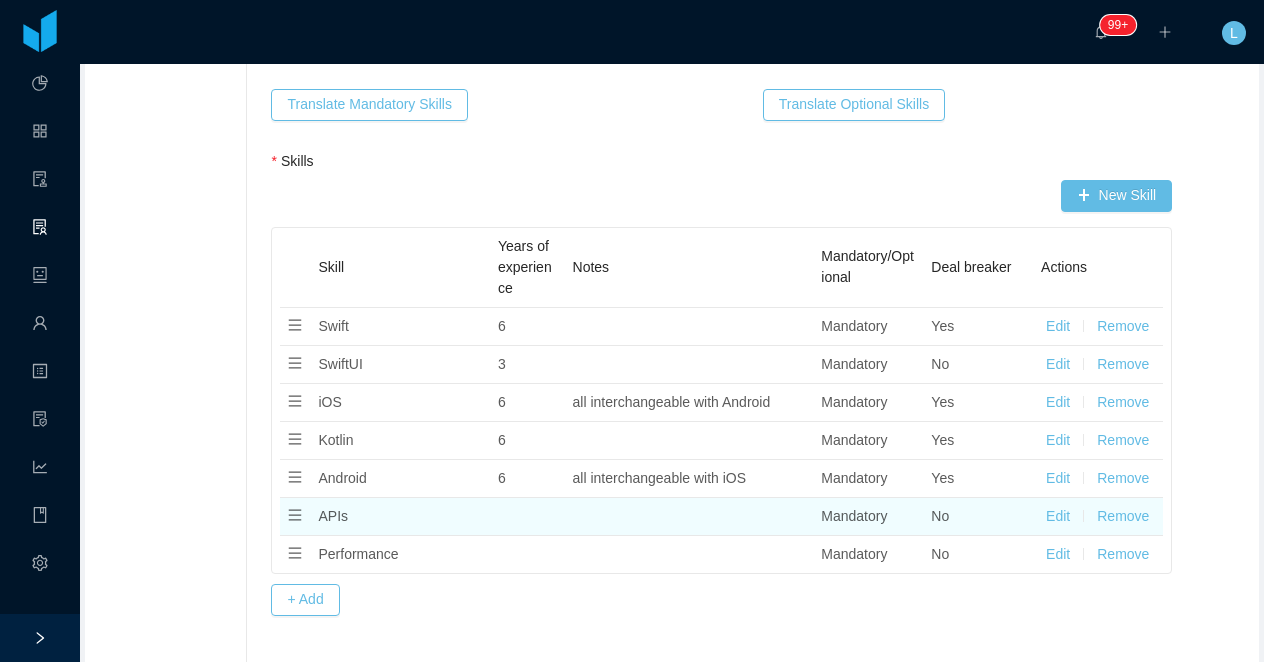 click on "Remove" at bounding box center (1123, 516) 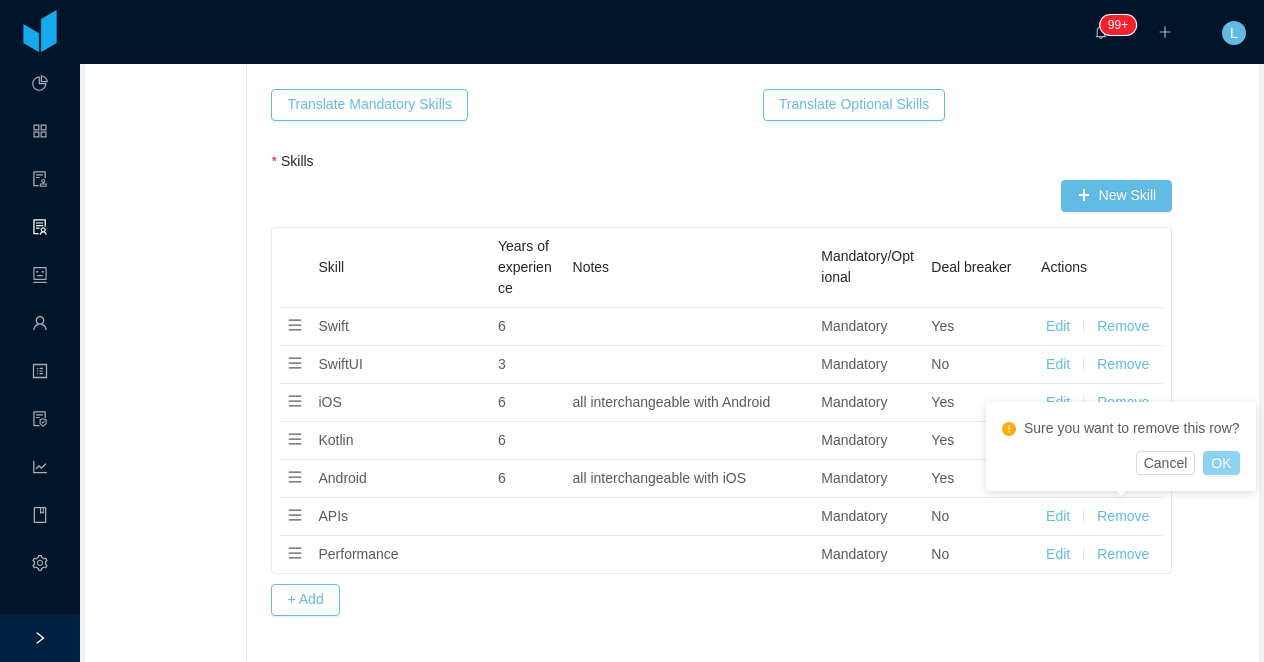 click on "OK" at bounding box center [1221, 463] 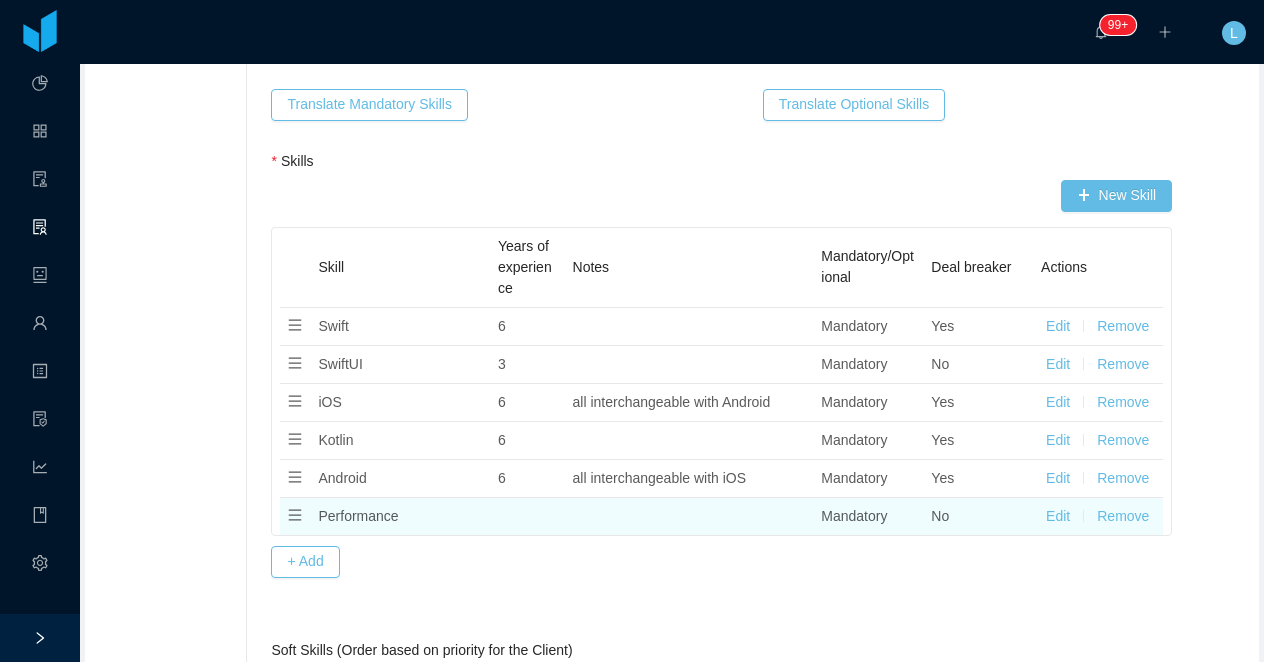click on "Remove" at bounding box center (1123, 516) 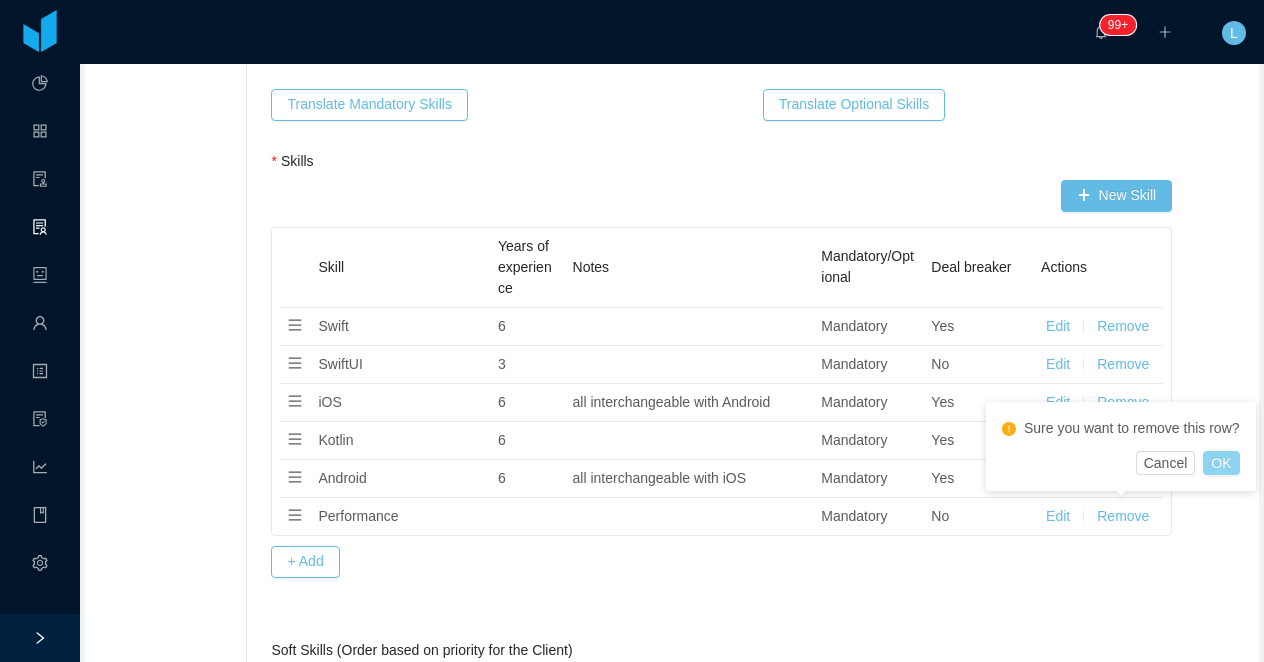 click on "OK" at bounding box center (1221, 463) 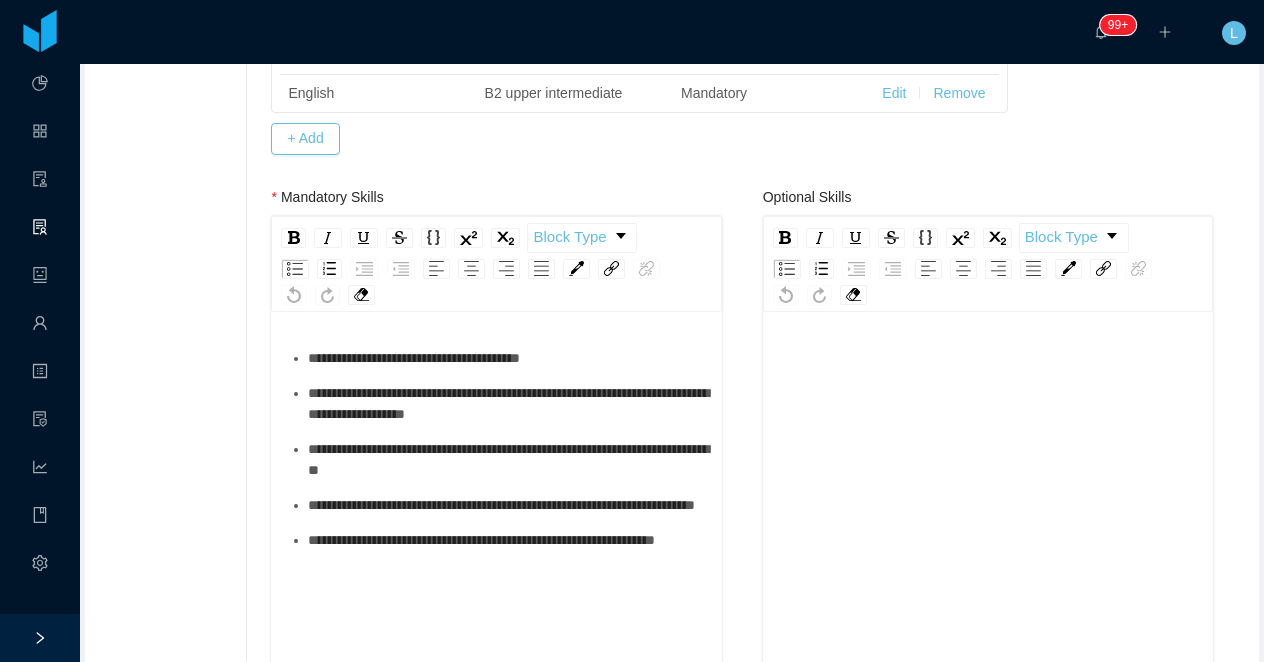 scroll, scrollTop: 289, scrollLeft: 0, axis: vertical 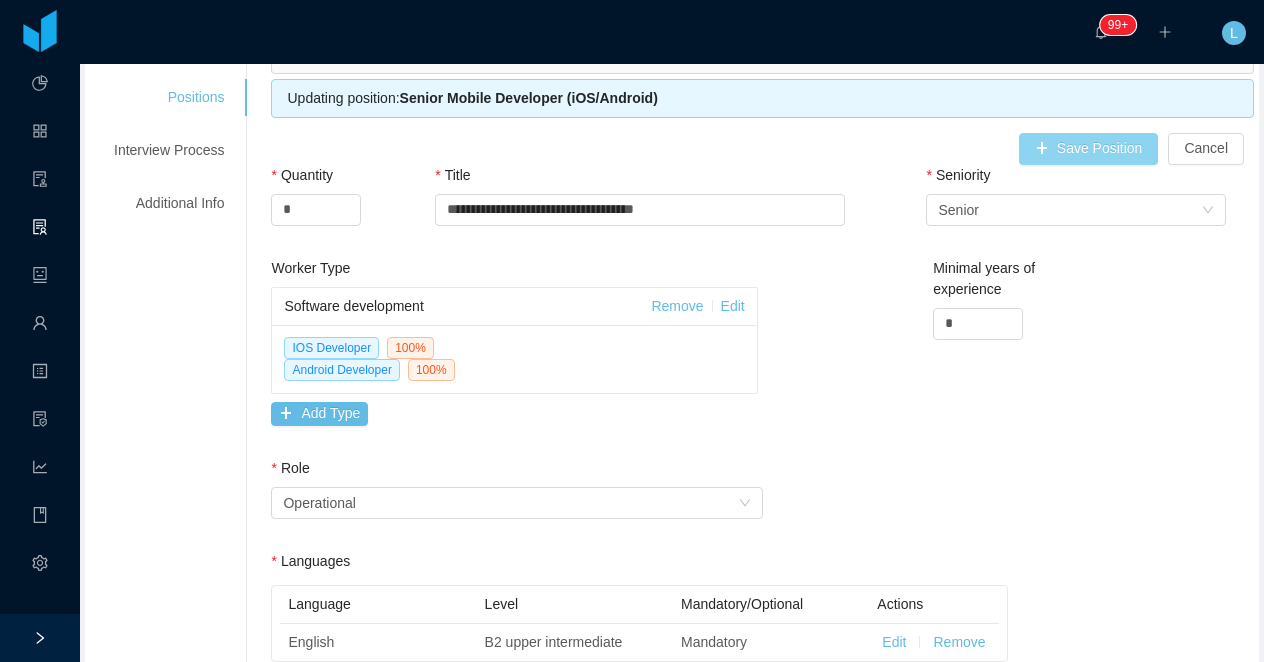 click on "Save Position" at bounding box center [1089, 149] 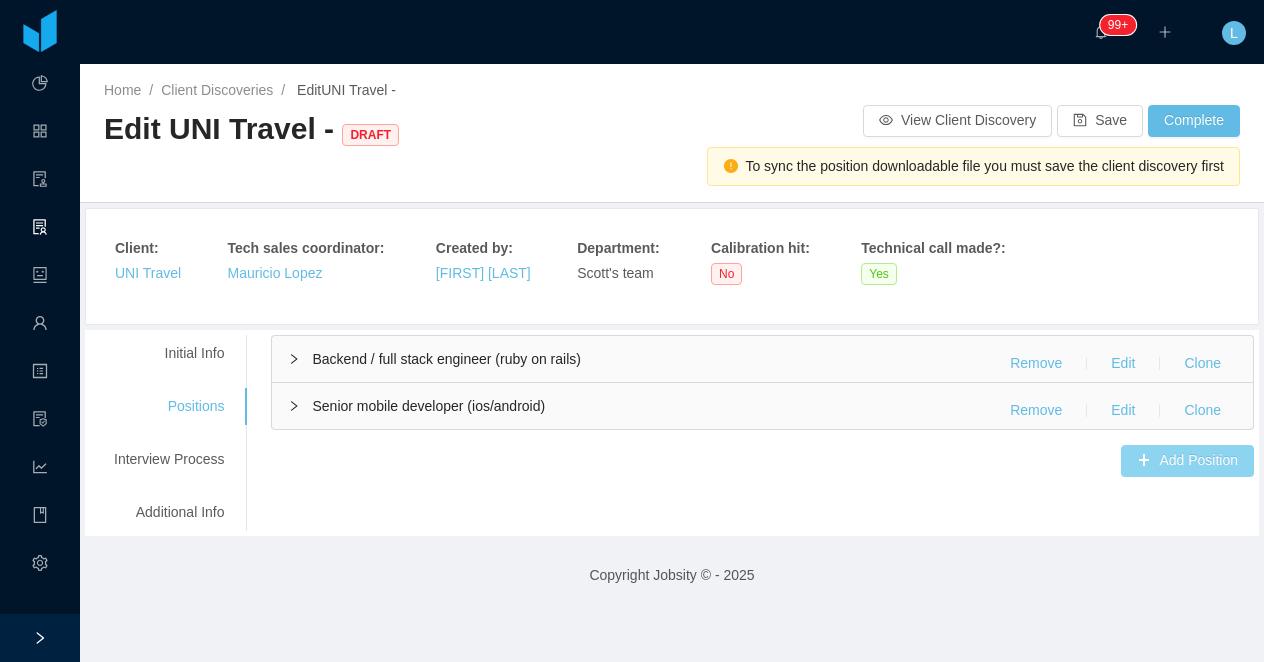 scroll, scrollTop: 0, scrollLeft: 0, axis: both 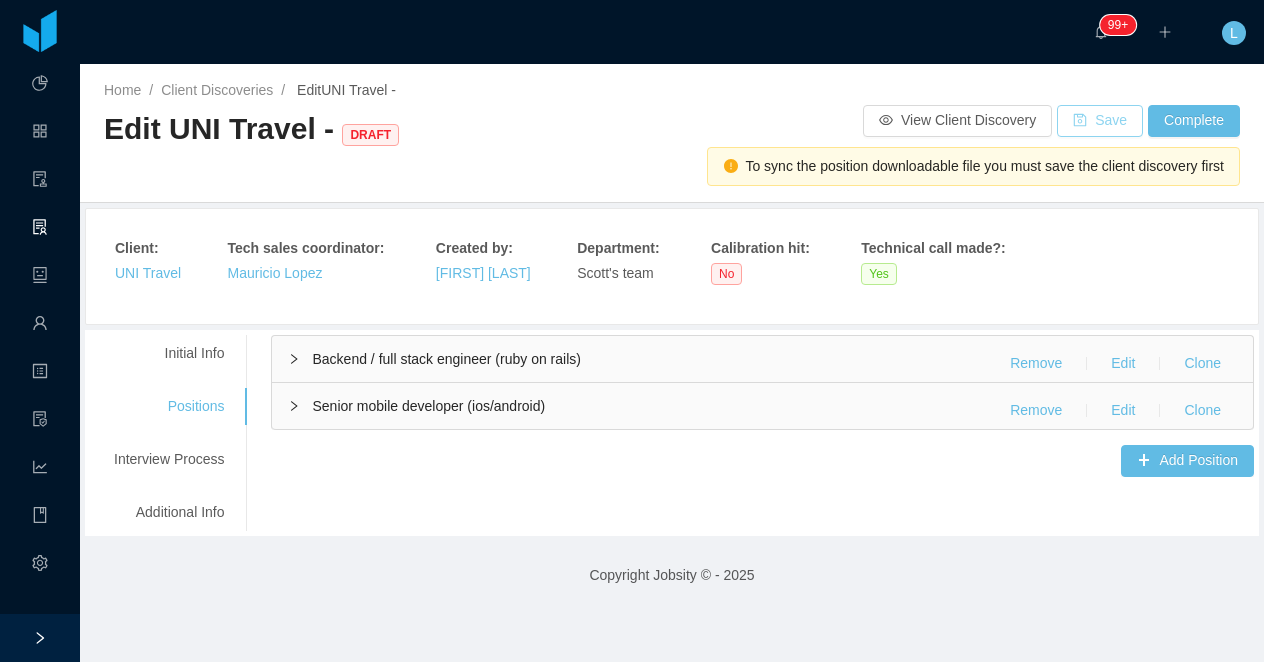 click on "Save" at bounding box center [1100, 121] 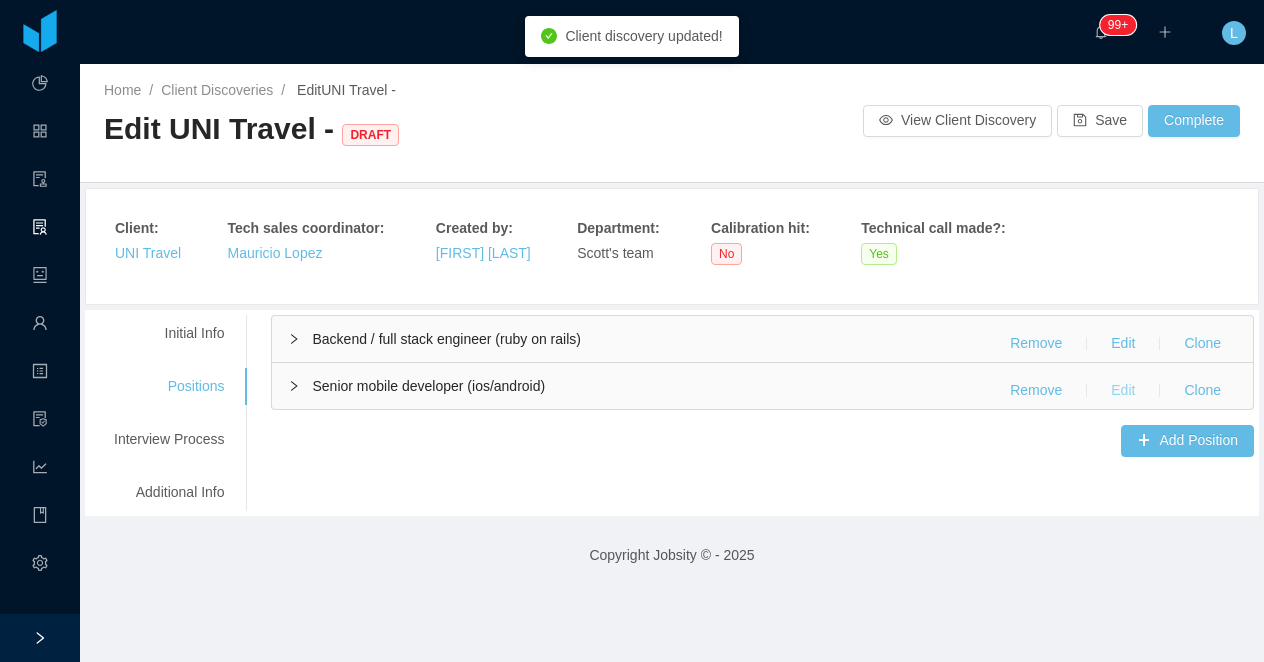 click on "Edit" at bounding box center (1123, 391) 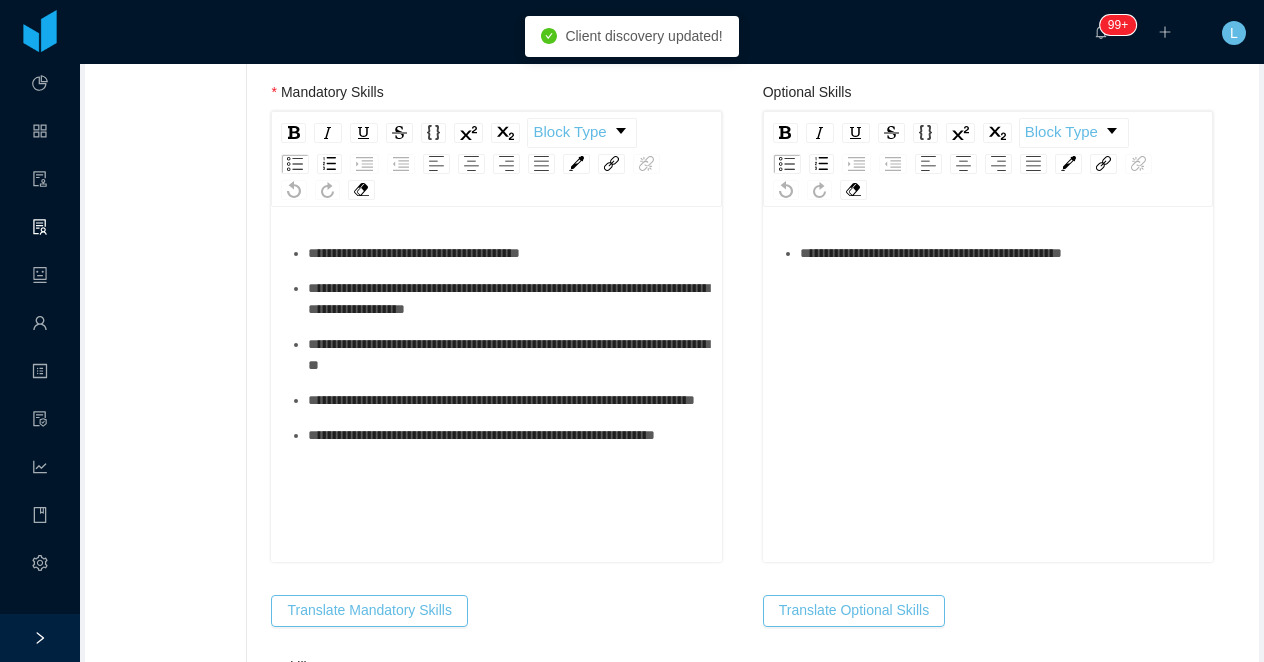 scroll, scrollTop: 978, scrollLeft: 0, axis: vertical 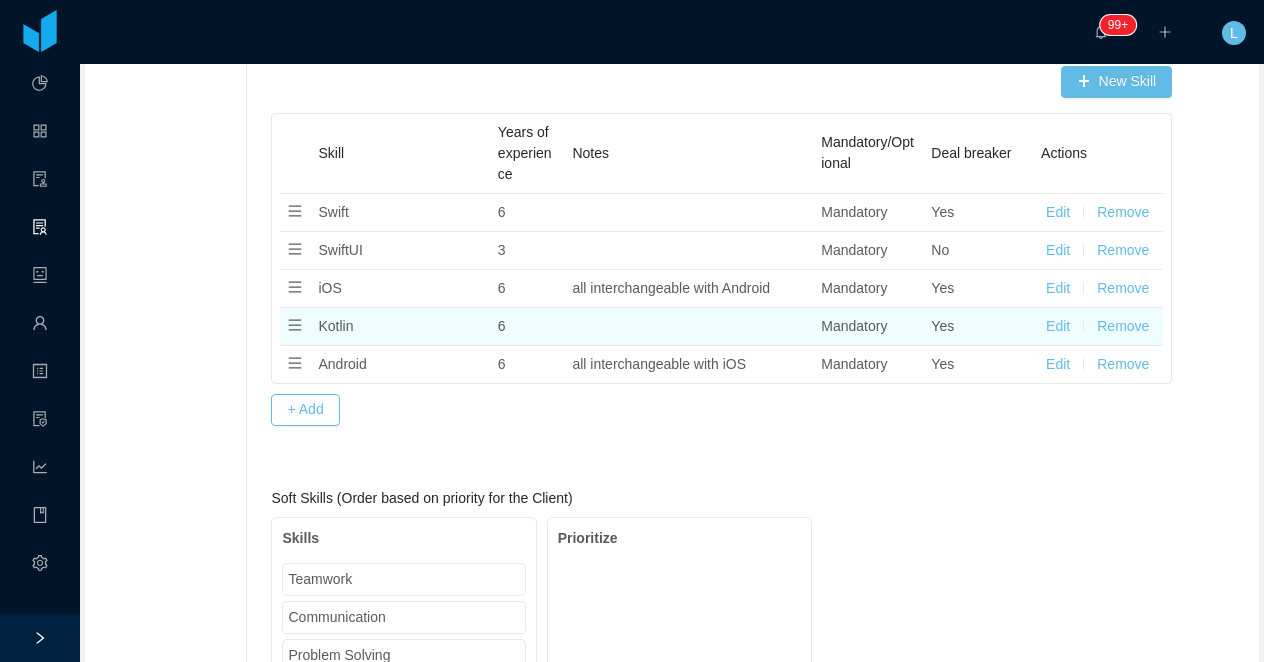 click 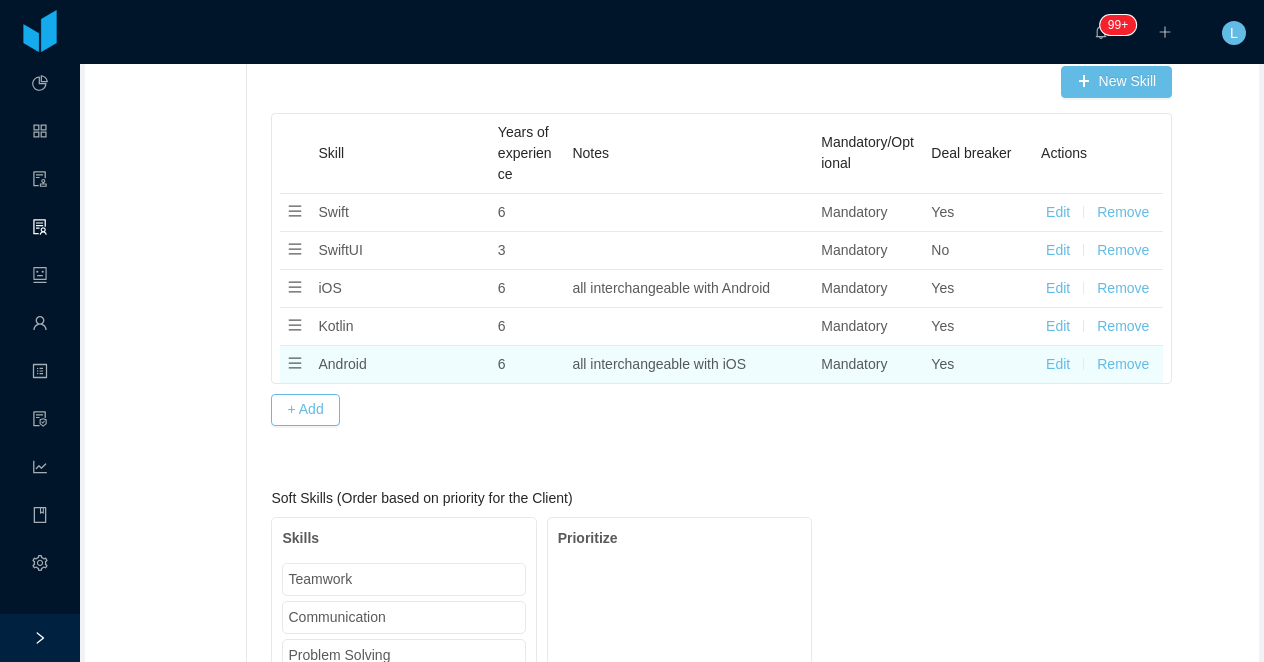 click at bounding box center (295, 364) 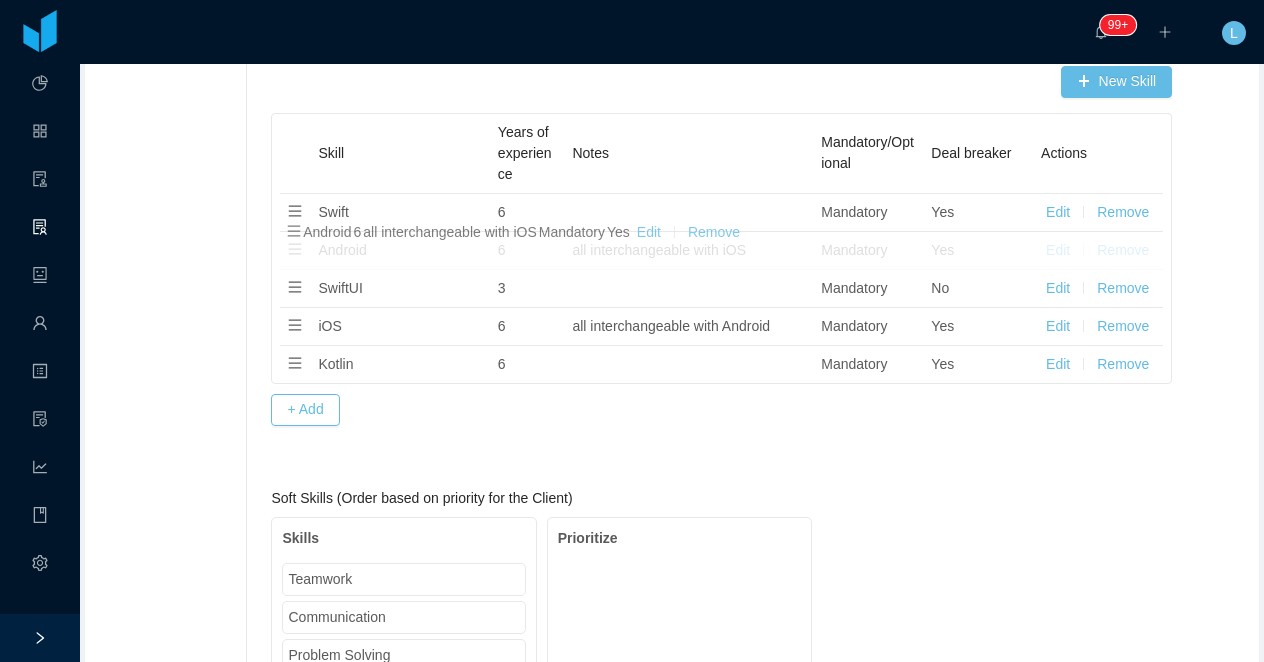 drag, startPoint x: 297, startPoint y: 368, endPoint x: 300, endPoint y: 238, distance: 130.0346 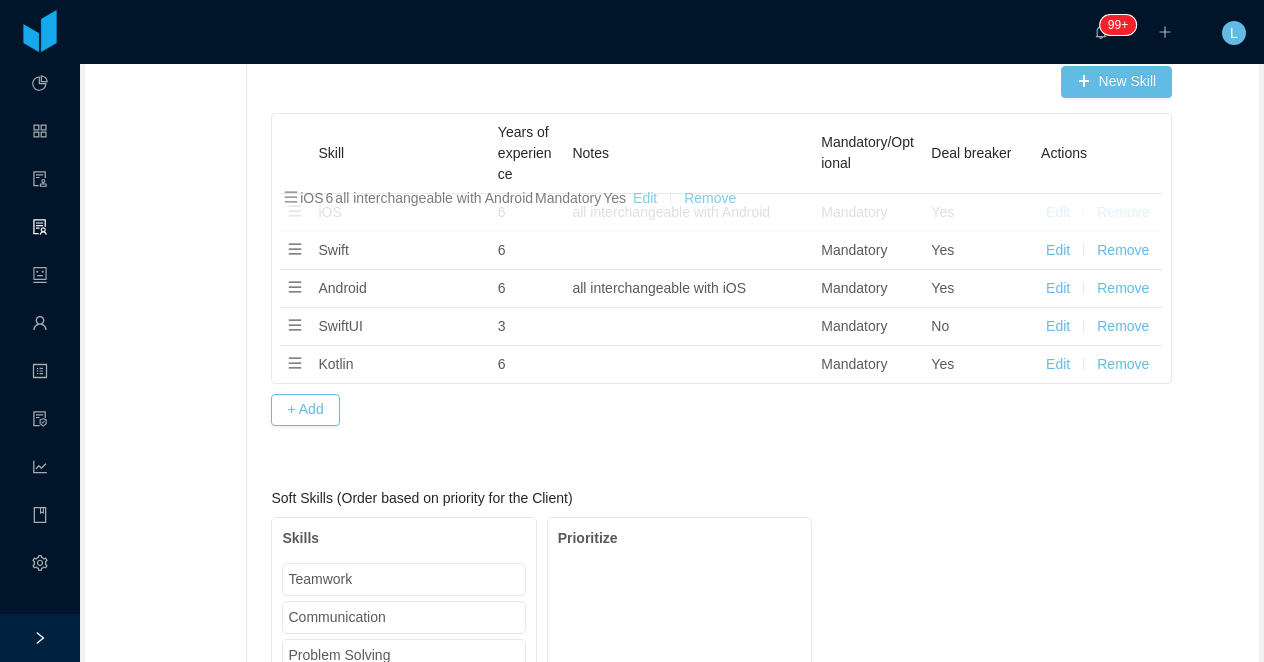 drag, startPoint x: 294, startPoint y: 320, endPoint x: 295, endPoint y: 198, distance: 122.0041 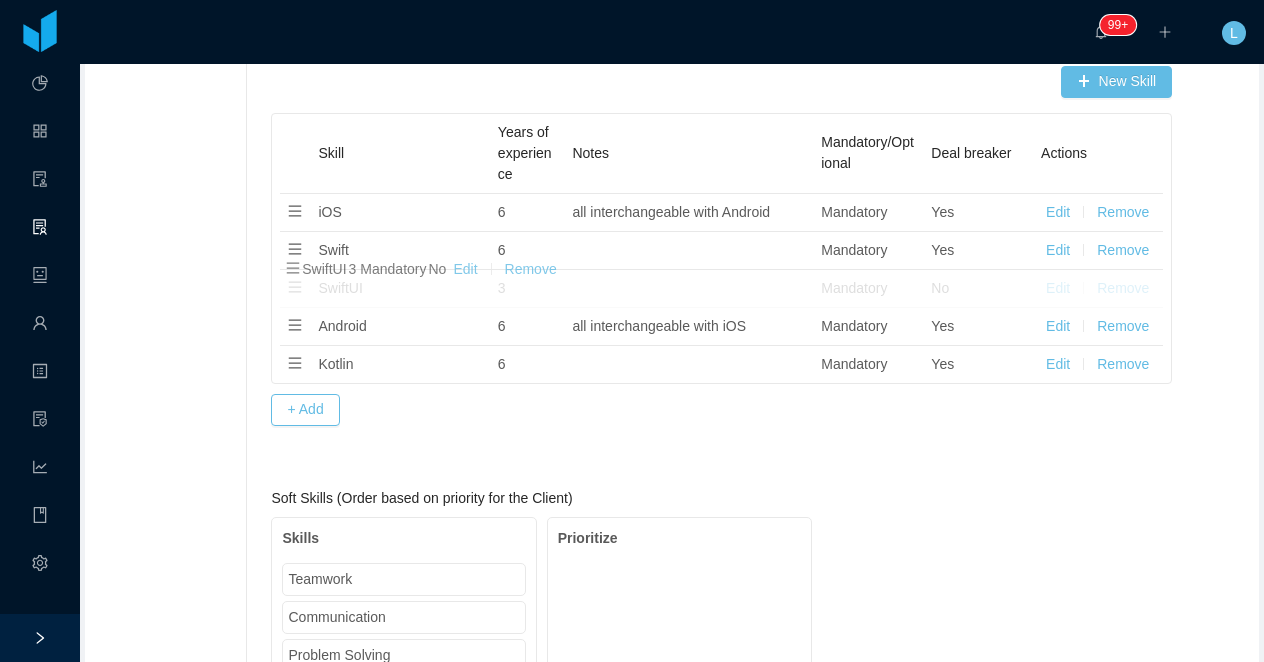 drag, startPoint x: 296, startPoint y: 329, endPoint x: 298, endPoint y: 282, distance: 47.042534 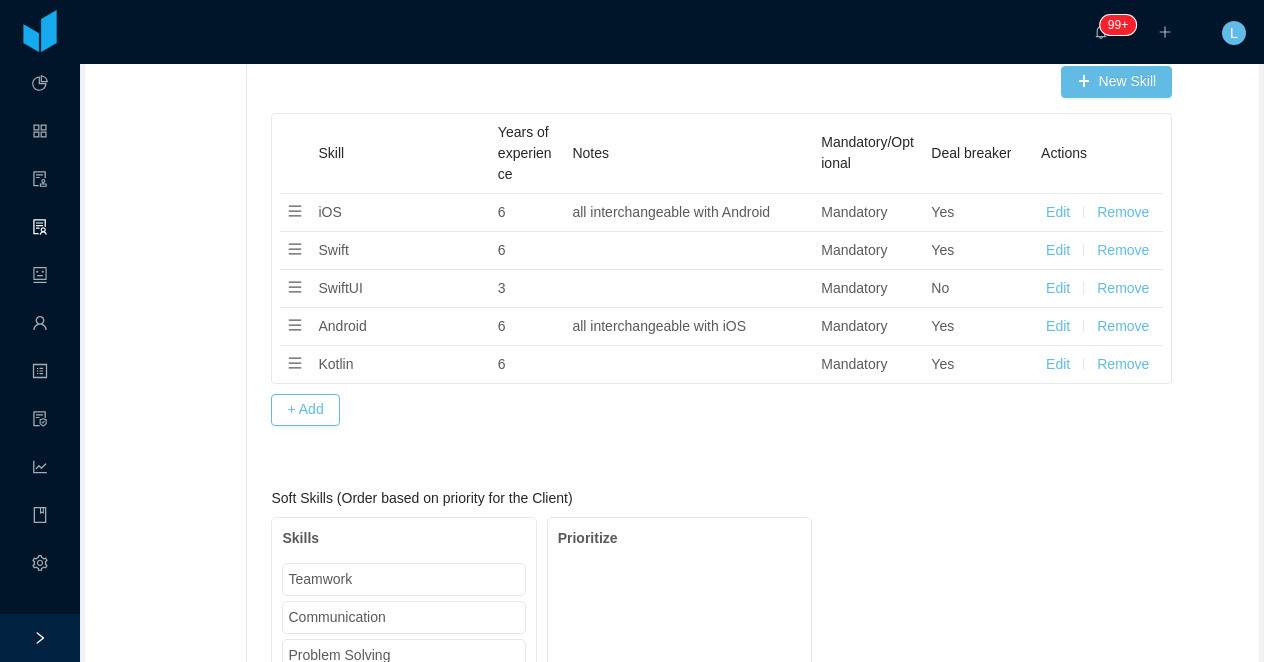 click on "Skills New Skill Skill Years of experience Notes Mandatory/Optional Deal breaker Actions iOS 6 all interchangeable with Android	 Mandatory Yes Edit Remove Swift 6 Mandatory Yes Edit Remove SwiftUI 3 Mandatory No Edit Remove Android 6 all interchangeable with iOS	 Mandatory Yes Edit Remove Kotlin 6 Mandatory Yes Edit Remove + Add" at bounding box center [721, 247] 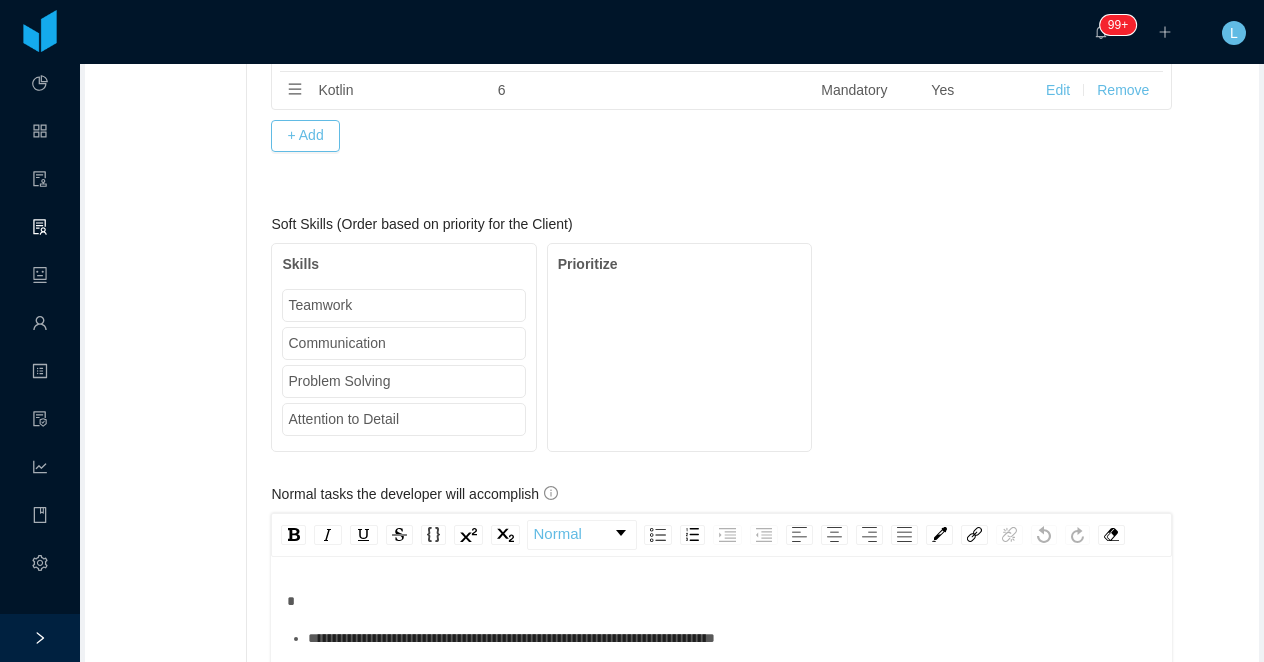 scroll, scrollTop: 2278, scrollLeft: 0, axis: vertical 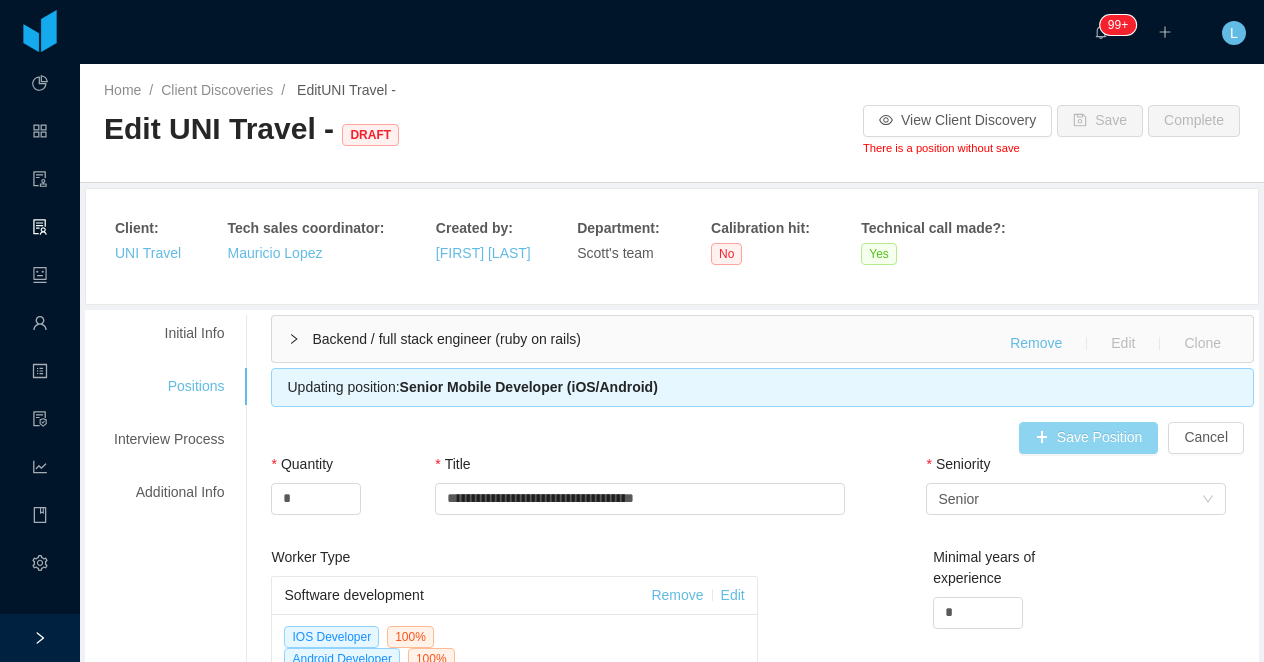 click on "Save Position" at bounding box center [1089, 438] 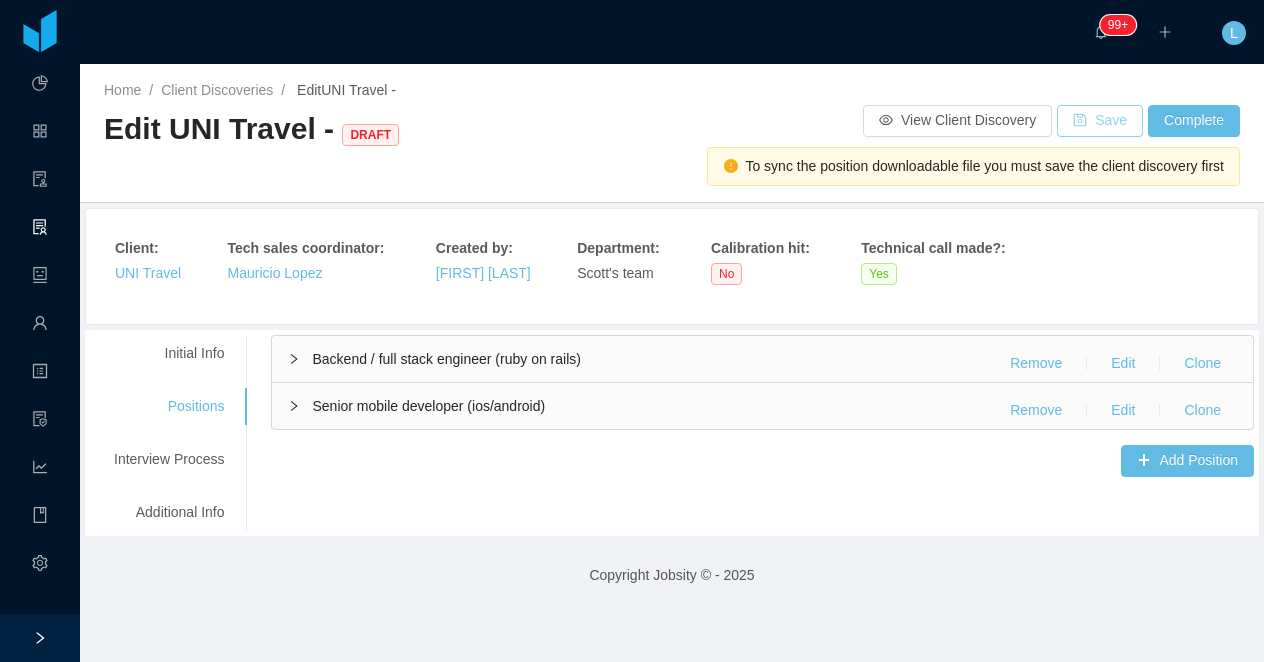click on "Save" at bounding box center [1100, 121] 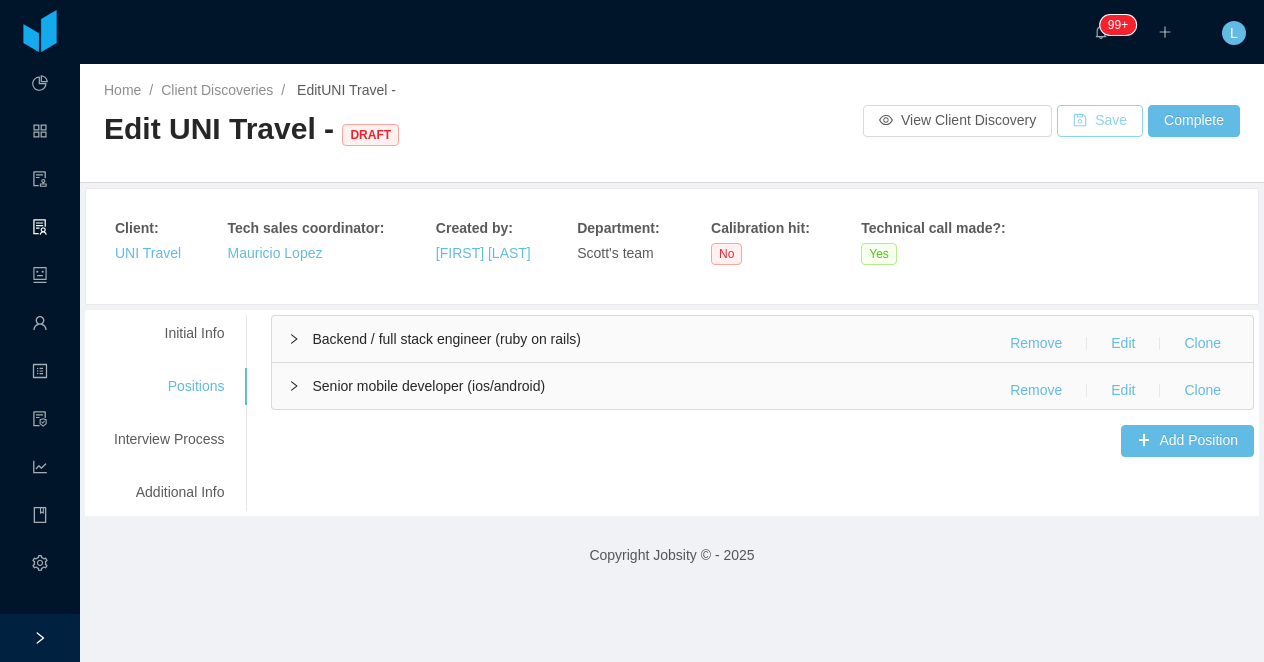 type 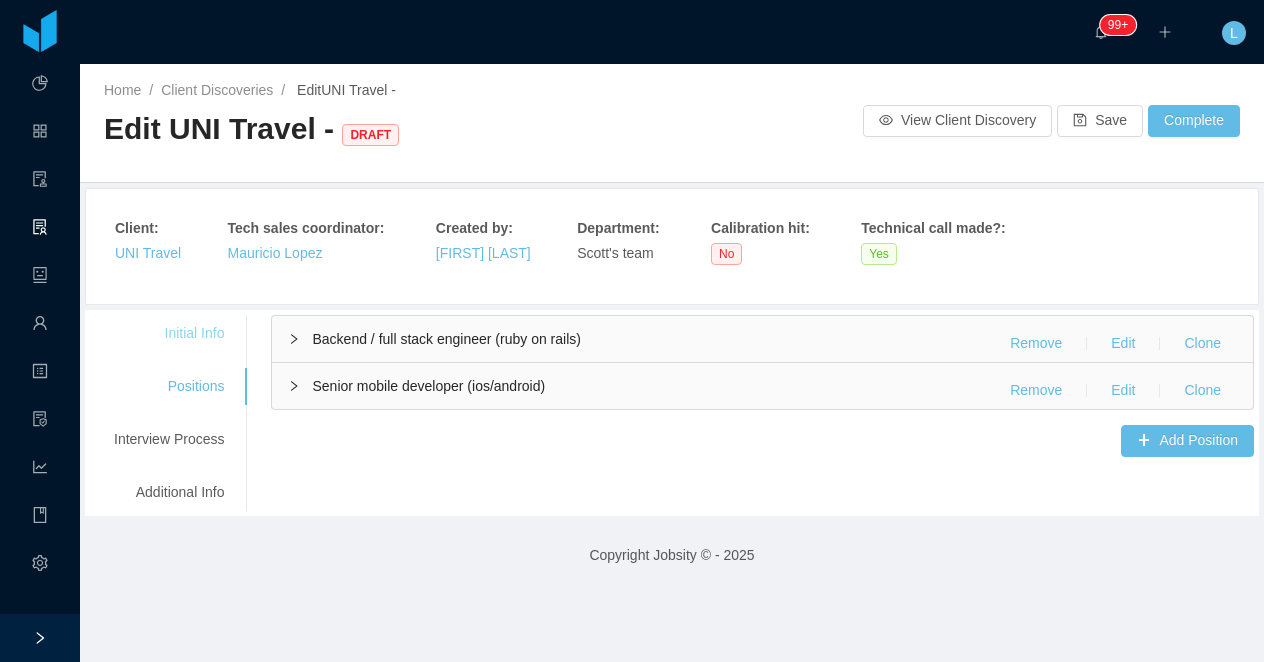 click on "Initial Info" at bounding box center [169, 333] 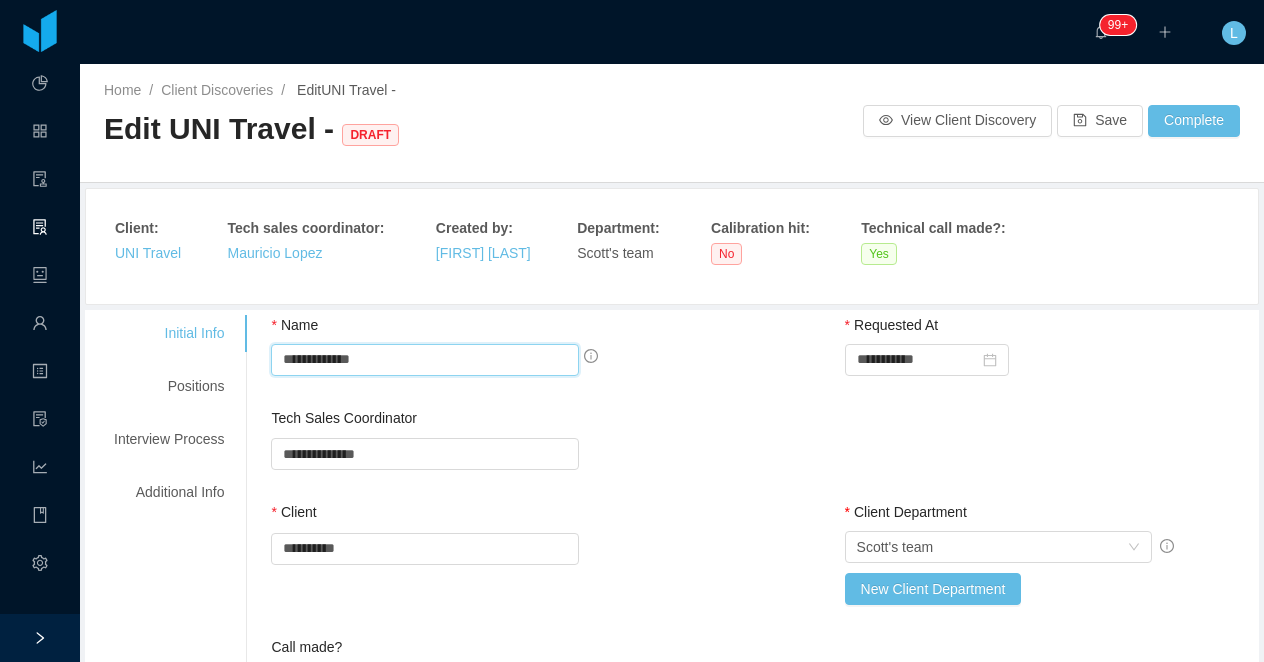 click on "**********" at bounding box center (424, 360) 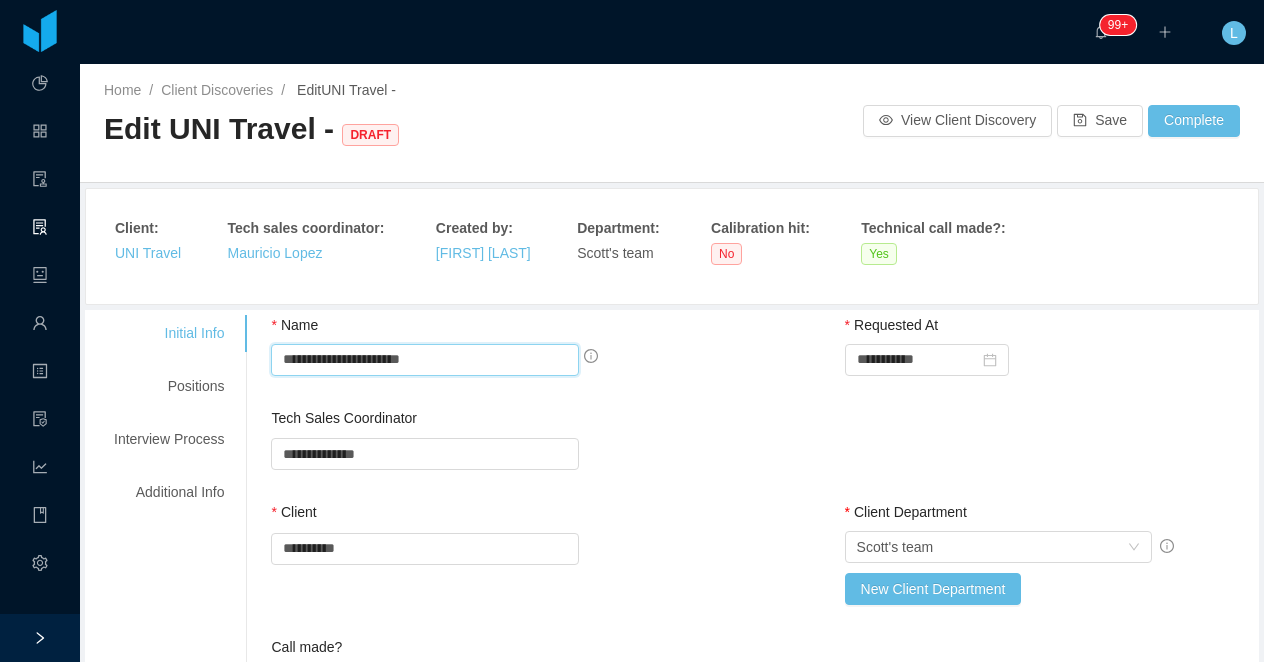 drag, startPoint x: 466, startPoint y: 367, endPoint x: 382, endPoint y: 367, distance: 84 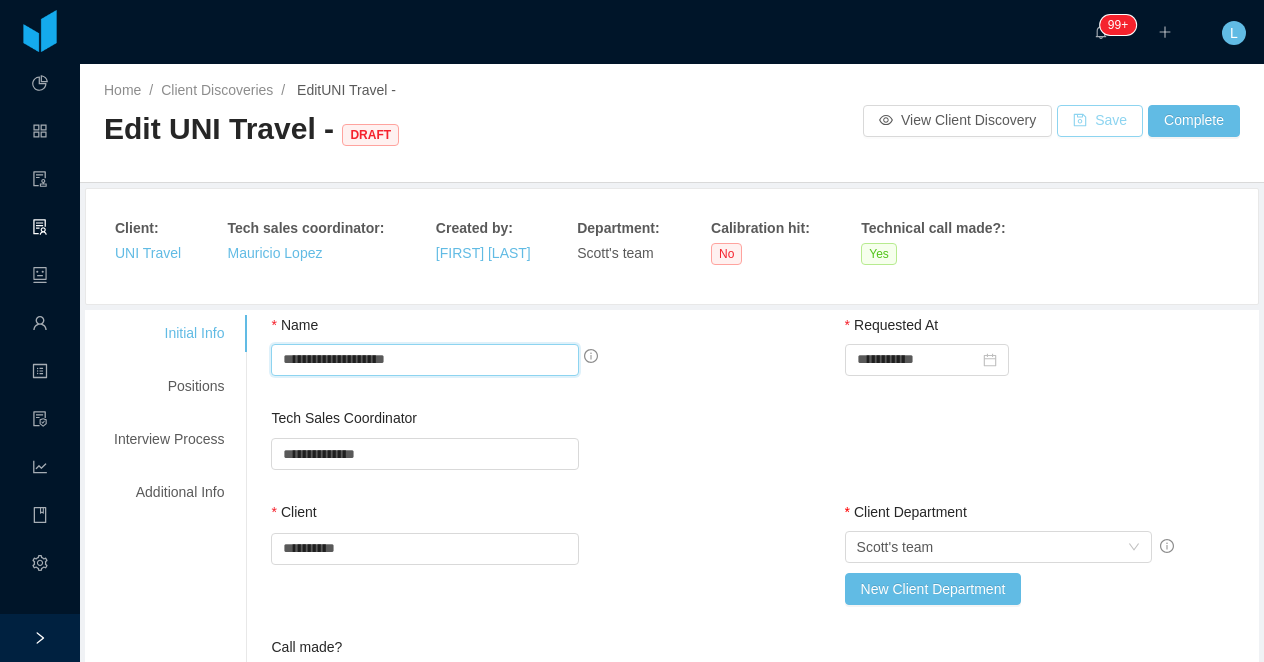 type on "**********" 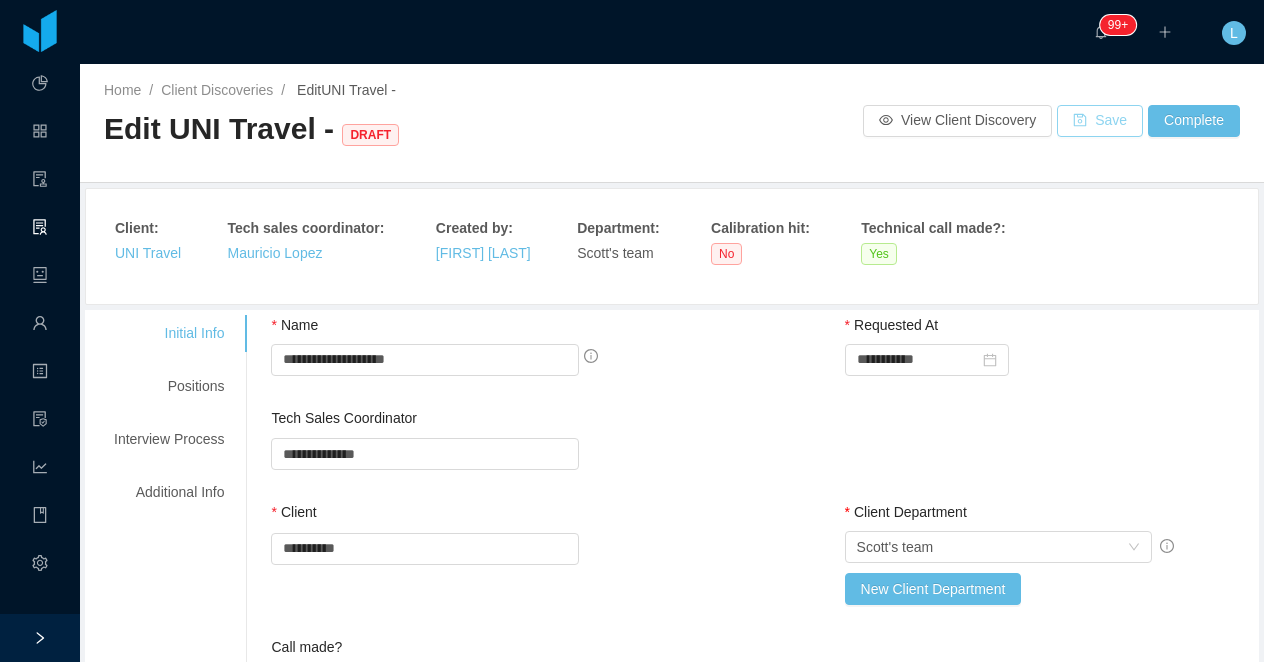 click on "Save" at bounding box center [1100, 121] 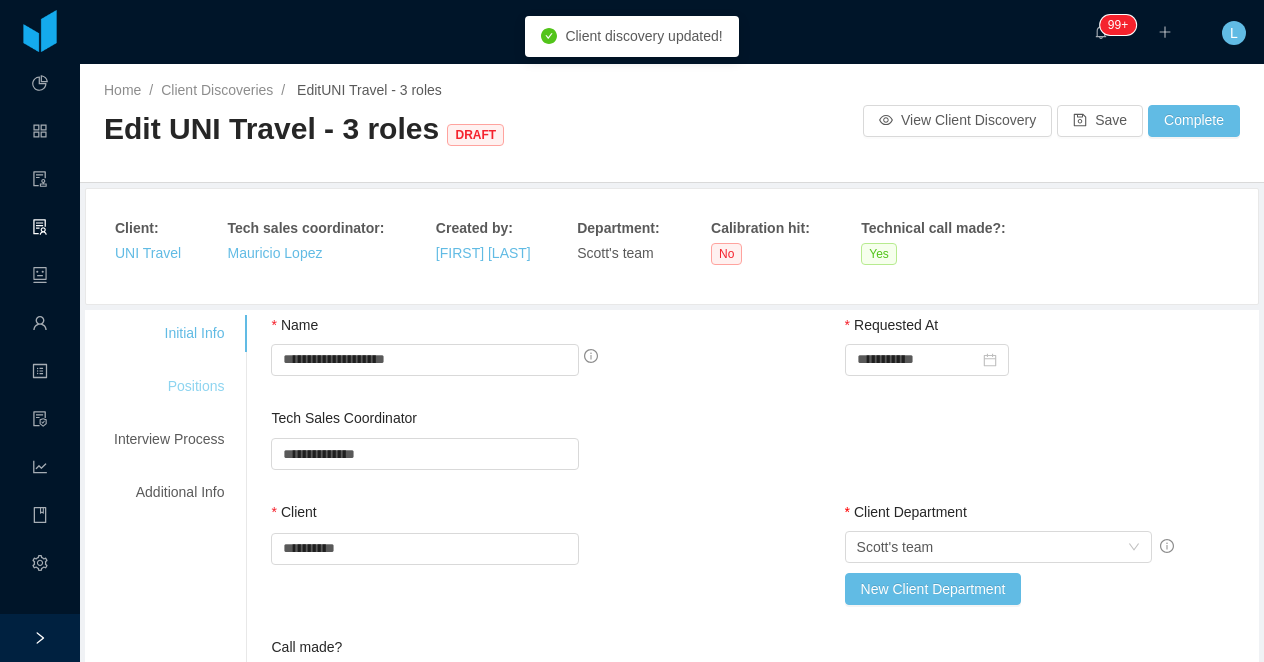 click on "Positions" at bounding box center (169, 386) 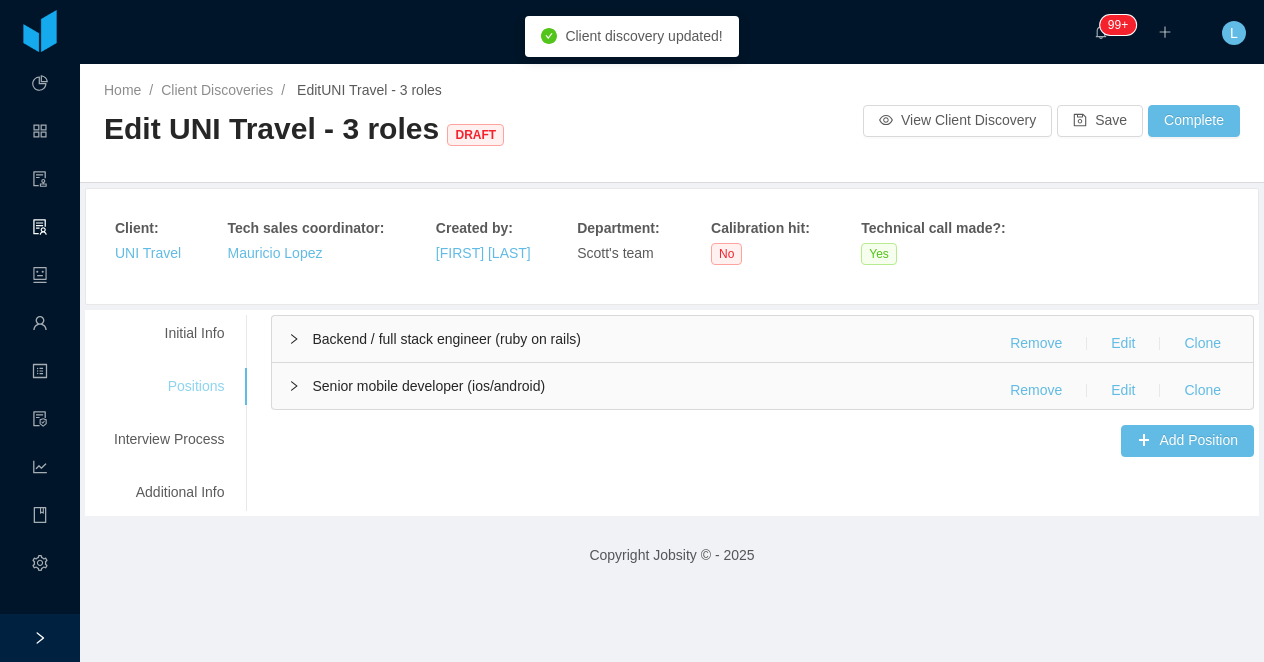 type 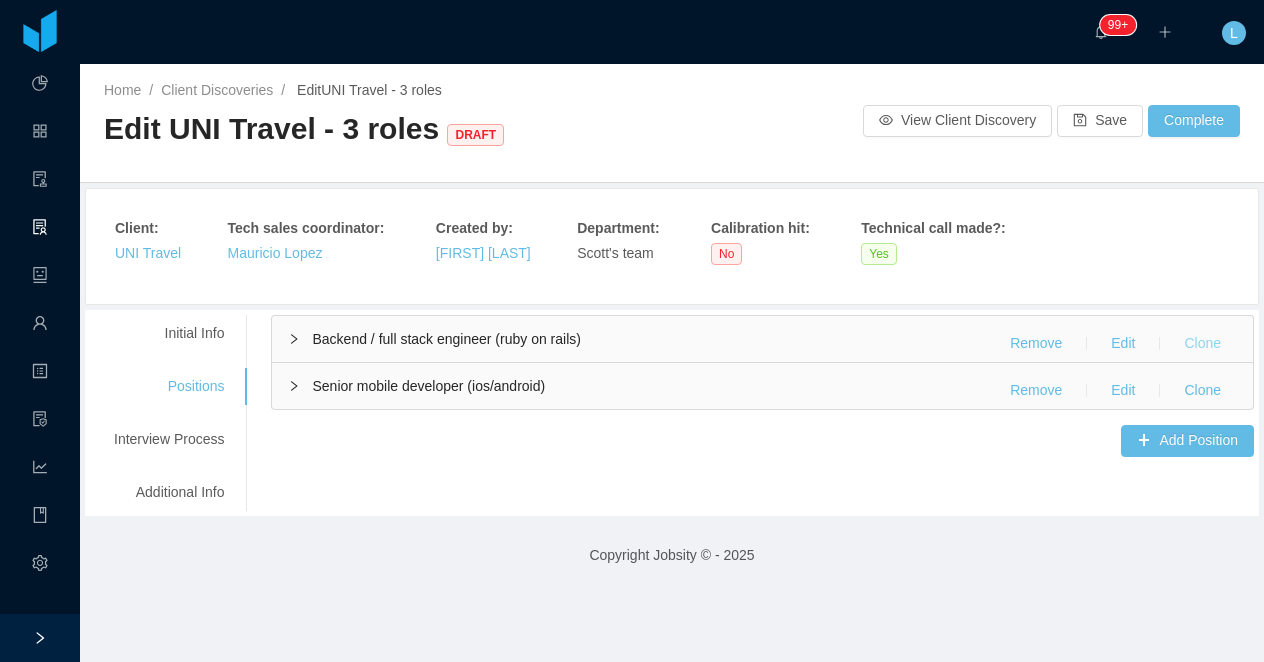 click on "Clone" at bounding box center [1202, 344] 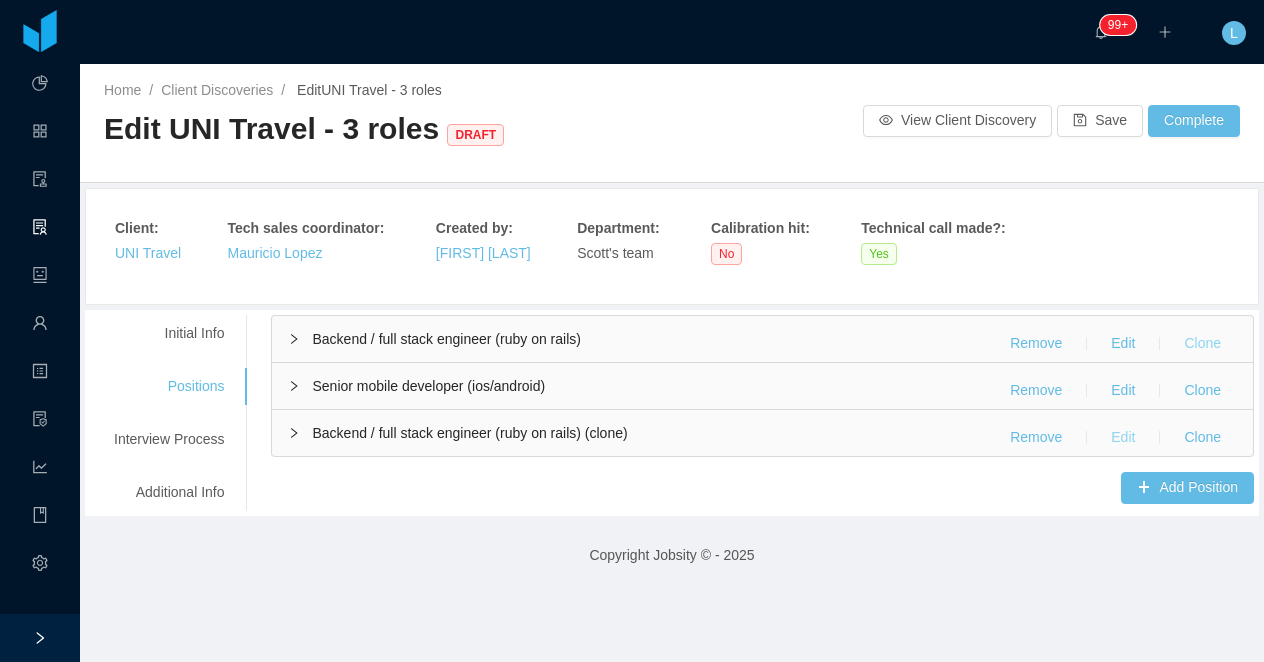 type 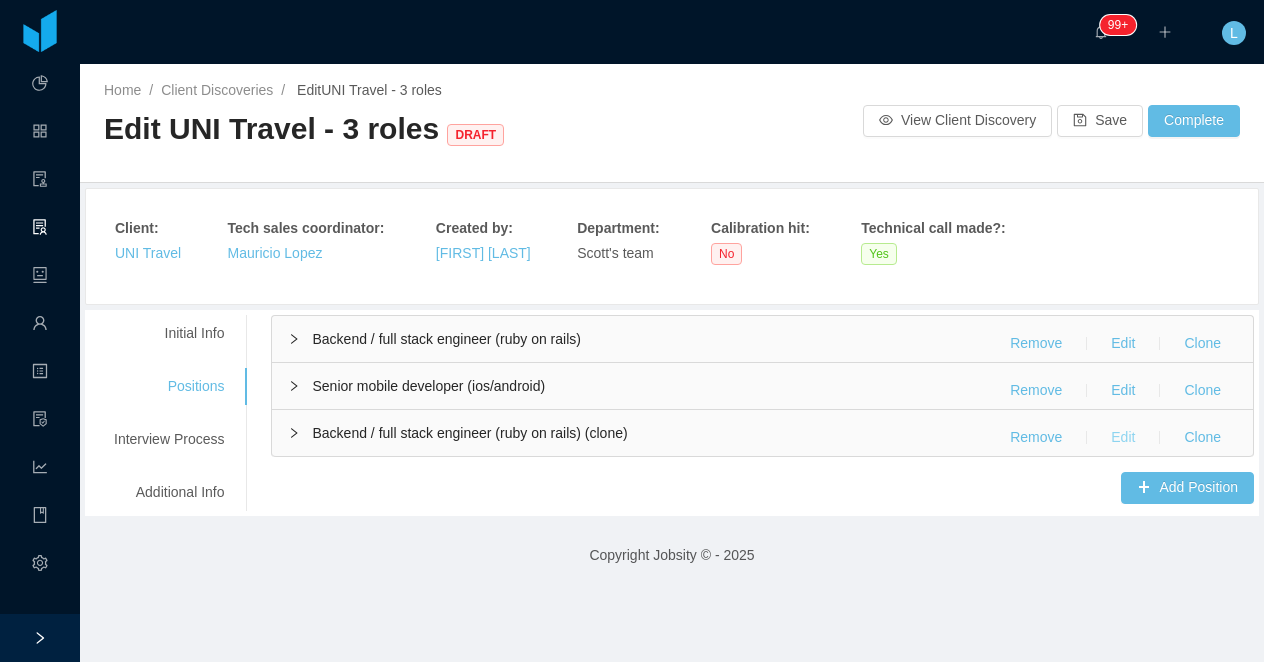 click on "Edit" at bounding box center (1123, 438) 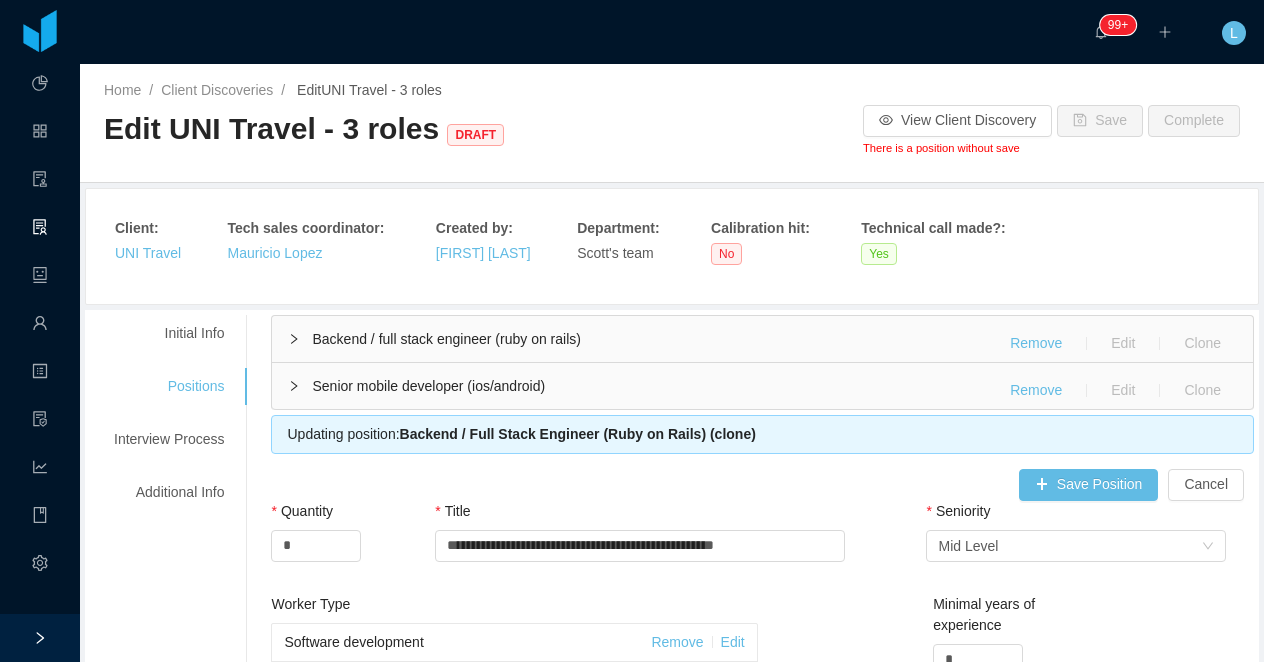 type 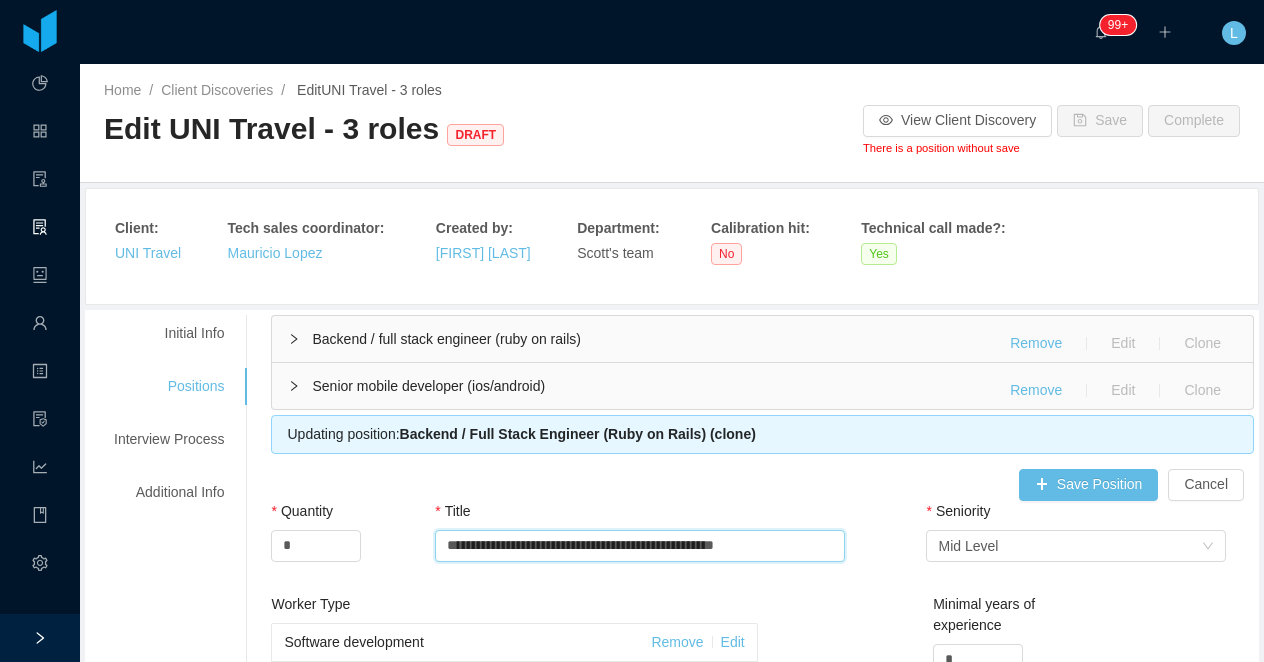 drag, startPoint x: 798, startPoint y: 541, endPoint x: 443, endPoint y: 543, distance: 355.00565 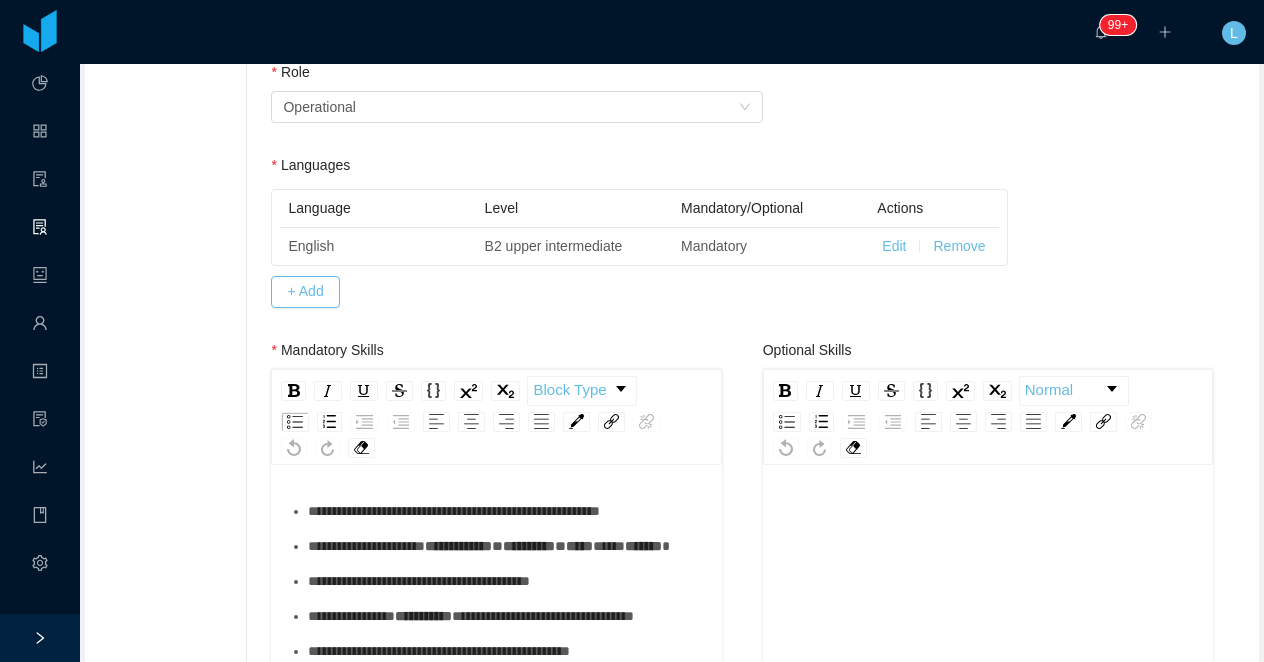 scroll, scrollTop: 833, scrollLeft: 0, axis: vertical 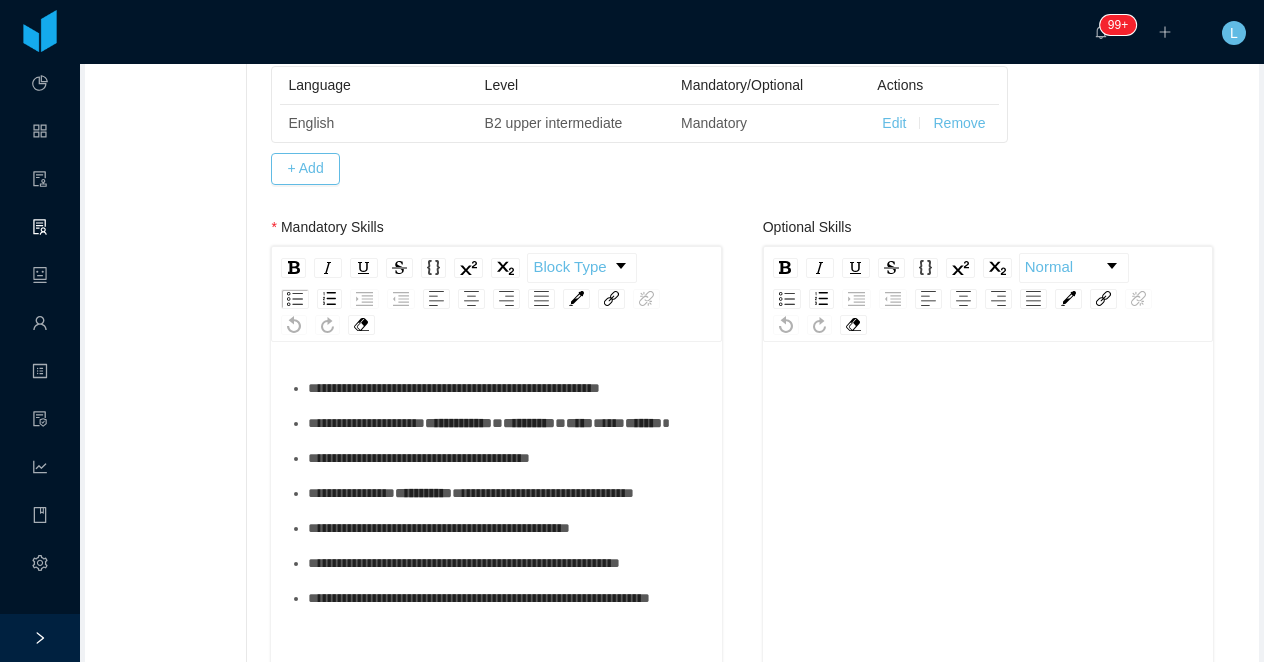 type on "**********" 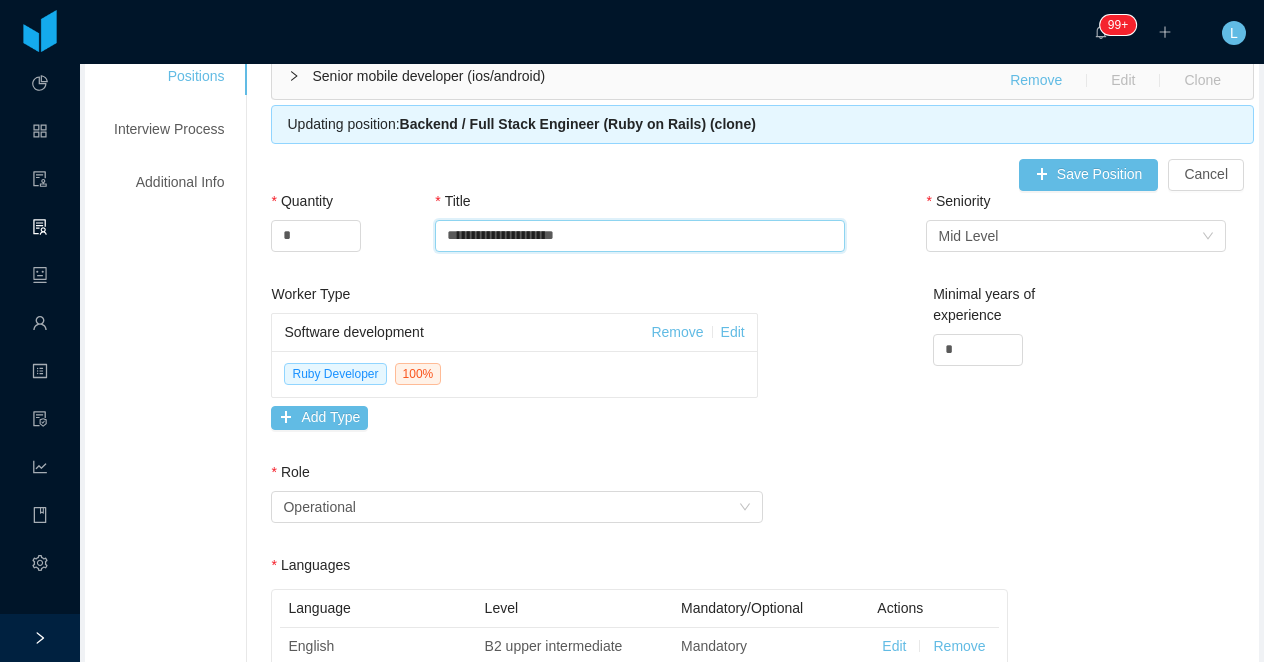 scroll, scrollTop: 309, scrollLeft: 0, axis: vertical 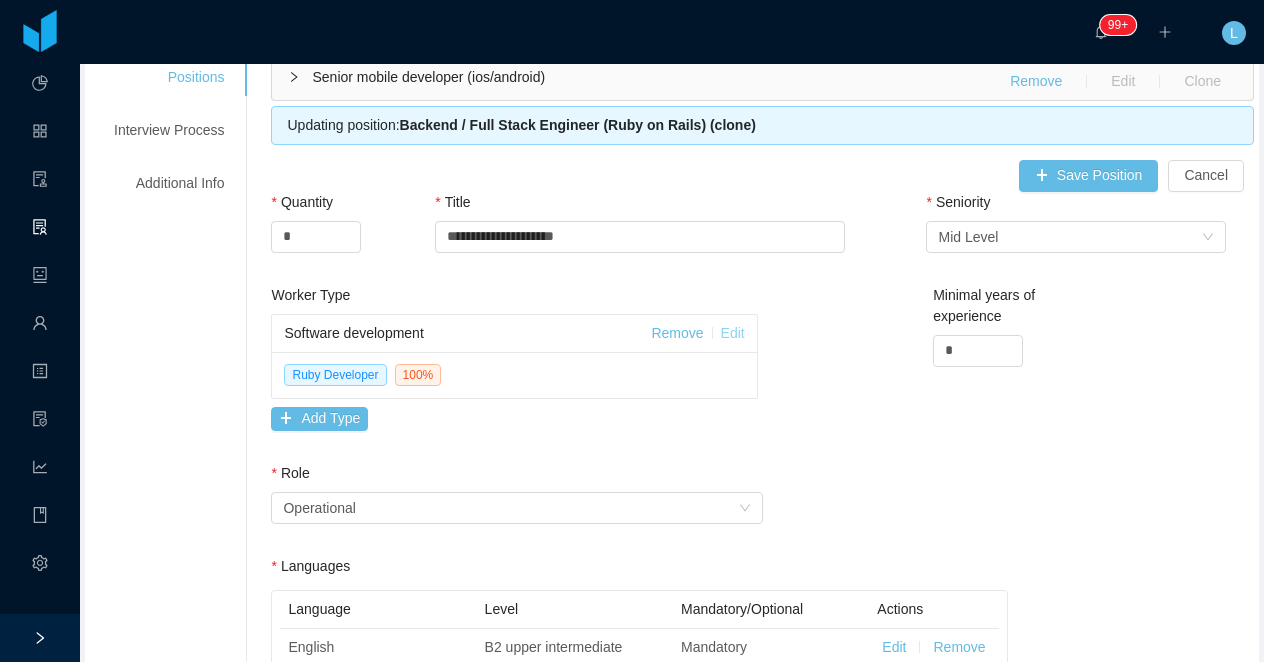click on "Edit" at bounding box center (733, 333) 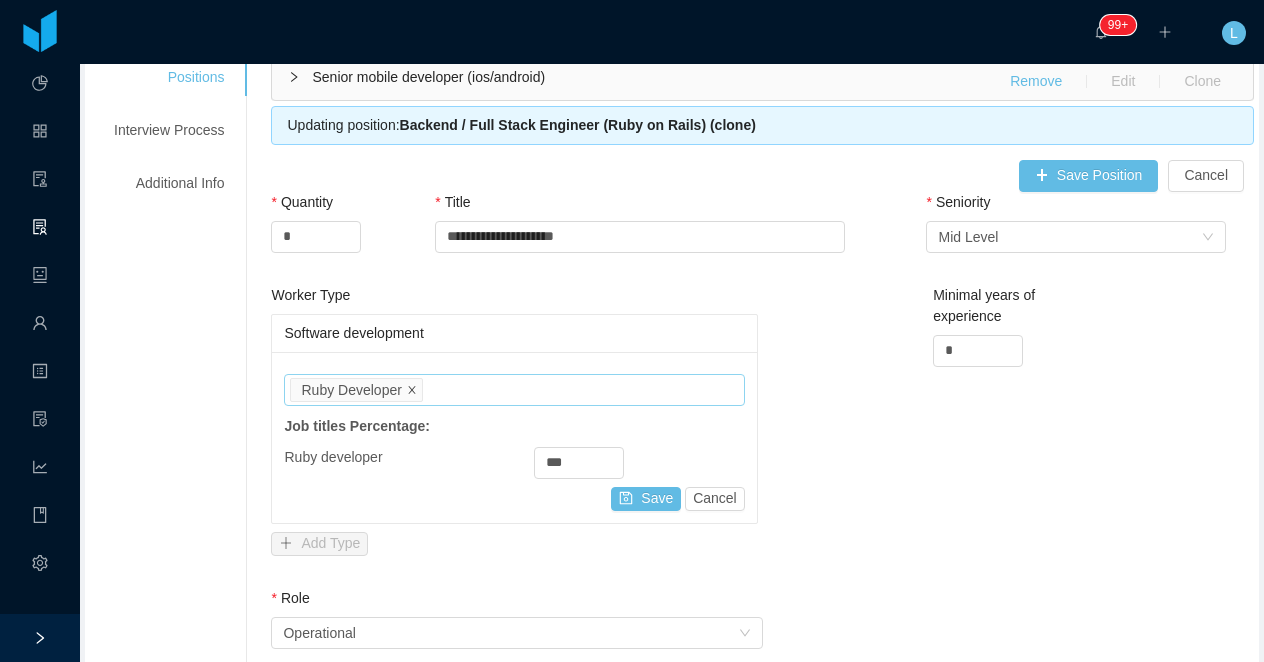 click 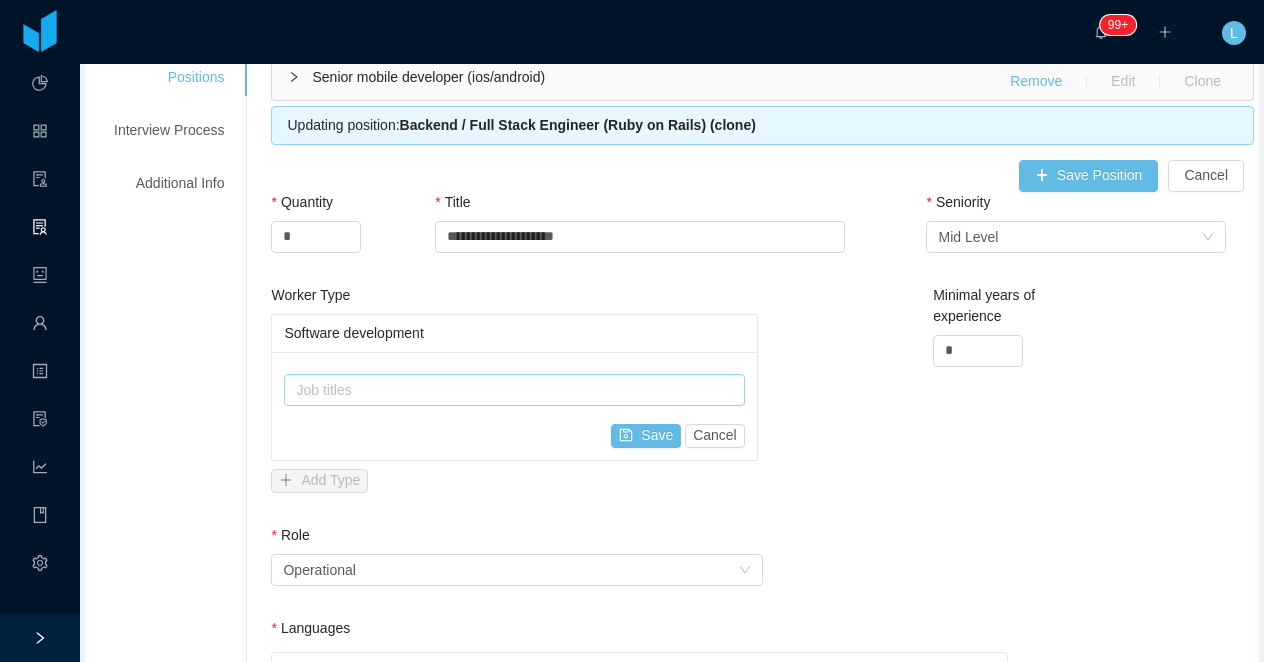click on "Job titles" at bounding box center (509, 390) 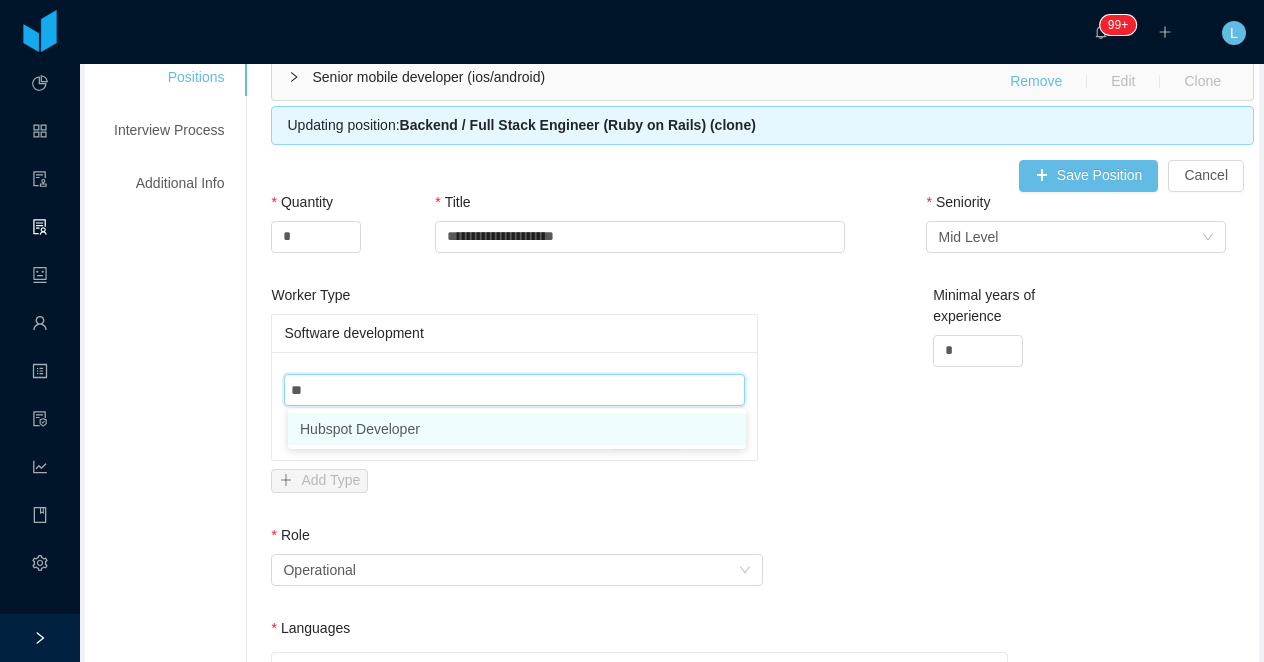 type on "***" 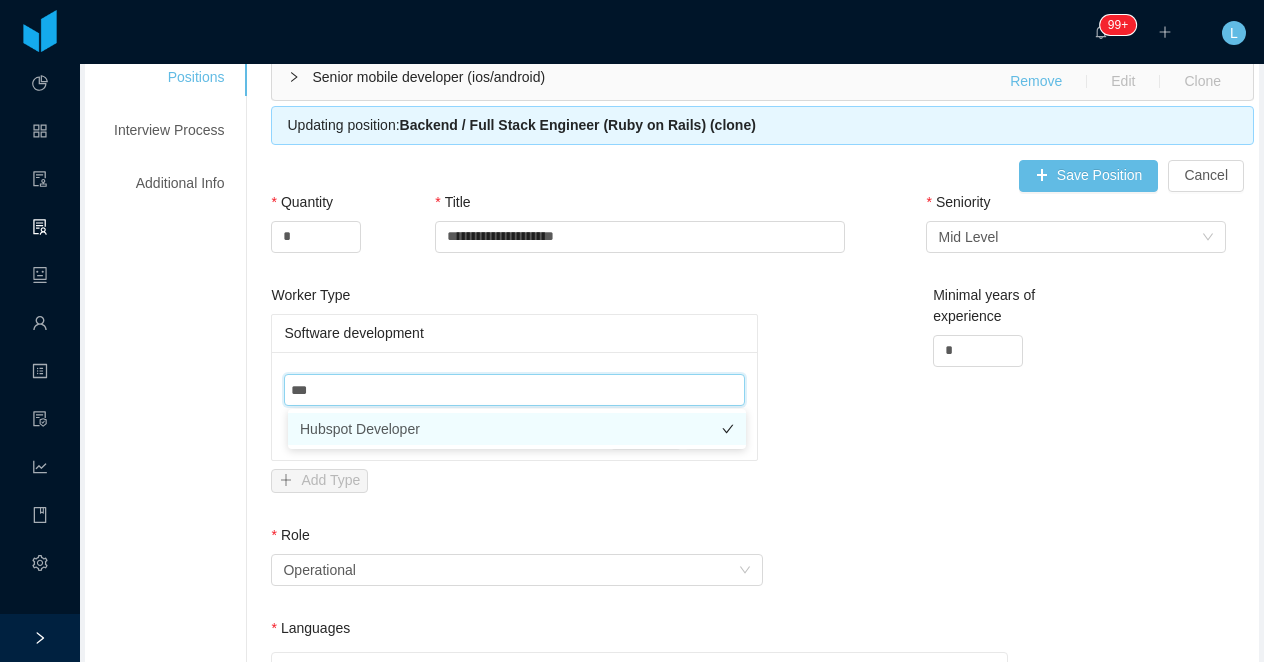 click on "Hubspot Developer" at bounding box center (517, 429) 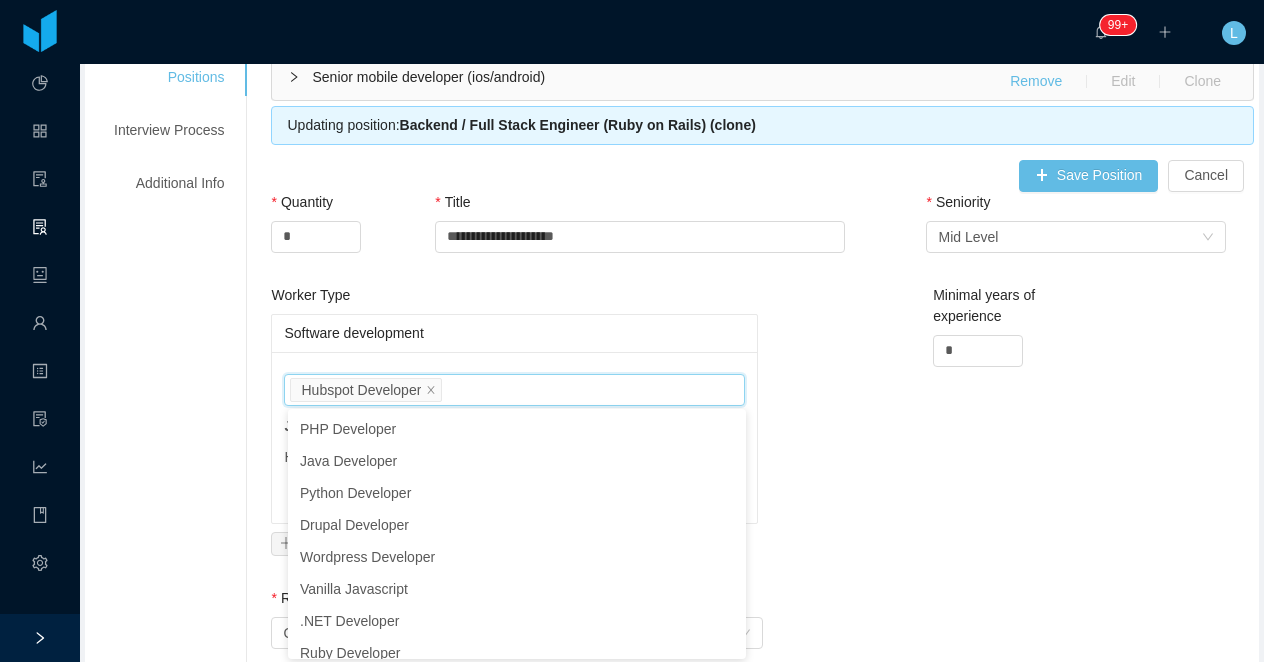 click on "Worker Type Software development Job titles Hubspot Developer    Job titles Percentage:  Hubspot developer *** Save   Cancel Add Type Minimal years of experience *" at bounding box center (762, 436) 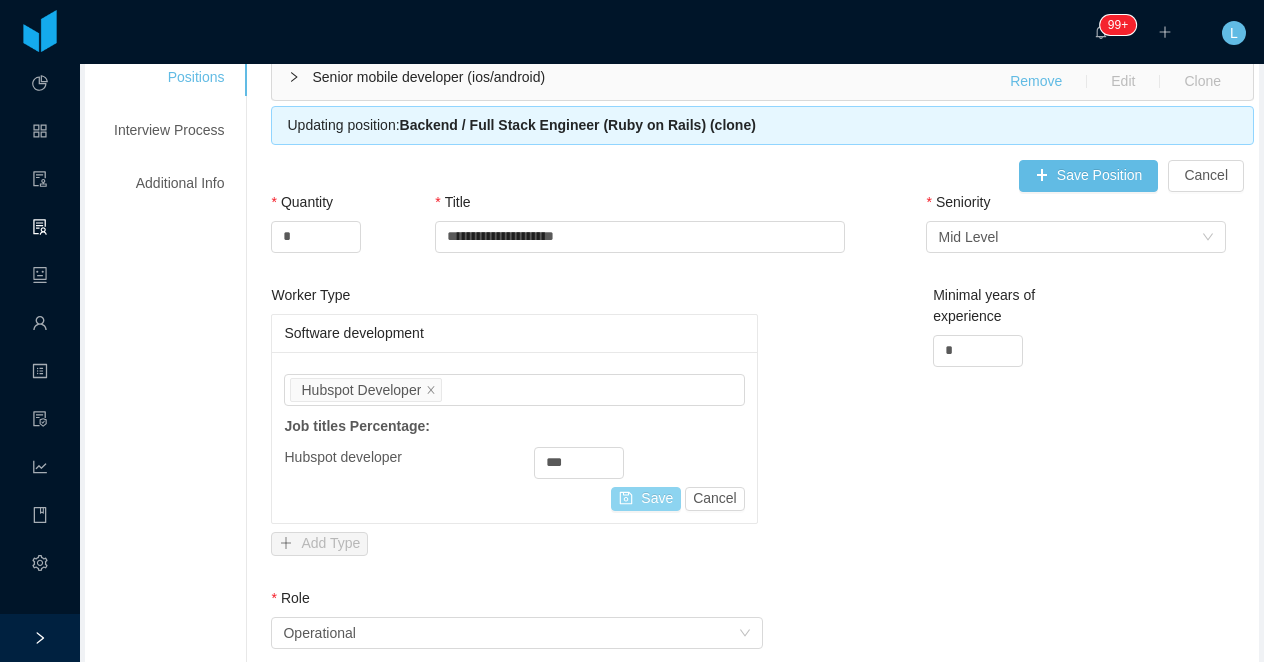 click on "Save" at bounding box center (646, 499) 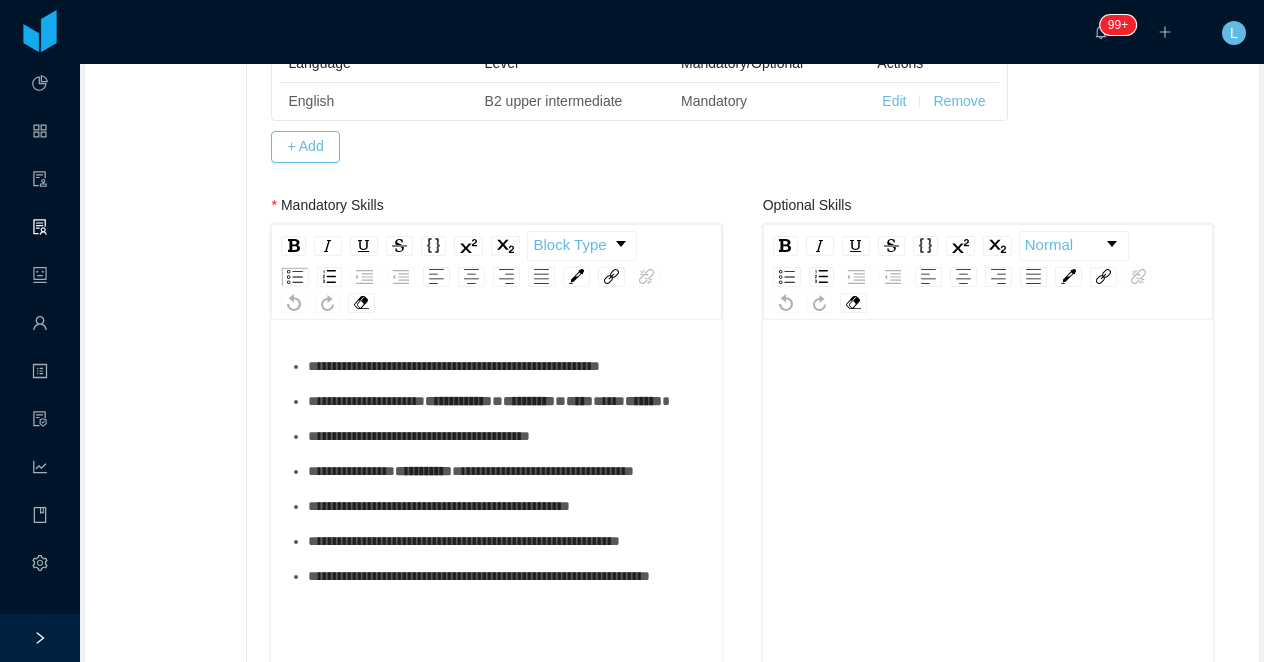 scroll, scrollTop: 914, scrollLeft: 0, axis: vertical 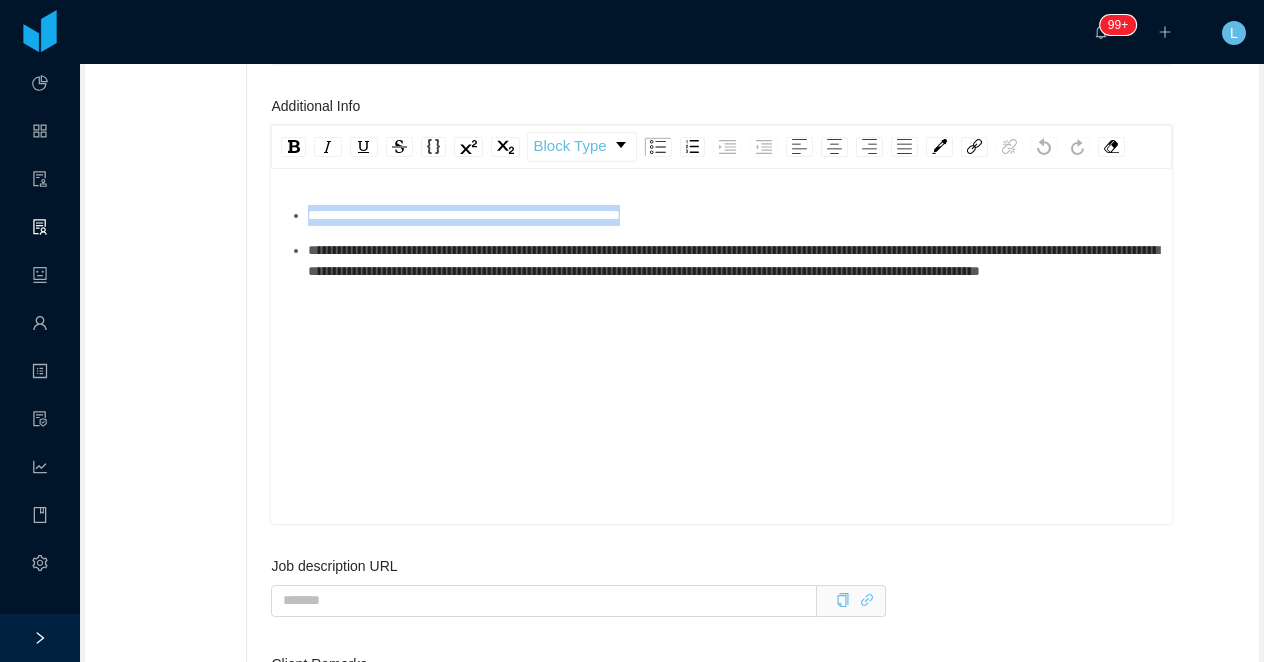 drag, startPoint x: 795, startPoint y: 222, endPoint x: 231, endPoint y: 218, distance: 564.01416 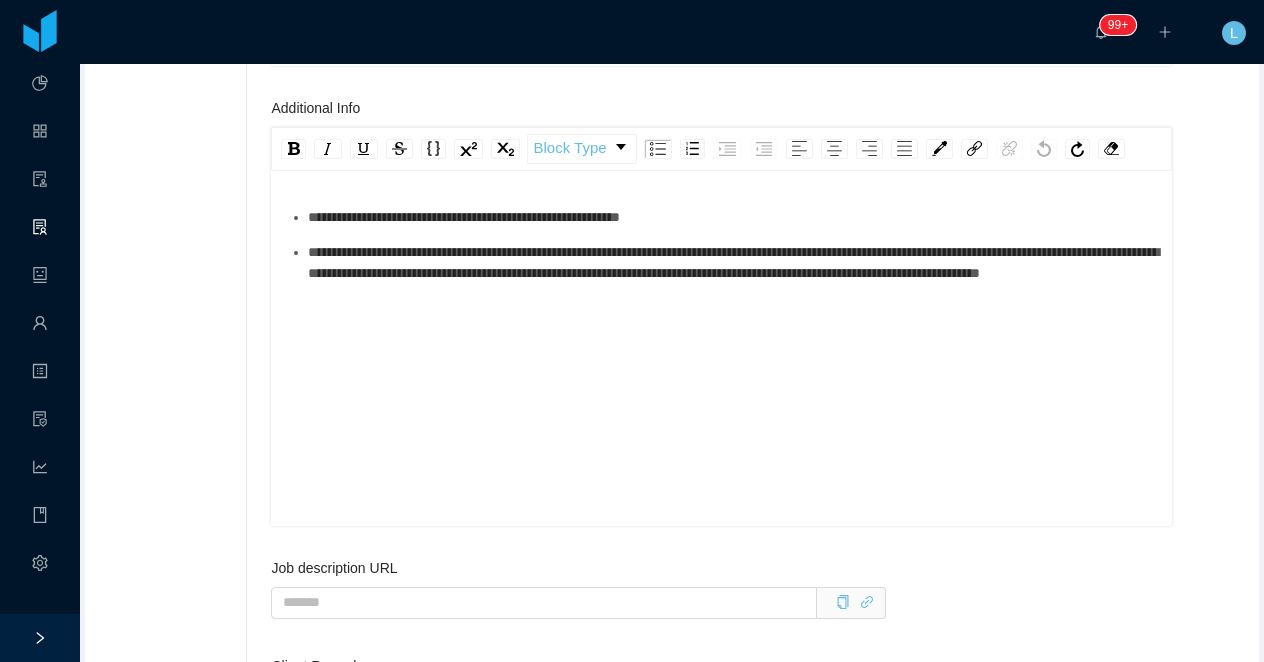 scroll, scrollTop: 2672, scrollLeft: 0, axis: vertical 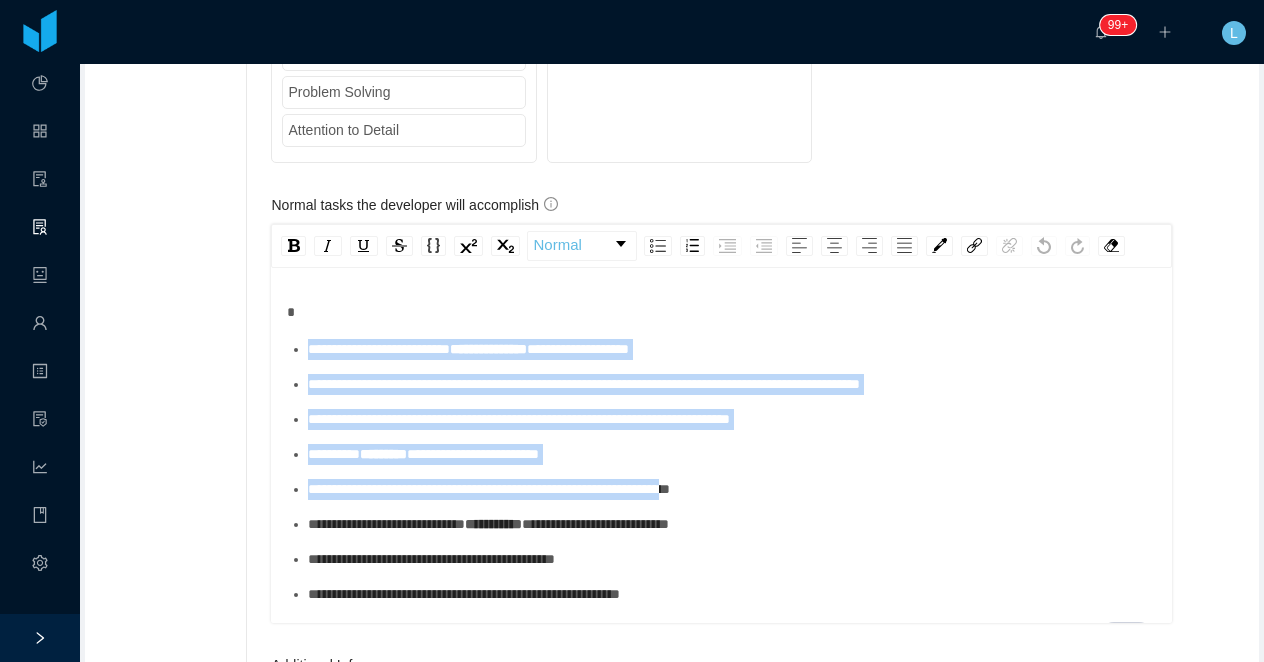 drag, startPoint x: 820, startPoint y: 568, endPoint x: 213, endPoint y: 323, distance: 654.5793 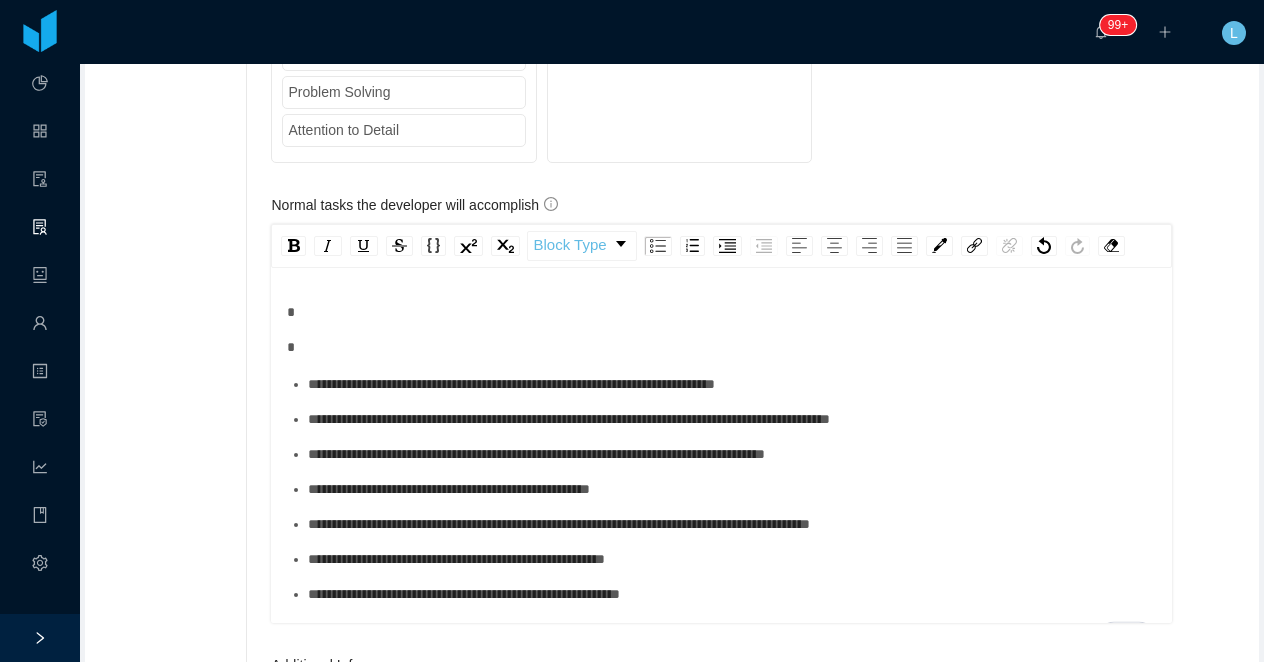 click on "**********" at bounding box center (722, 506) 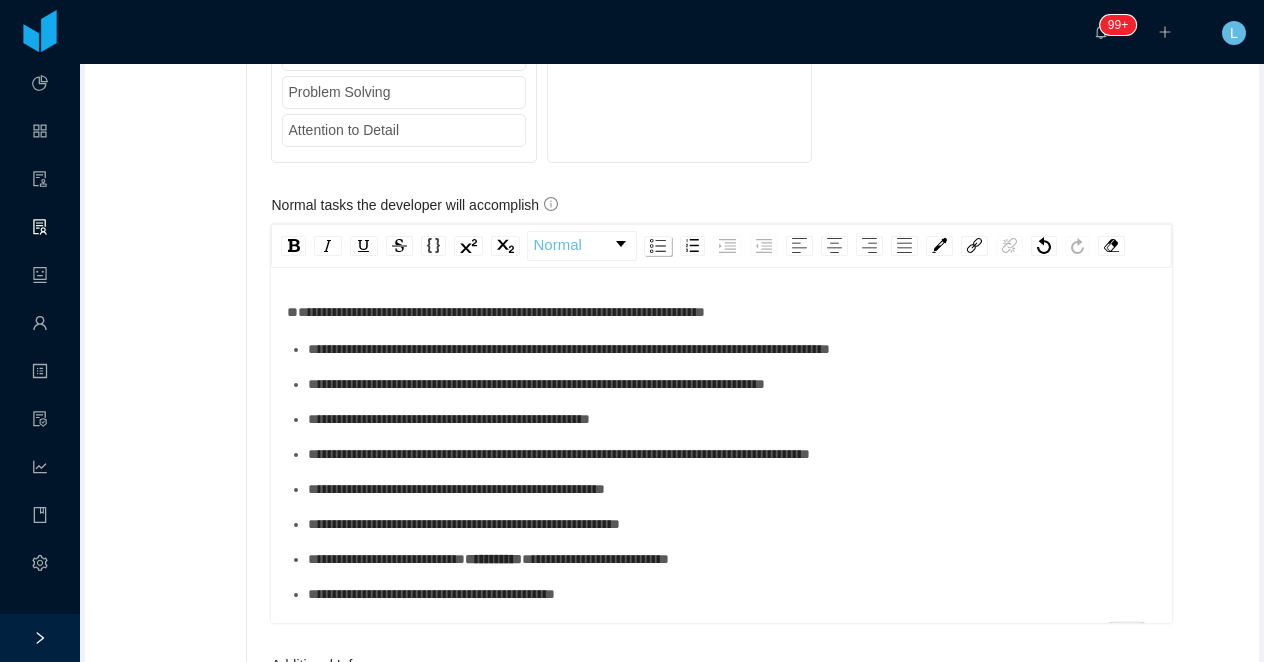 click at bounding box center (658, 246) 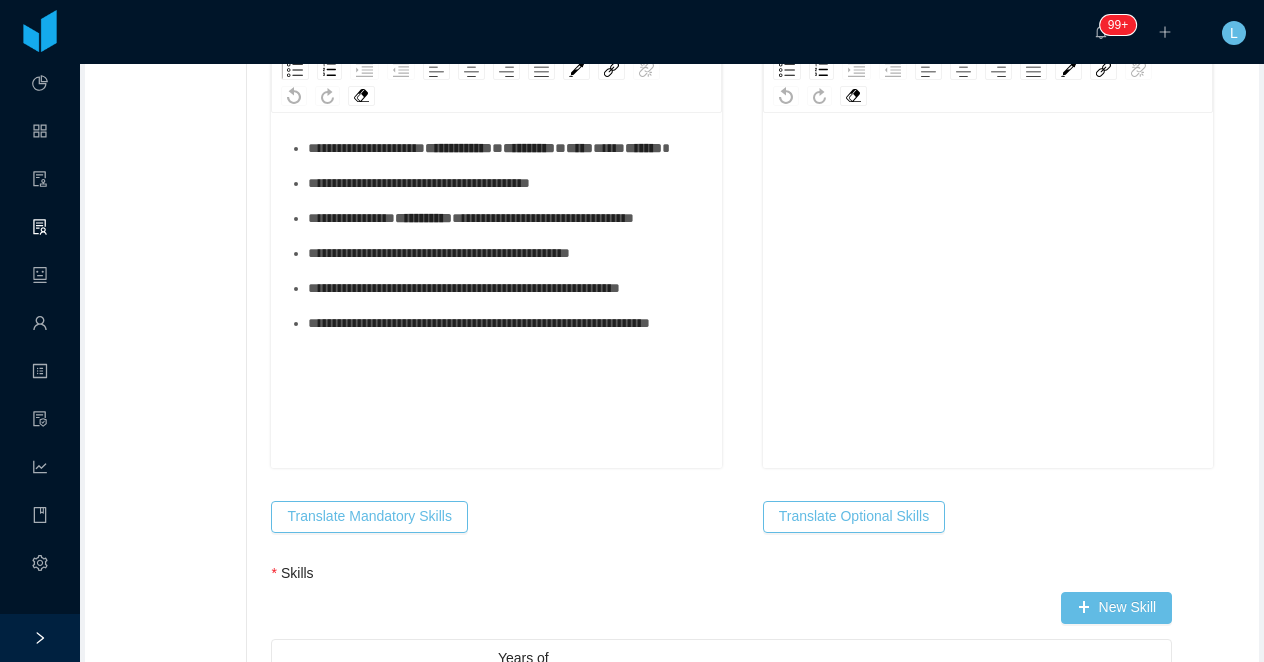 scroll, scrollTop: 1028, scrollLeft: 0, axis: vertical 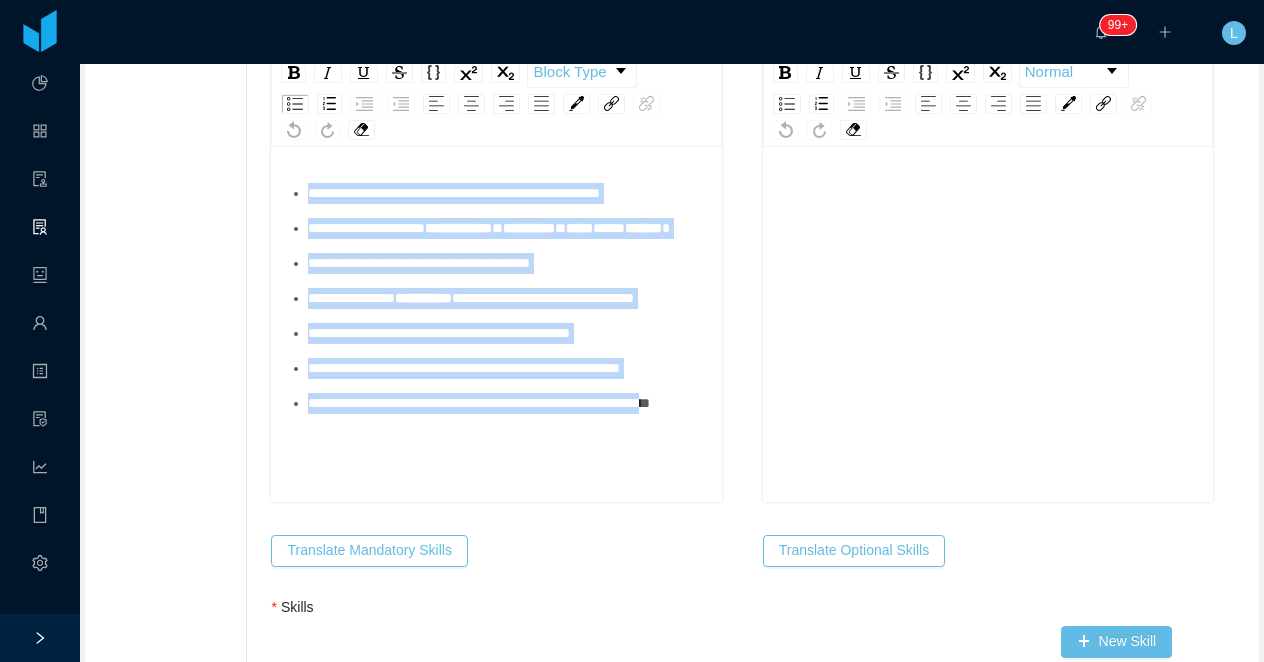 drag, startPoint x: 374, startPoint y: 488, endPoint x: 316, endPoint y: 158, distance: 335.0582 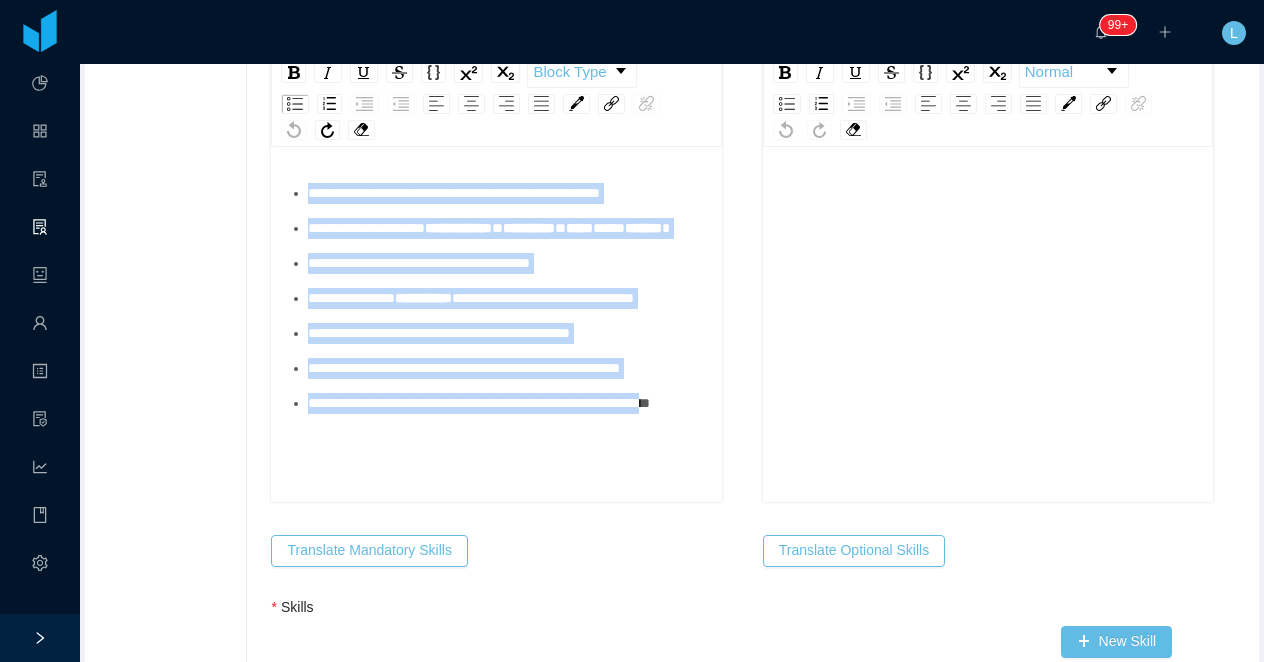 scroll, scrollTop: 1026, scrollLeft: 0, axis: vertical 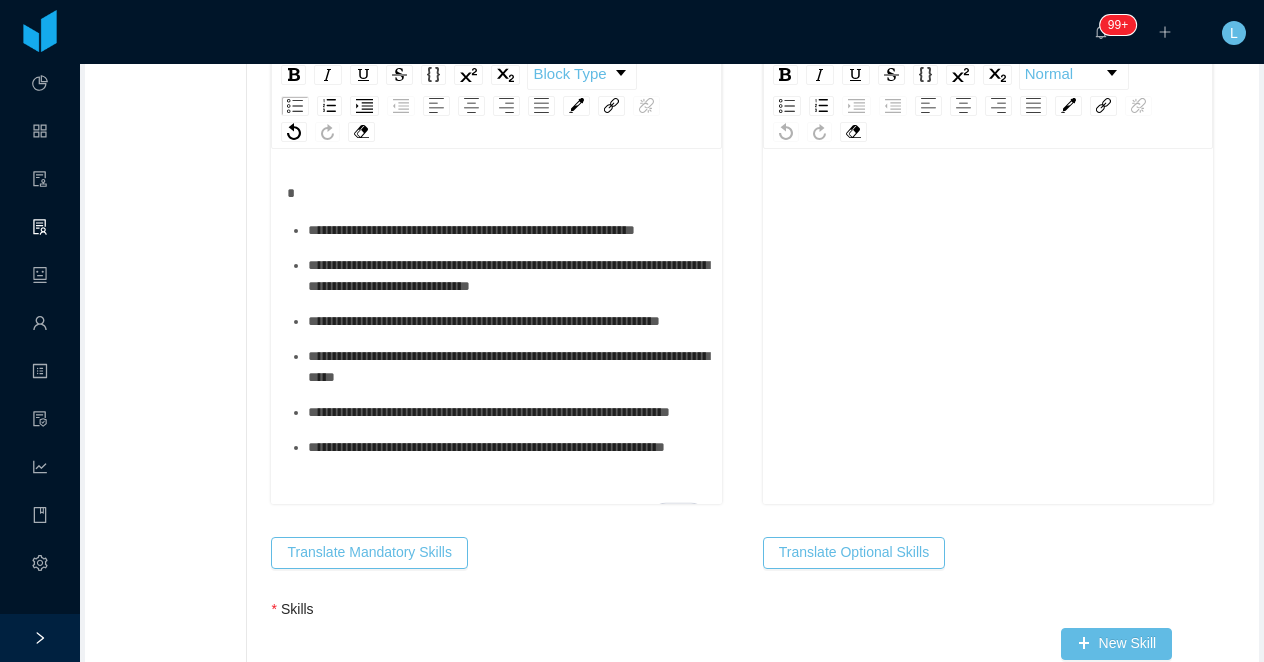 click on "**********" at bounding box center (507, 230) 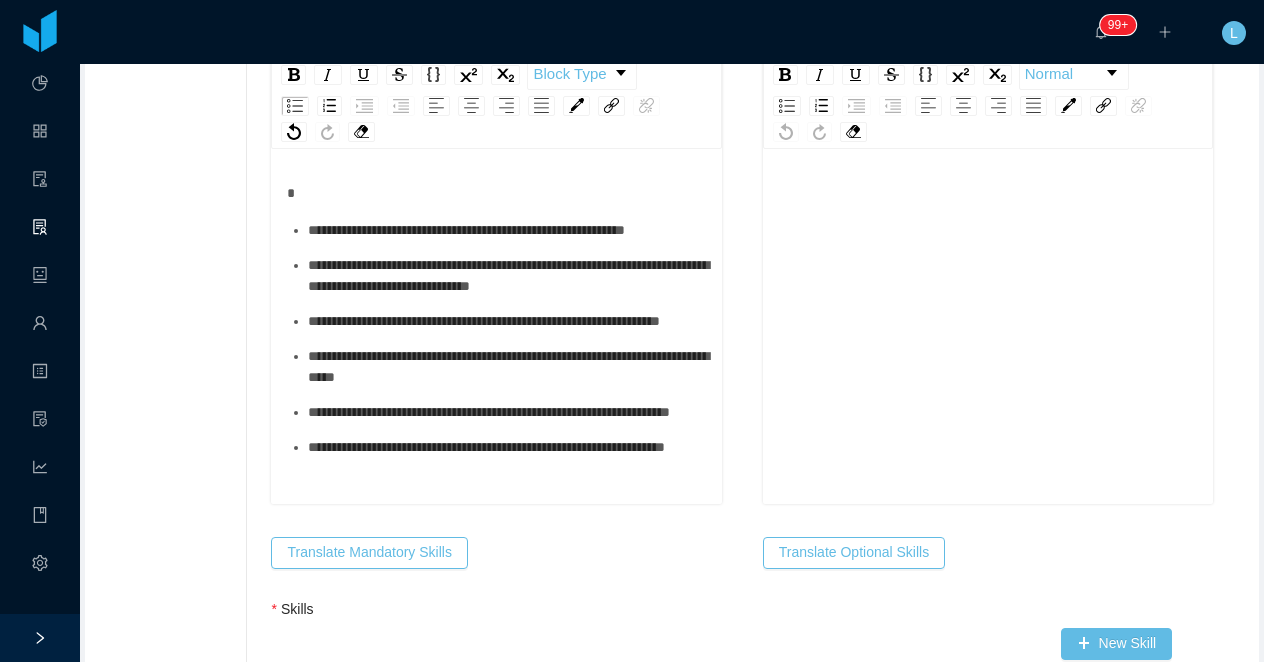 click on "**********" at bounding box center [496, 339] 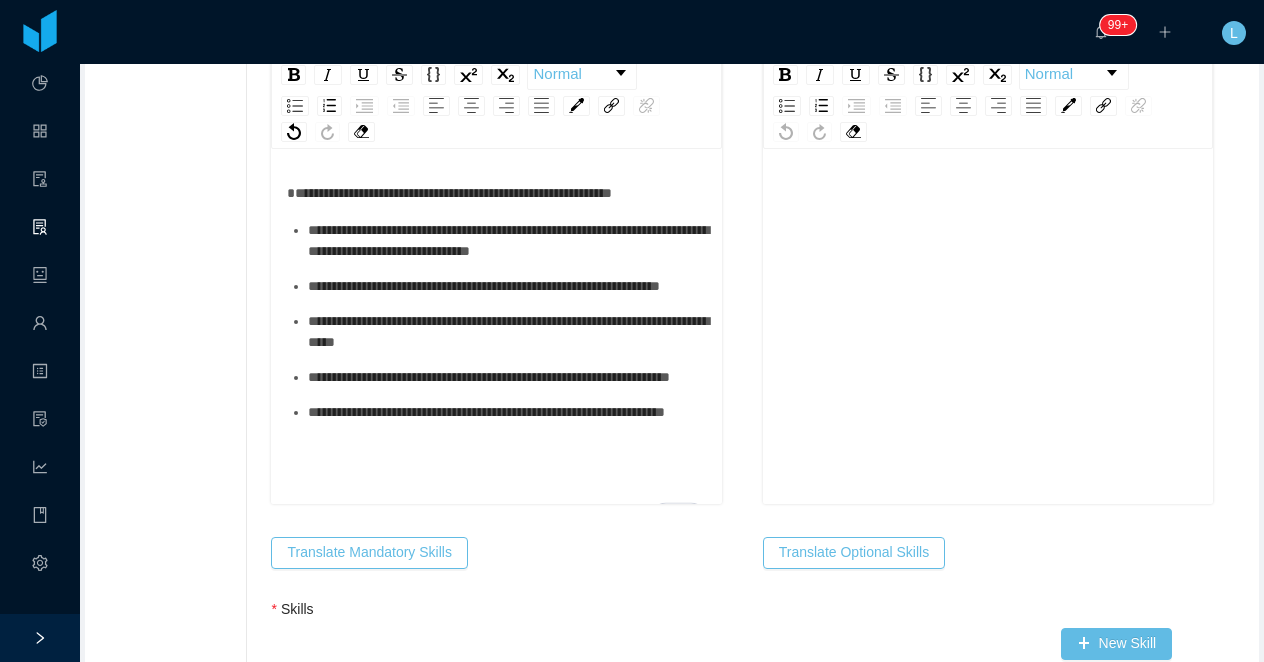 click at bounding box center [295, 106] 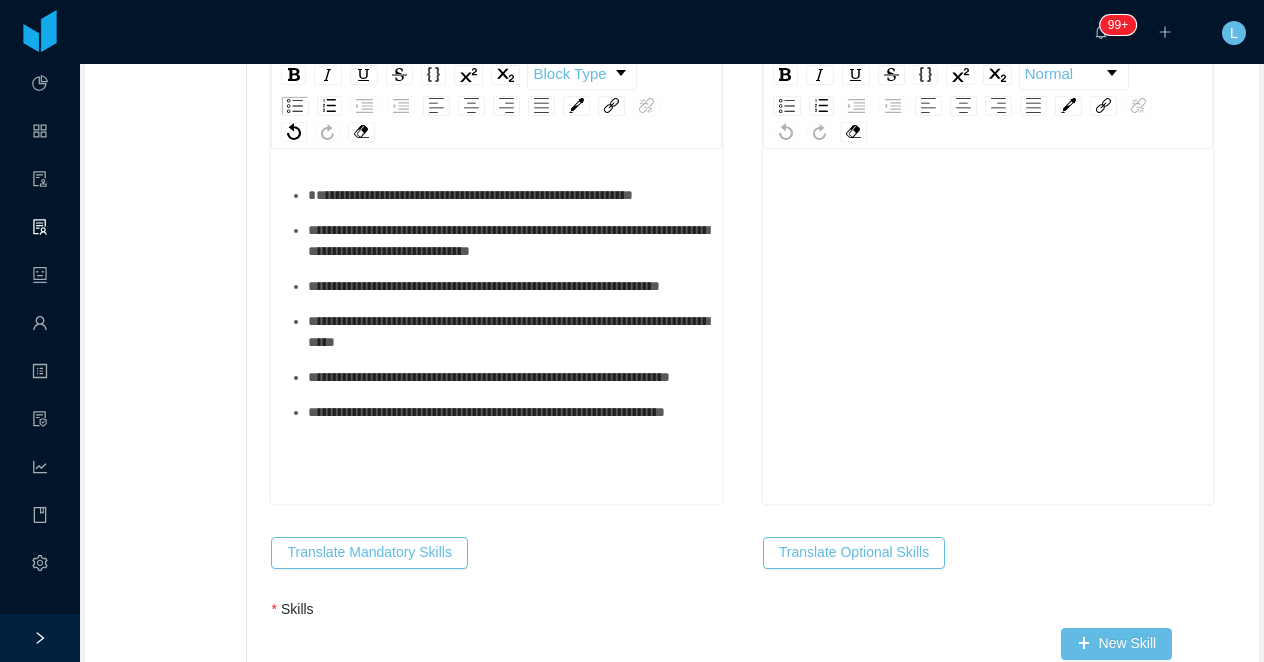 scroll, scrollTop: 1028, scrollLeft: 0, axis: vertical 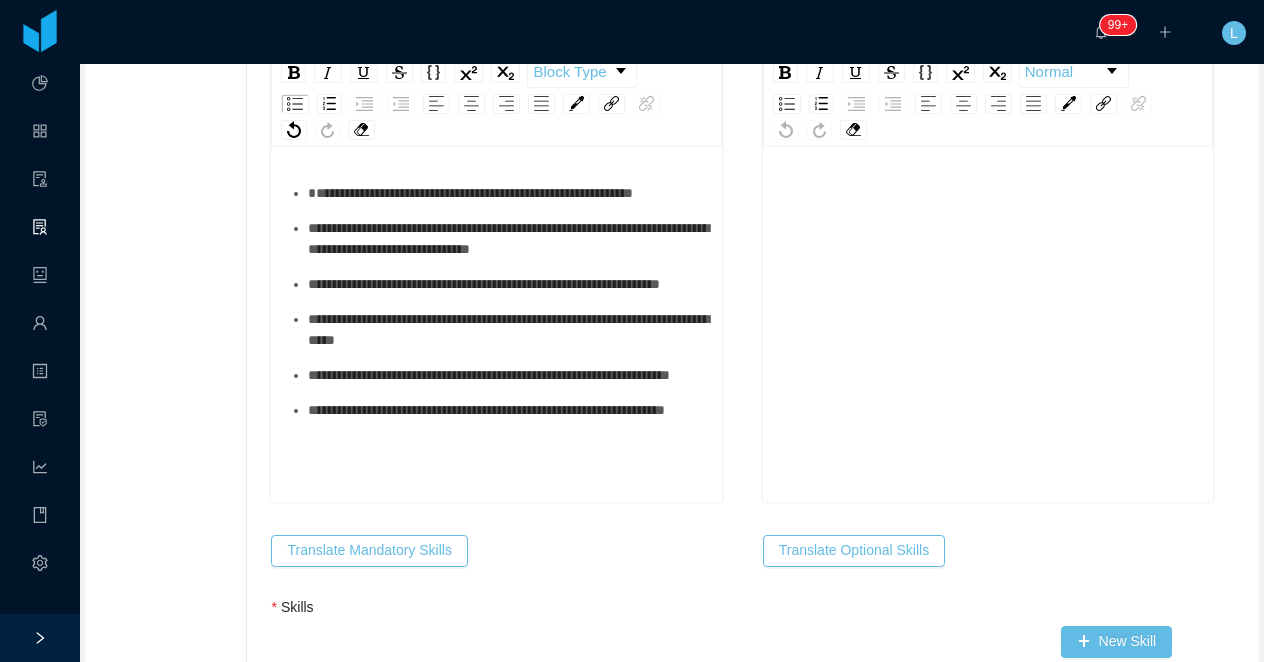 click on "**********" at bounding box center [496, 302] 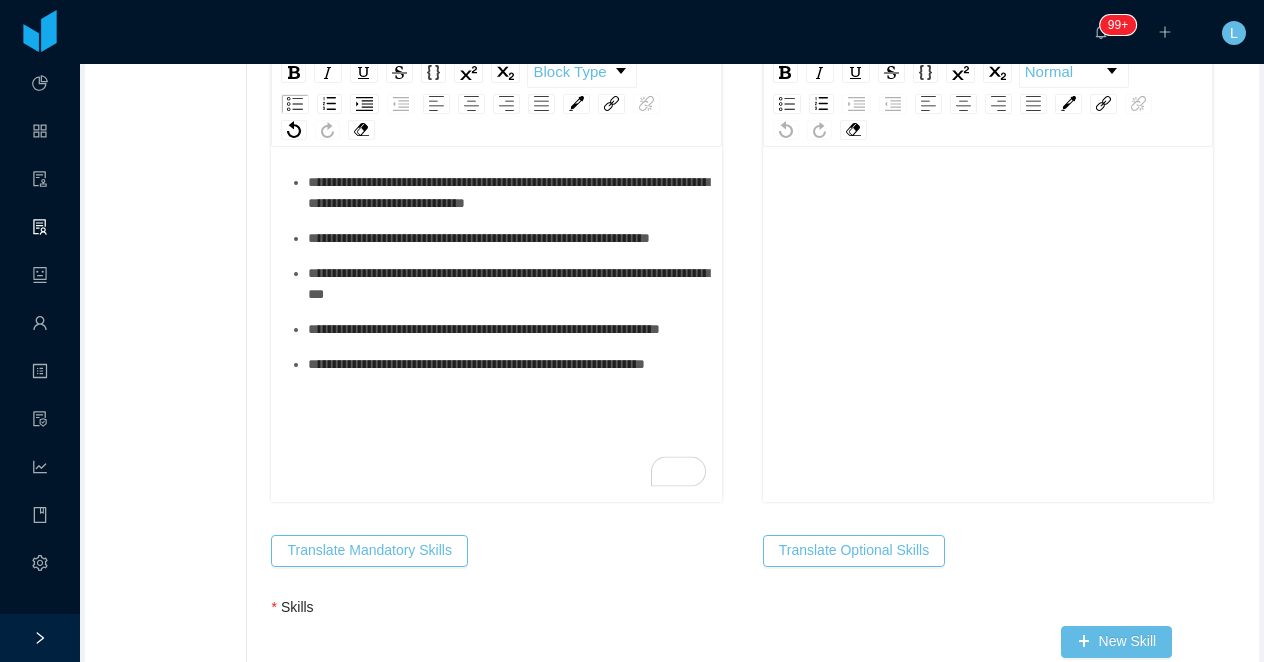 scroll, scrollTop: 0, scrollLeft: 0, axis: both 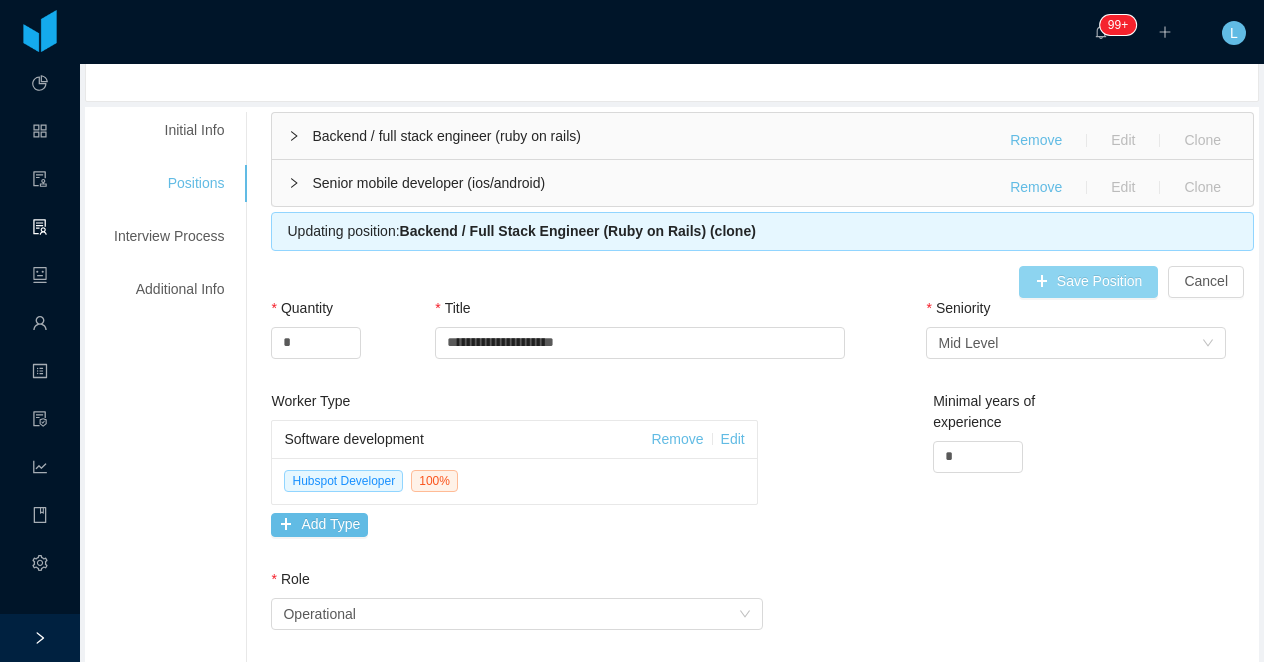 click on "Save Position" at bounding box center [1089, 282] 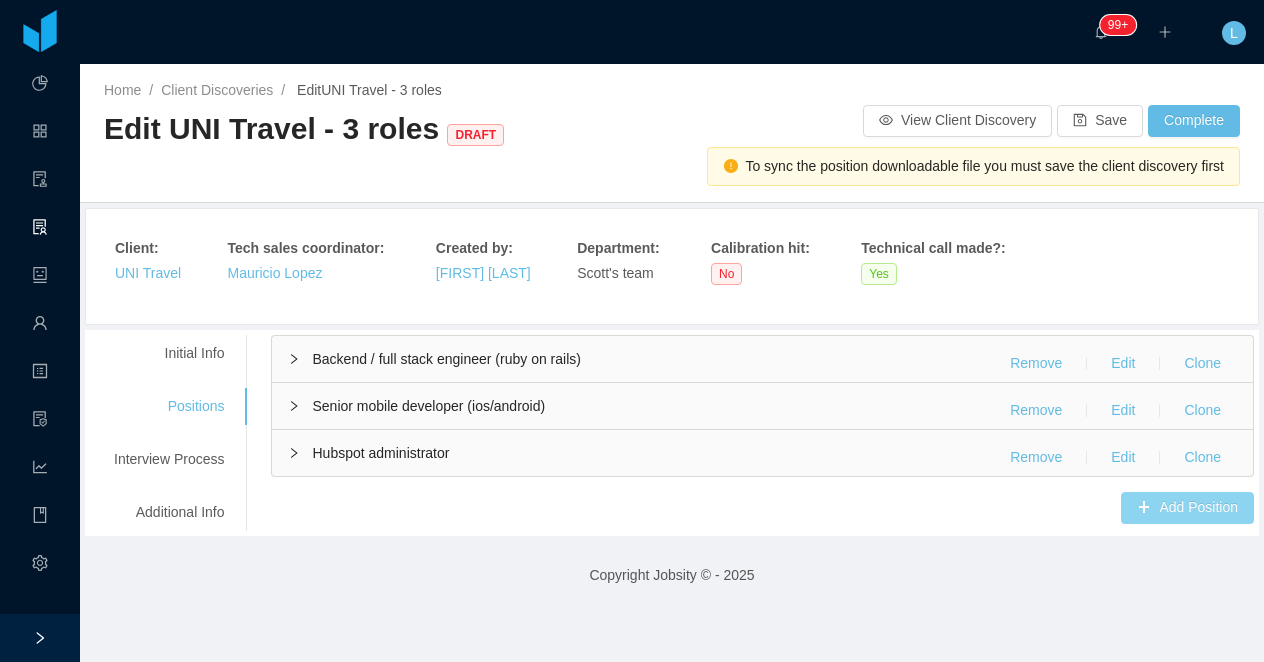 scroll, scrollTop: 0, scrollLeft: 0, axis: both 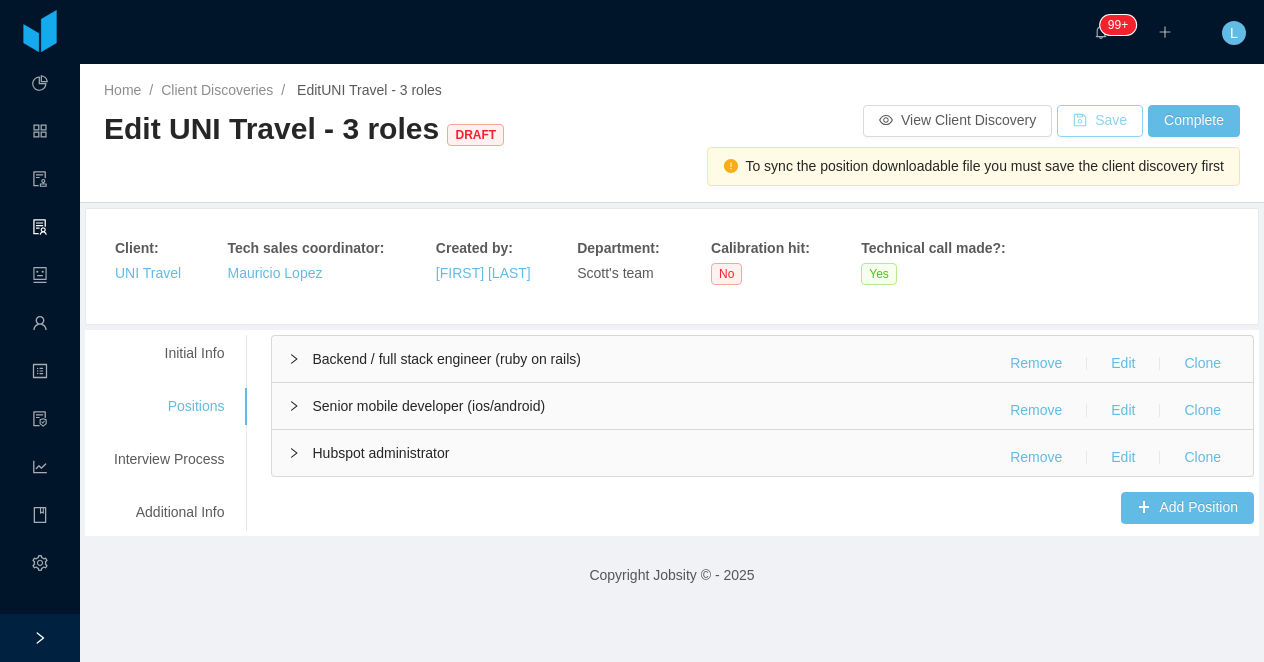 click on "Save" at bounding box center [1100, 121] 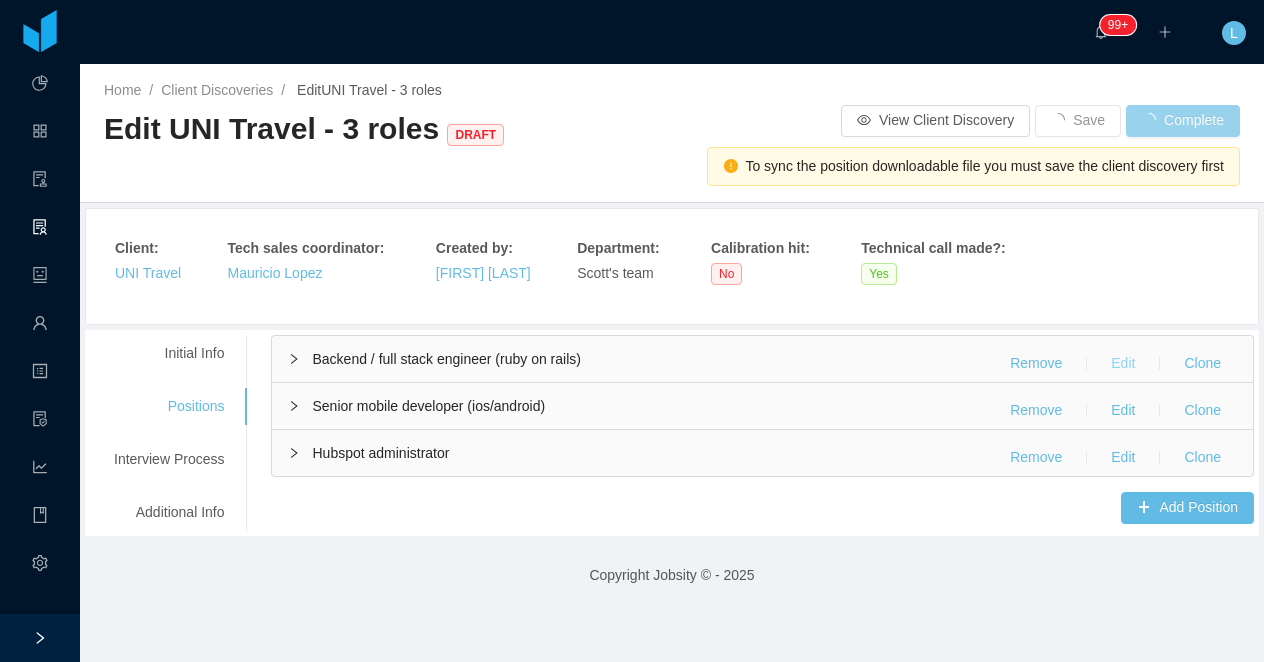 click on "Edit" at bounding box center (1123, 364) 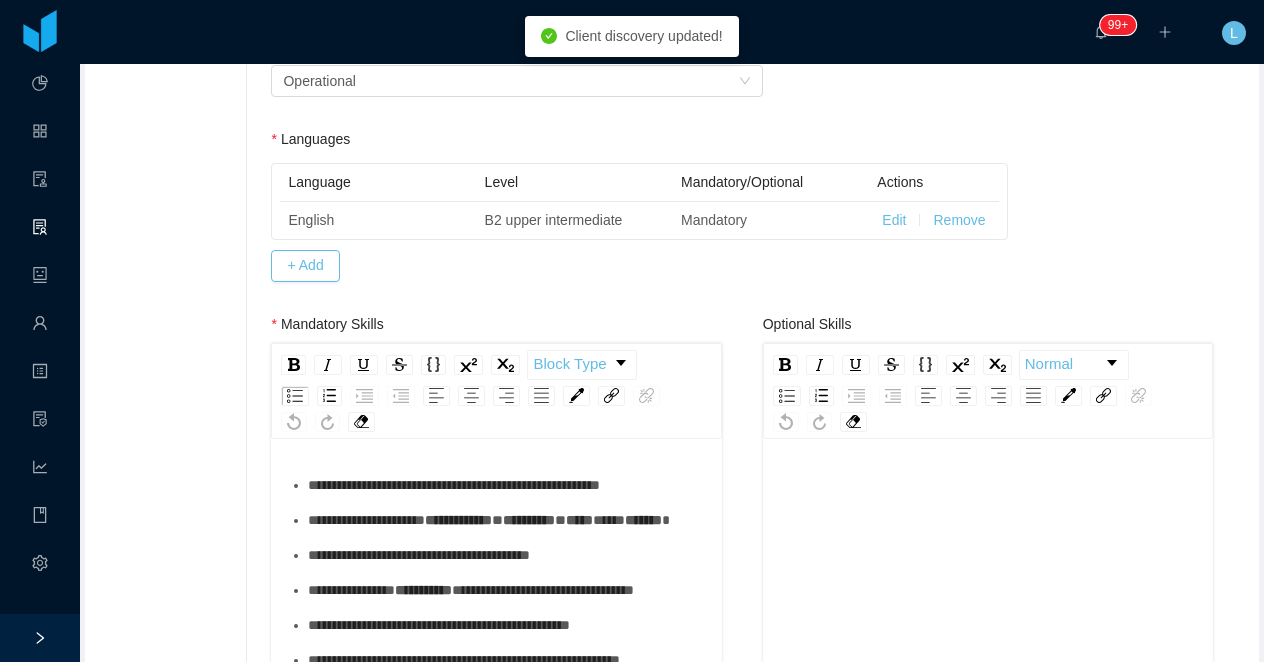 scroll, scrollTop: 885, scrollLeft: 0, axis: vertical 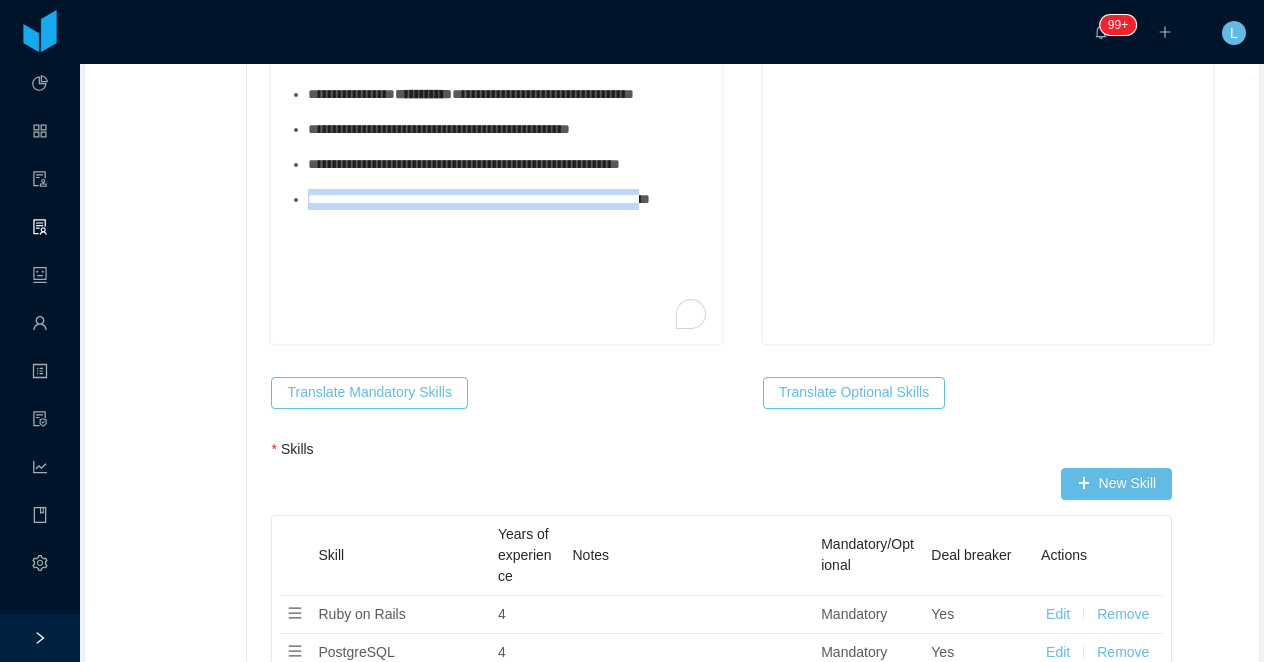 drag, startPoint x: 381, startPoint y: 282, endPoint x: 275, endPoint y: 267, distance: 107.05606 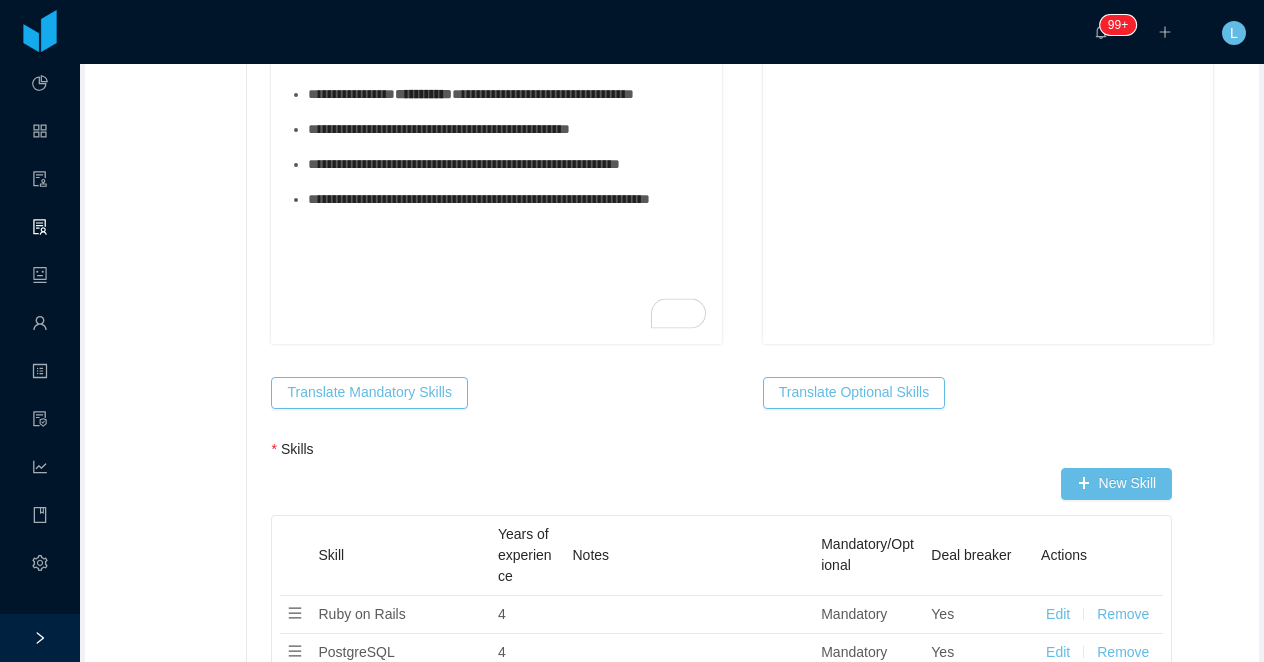 type 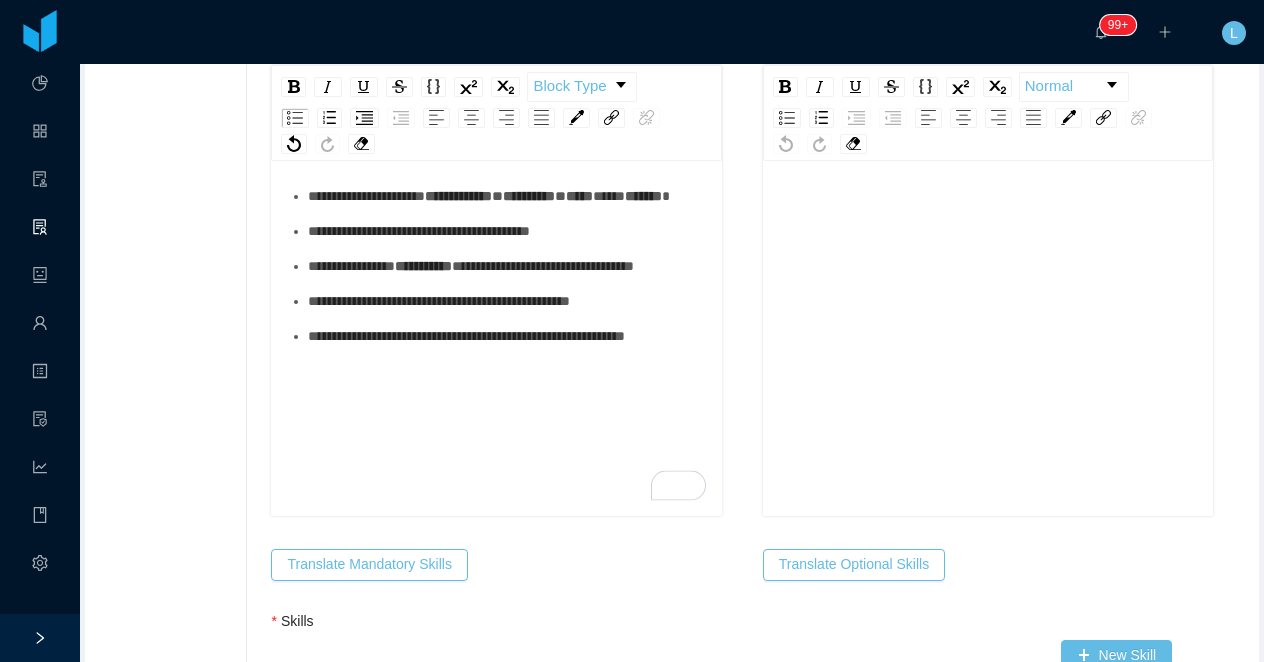 scroll, scrollTop: 1030, scrollLeft: 0, axis: vertical 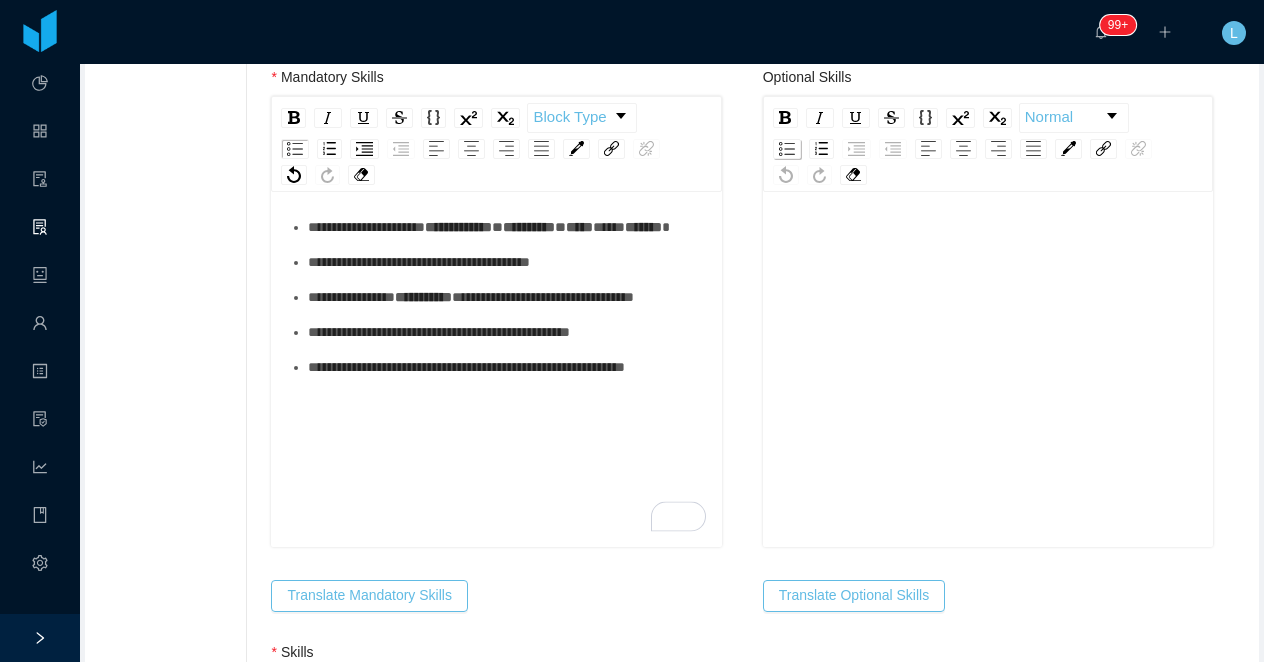 click at bounding box center [787, 149] 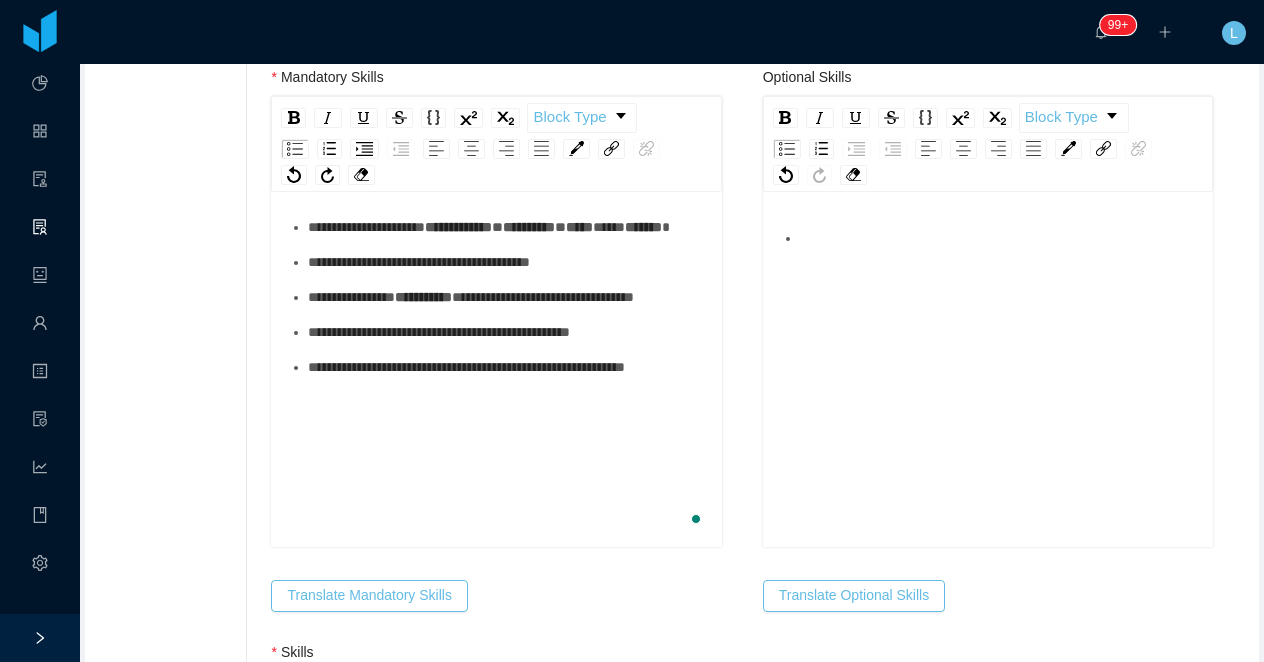 click at bounding box center [999, 238] 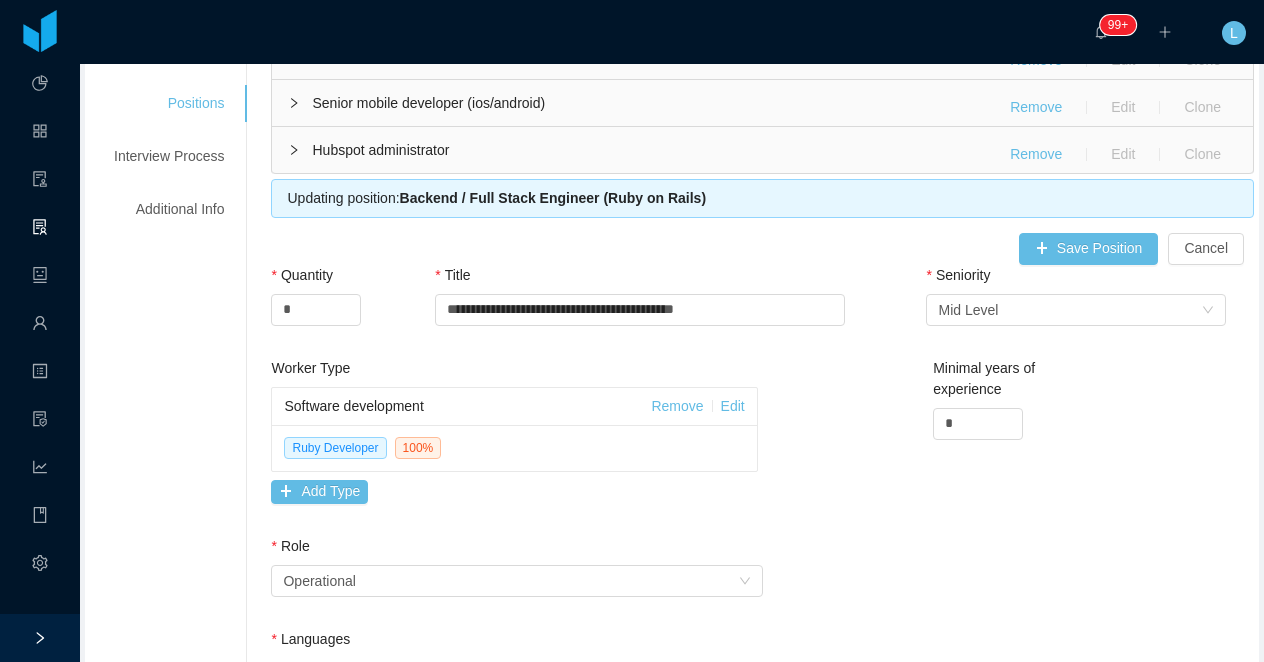 scroll, scrollTop: 241, scrollLeft: 0, axis: vertical 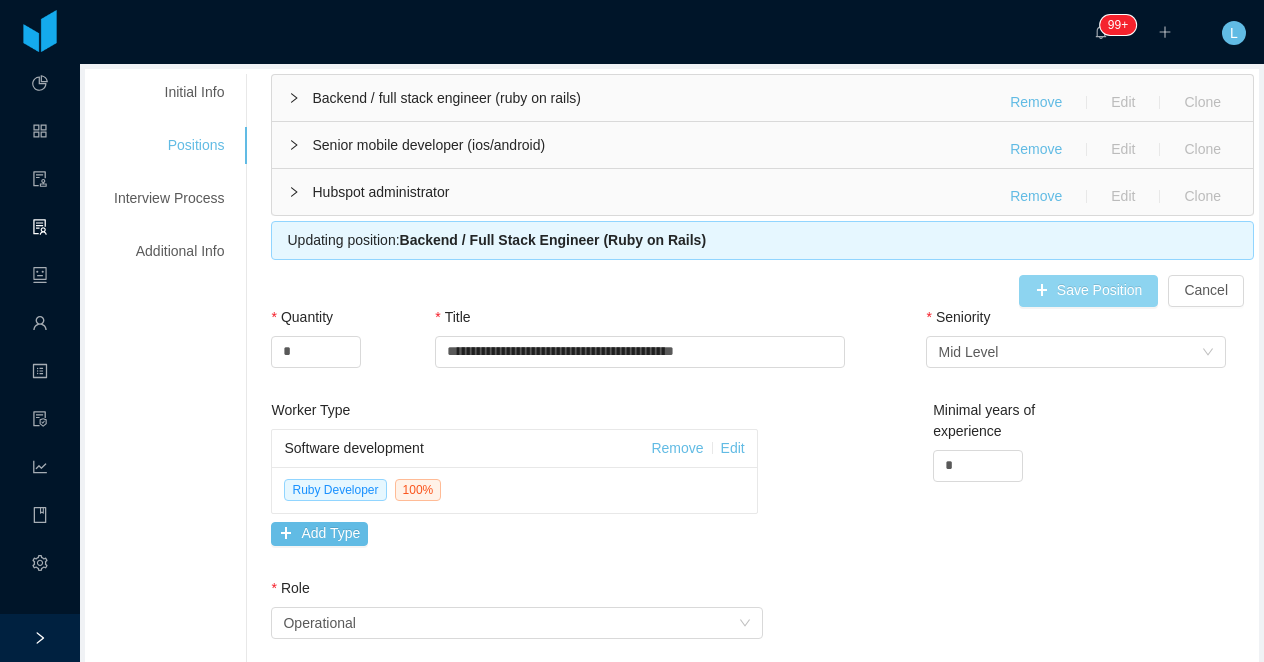 click on "Save Position" at bounding box center (1089, 291) 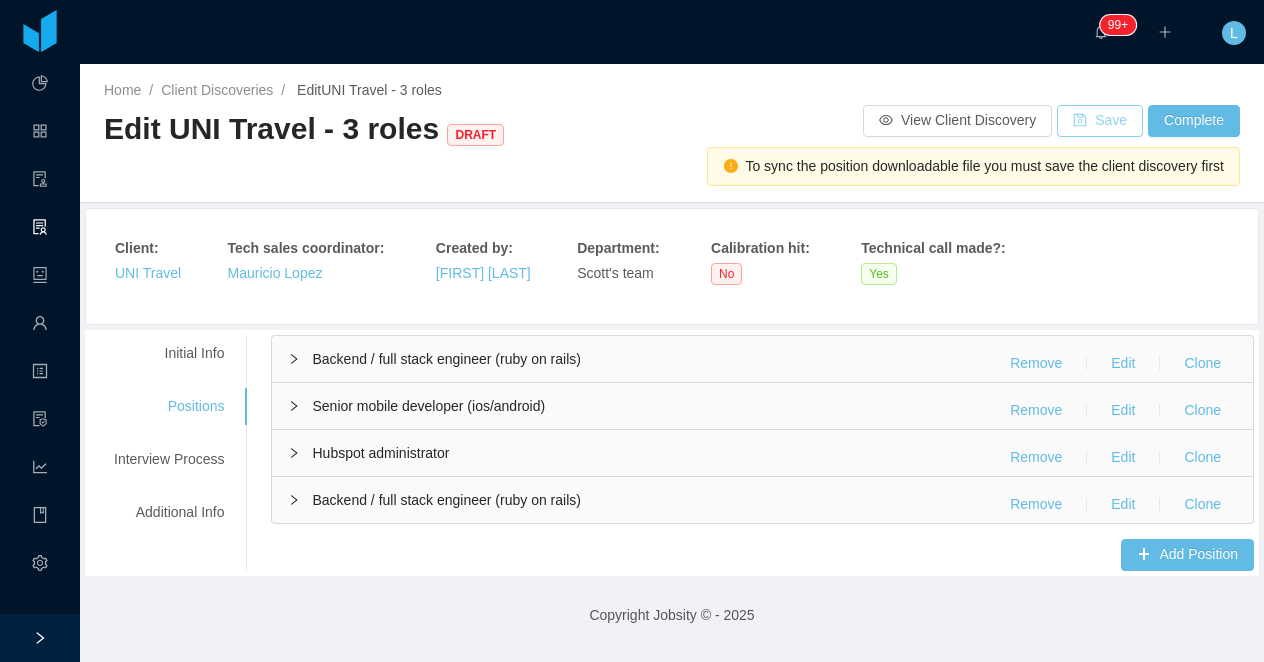 click on "Save" at bounding box center [1100, 121] 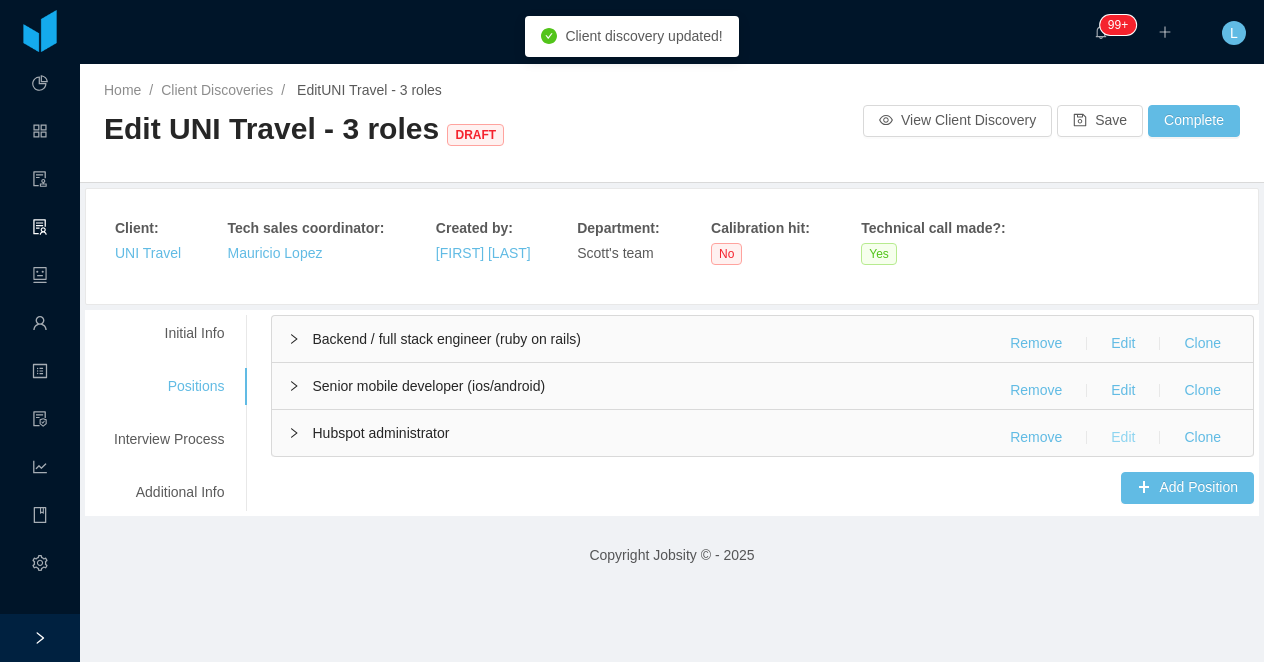 click on "Edit" at bounding box center [1123, 438] 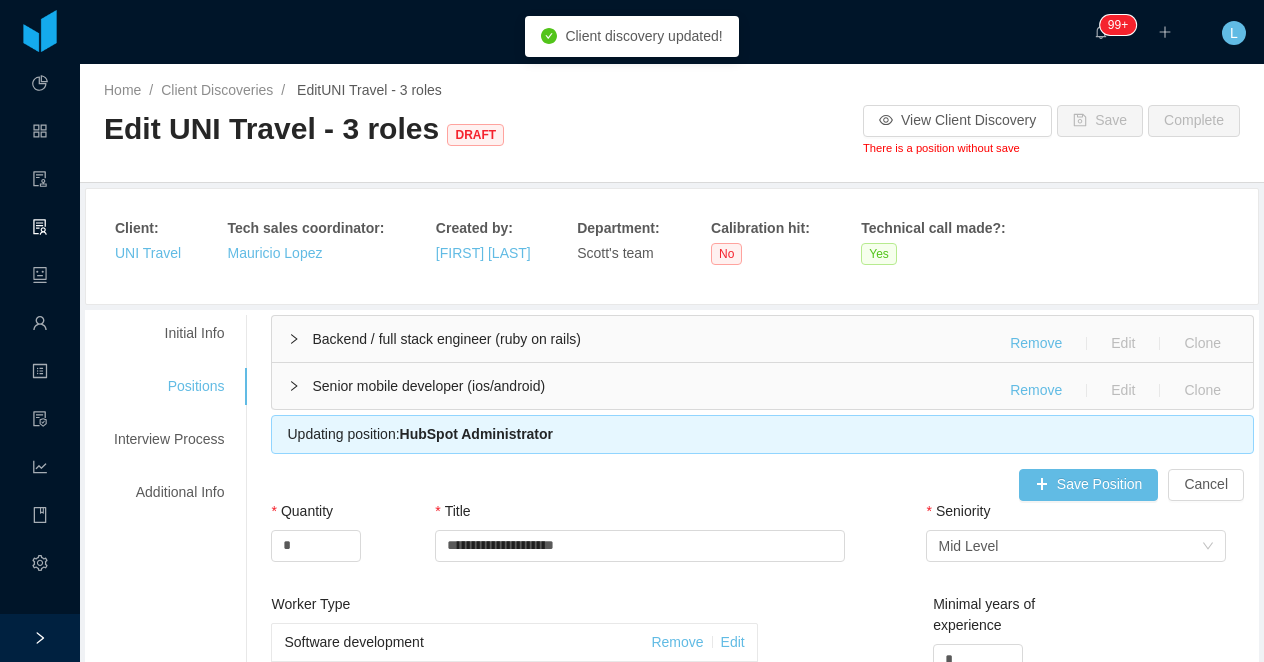 type 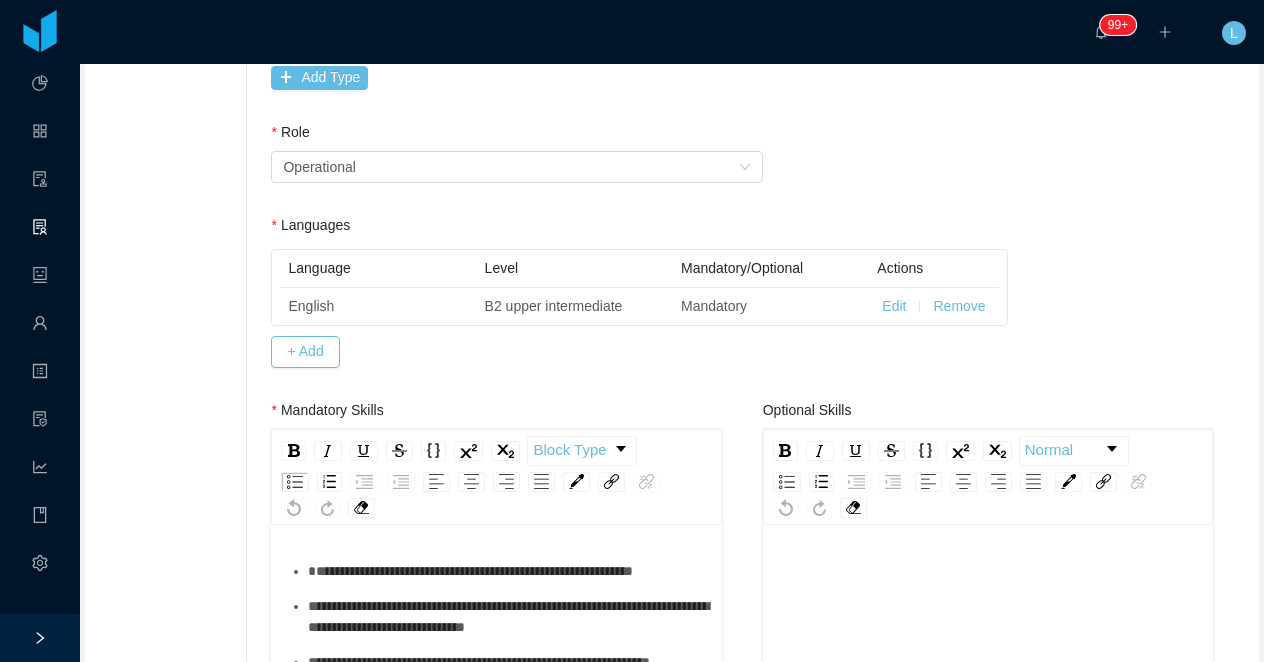 scroll, scrollTop: 784, scrollLeft: 0, axis: vertical 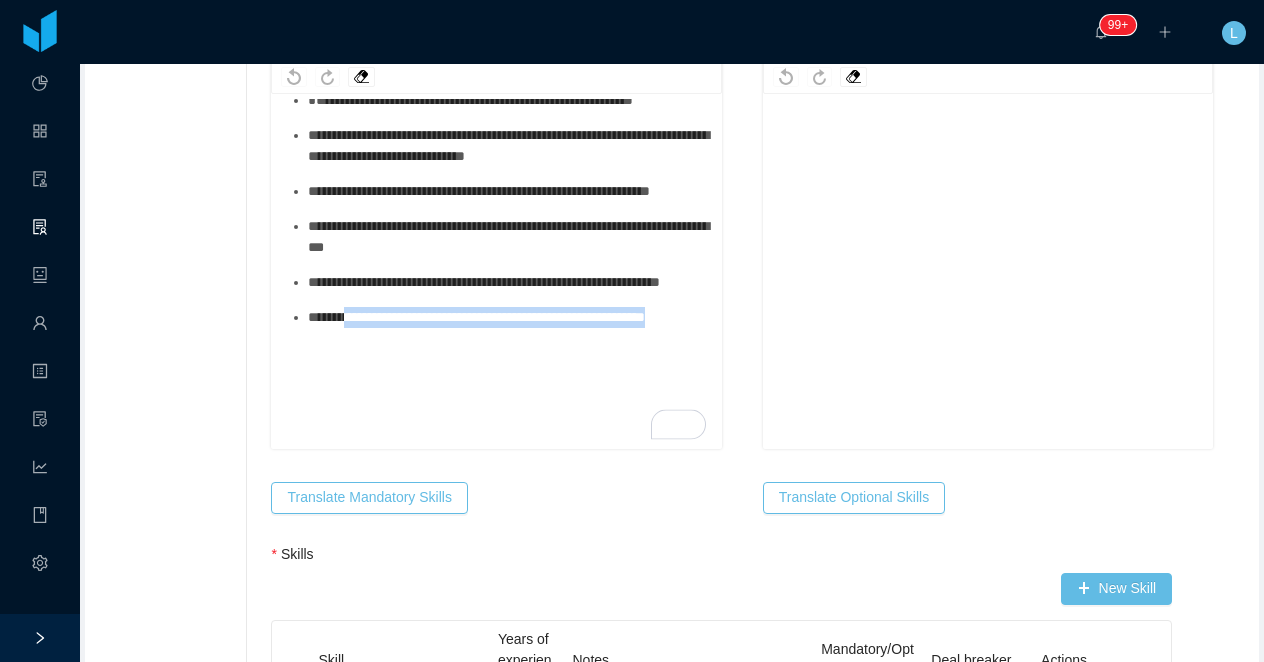 drag, startPoint x: 416, startPoint y: 441, endPoint x: 363, endPoint y: 374, distance: 85.42833 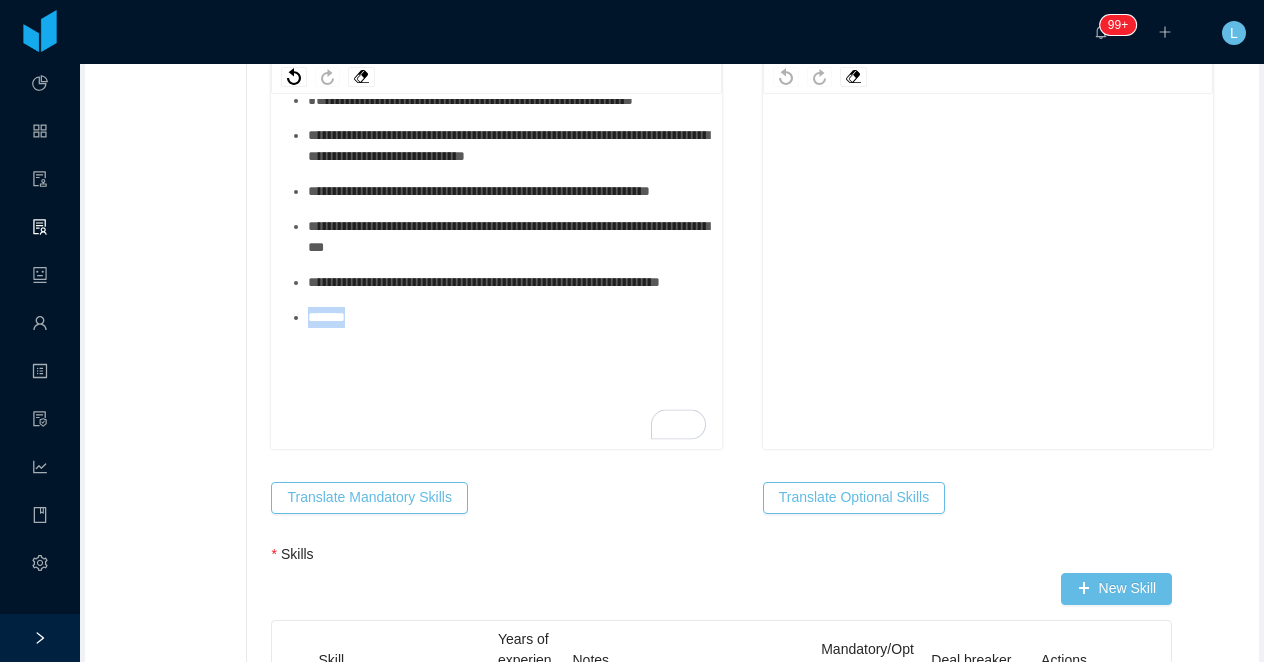 drag, startPoint x: 367, startPoint y: 378, endPoint x: 295, endPoint y: 378, distance: 72 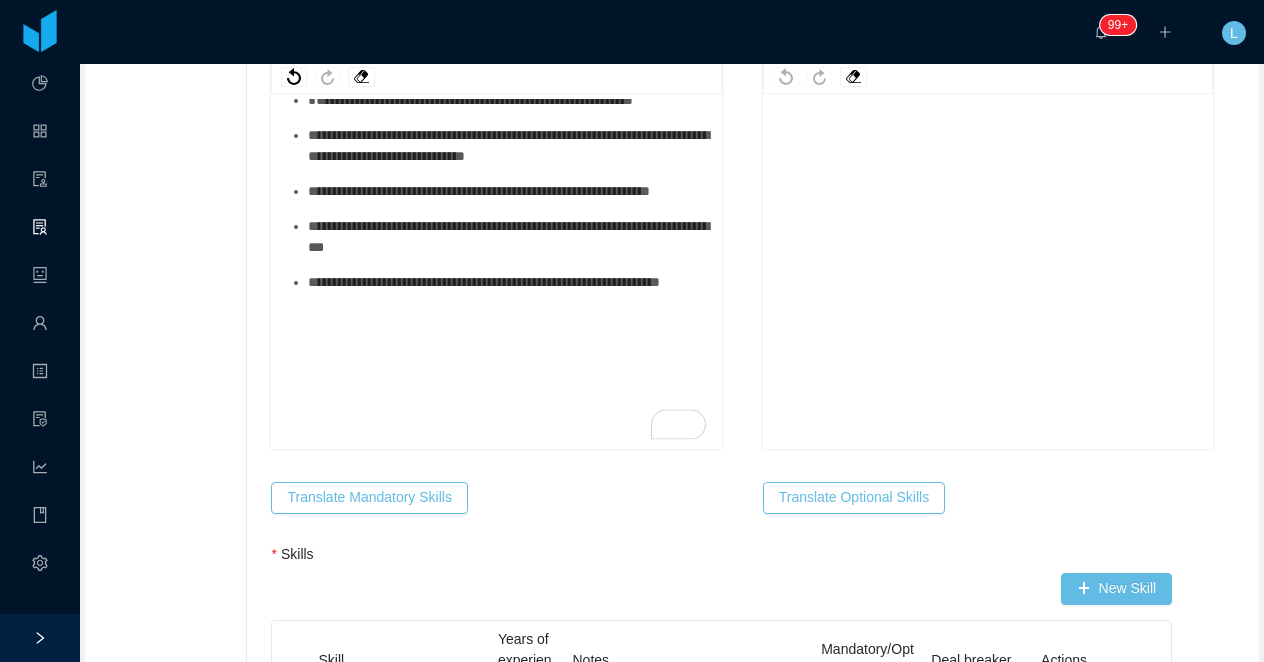 scroll, scrollTop: 0, scrollLeft: 0, axis: both 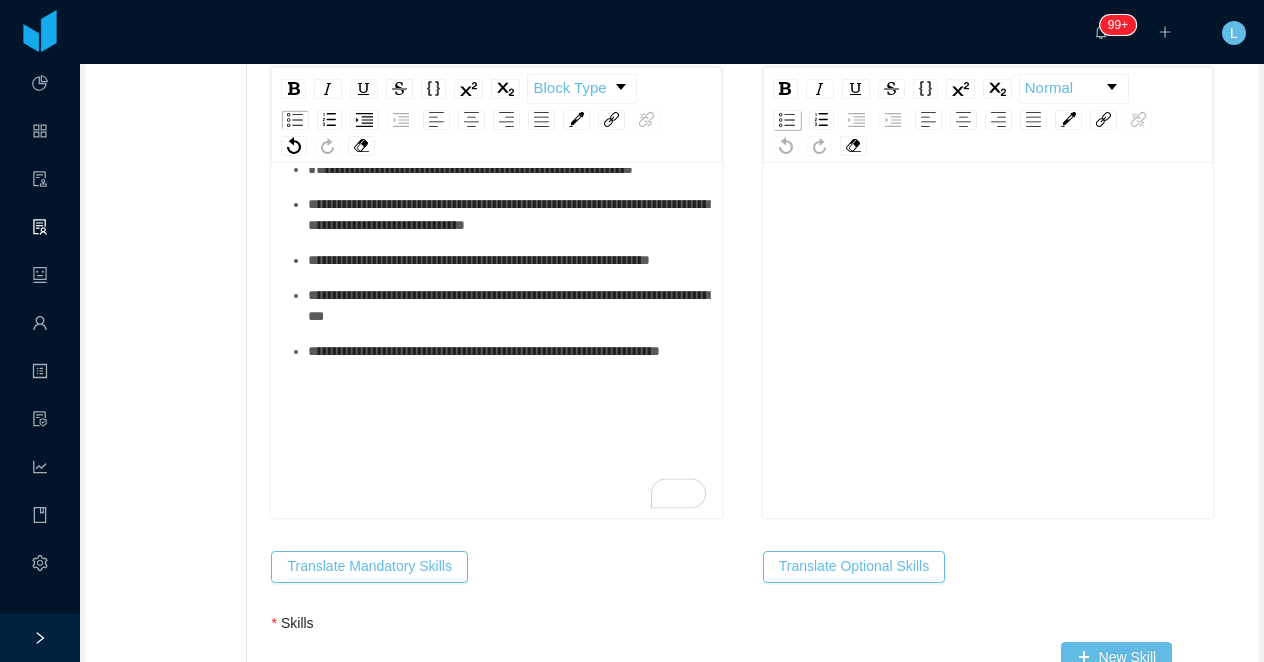 click at bounding box center [787, 120] 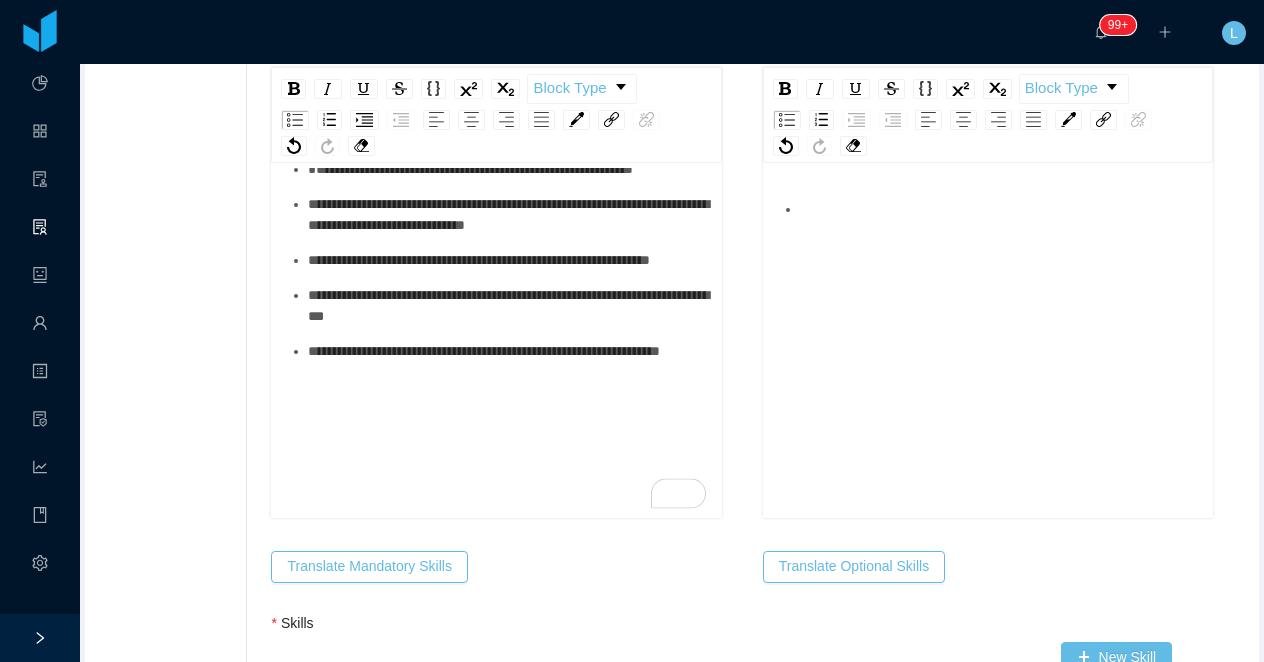 click at bounding box center [999, 209] 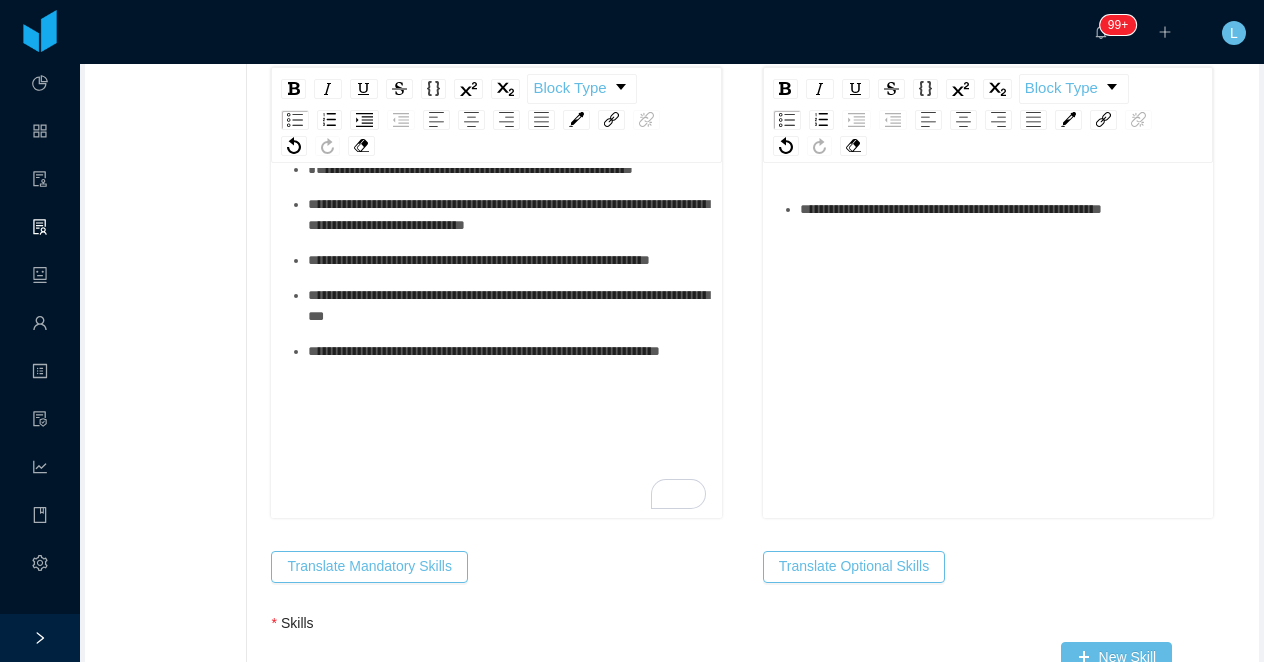 scroll, scrollTop: 0, scrollLeft: 0, axis: both 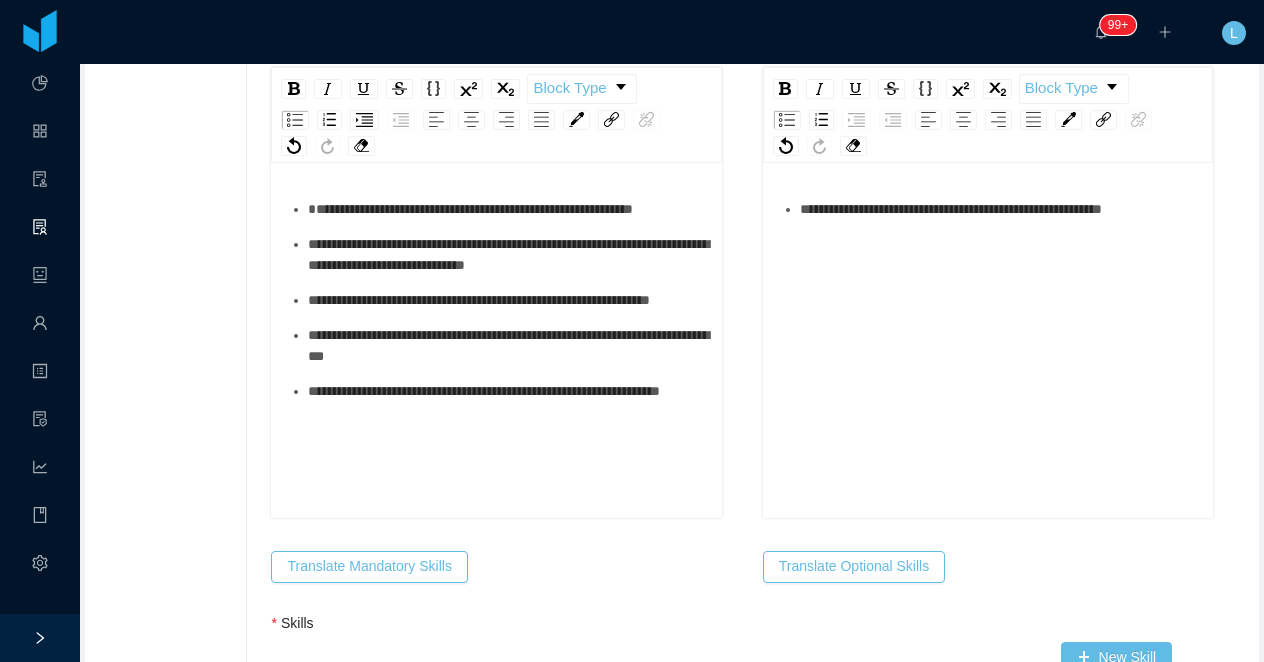 click on "**********" at bounding box center [470, 209] 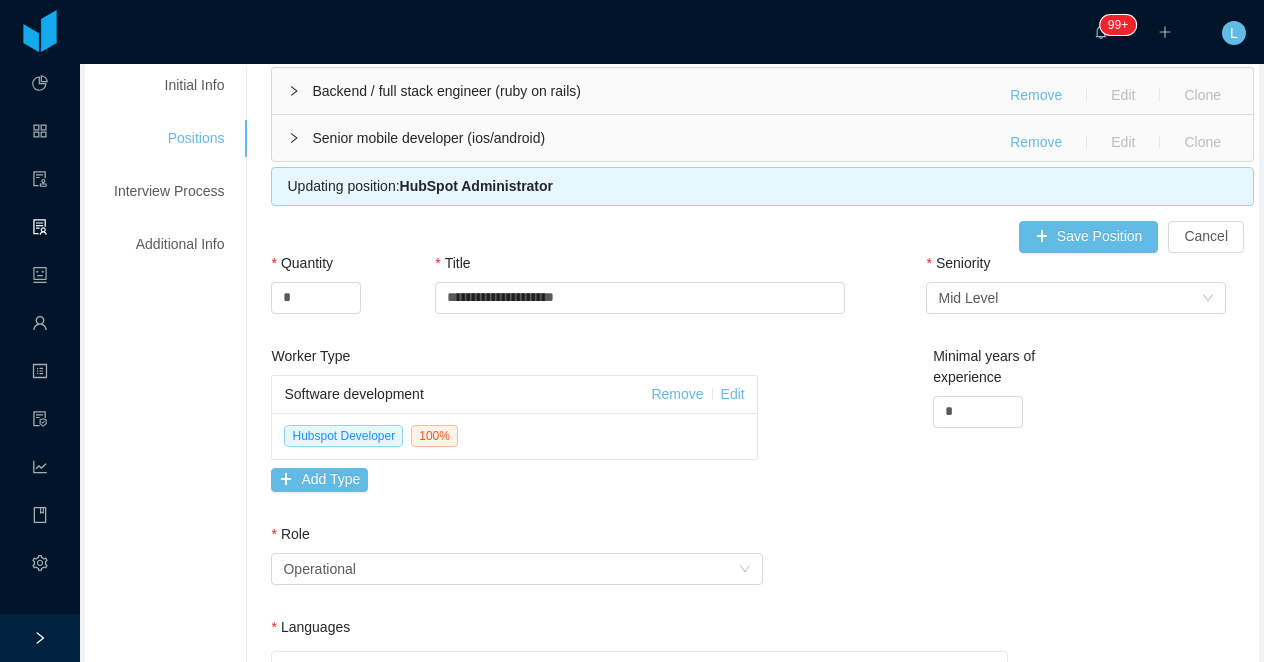 scroll, scrollTop: 221, scrollLeft: 0, axis: vertical 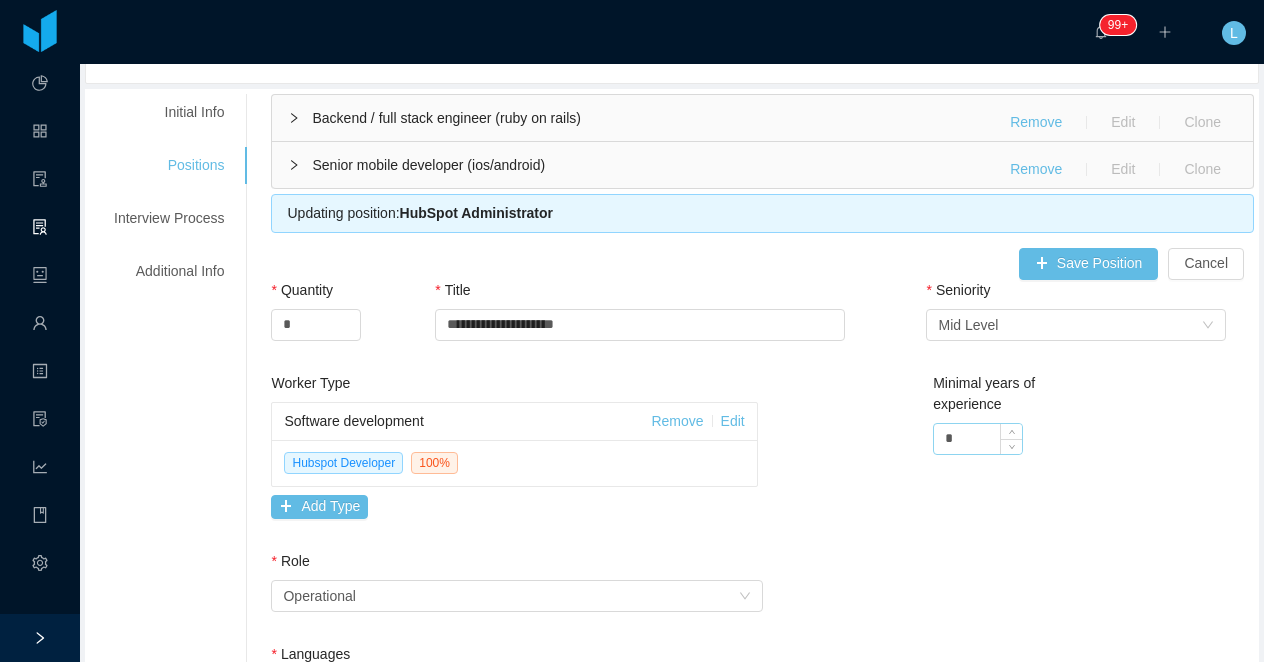 drag, startPoint x: 962, startPoint y: 439, endPoint x: 936, endPoint y: 439, distance: 26 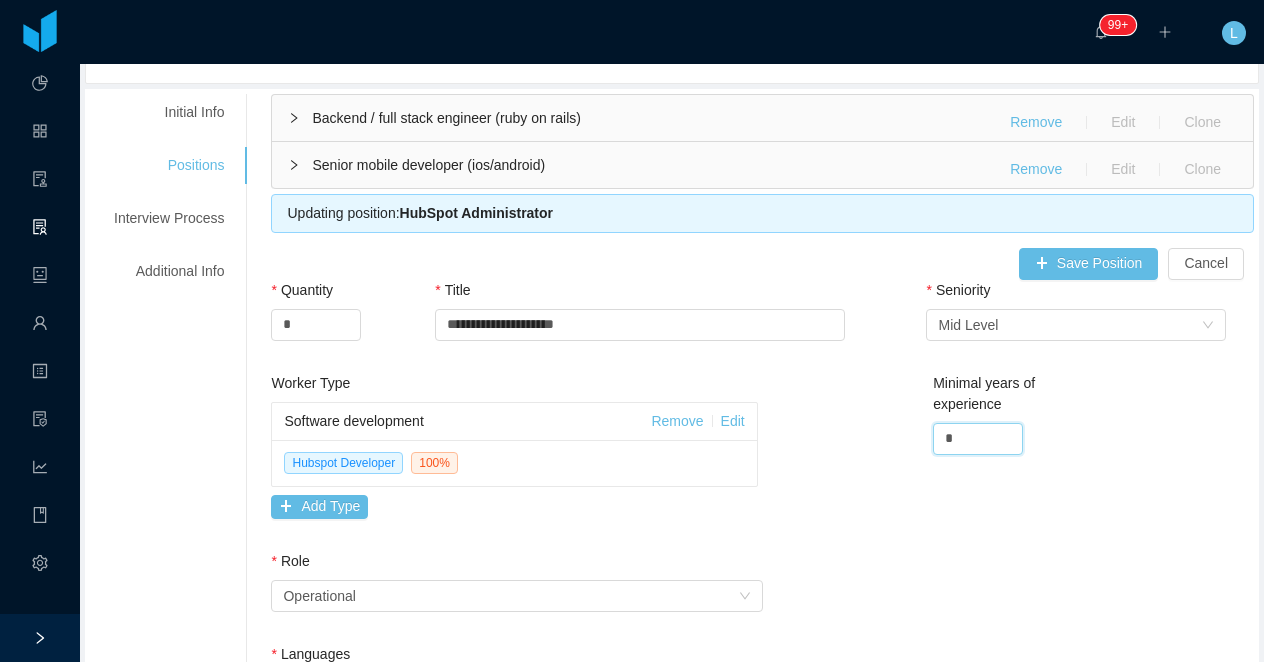 type on "*" 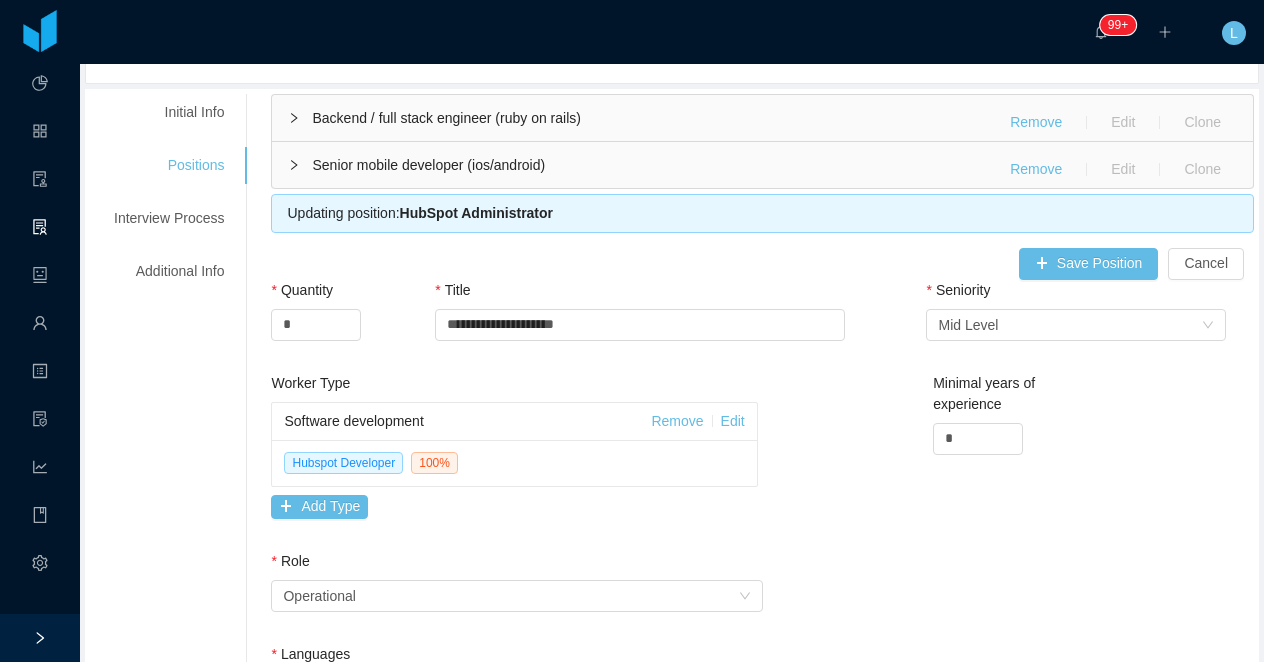 click on "Worker Type Software development Remove Edit Hubspot Developer 100 % Add Type Minimal years of experience *" at bounding box center (762, 462) 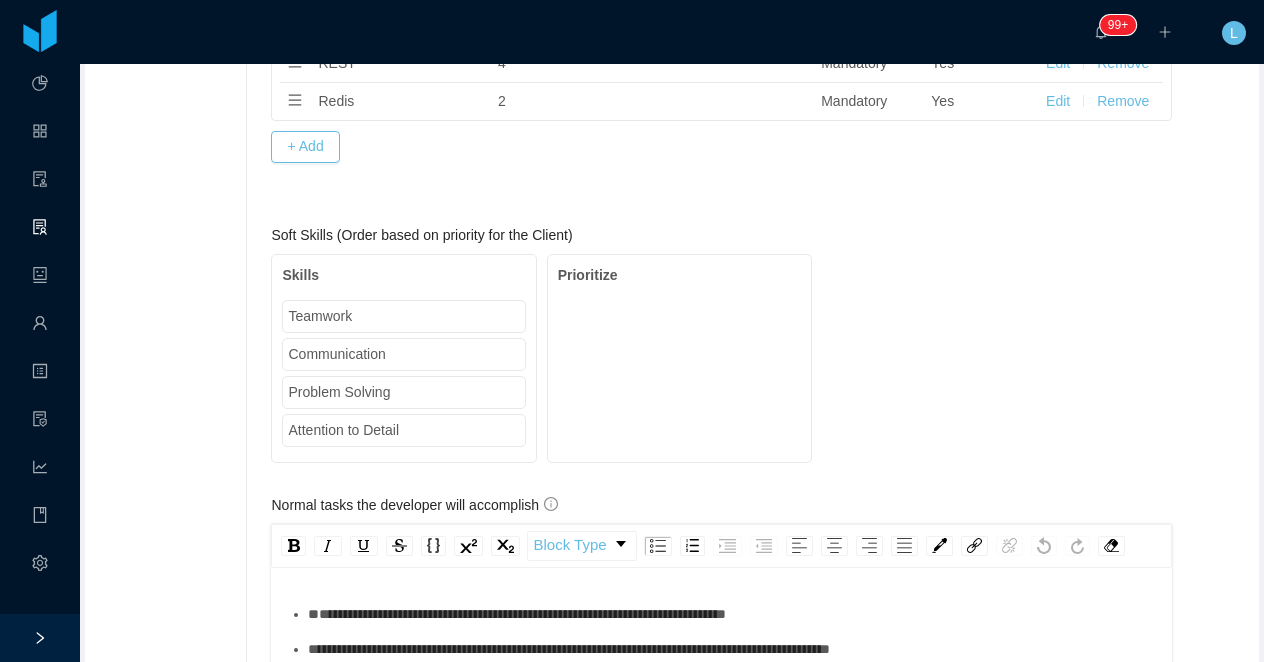 scroll, scrollTop: 1994, scrollLeft: 0, axis: vertical 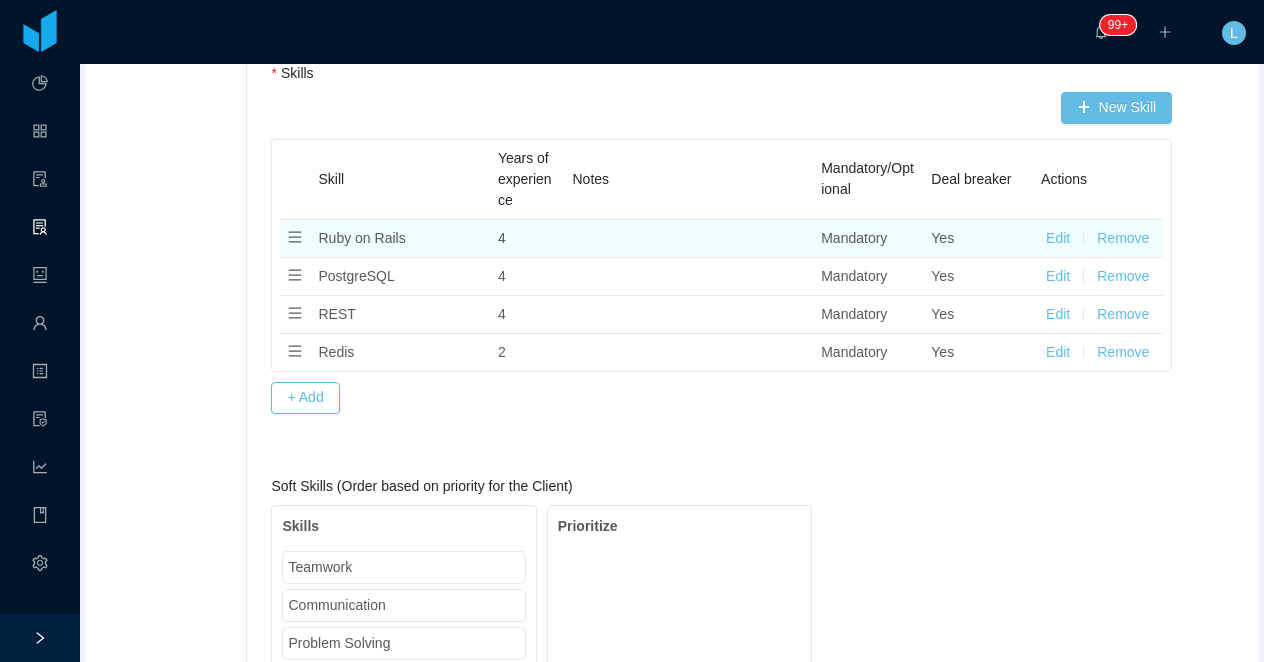 click on "Remove" at bounding box center (1123, 238) 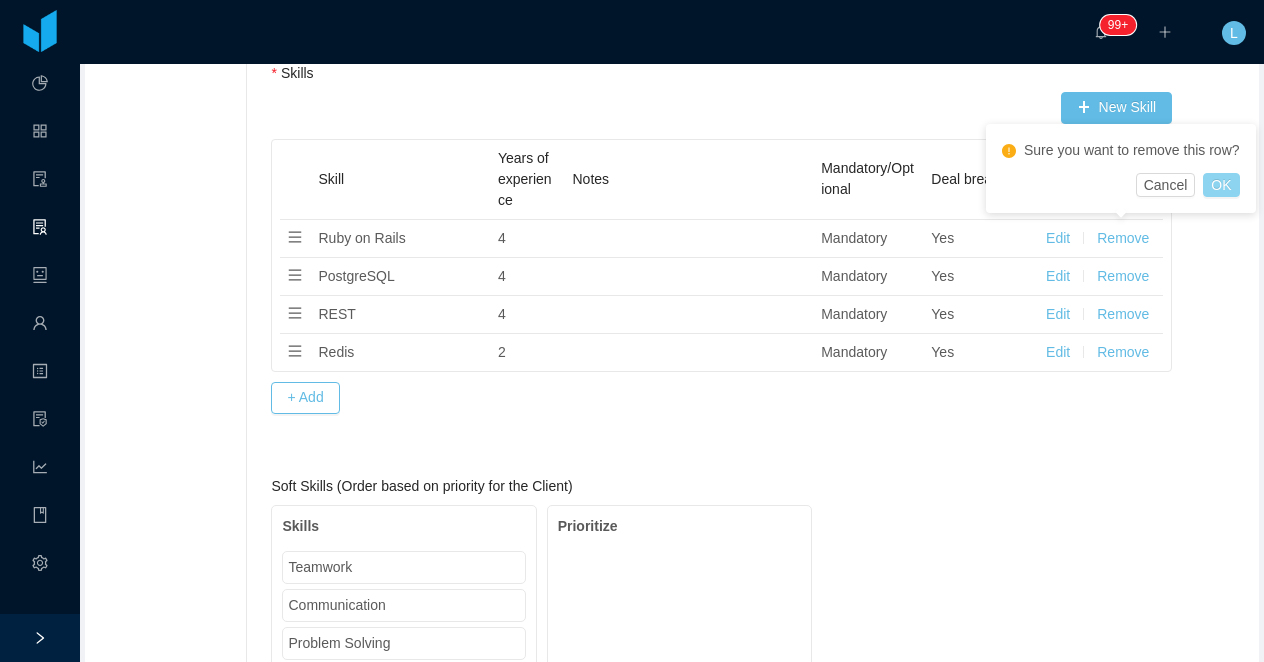 click on "OK" at bounding box center [1221, 185] 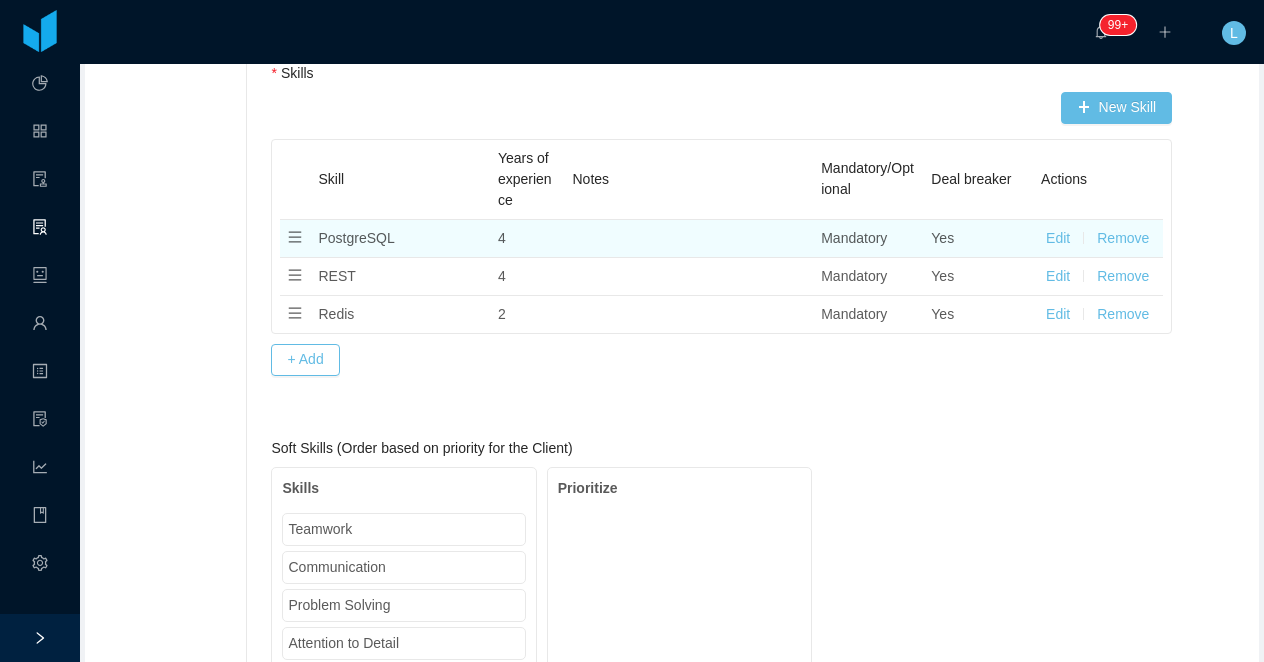 click on "Remove" at bounding box center (1123, 238) 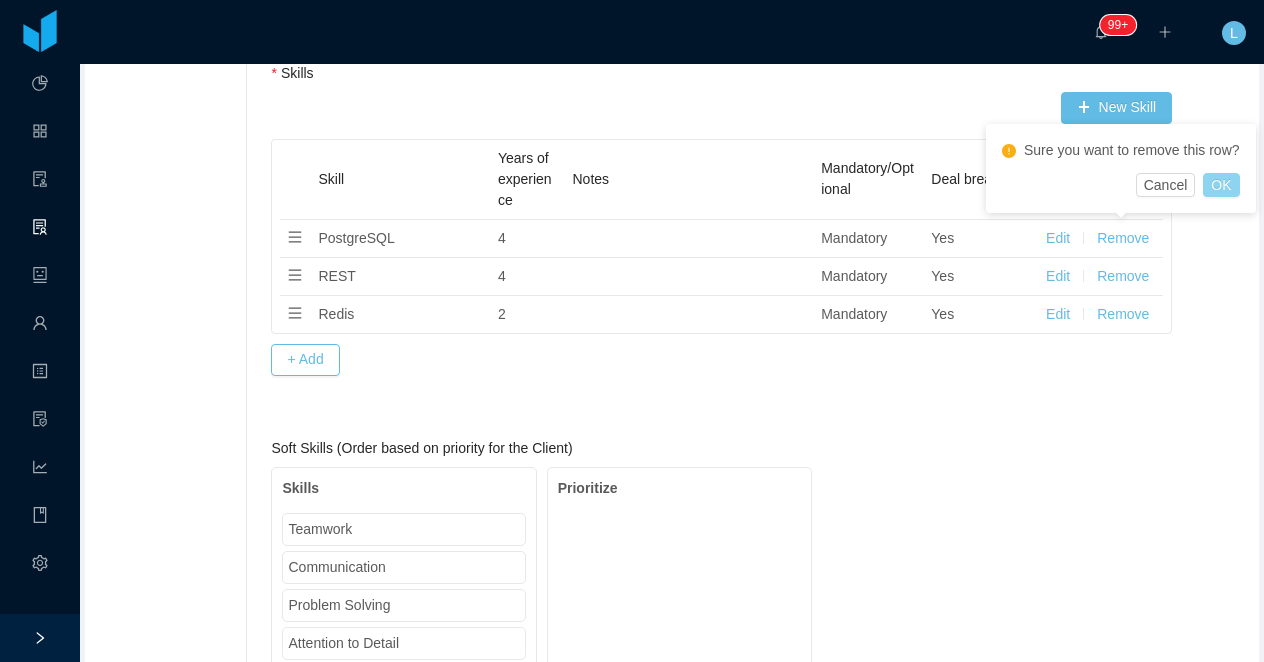 click on "OK" at bounding box center (1221, 185) 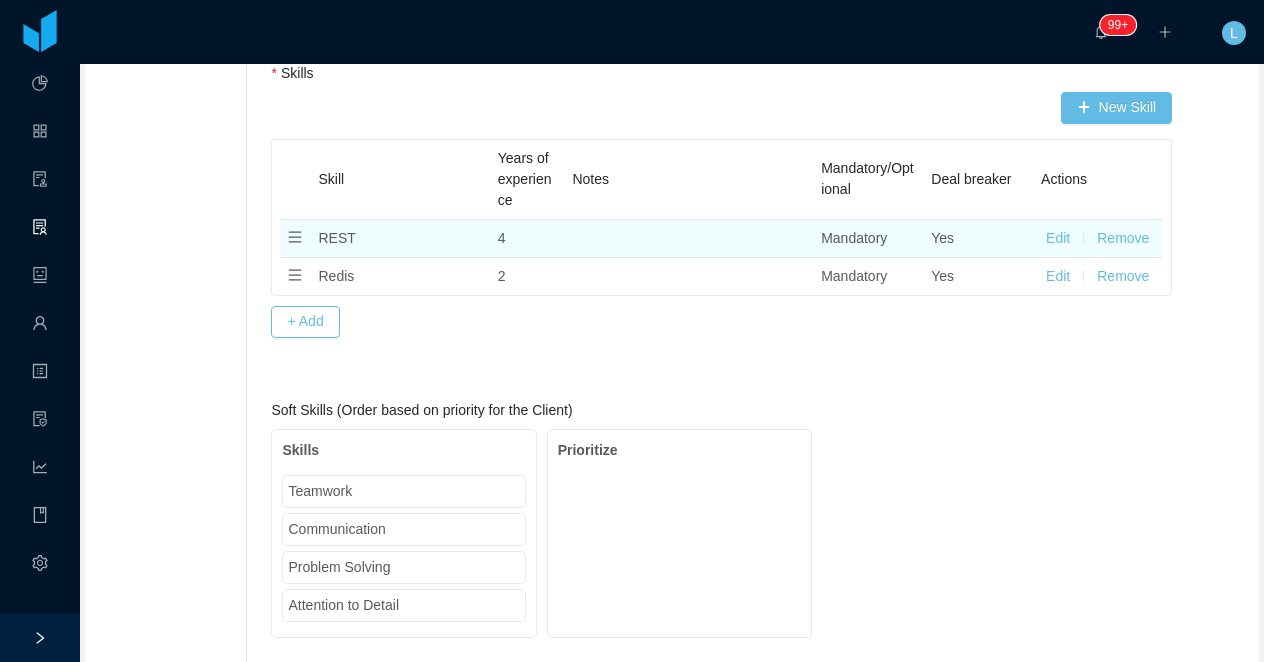 click on "Remove" at bounding box center [1123, 238] 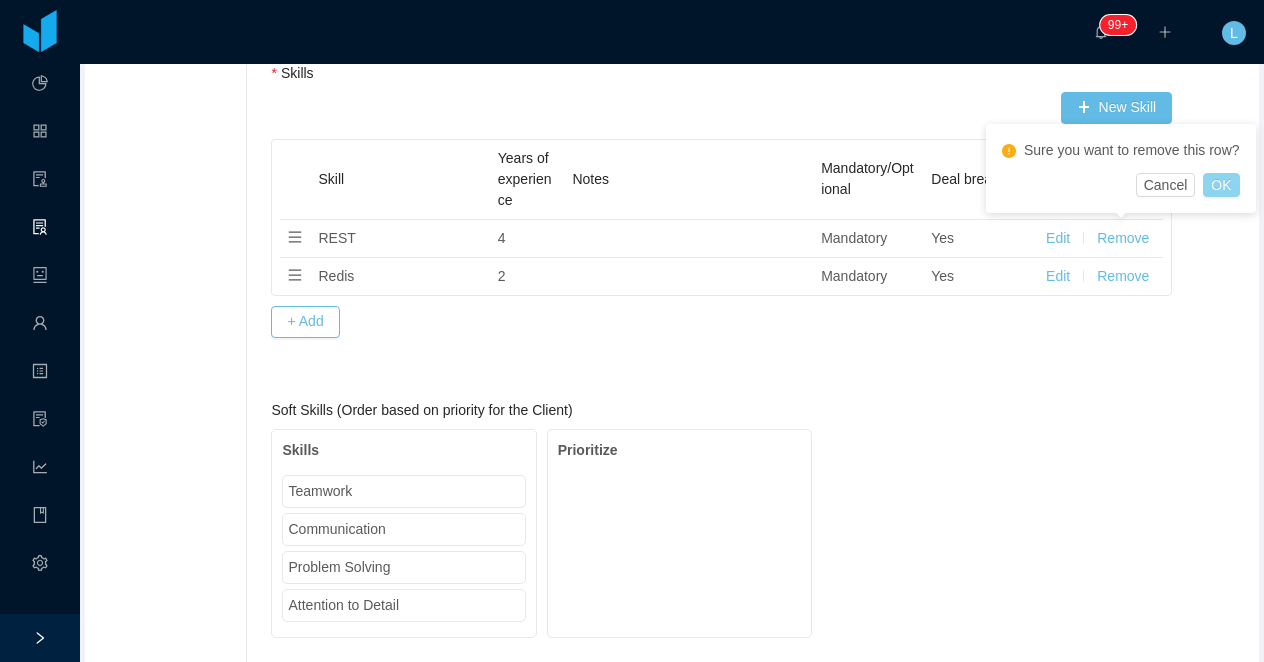 click on "OK" at bounding box center (1221, 185) 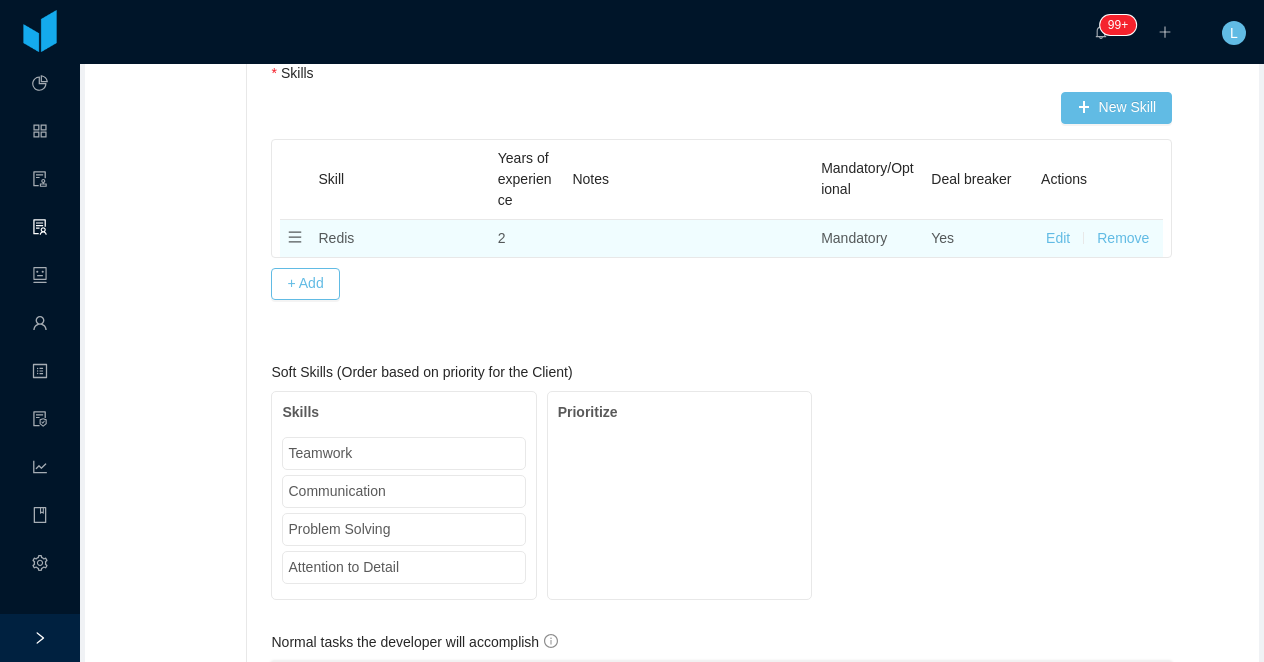 click on "Remove" at bounding box center (1123, 238) 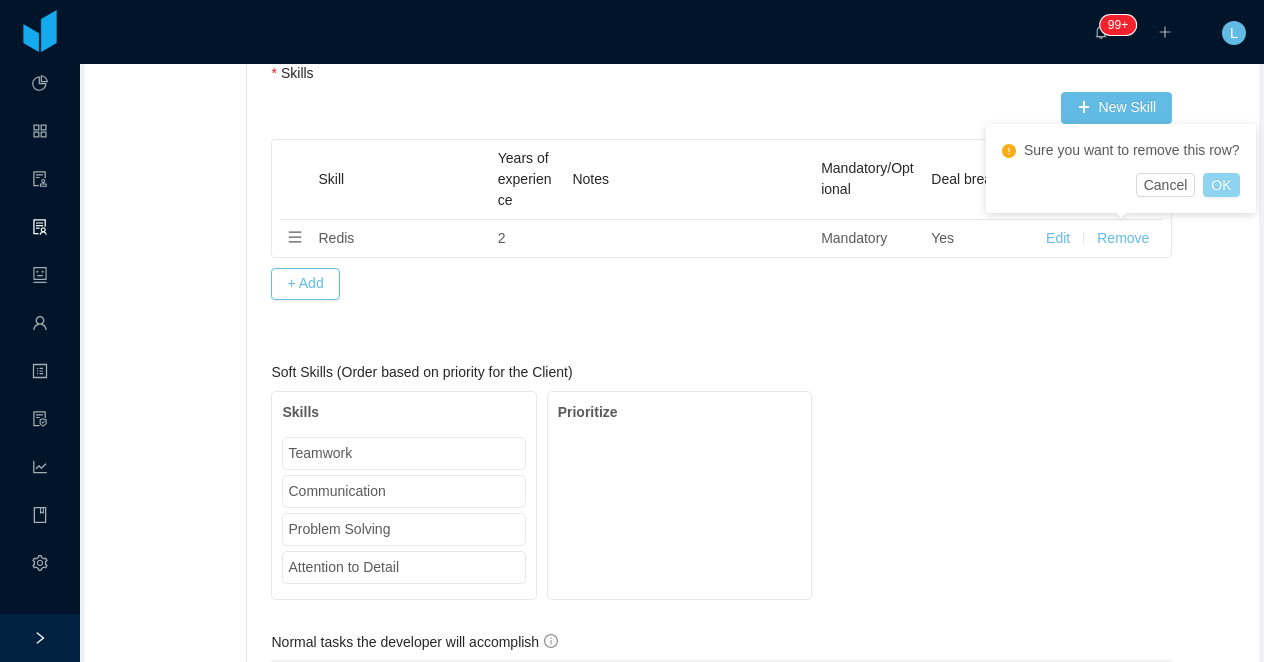 click on "OK" at bounding box center (1221, 185) 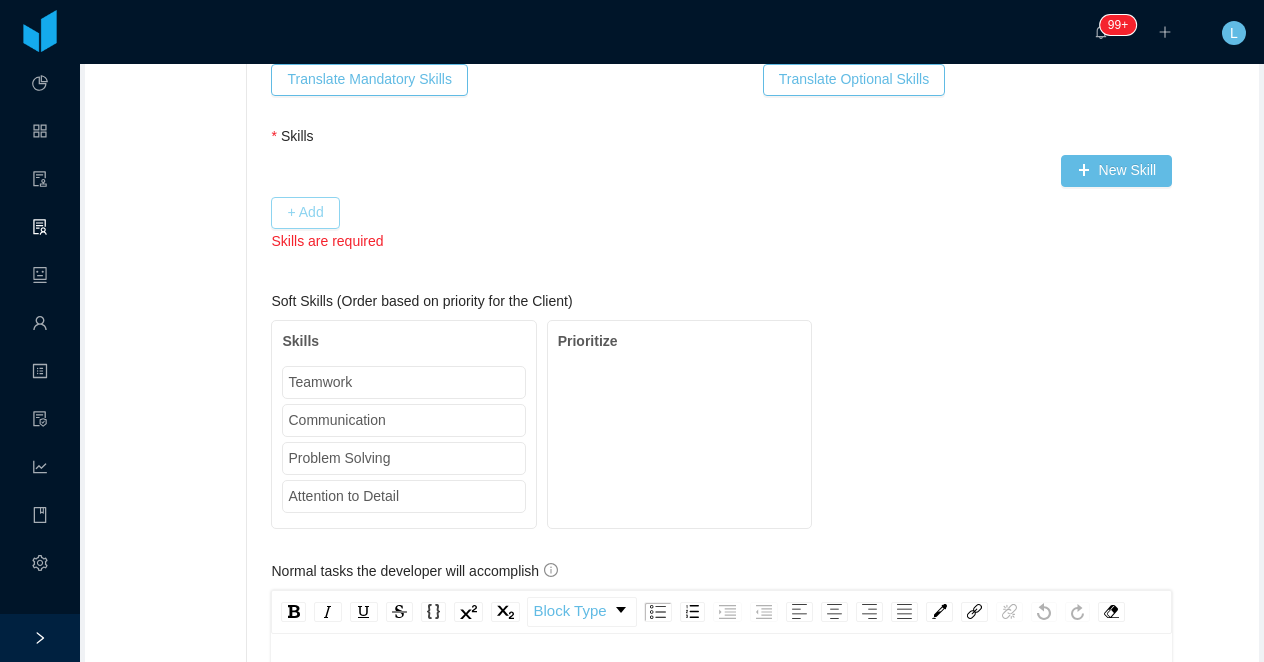 scroll, scrollTop: 1497, scrollLeft: 0, axis: vertical 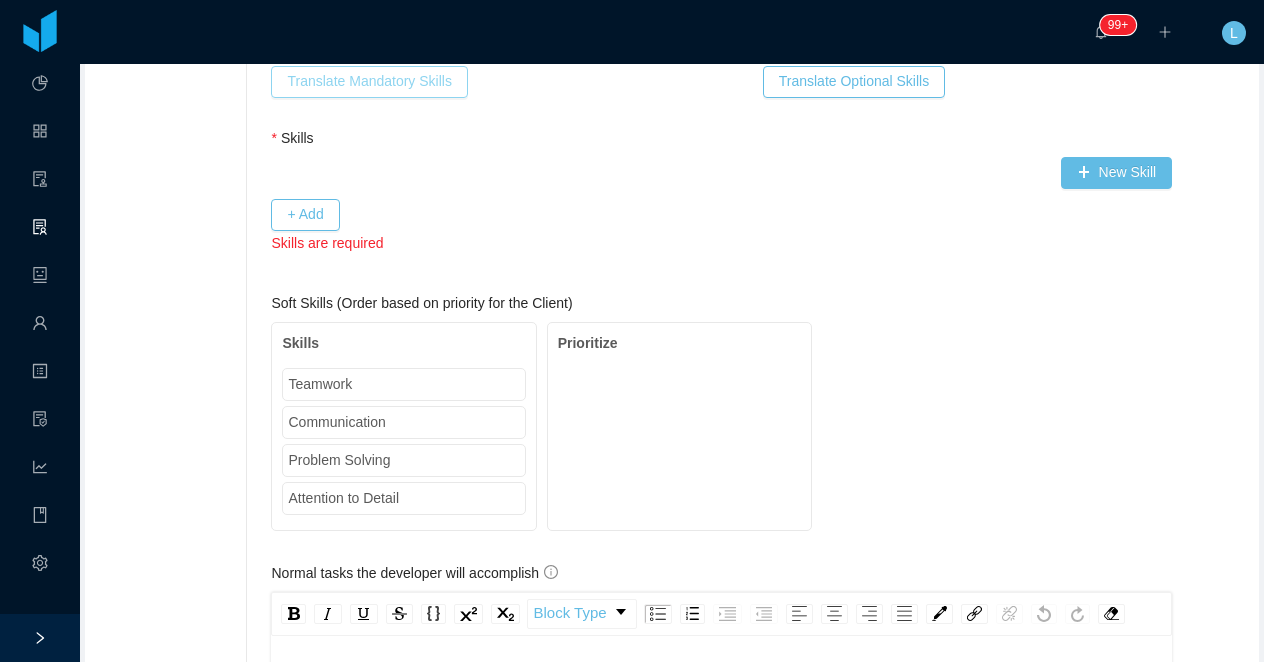 click on "Translate Mandatory Skills" at bounding box center (369, 82) 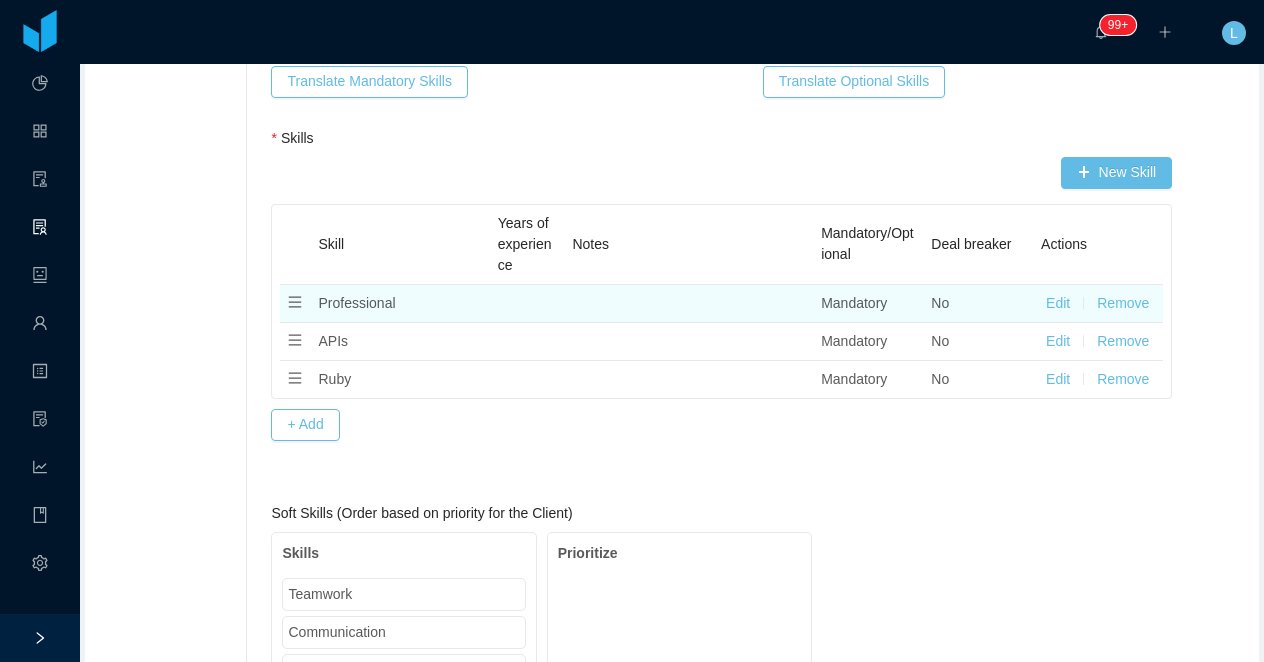 click on "Remove" at bounding box center [1123, 303] 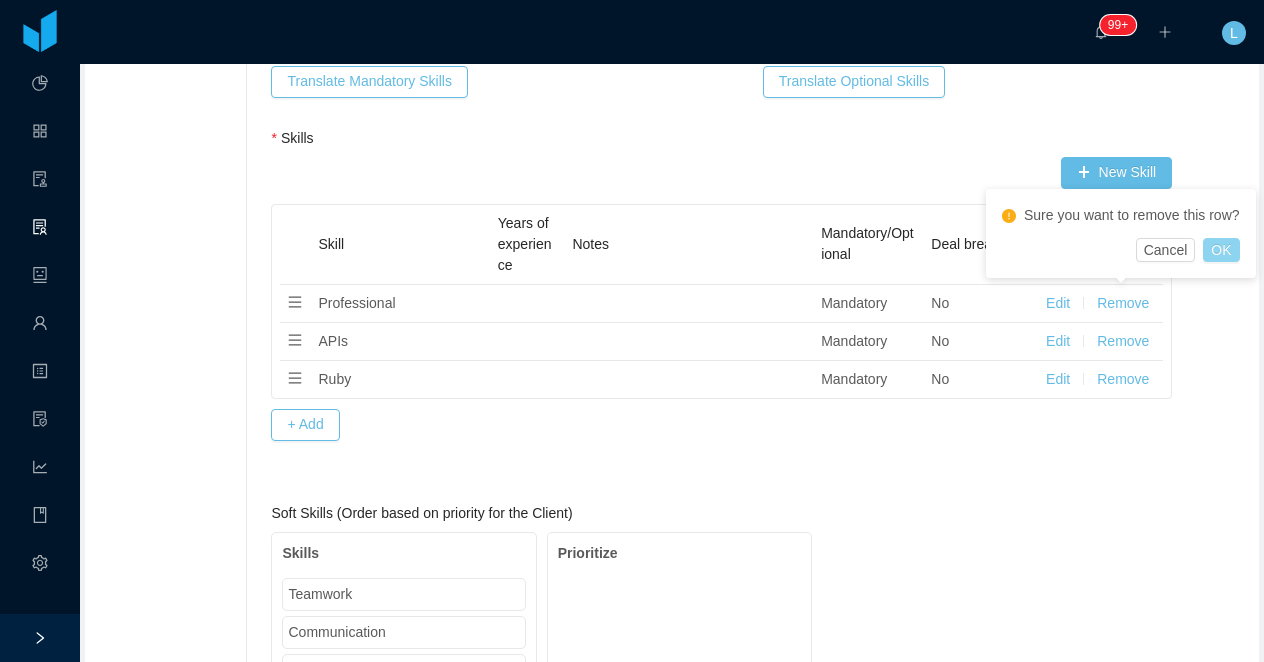 click on "OK" at bounding box center (1221, 250) 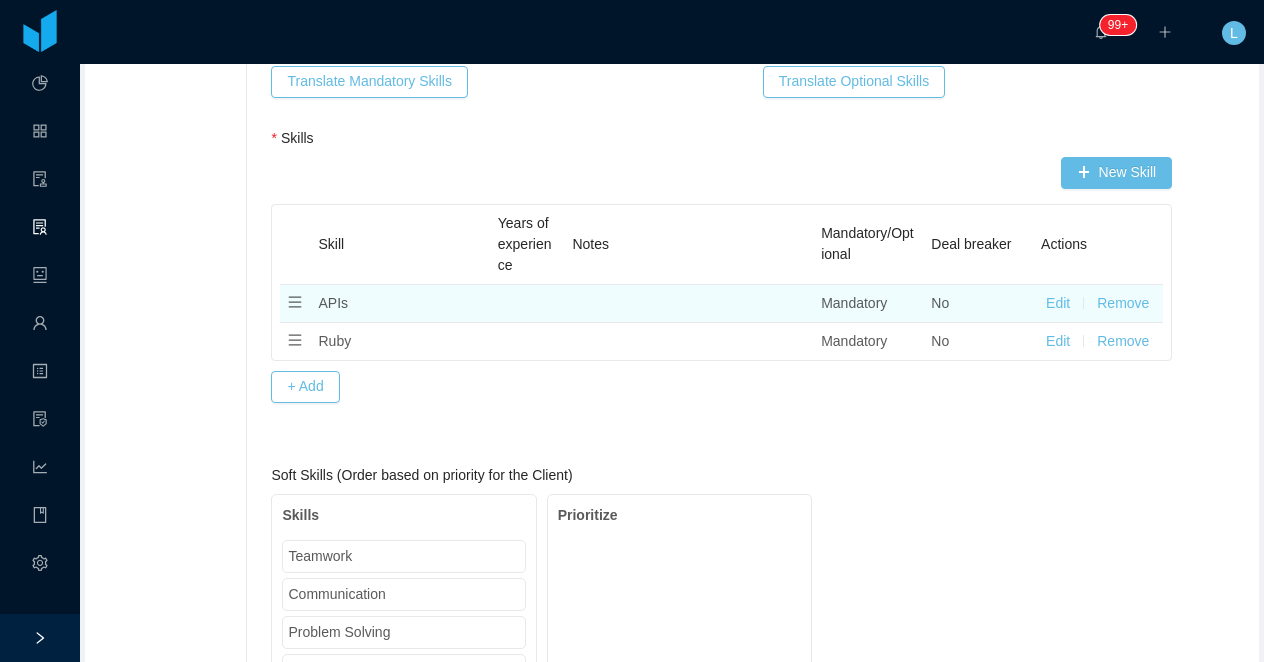 click on "Remove" at bounding box center (1123, 303) 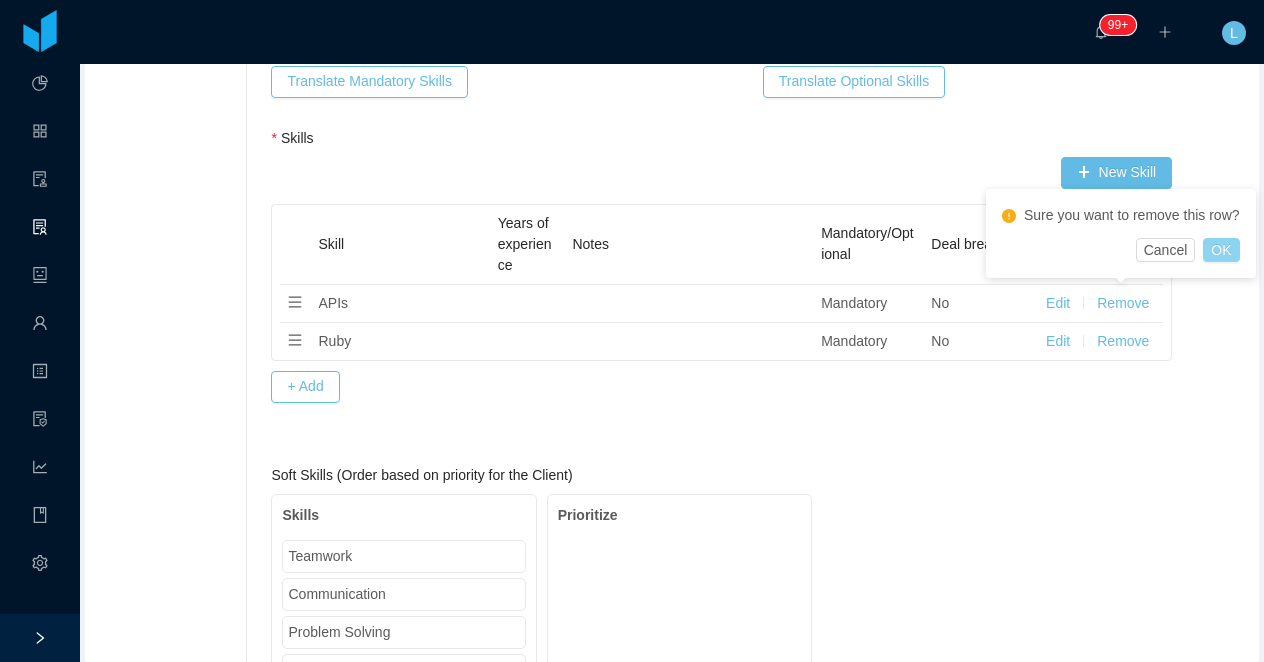 click on "OK" at bounding box center (1221, 250) 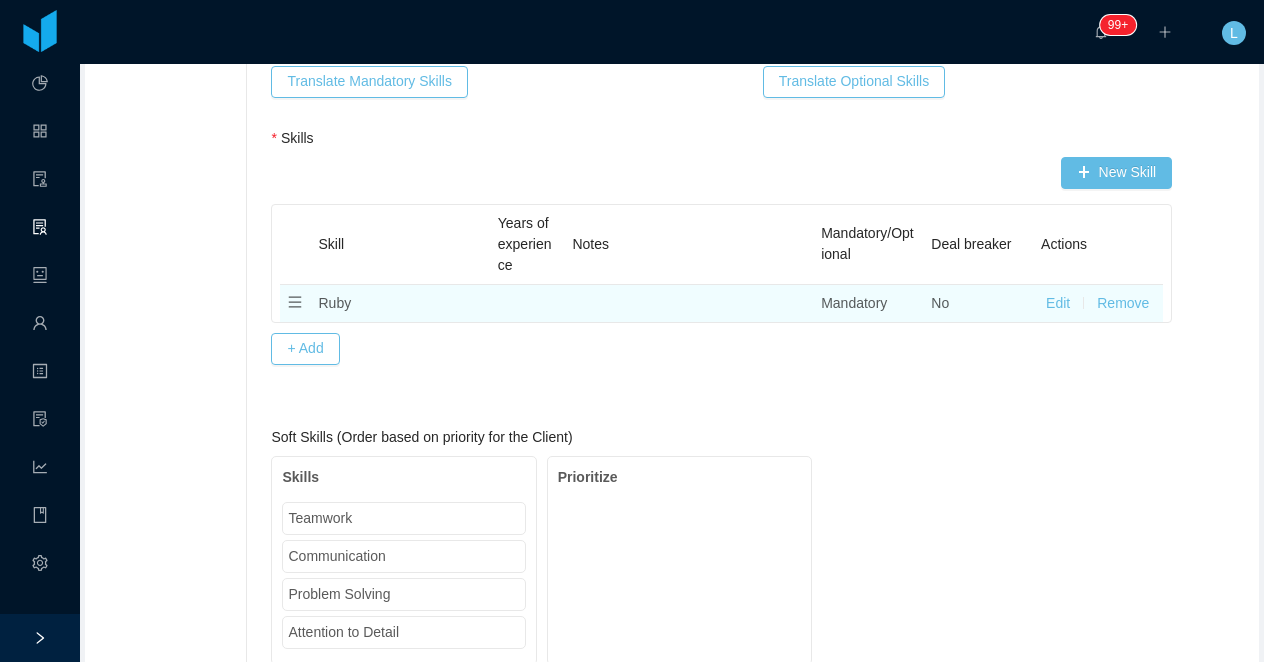 click on "Remove" at bounding box center [1123, 303] 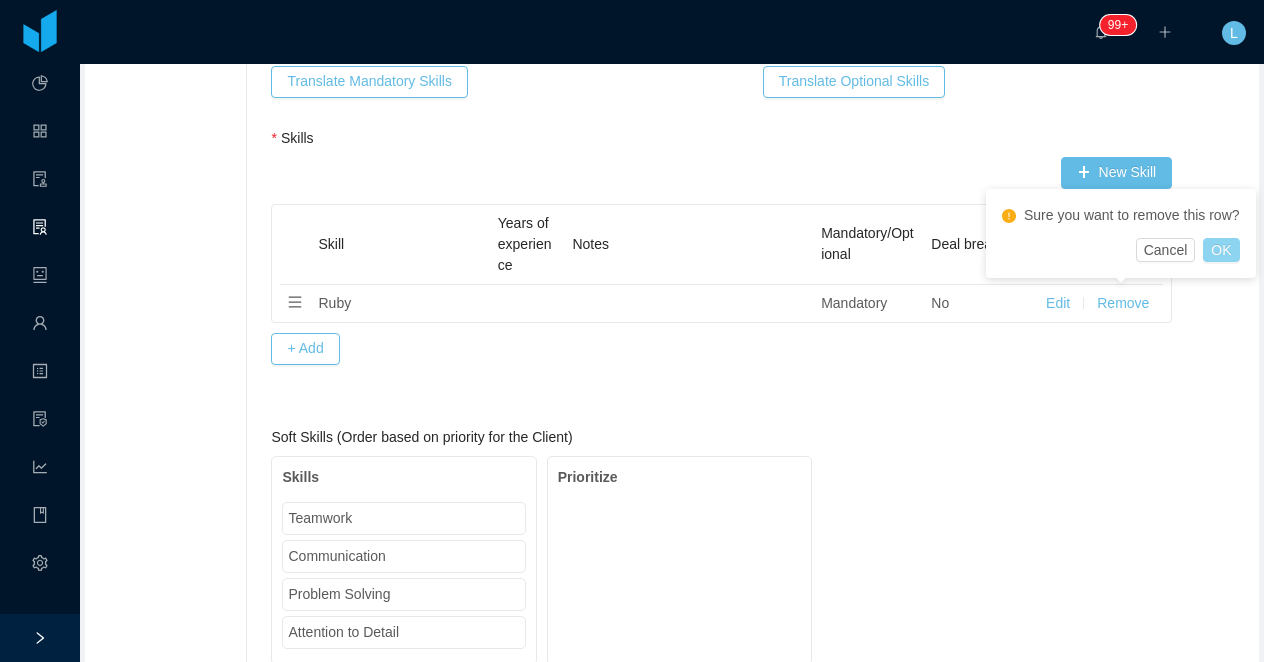 click on "OK" at bounding box center (1221, 250) 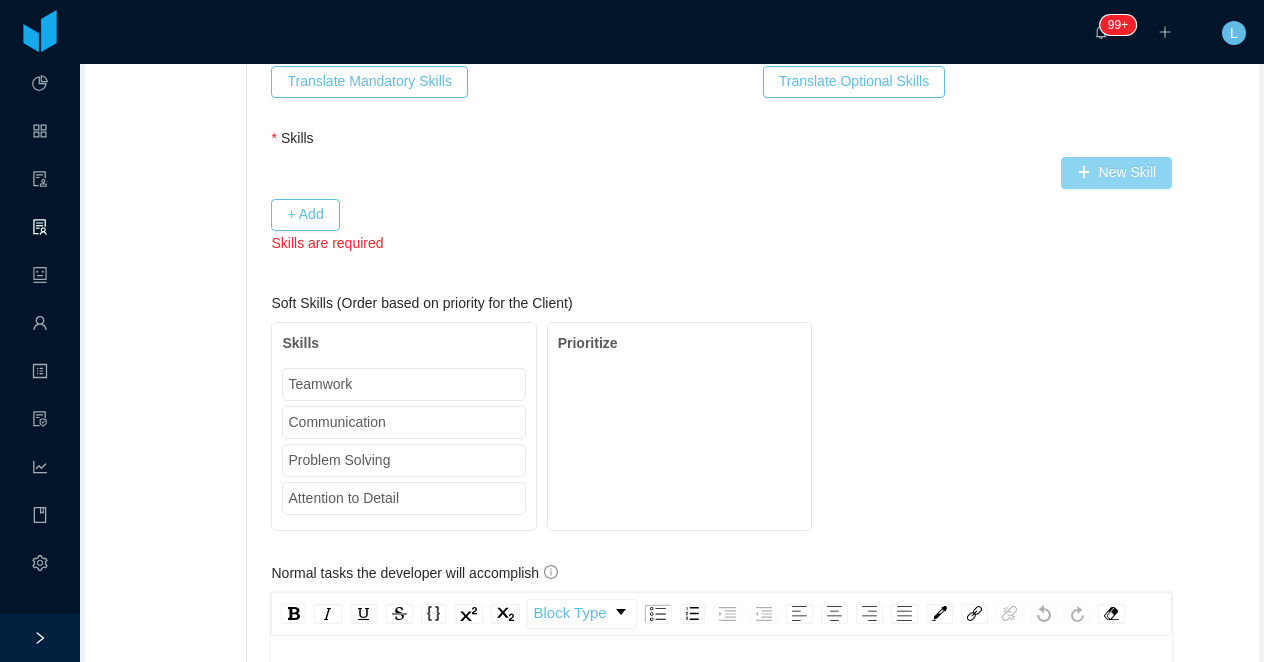 click on "New Skill" at bounding box center [1117, 173] 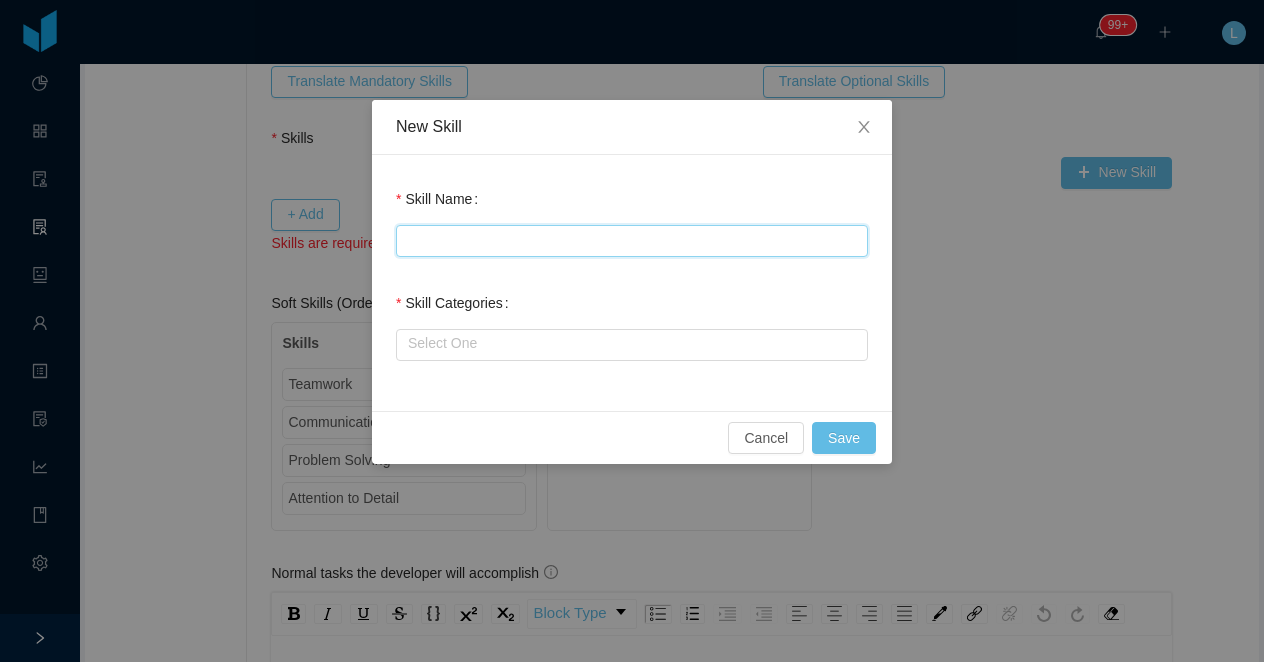 click on "Skill Name" at bounding box center [632, 241] 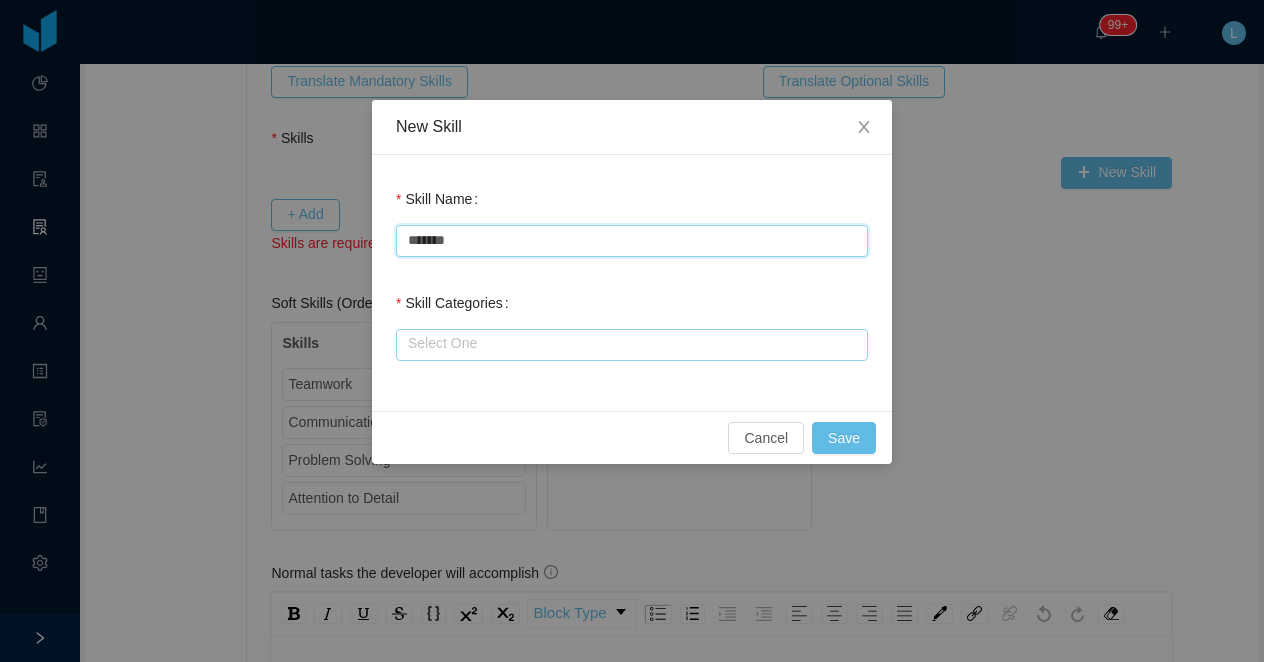 type on "*******" 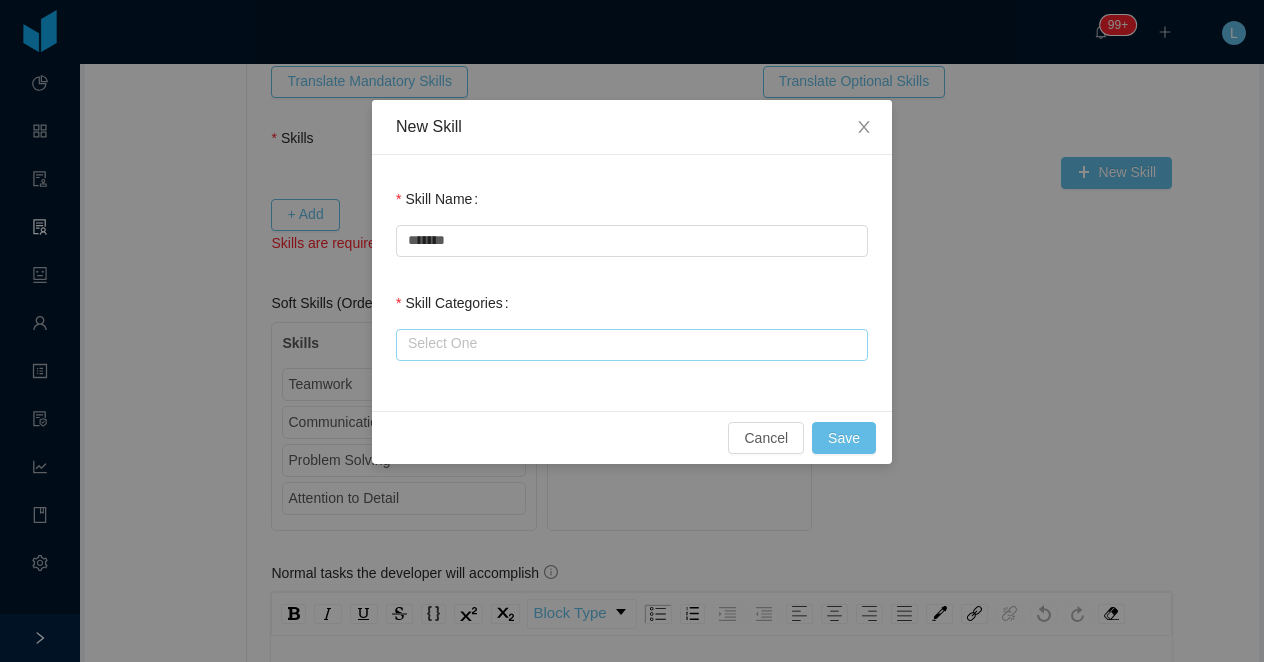 click at bounding box center [632, 345] 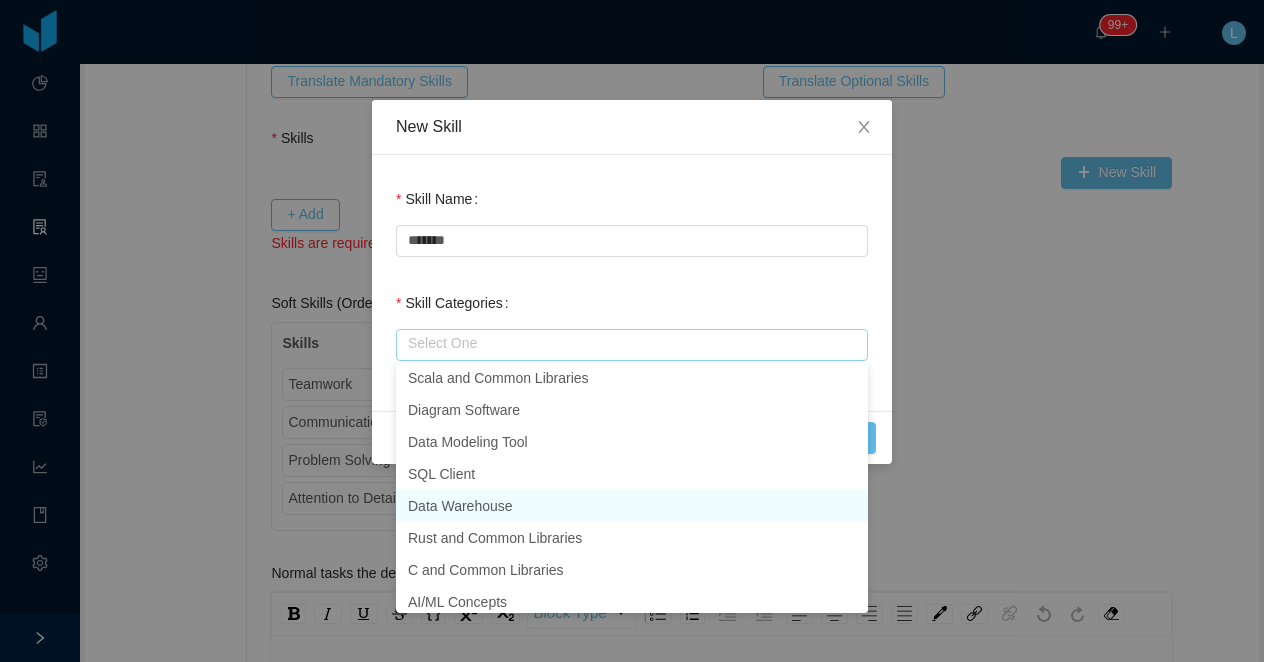scroll, scrollTop: 294, scrollLeft: 0, axis: vertical 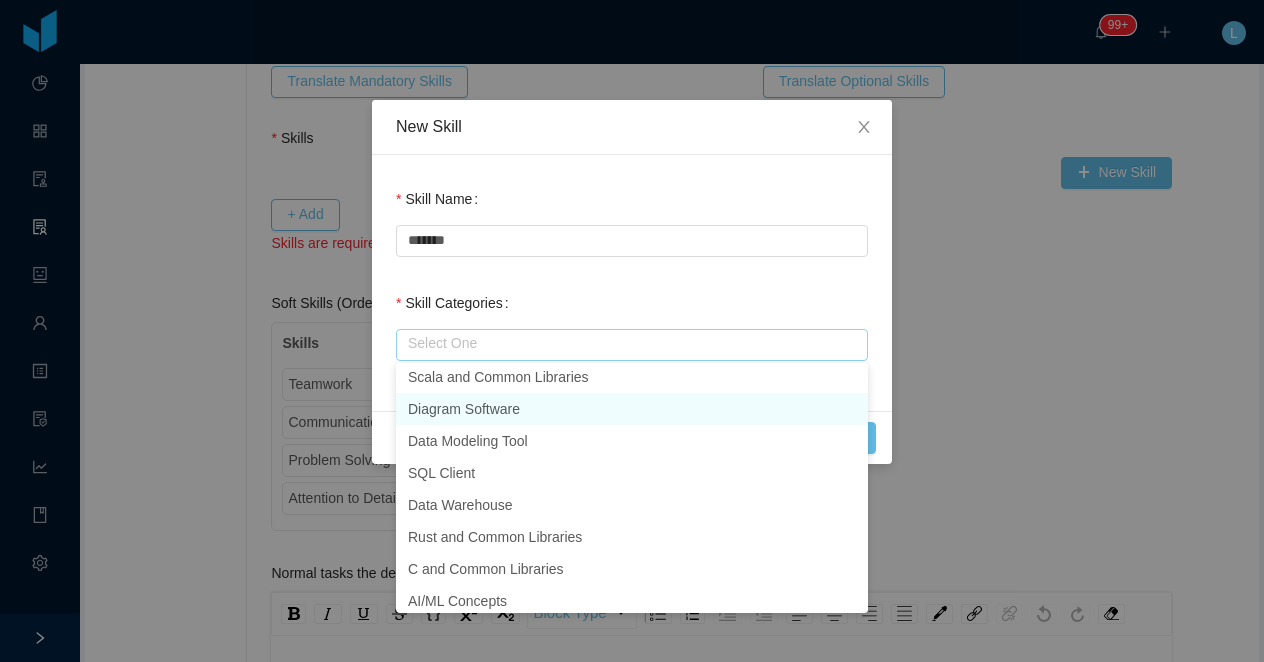 click on "Diagram Software" at bounding box center (632, 409) 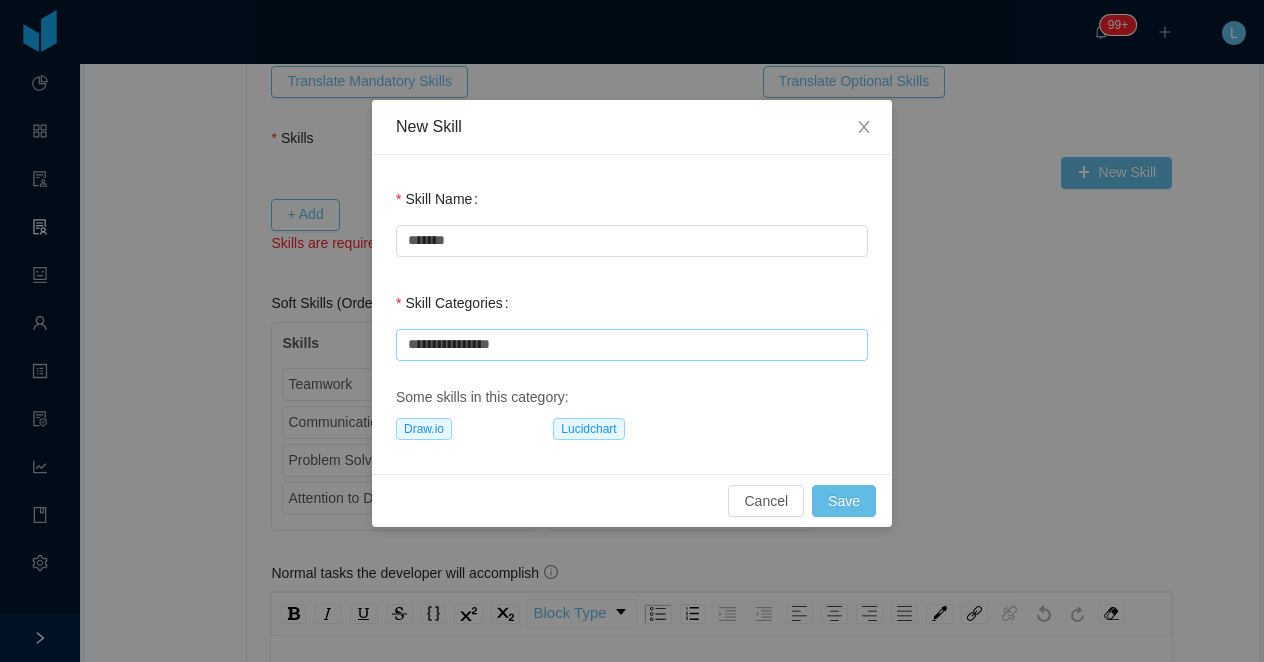 click on "**********" at bounding box center [632, 345] 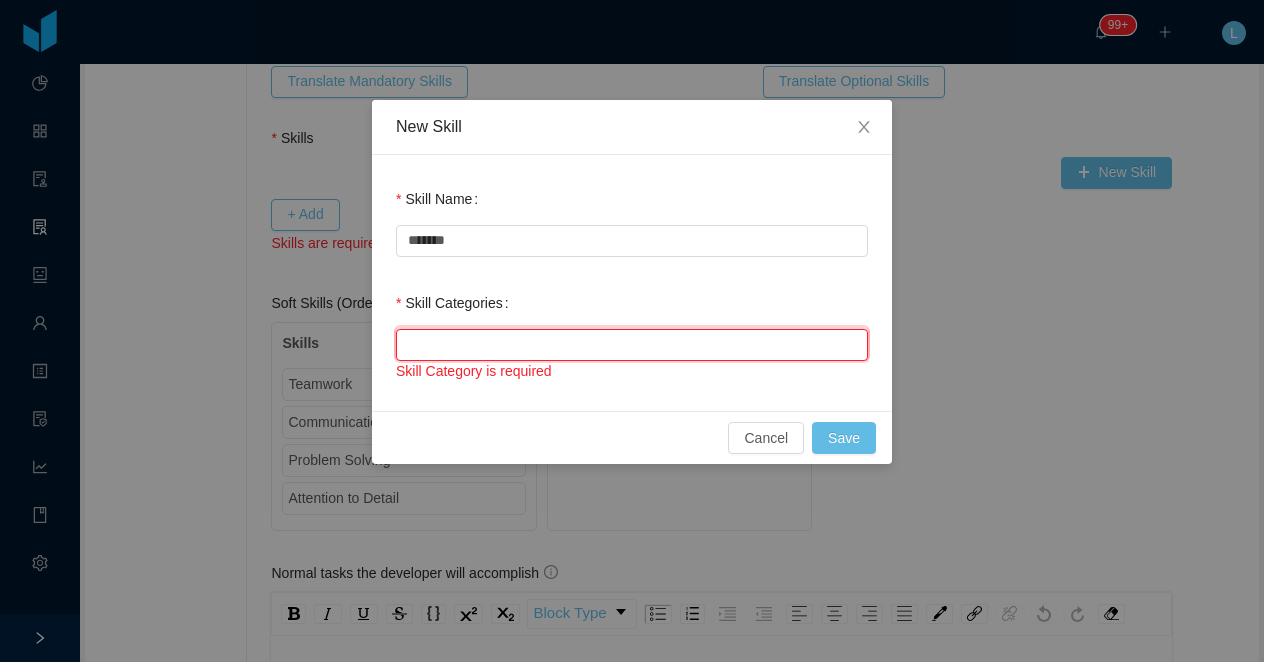 click at bounding box center [632, 345] 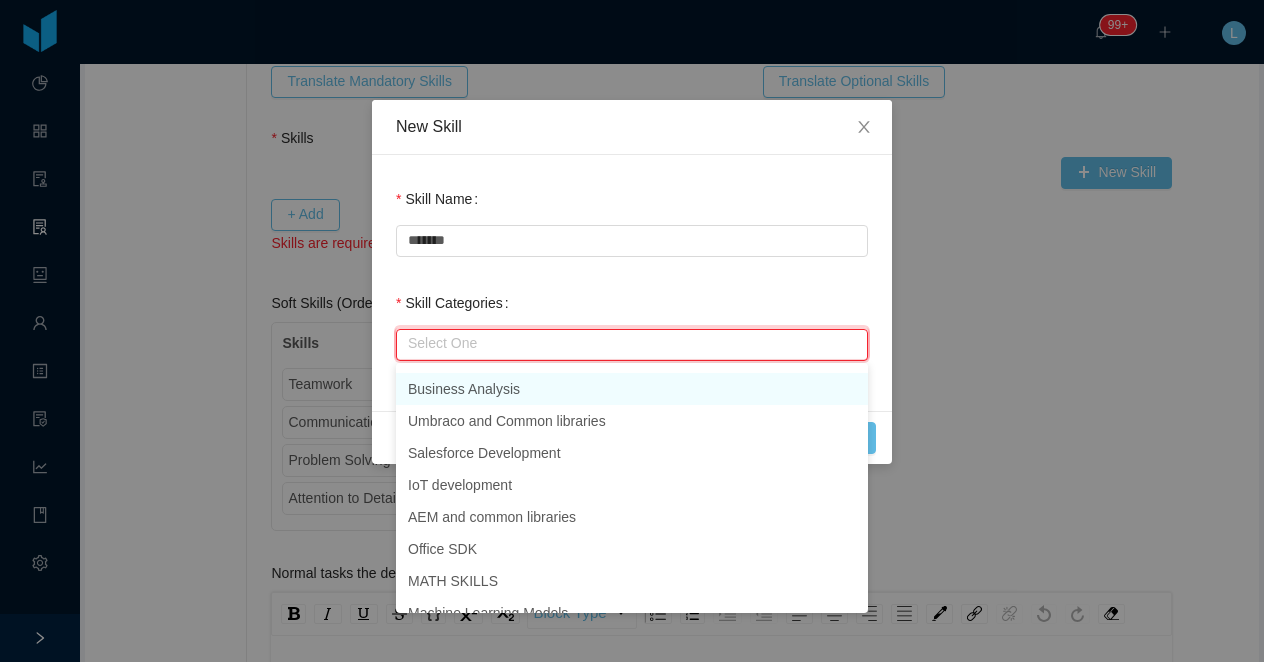scroll, scrollTop: 571, scrollLeft: 0, axis: vertical 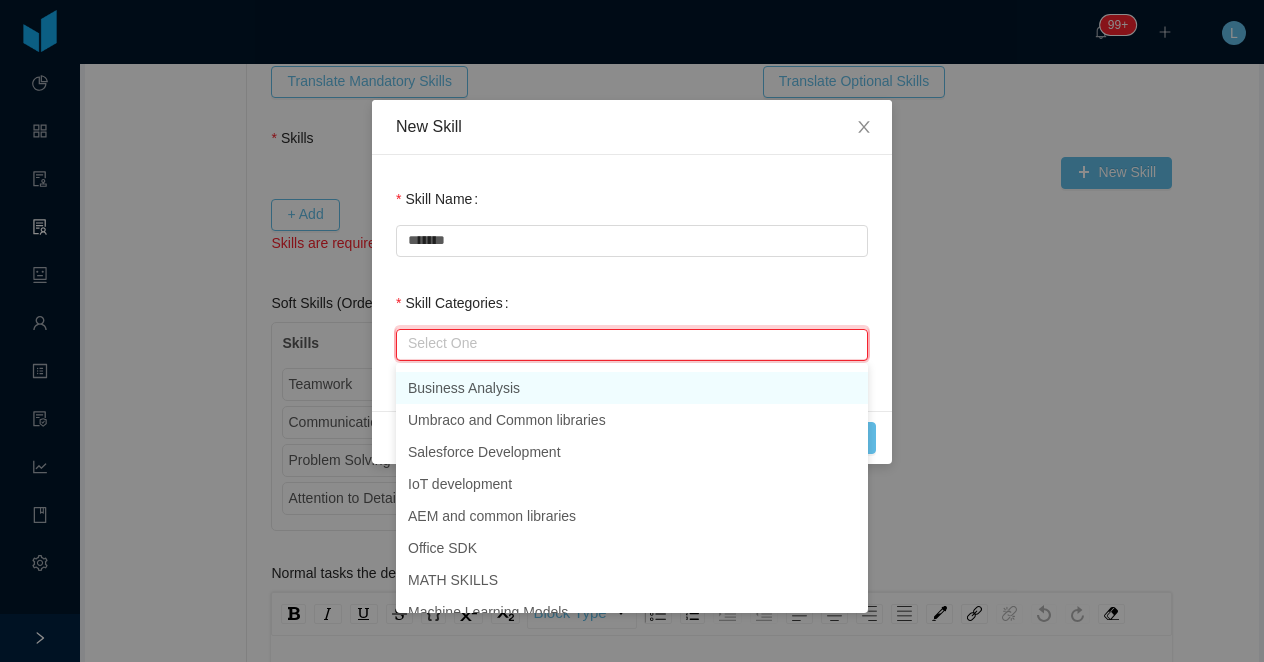click on "Business Analysis" at bounding box center (632, 388) 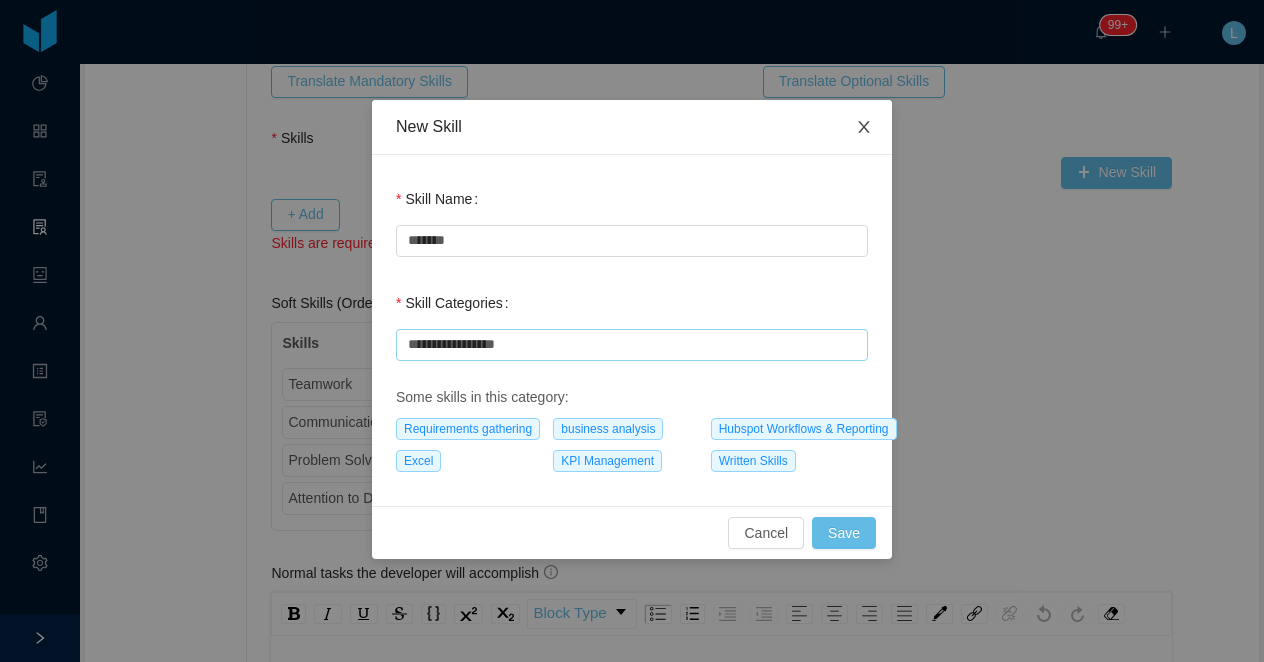 type on "**********" 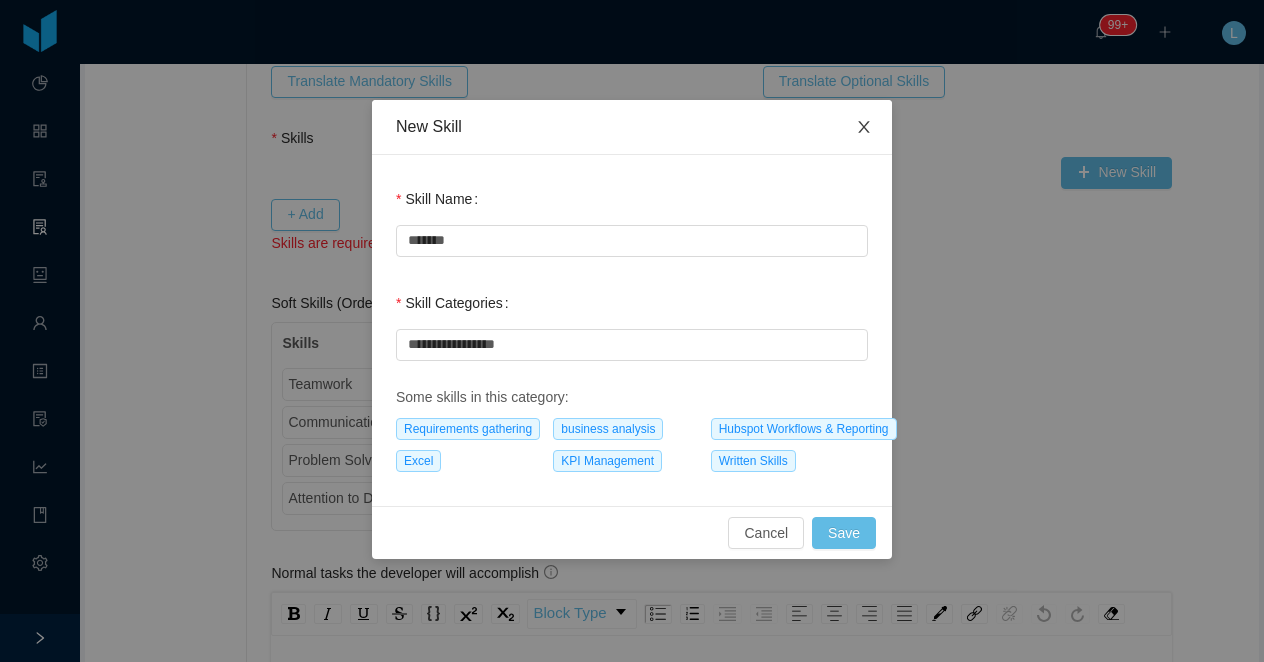 click 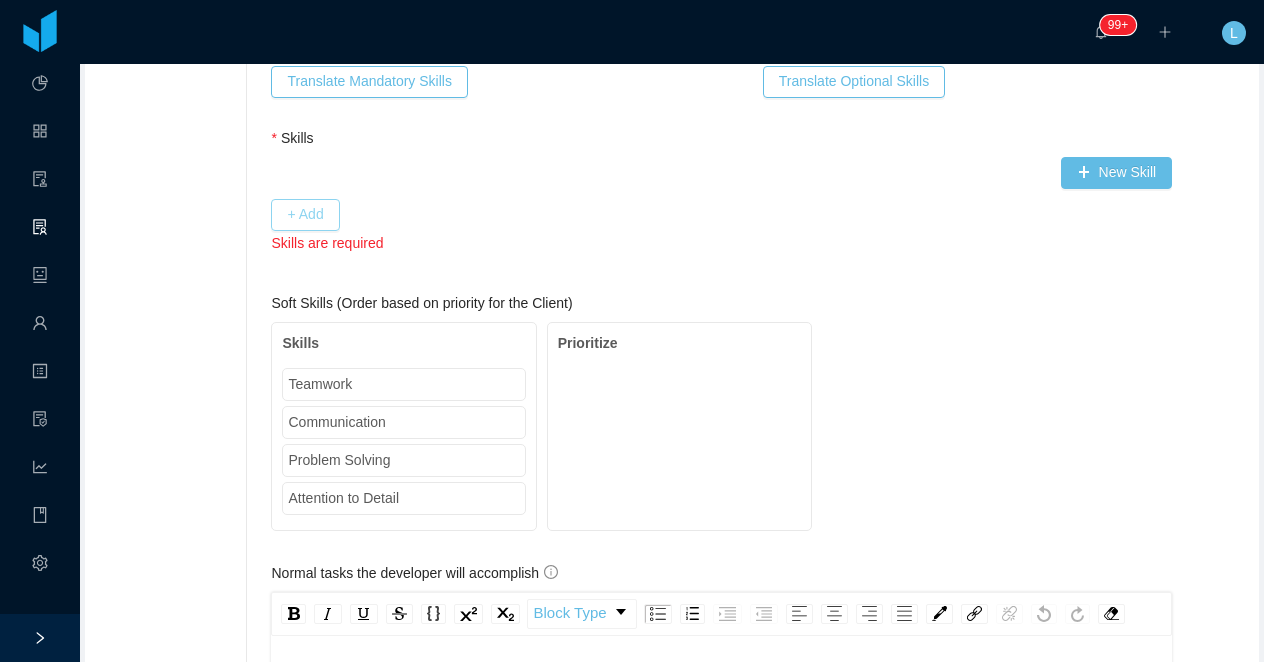 click on "+ Add" at bounding box center [305, 215] 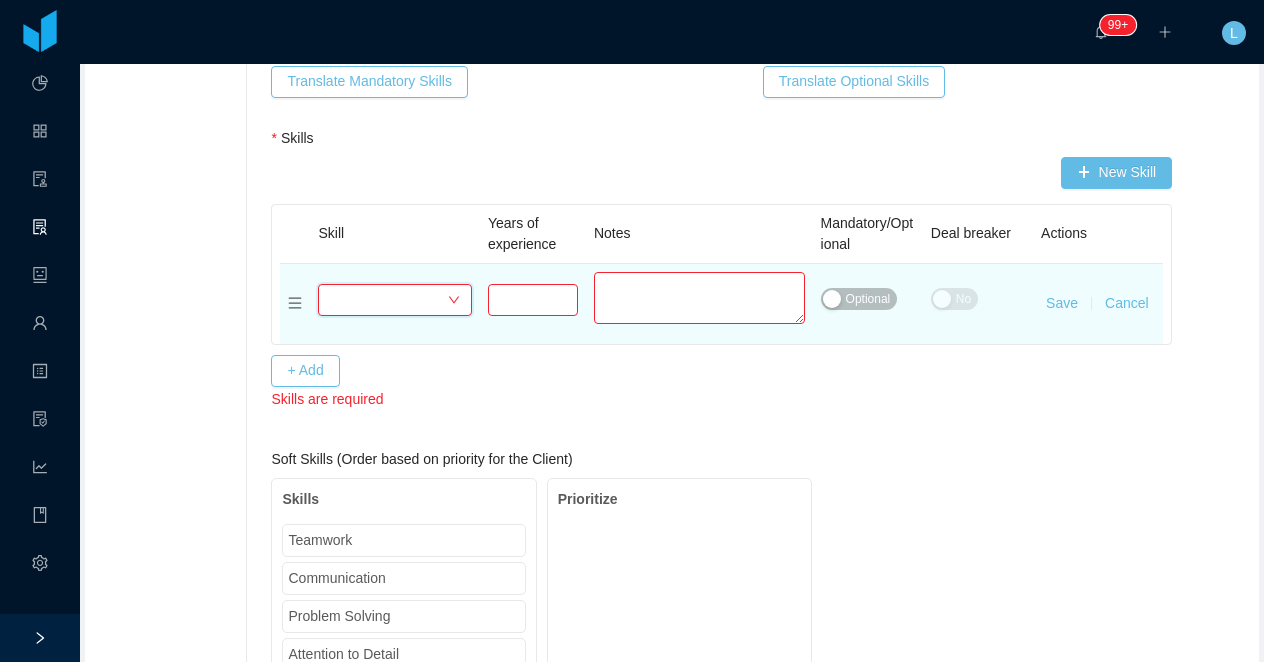 click on "Select skills" at bounding box center [388, 300] 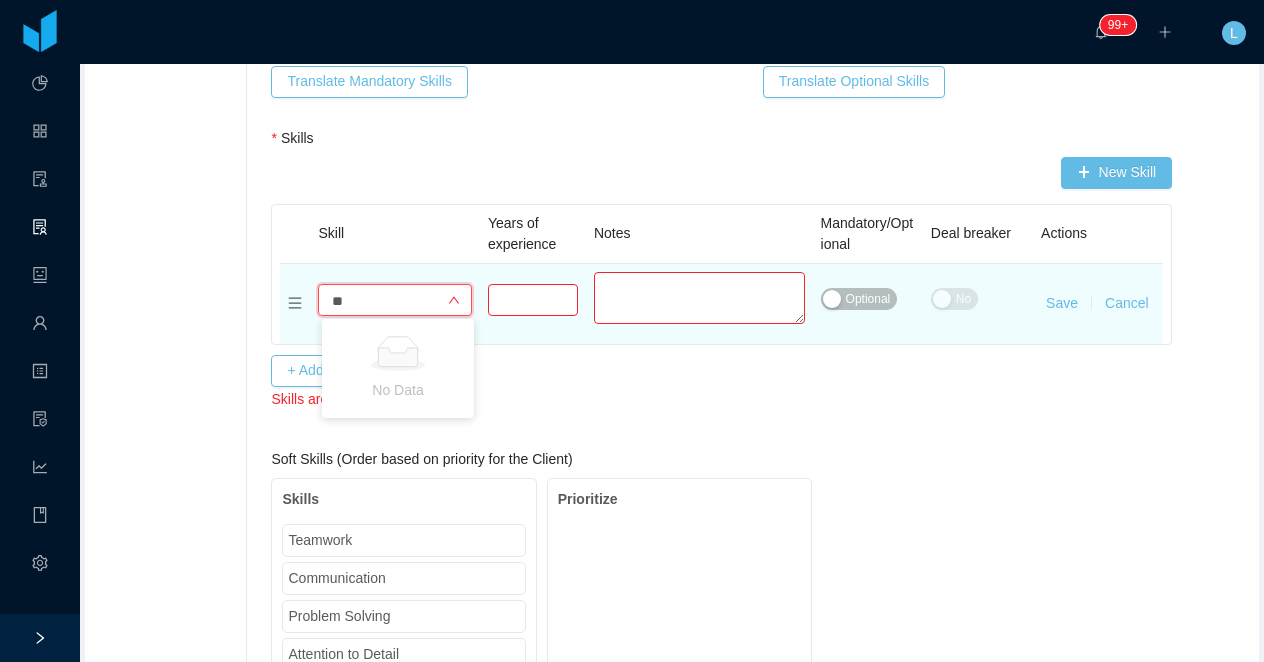 type on "***" 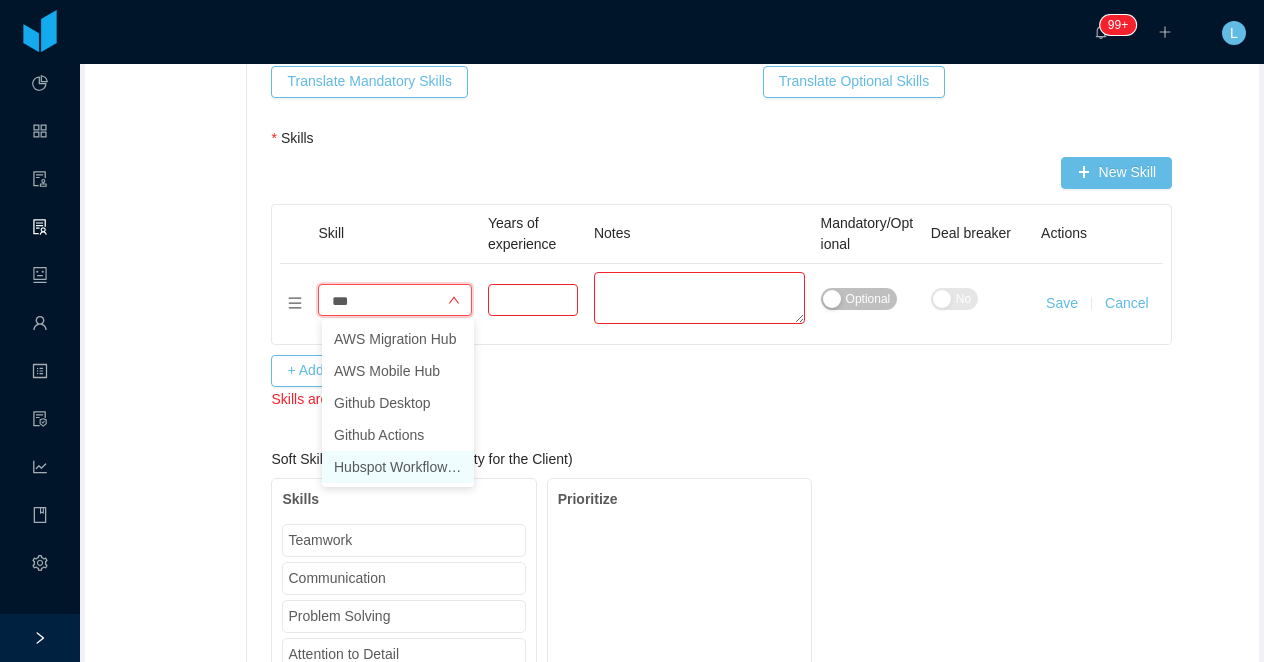 click on "Hubspot Workflows & Reporting" at bounding box center (398, 467) 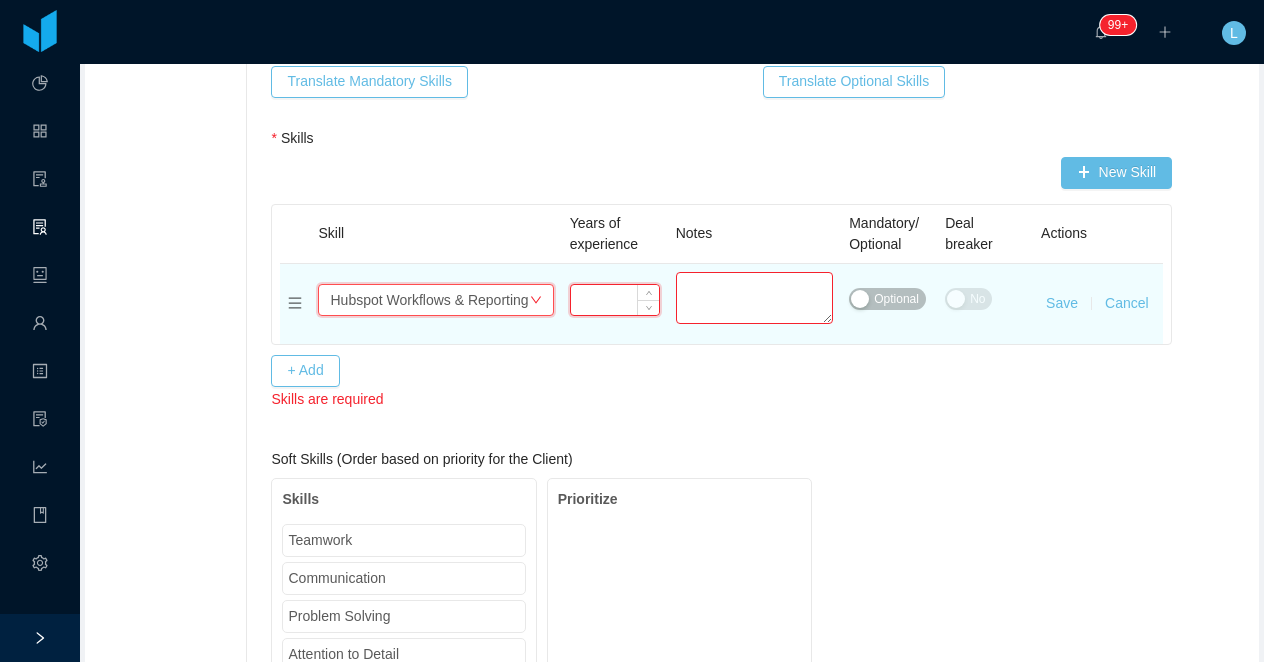 click at bounding box center (615, 300) 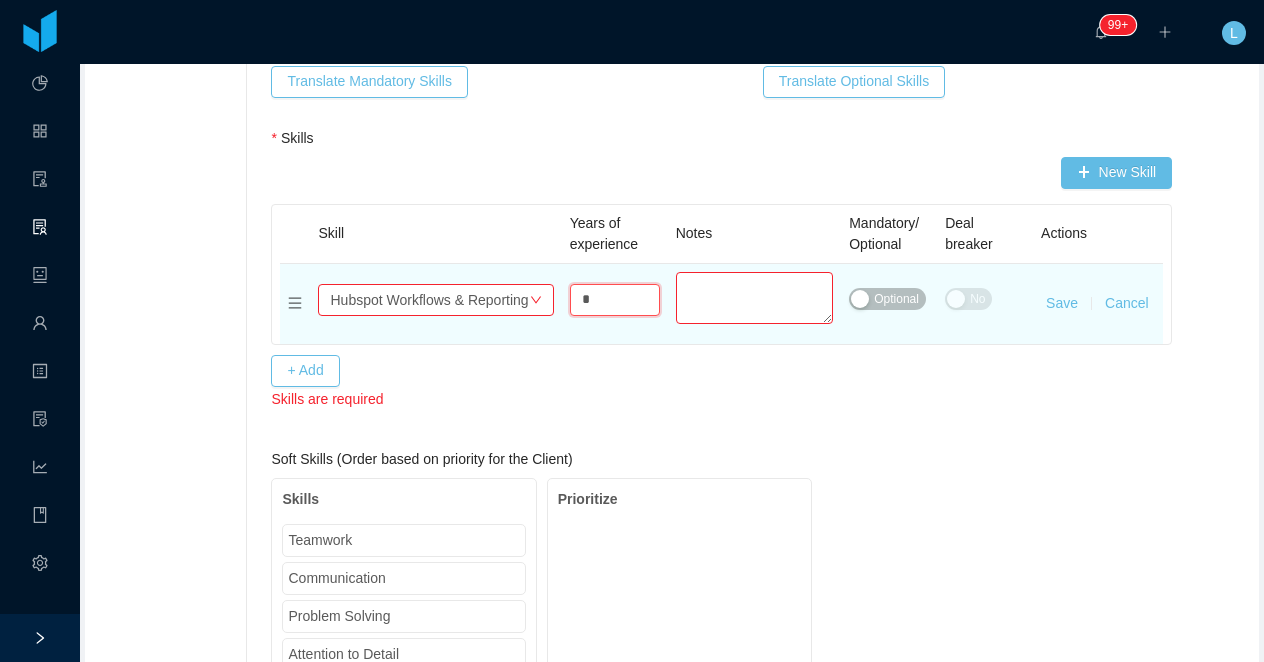 type on "*" 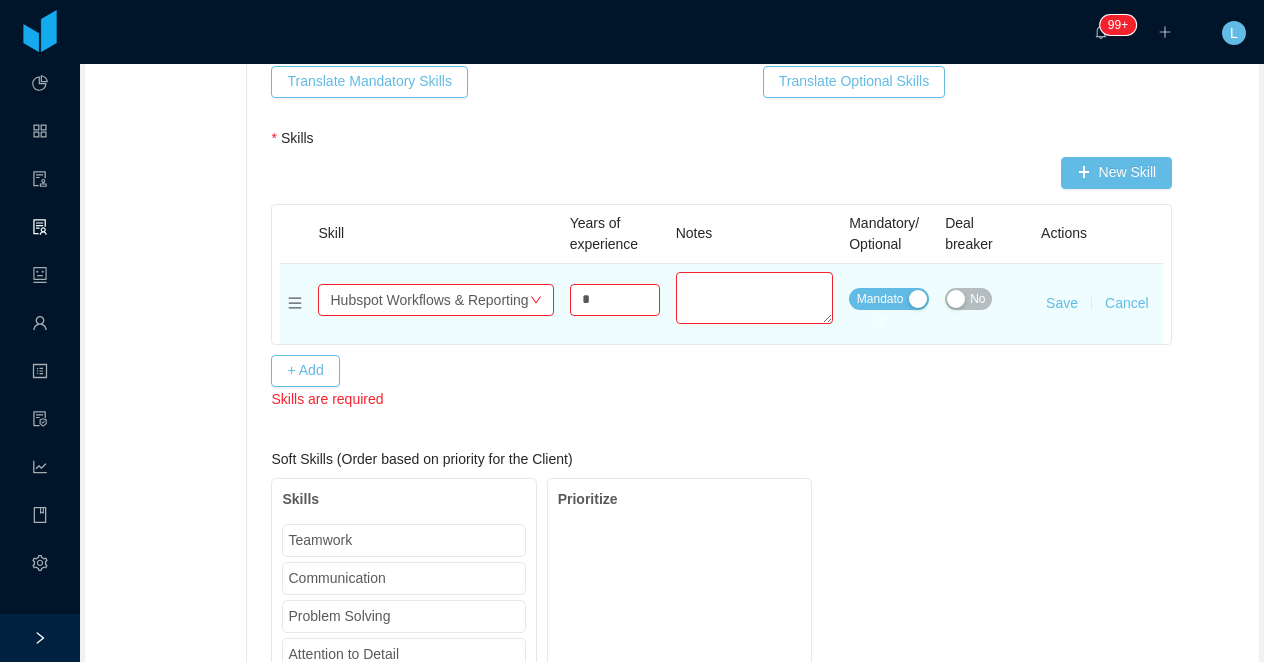 click on "No" at bounding box center [968, 299] 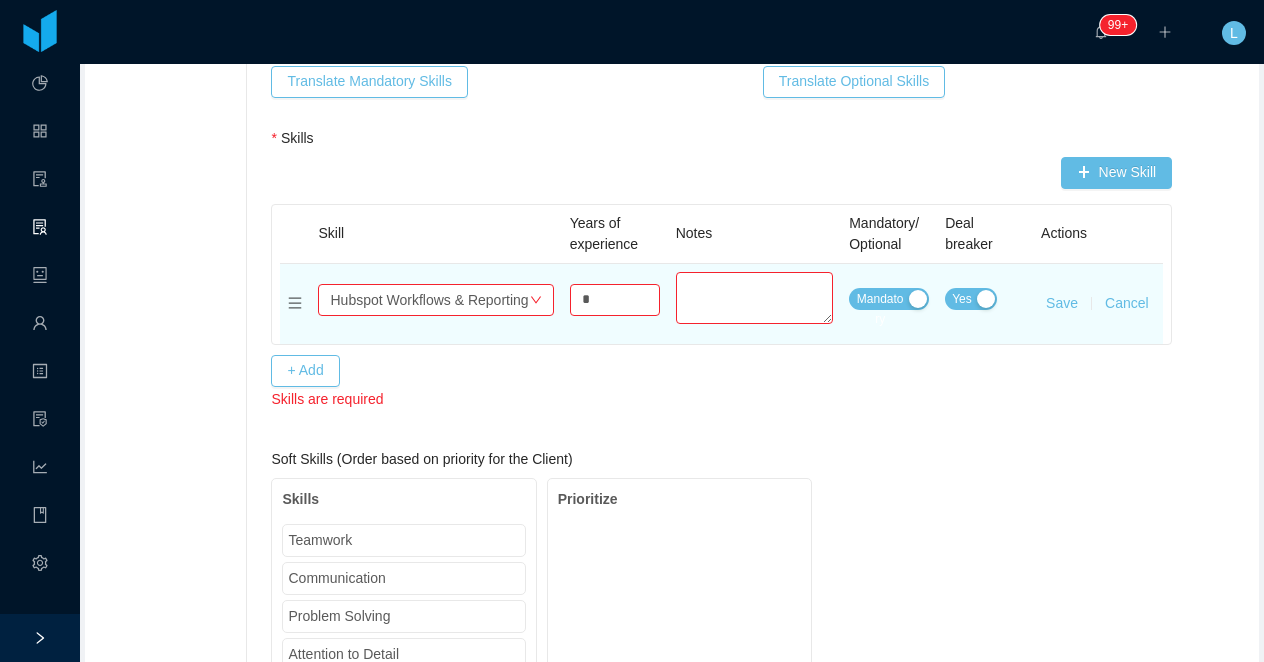 click on "Save" at bounding box center (1062, 303) 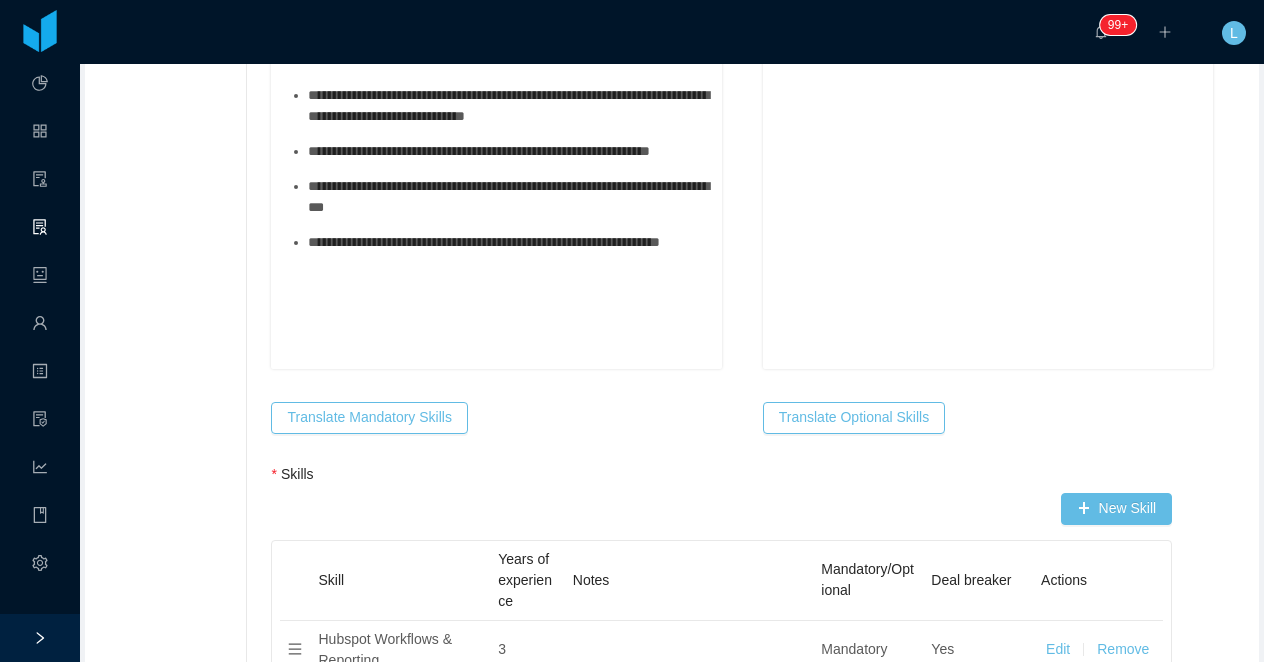 scroll, scrollTop: 1307, scrollLeft: 0, axis: vertical 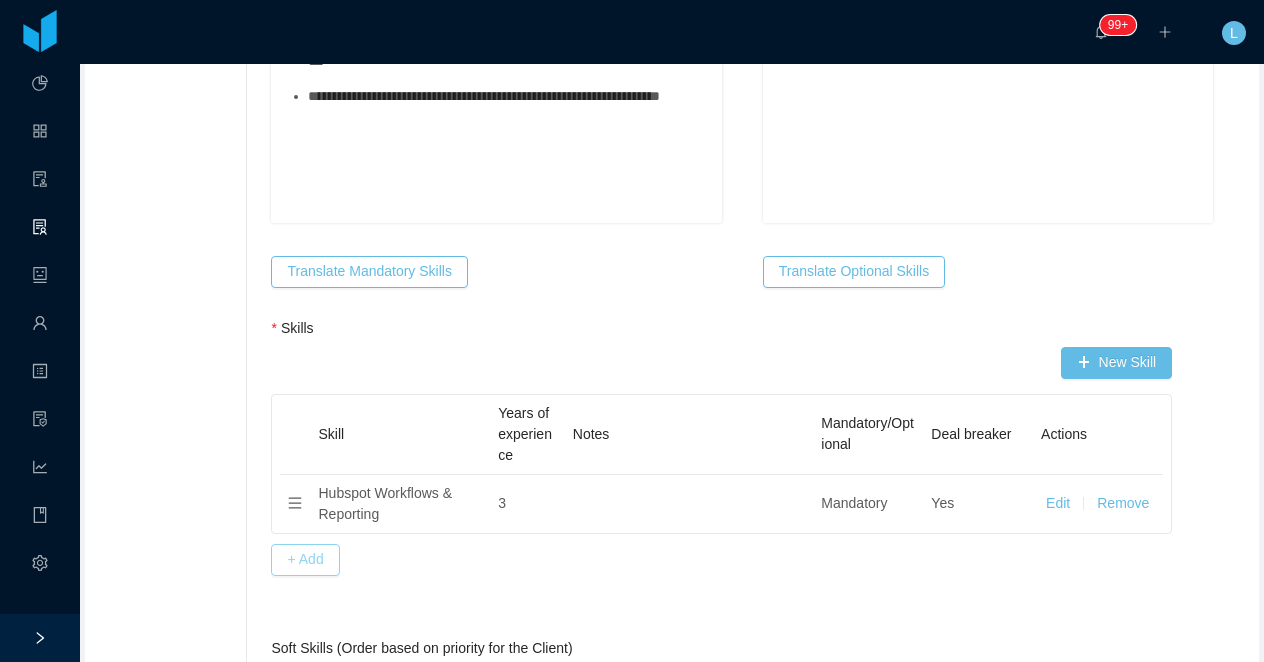click on "+ Add" at bounding box center [305, 560] 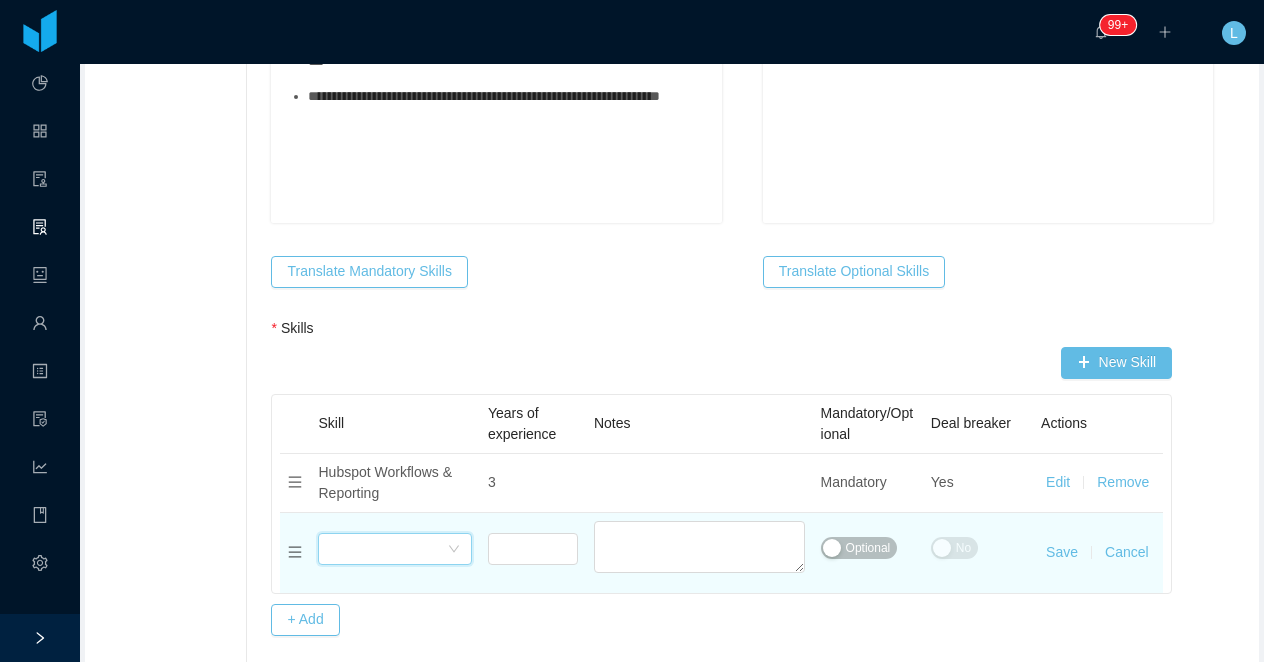 click on "Select skills" at bounding box center [388, 549] 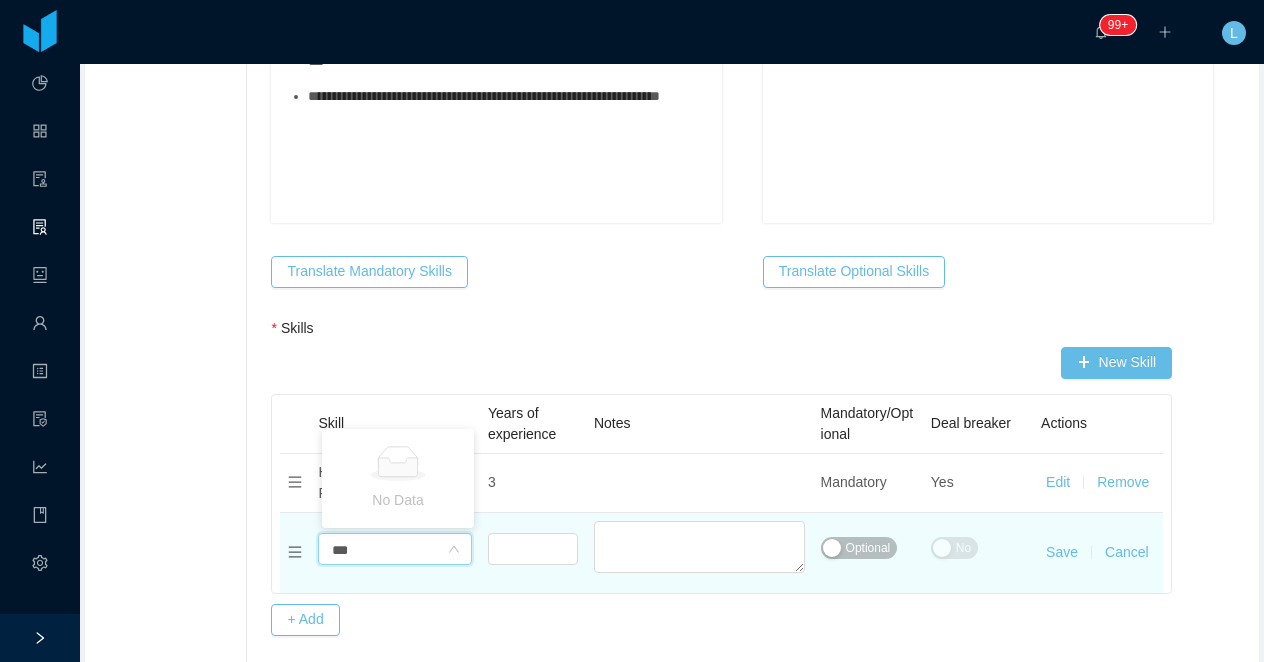type on "****" 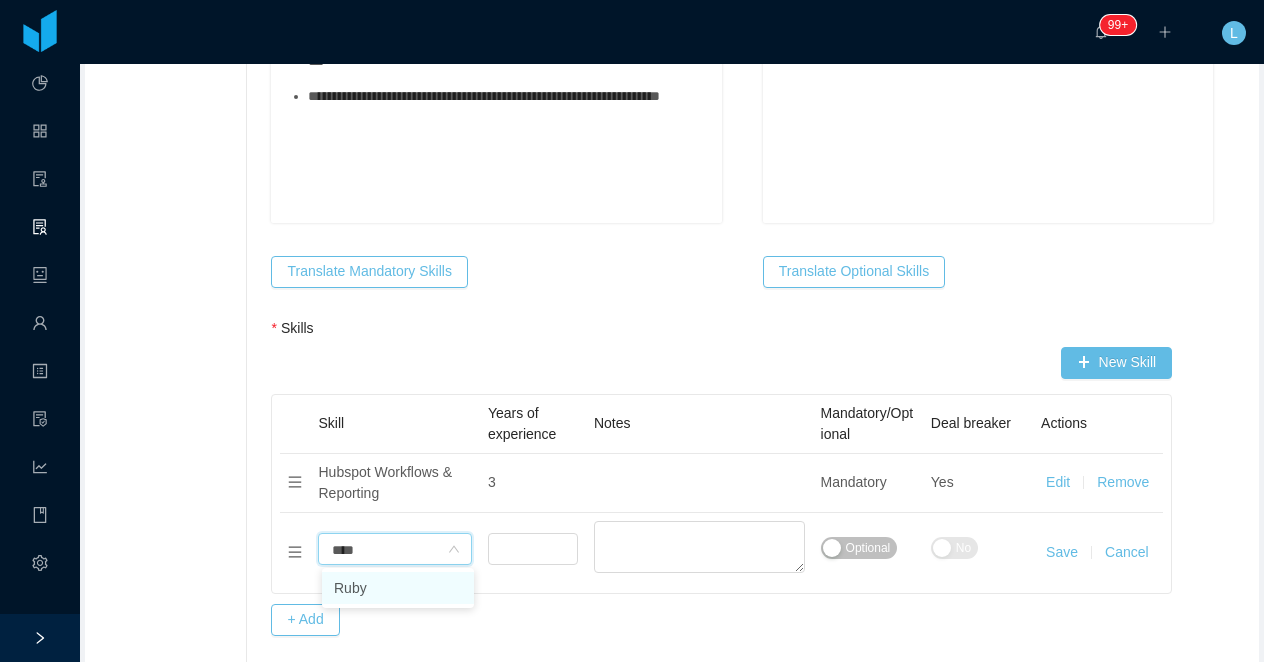 click on "Ruby" at bounding box center [398, 588] 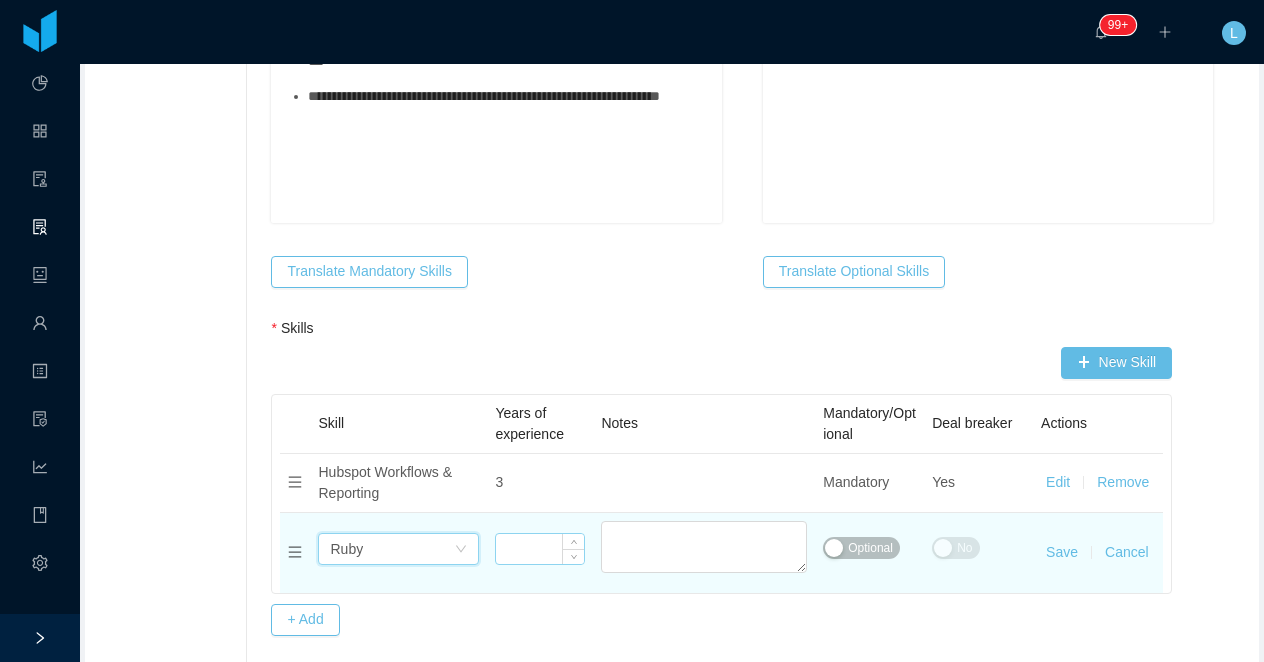 click at bounding box center [540, 549] 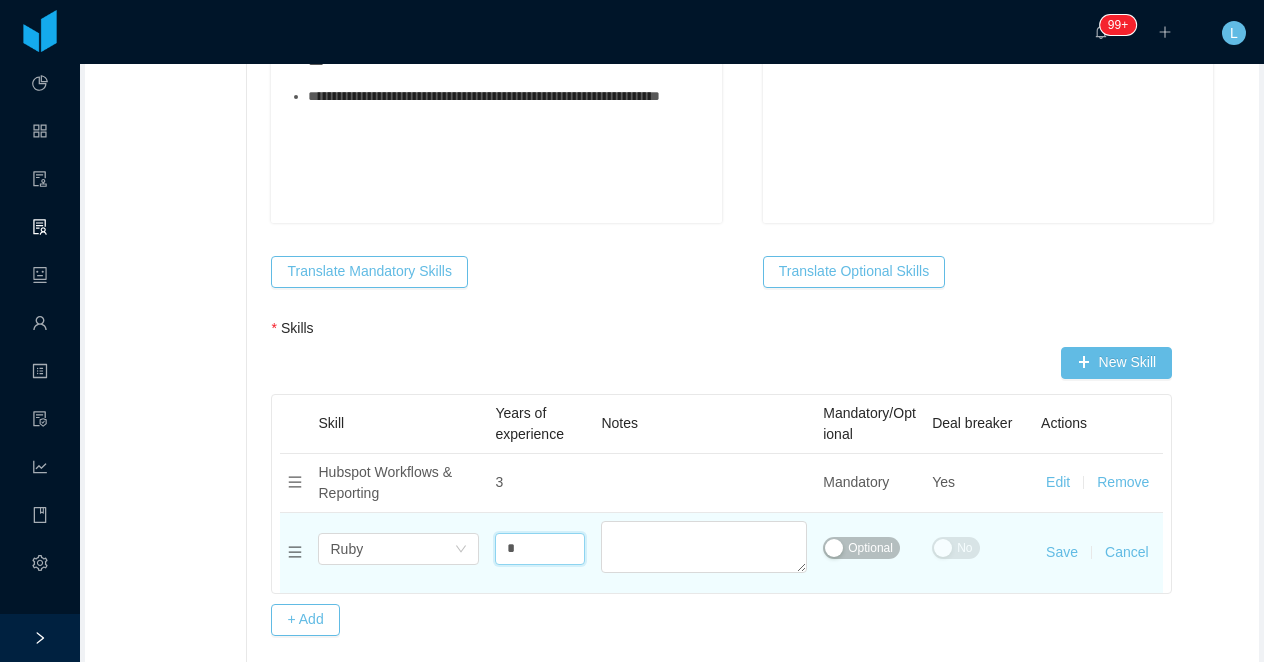 type on "*" 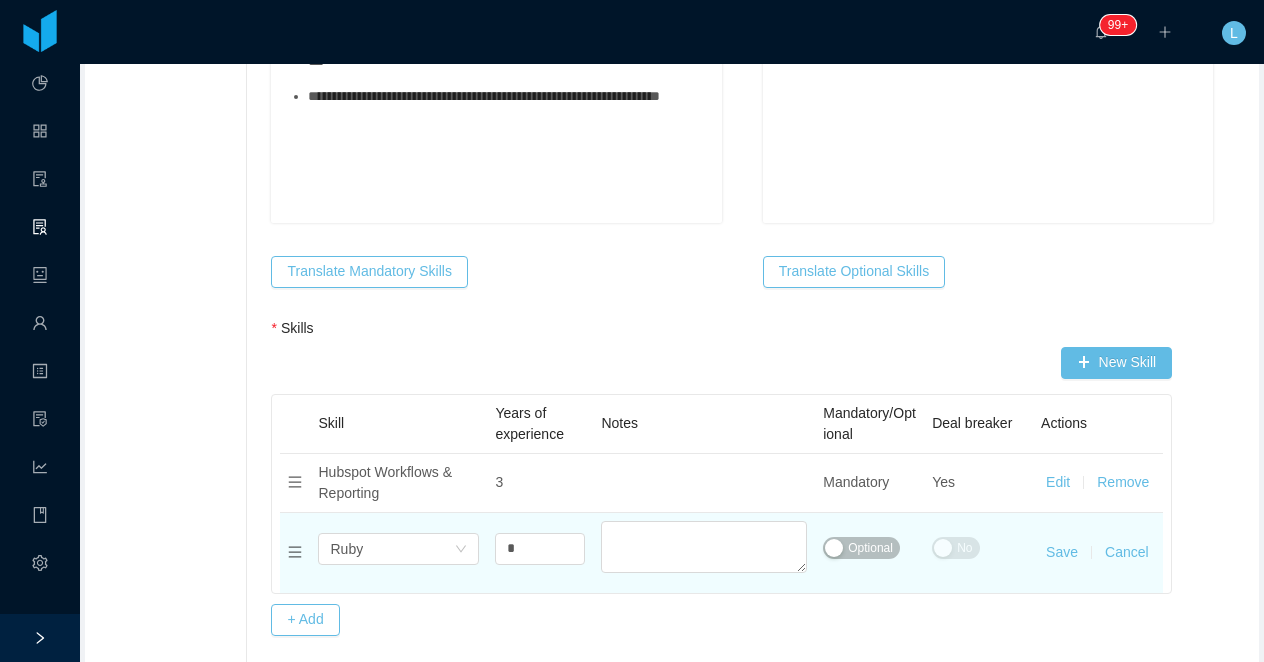 click on "Optional" at bounding box center (870, 548) 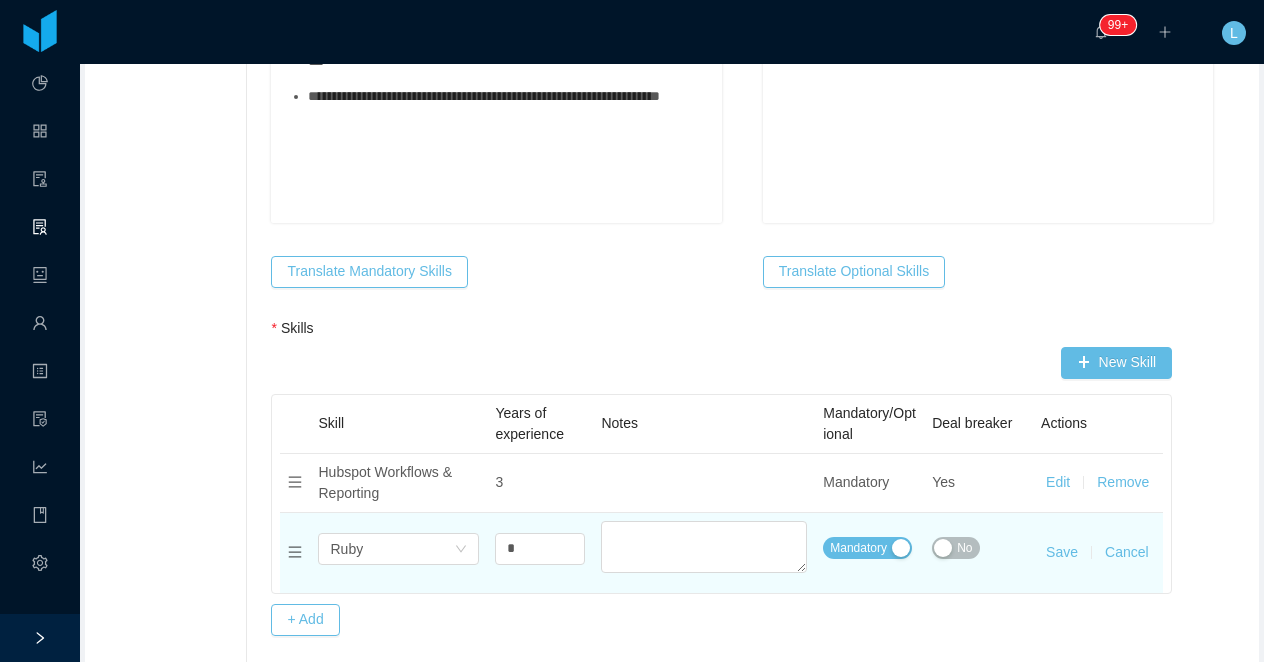 click on "Save" at bounding box center (1062, 552) 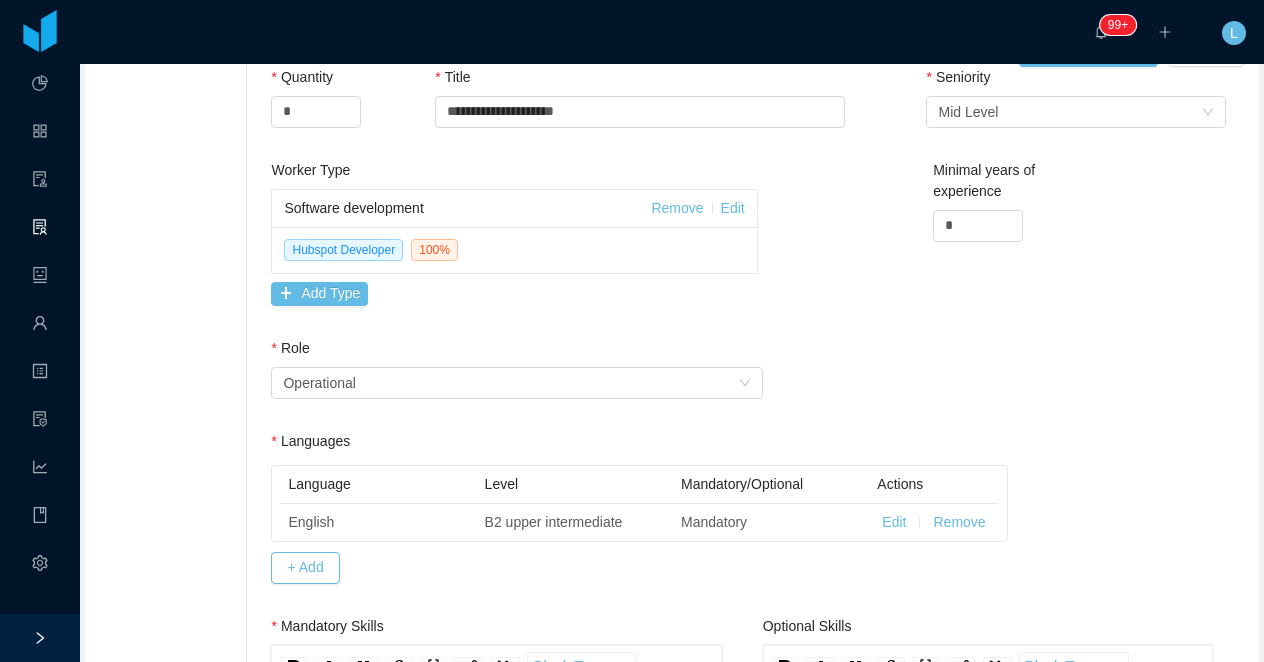 scroll, scrollTop: 354, scrollLeft: 0, axis: vertical 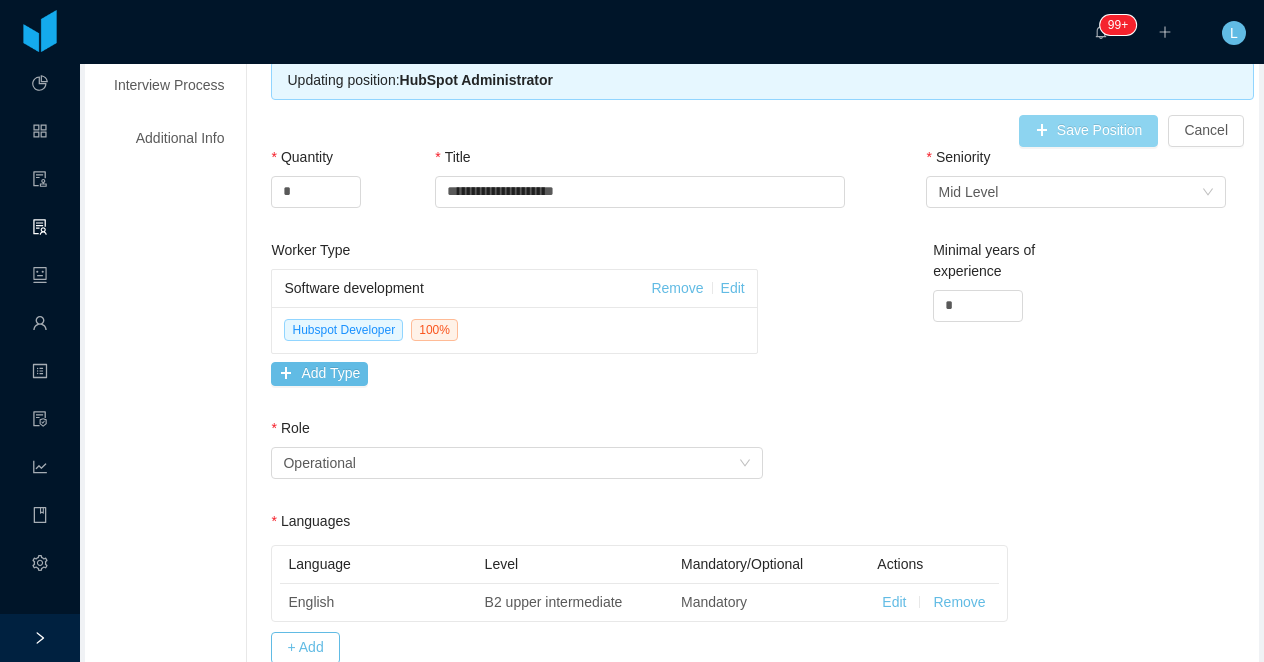 click on "Save Position" at bounding box center [1089, 131] 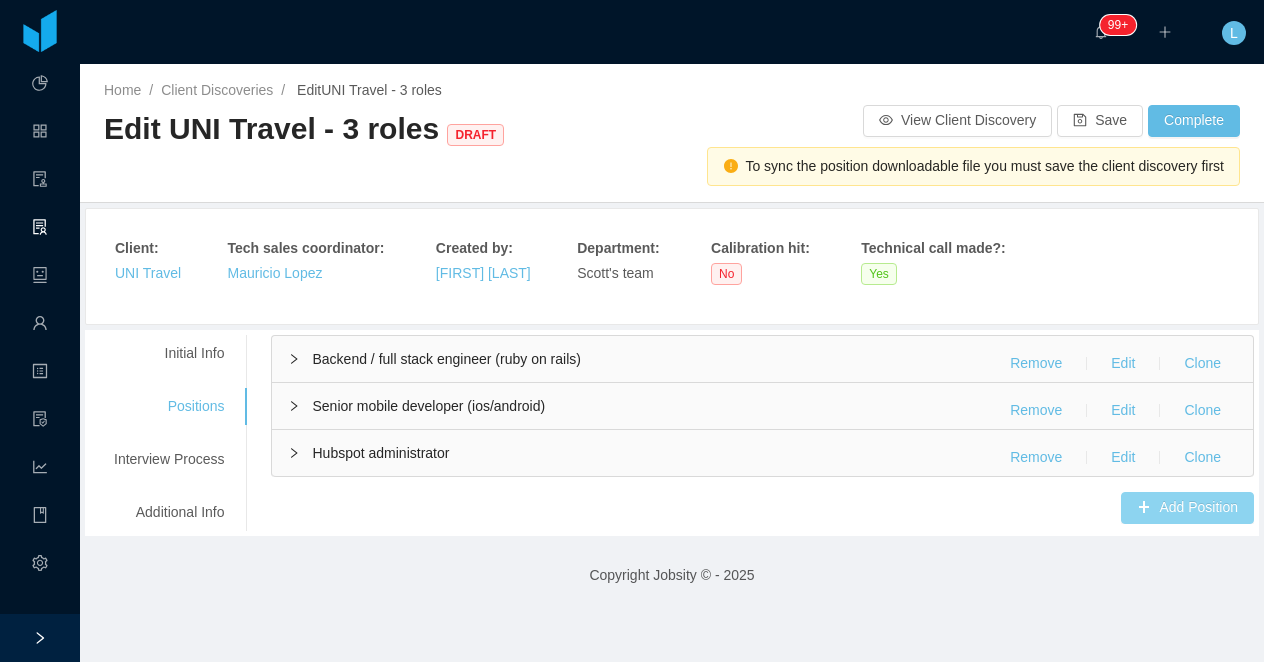 scroll, scrollTop: 0, scrollLeft: 0, axis: both 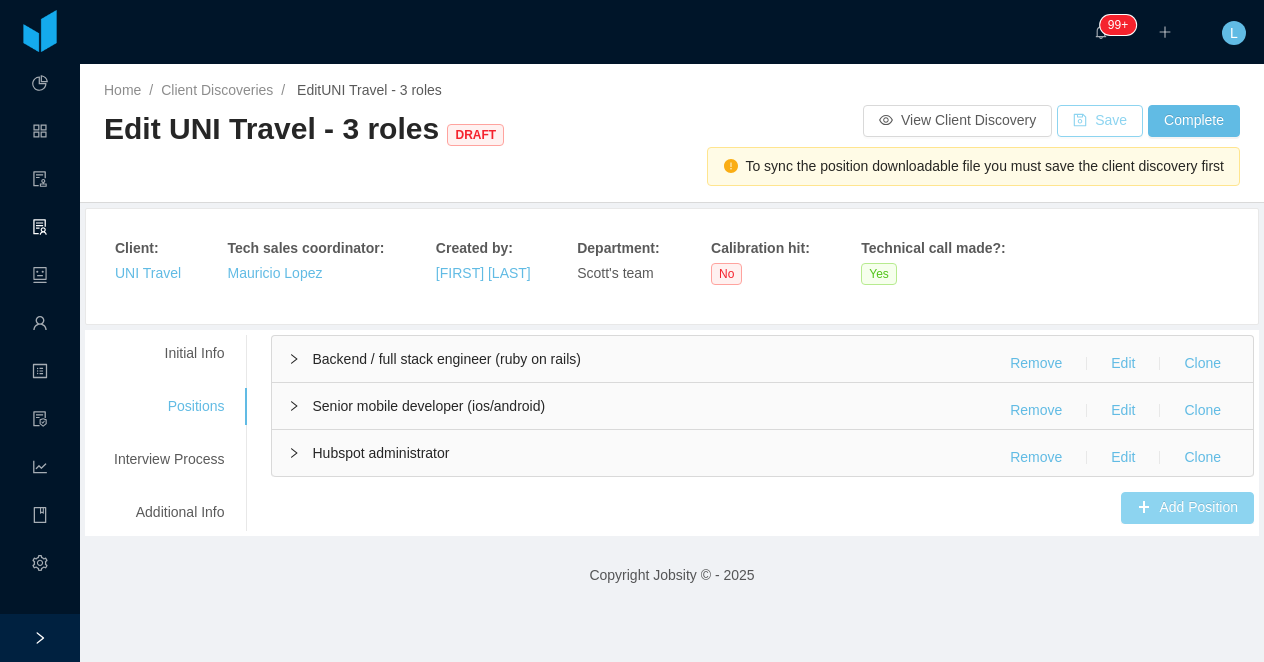 click on "Save" at bounding box center (1100, 121) 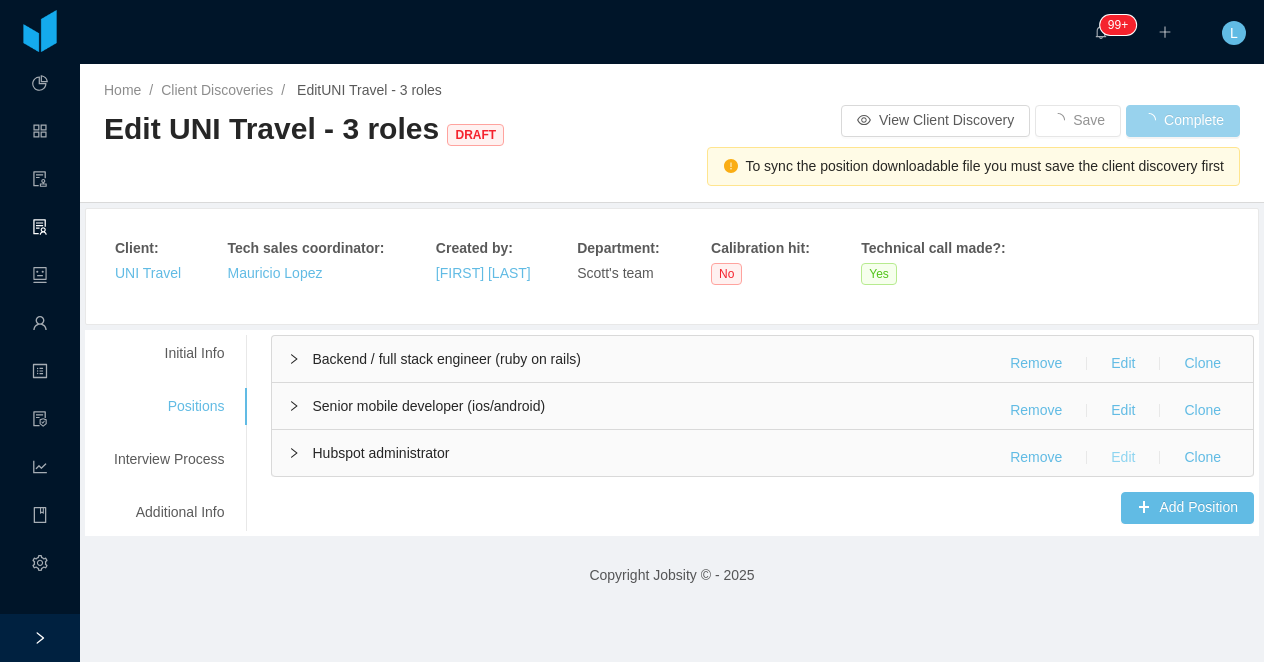 click on "Edit" at bounding box center [1123, 458] 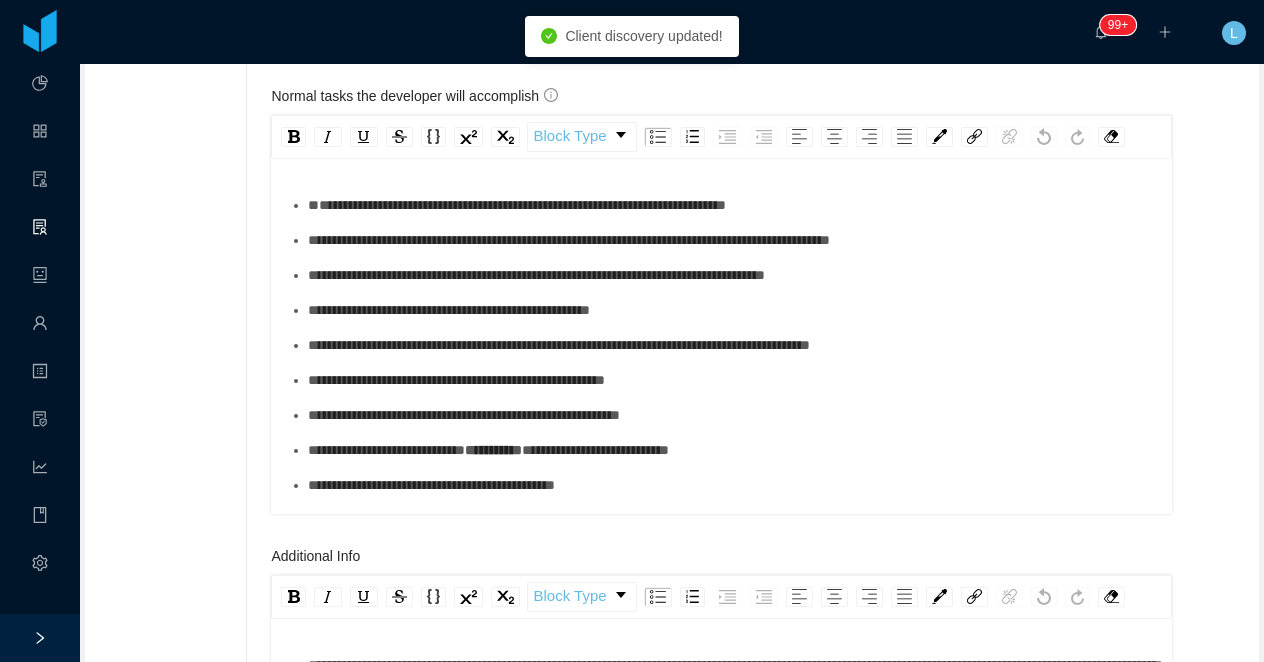scroll, scrollTop: 2212, scrollLeft: 0, axis: vertical 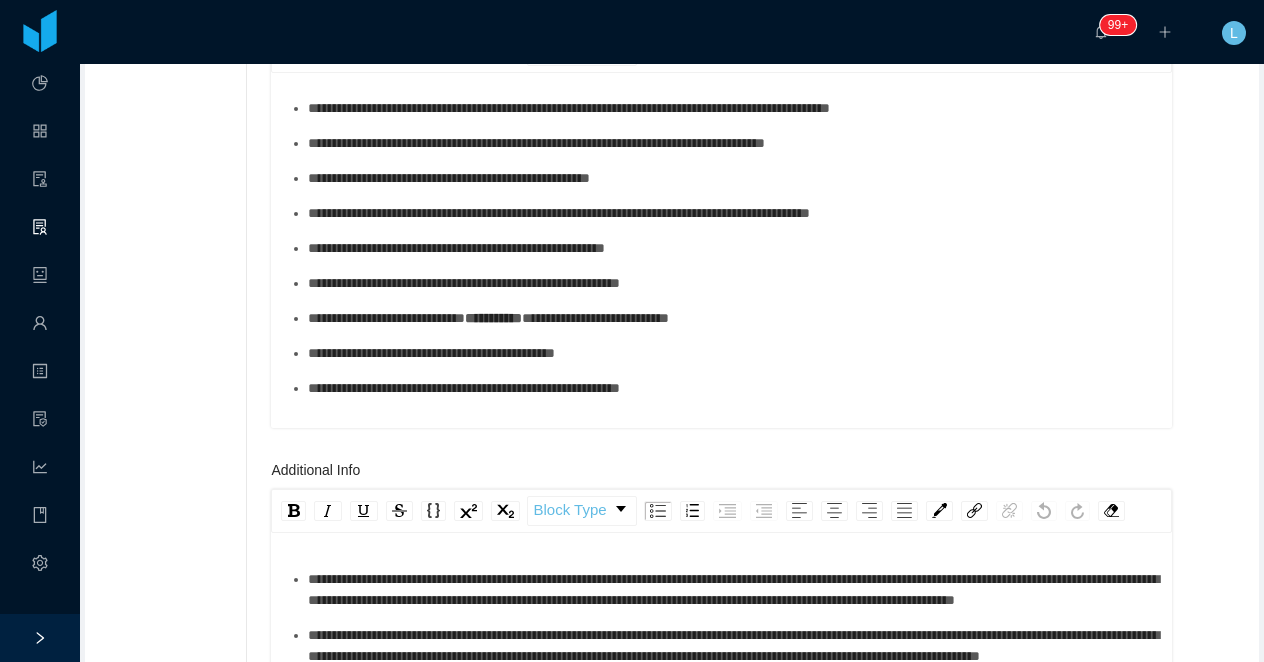 click on "**********" at bounding box center [732, 283] 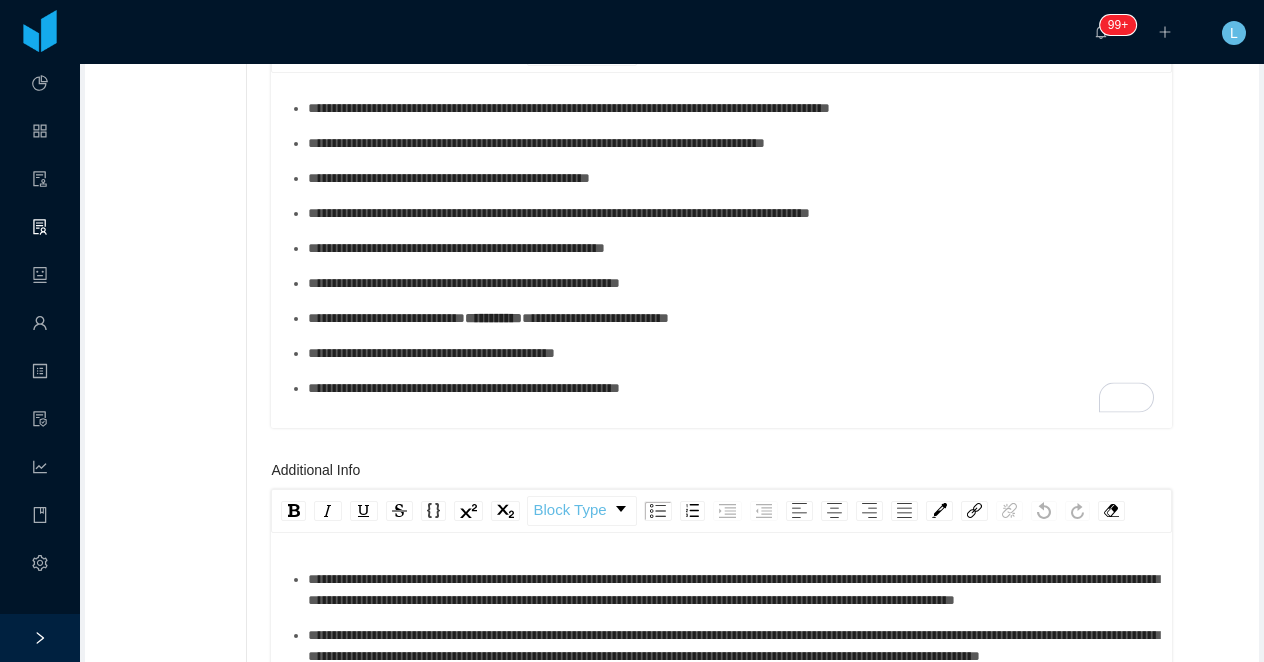 scroll, scrollTop: 227, scrollLeft: 0, axis: vertical 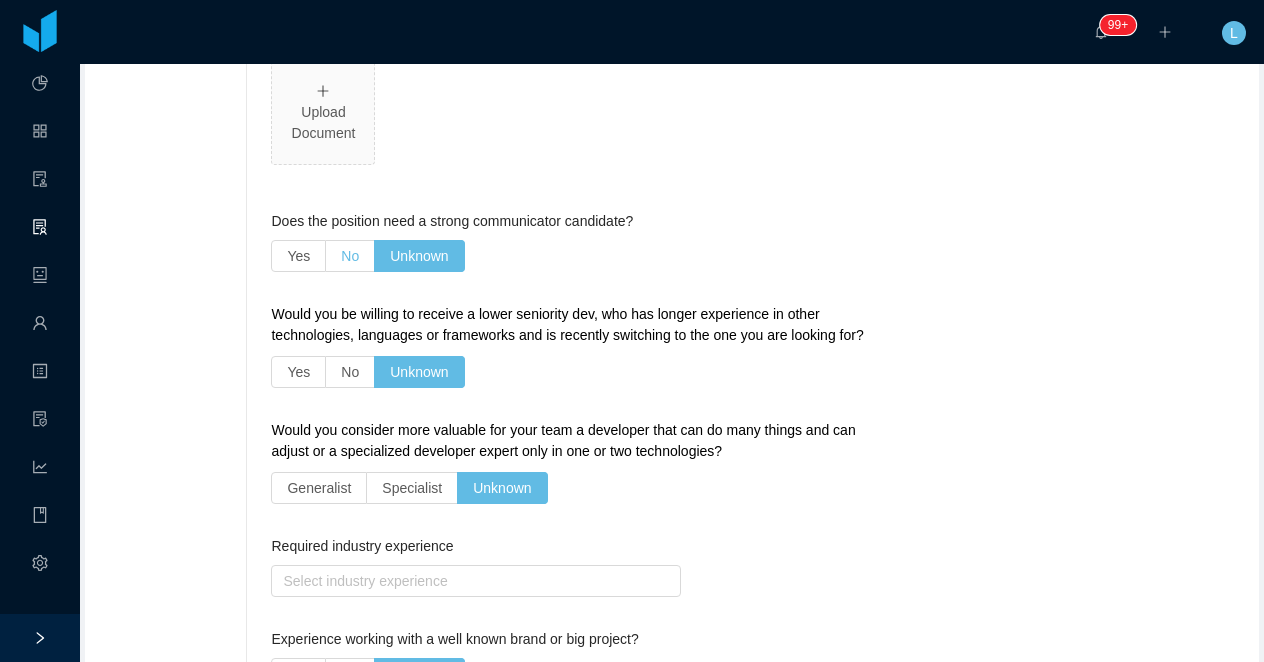 click on "No" at bounding box center (350, 256) 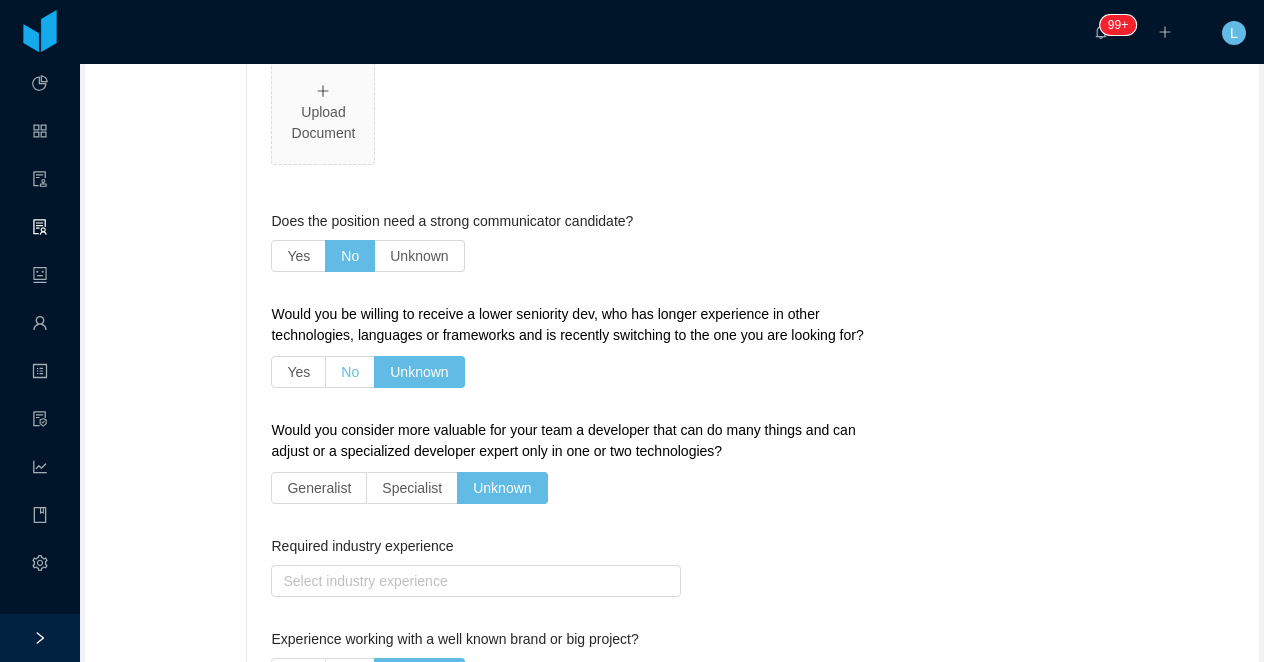 click on "No" at bounding box center (350, 372) 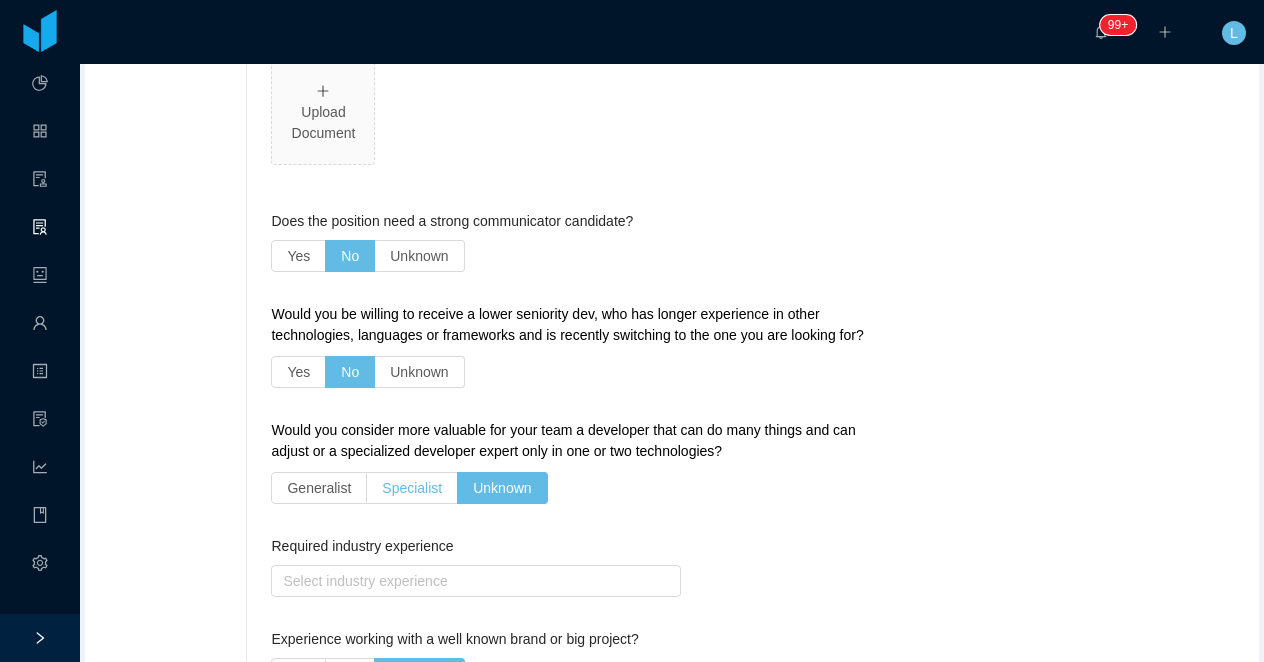 click on "Specialist" at bounding box center (412, 488) 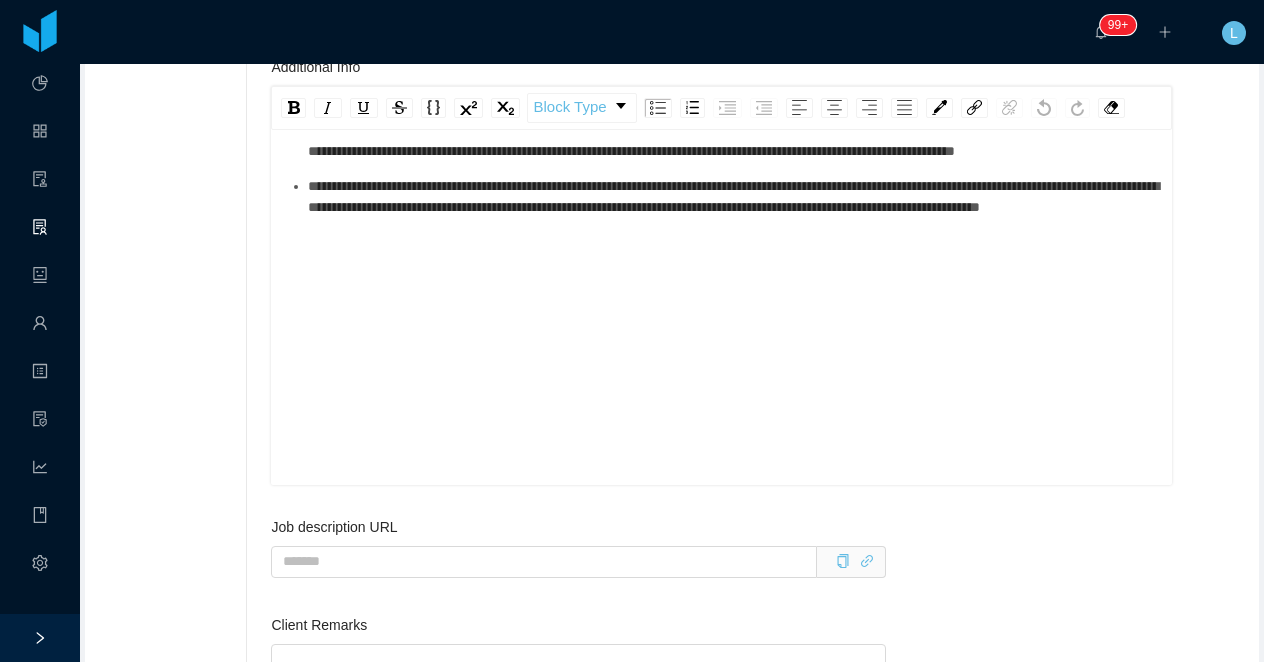 scroll, scrollTop: 2660, scrollLeft: 0, axis: vertical 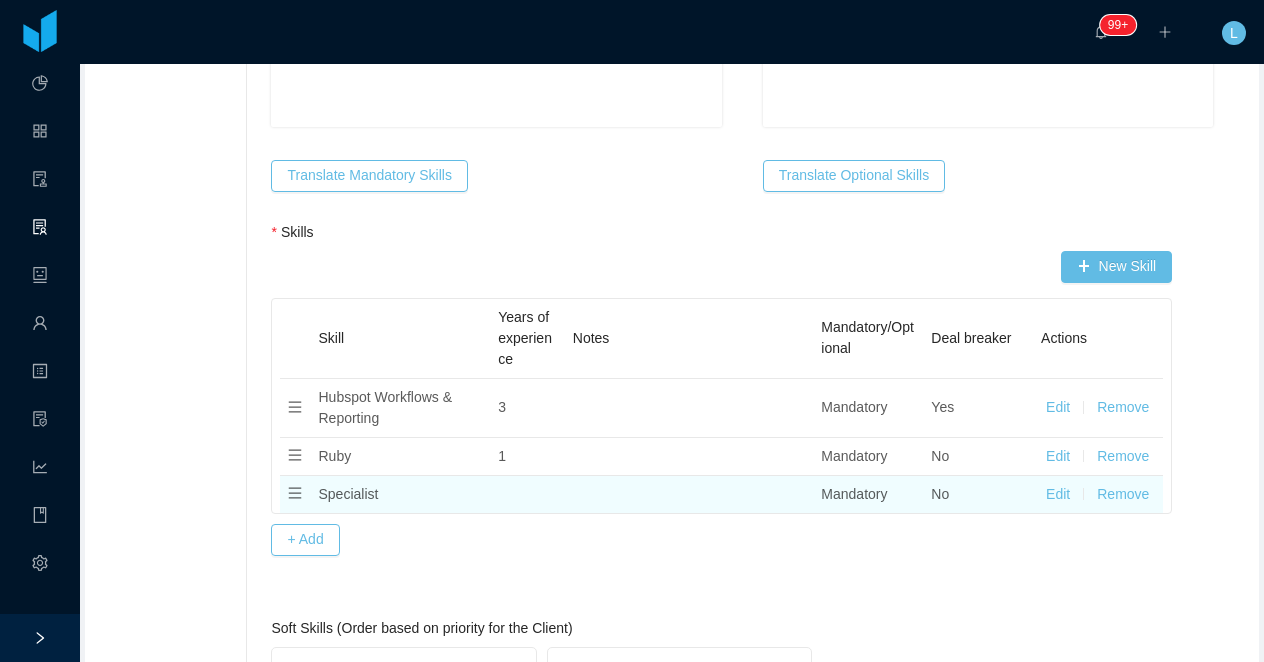 click on "Remove" at bounding box center (1123, 494) 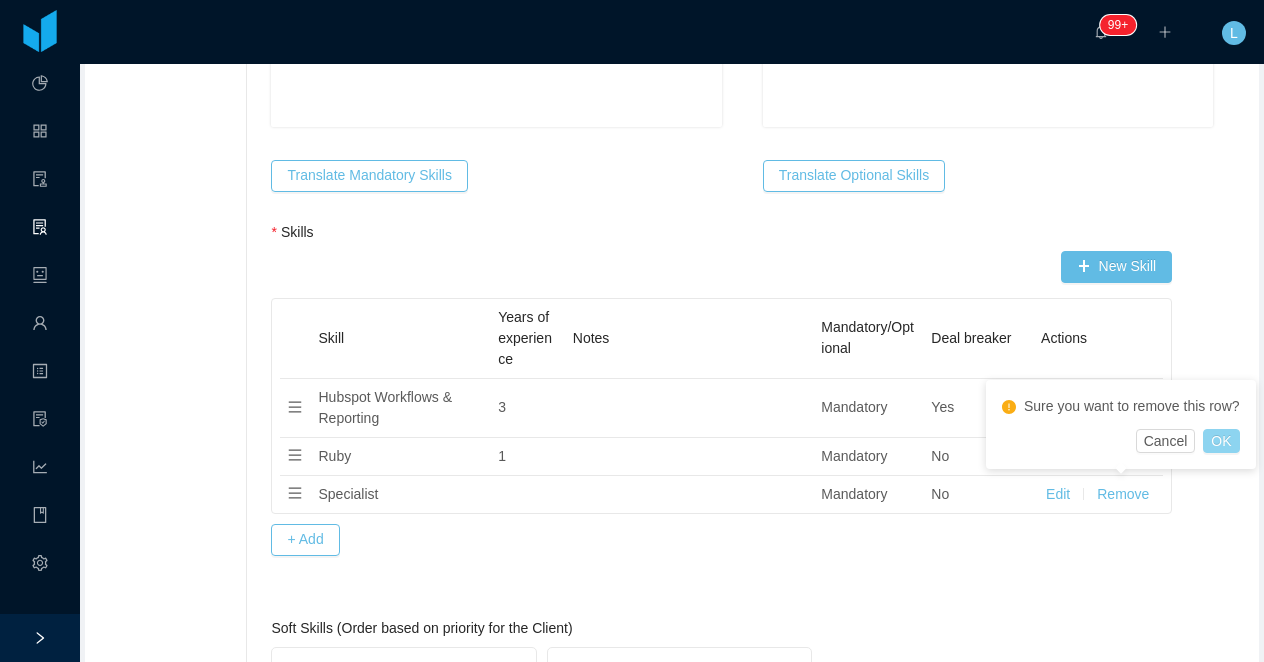 click on "OK" at bounding box center [1221, 441] 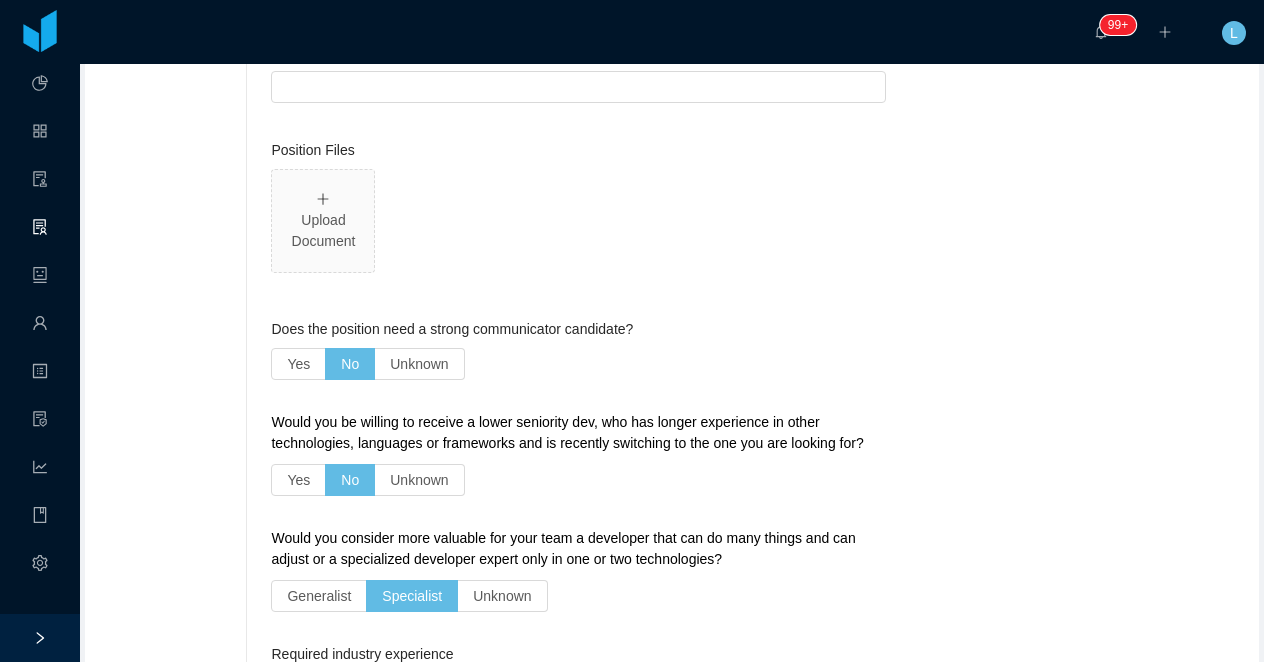 scroll, scrollTop: 3701, scrollLeft: 0, axis: vertical 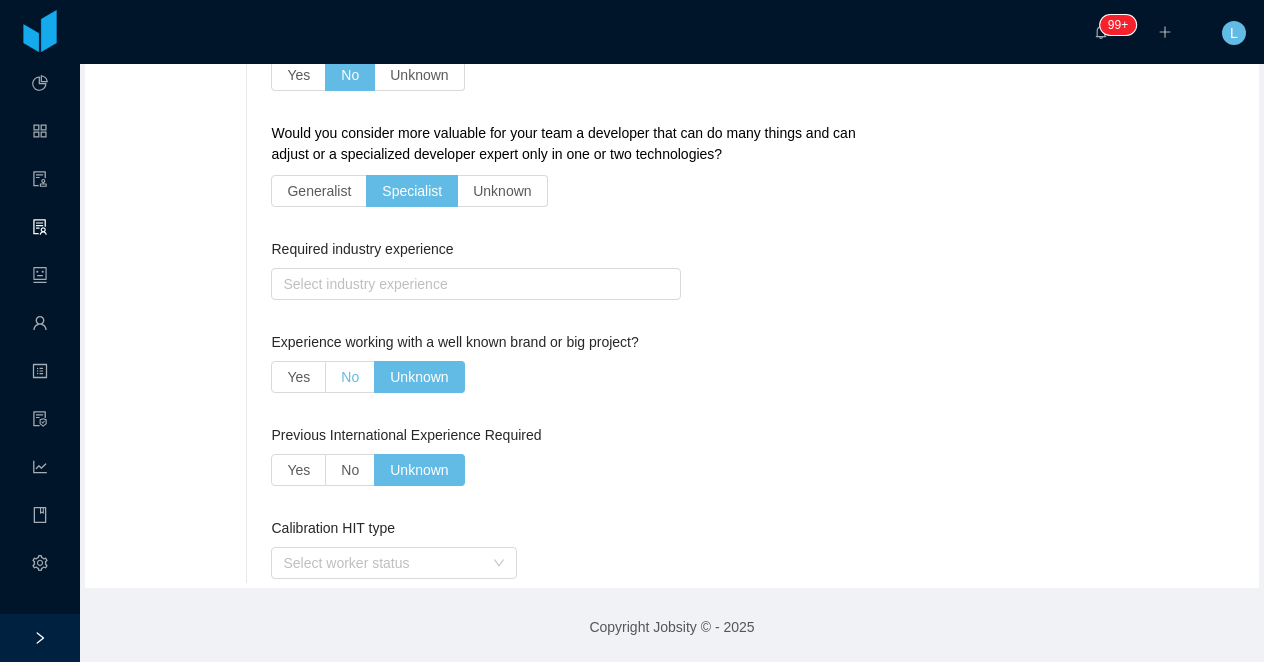 click on "No" at bounding box center [350, 377] 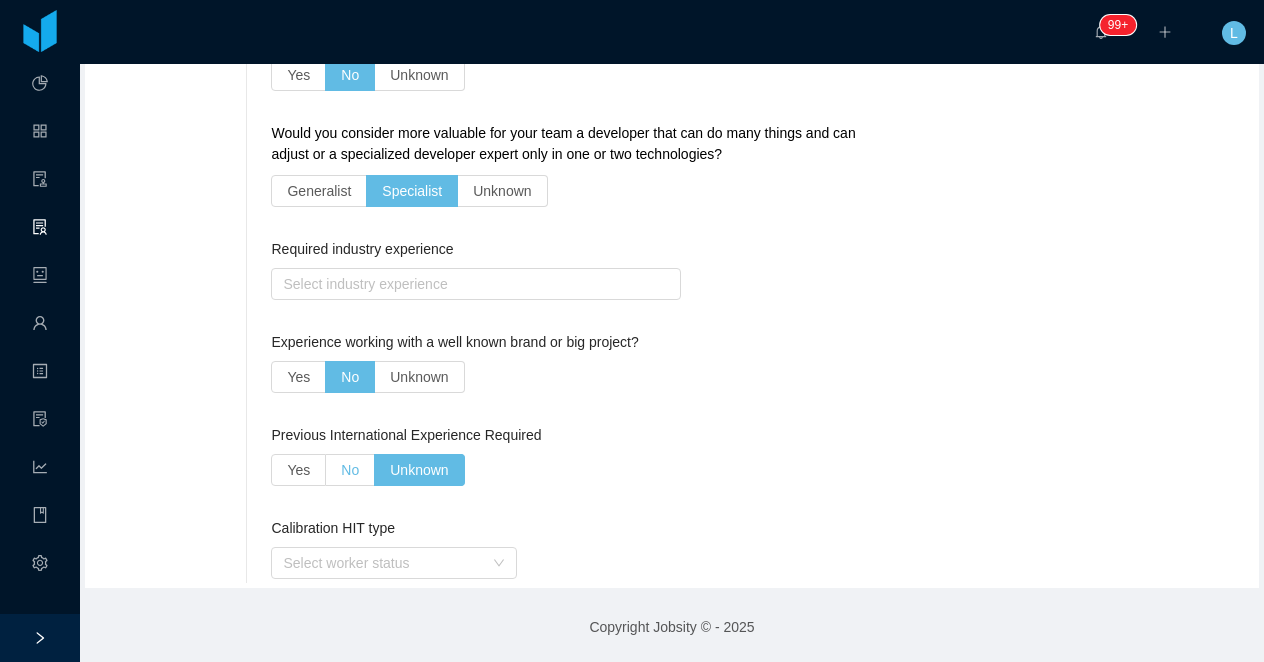 click on "No" at bounding box center (350, 470) 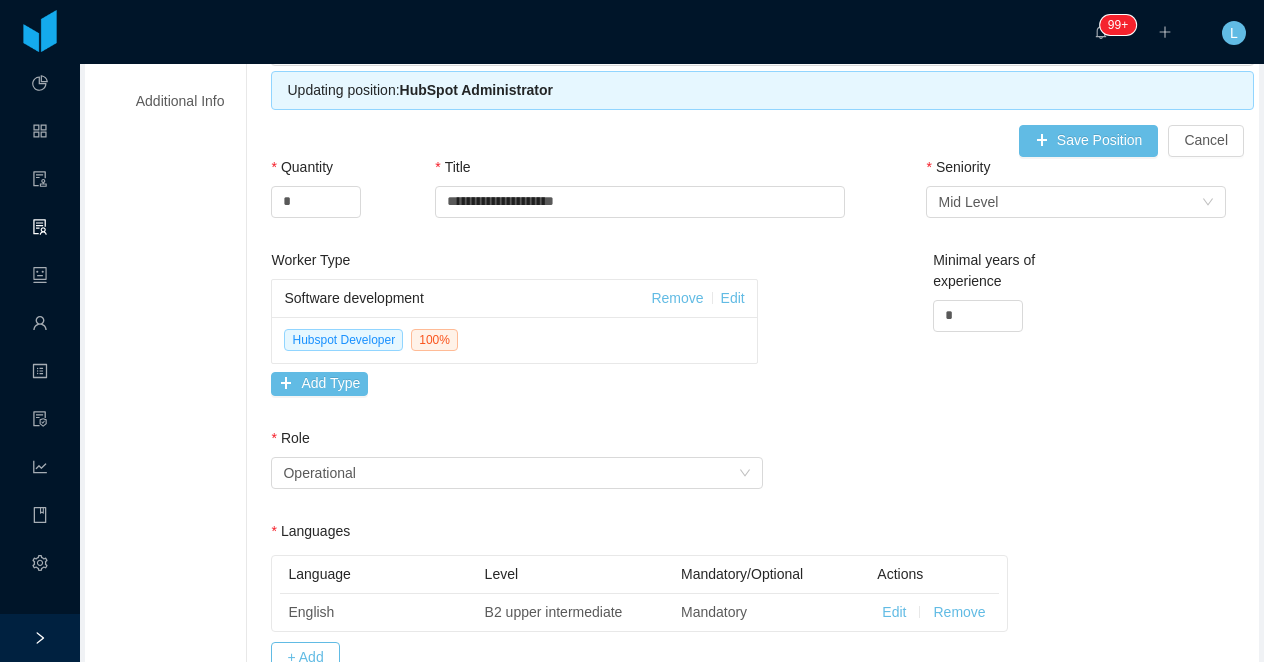 scroll, scrollTop: 366, scrollLeft: 0, axis: vertical 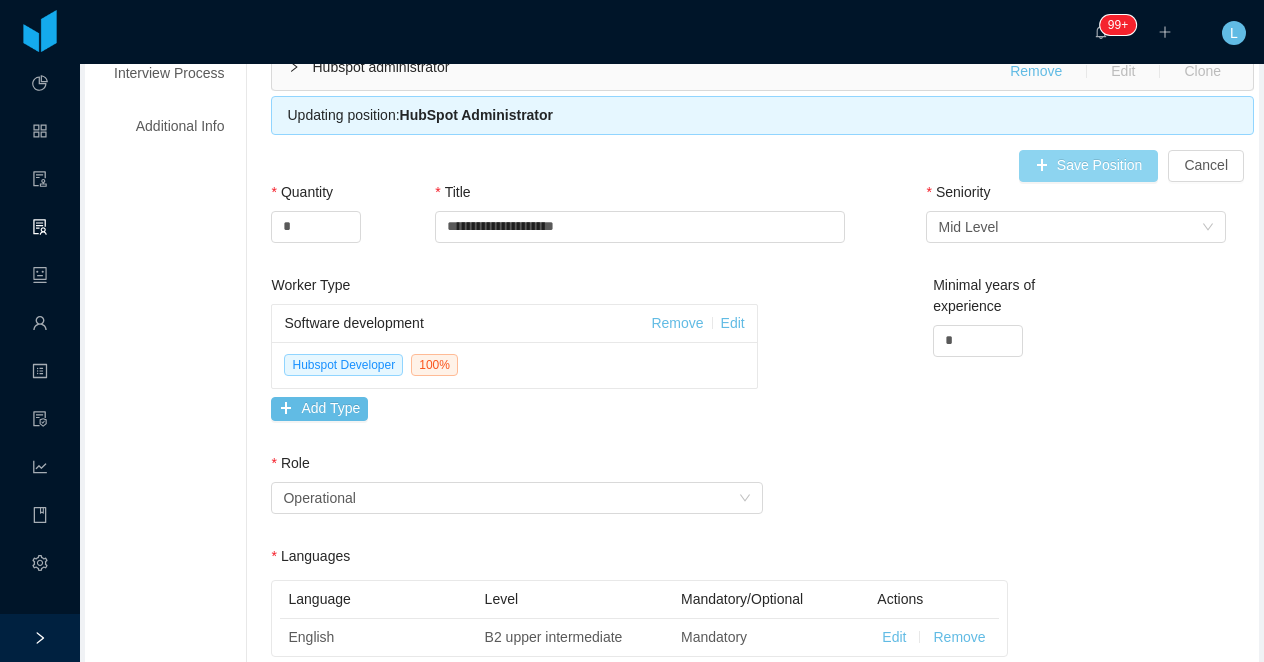 click on "Save Position" at bounding box center (1089, 166) 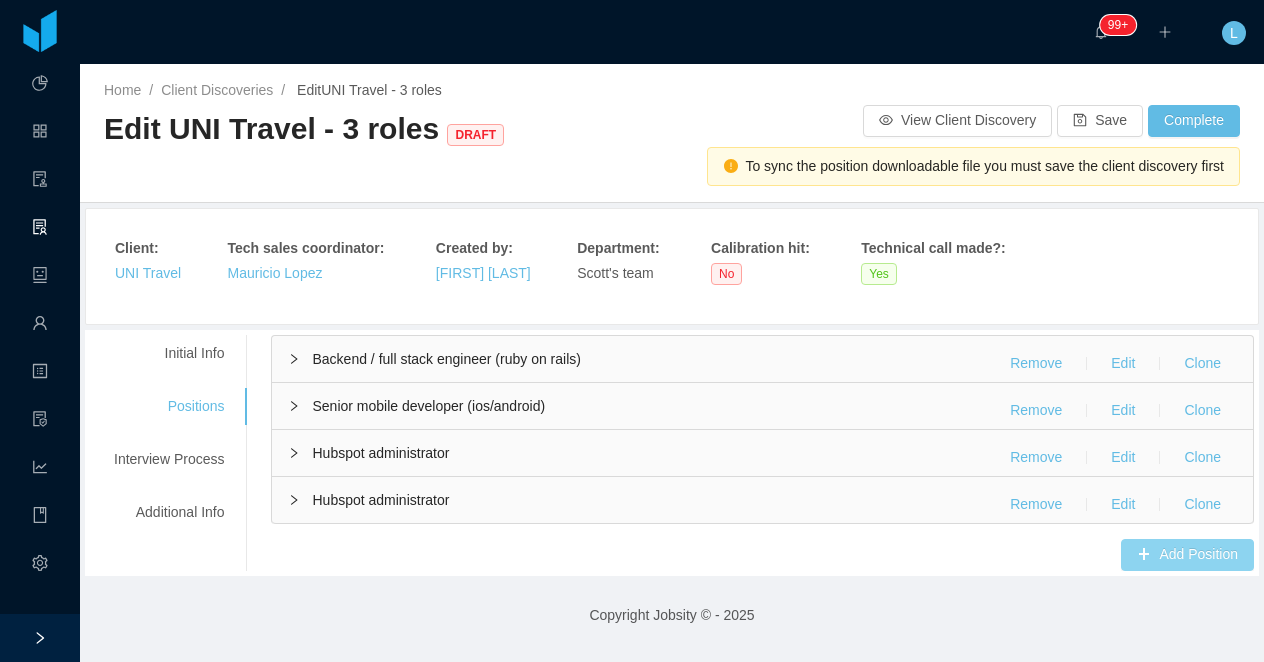 scroll, scrollTop: 0, scrollLeft: 0, axis: both 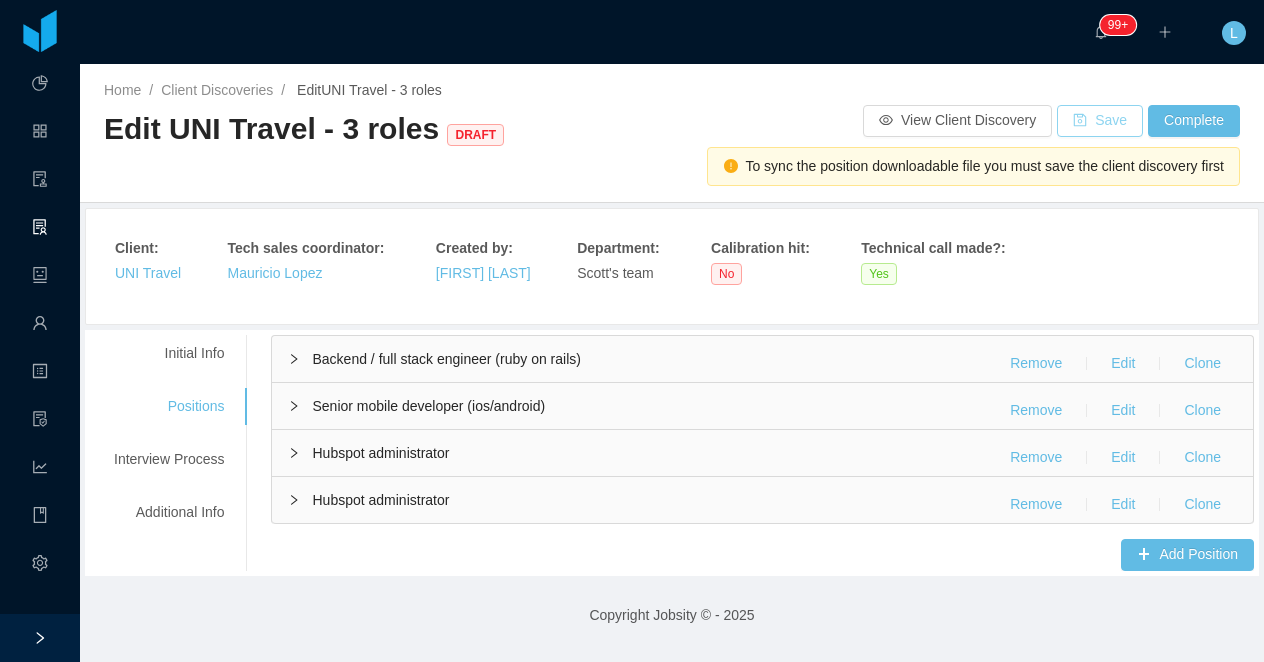 click on "Save" at bounding box center (1100, 121) 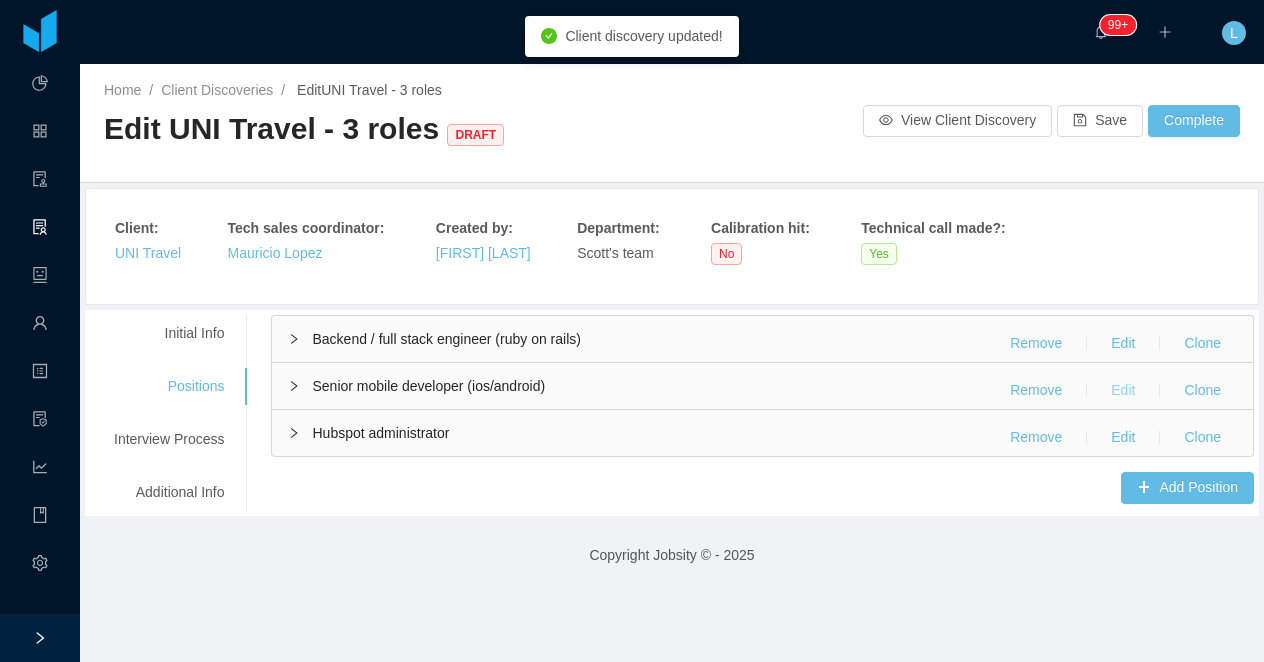 click on "Edit" at bounding box center (1123, 391) 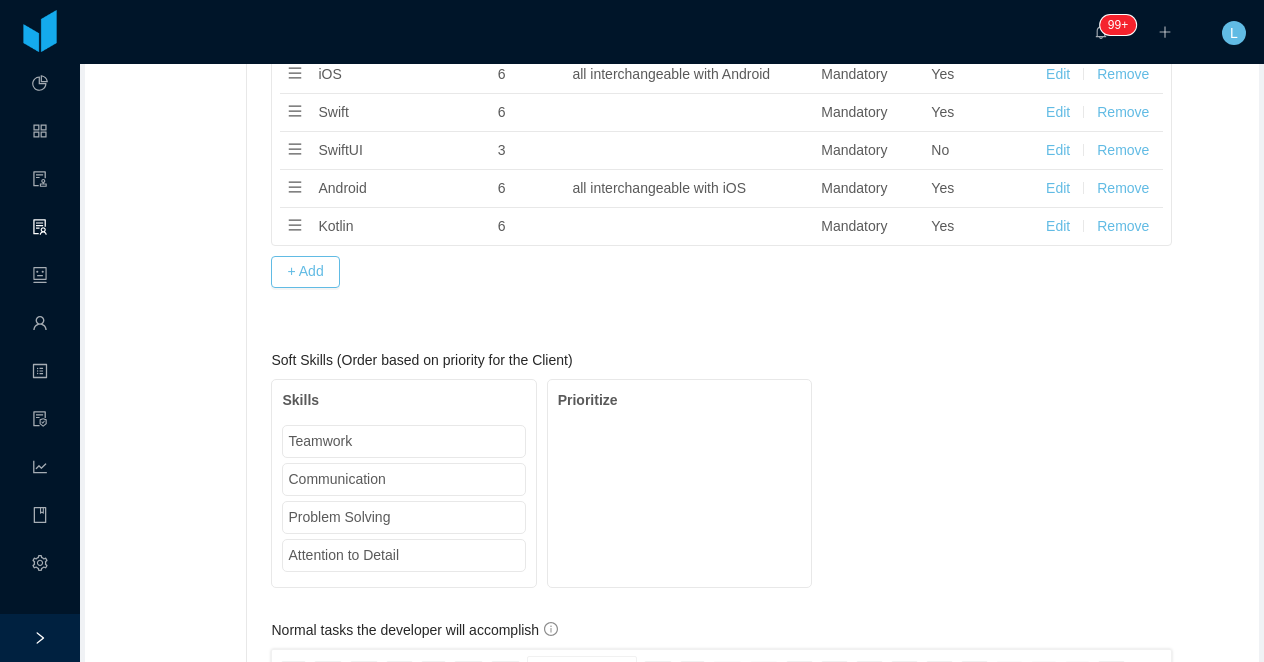 scroll, scrollTop: 1971, scrollLeft: 0, axis: vertical 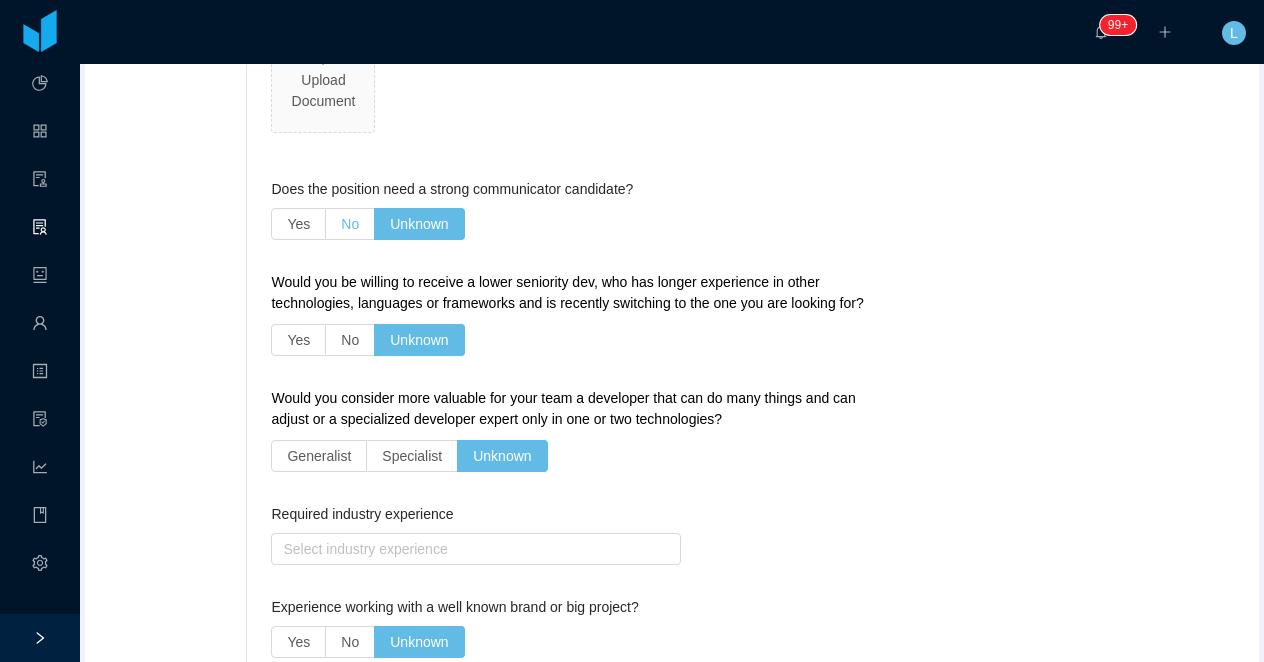 click on "No" at bounding box center [350, 224] 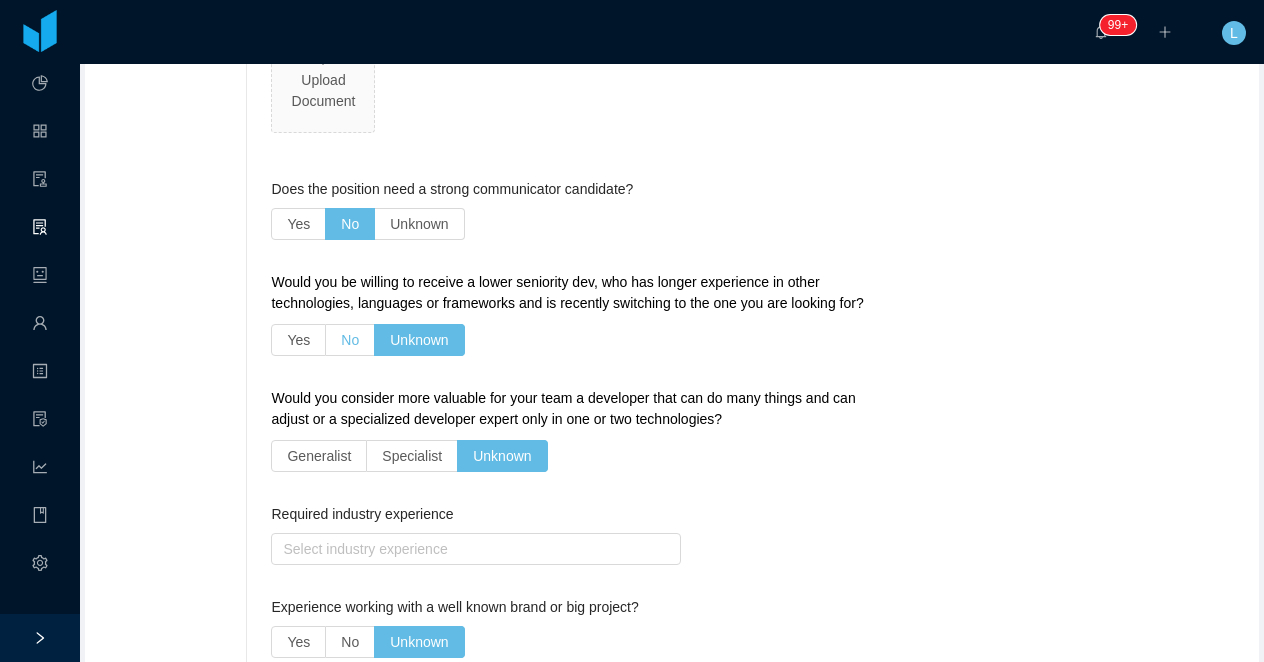 click on "No" at bounding box center (350, 340) 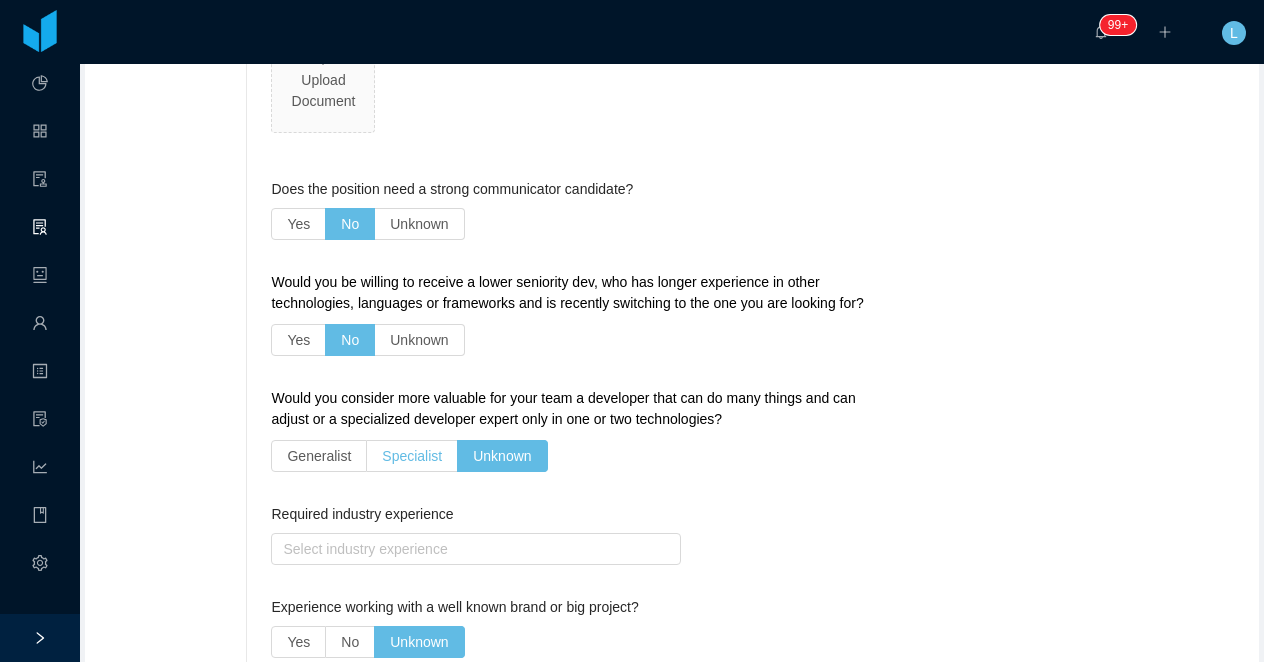 click on "Specialist" at bounding box center (412, 456) 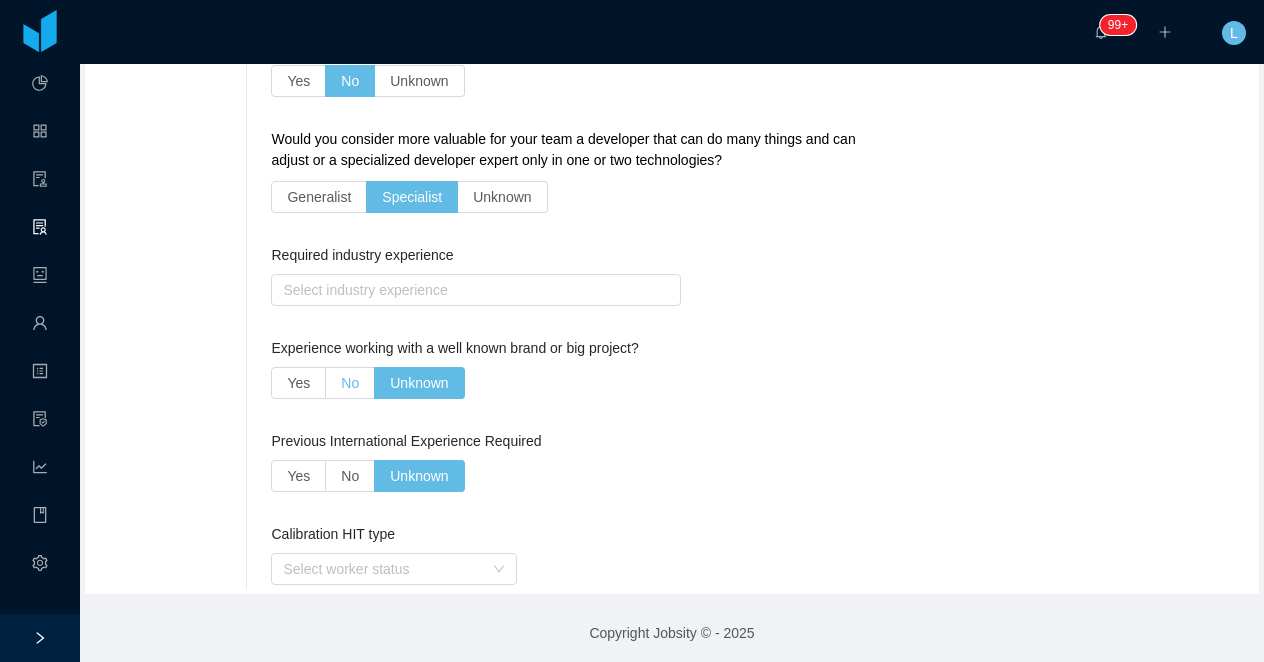 scroll, scrollTop: 3781, scrollLeft: 0, axis: vertical 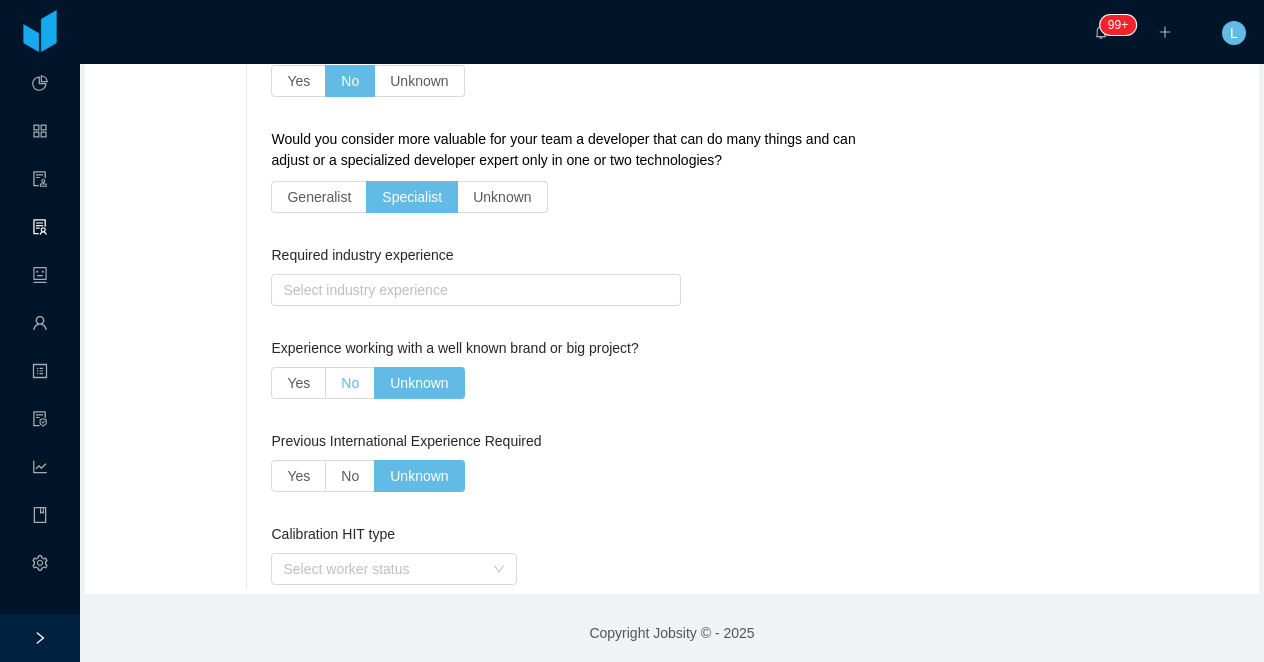 click on "No" at bounding box center (350, 383) 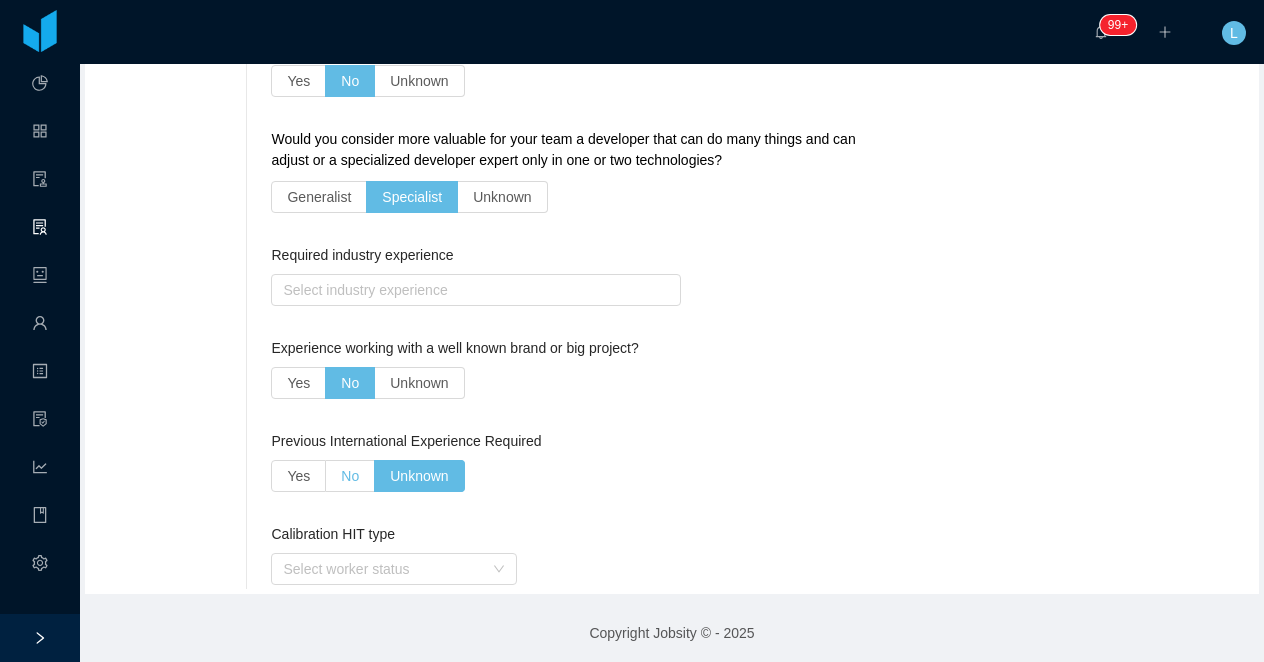 click on "No" at bounding box center [350, 476] 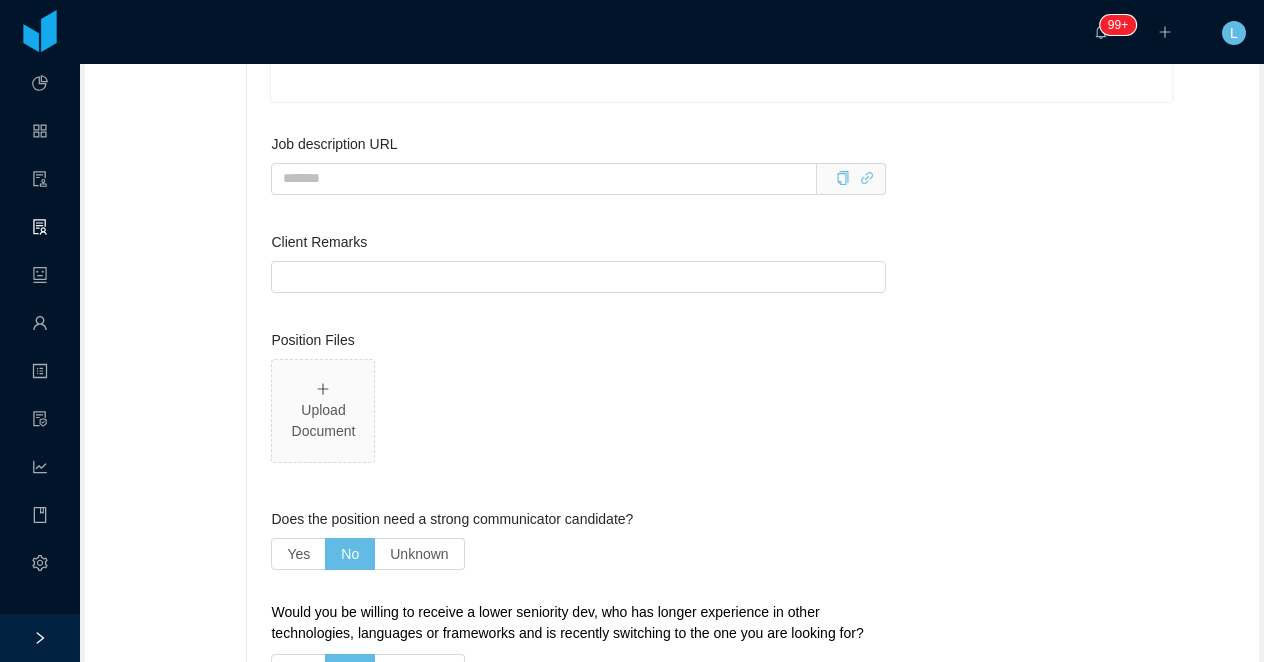 scroll, scrollTop: 3090, scrollLeft: 0, axis: vertical 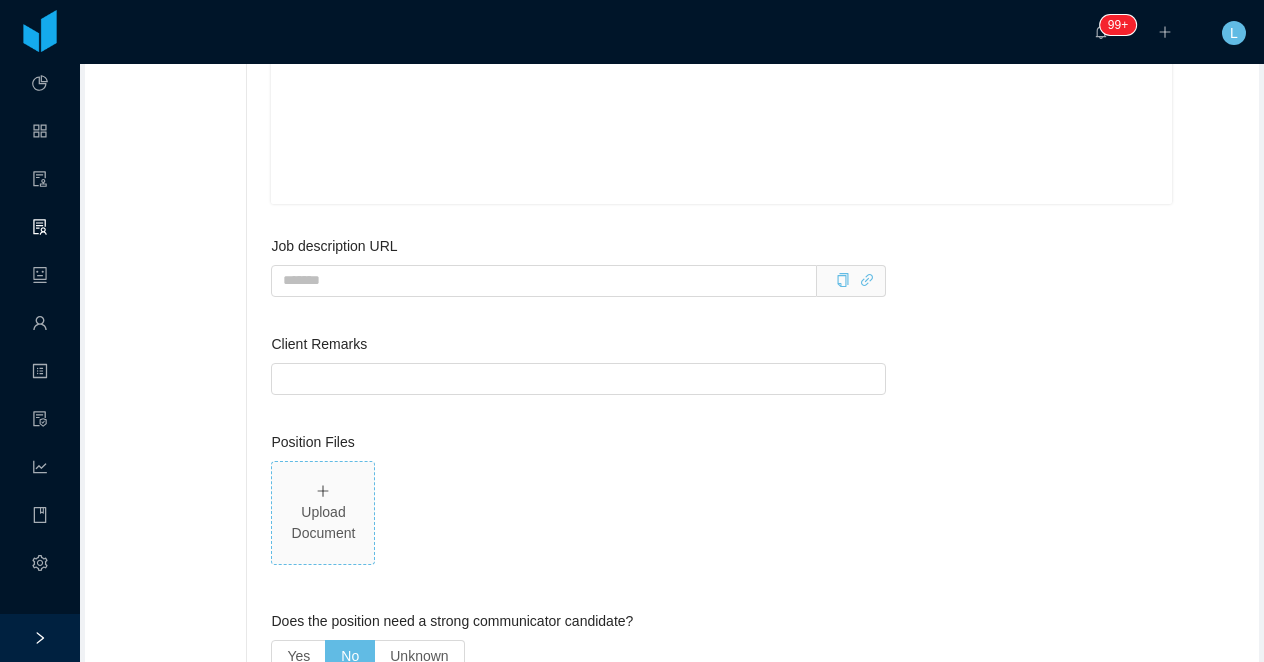 click on "Upload Document" at bounding box center [323, 512] 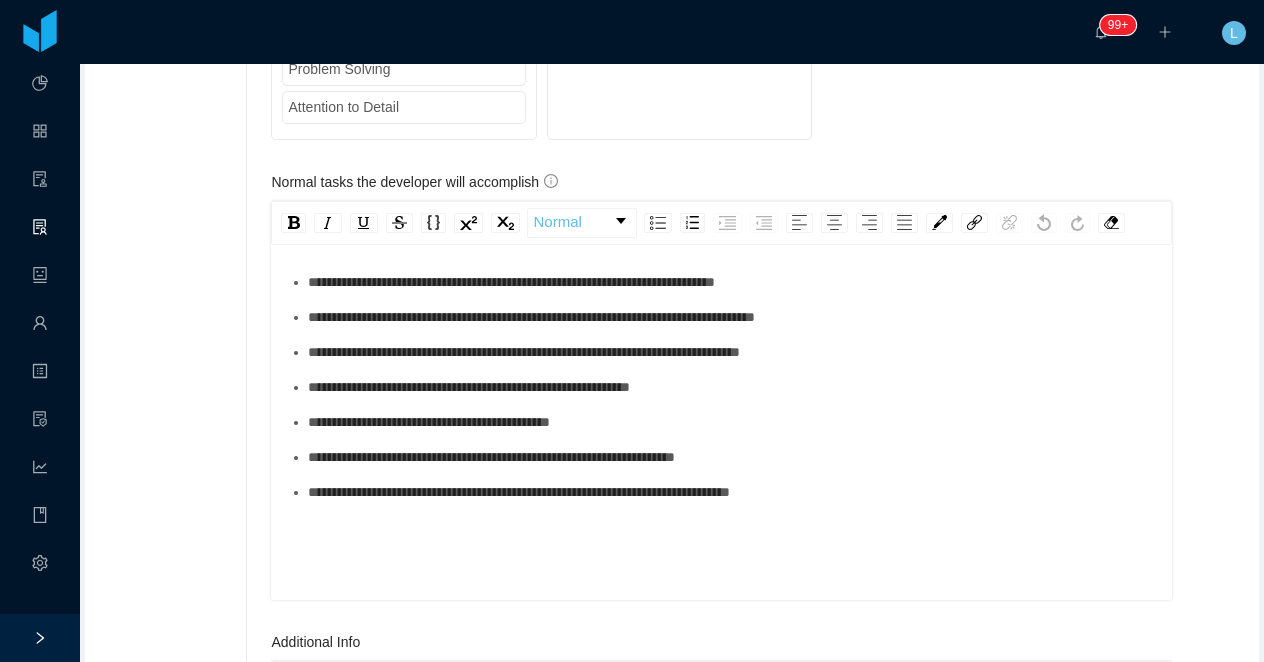 scroll, scrollTop: 2179, scrollLeft: 0, axis: vertical 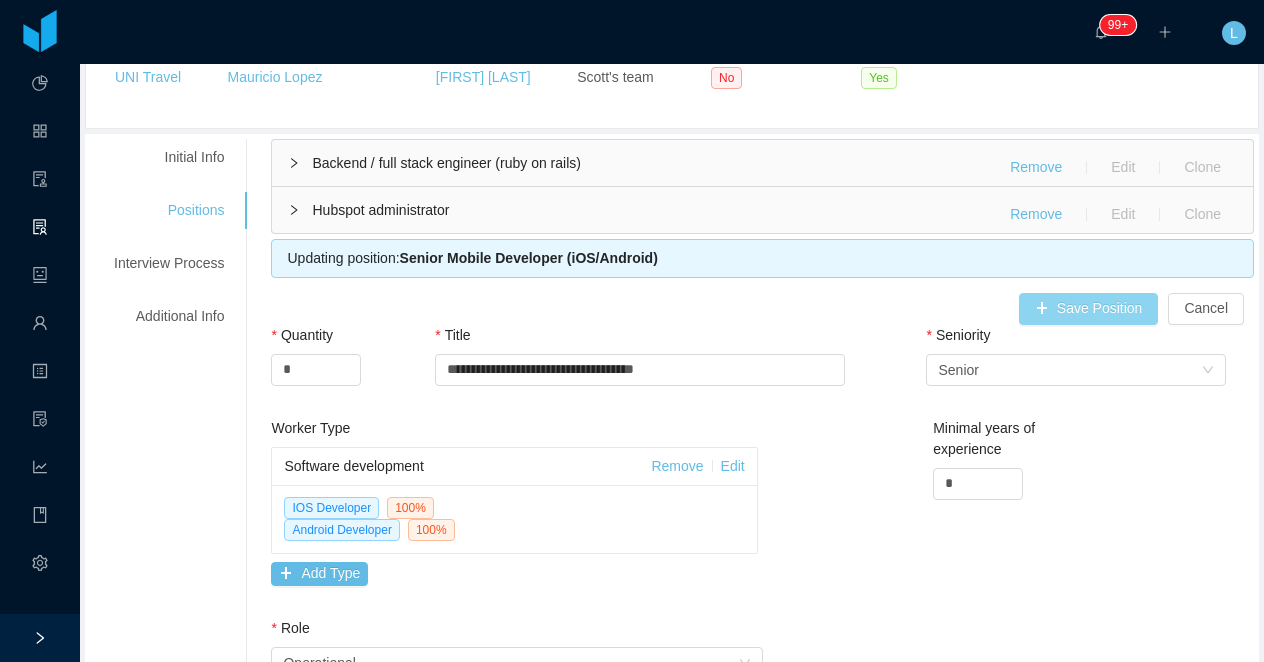 click on "Save Position" at bounding box center (1089, 309) 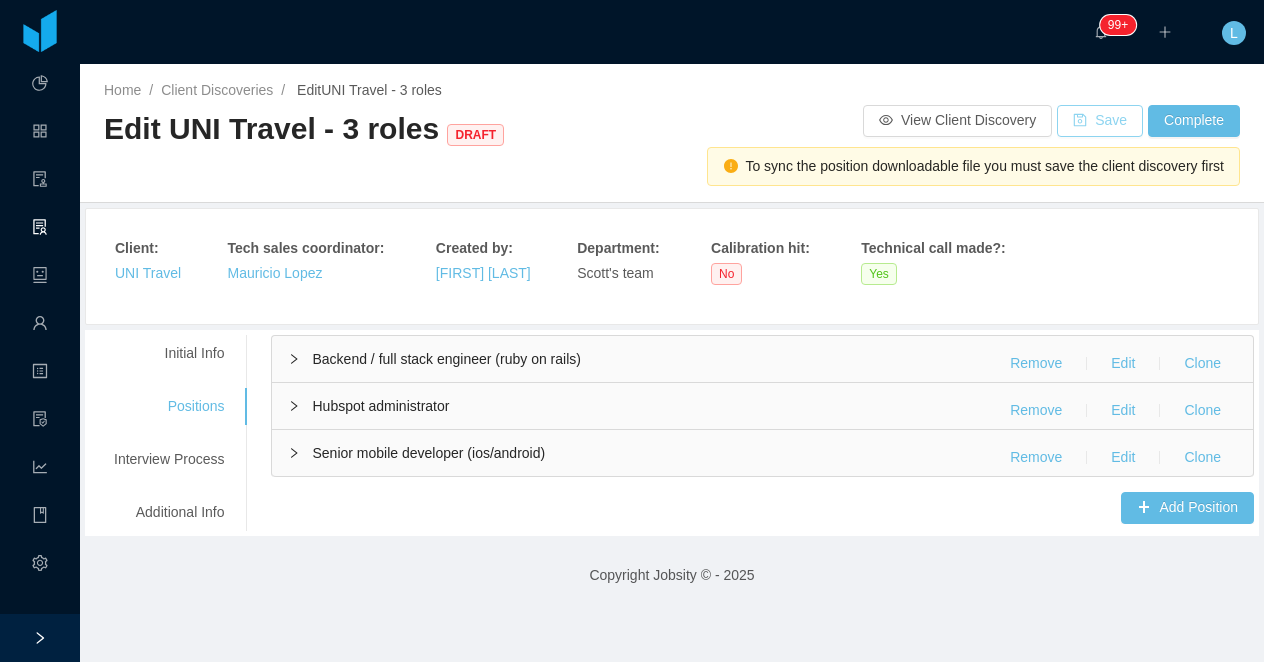 click on "Save" at bounding box center [1100, 121] 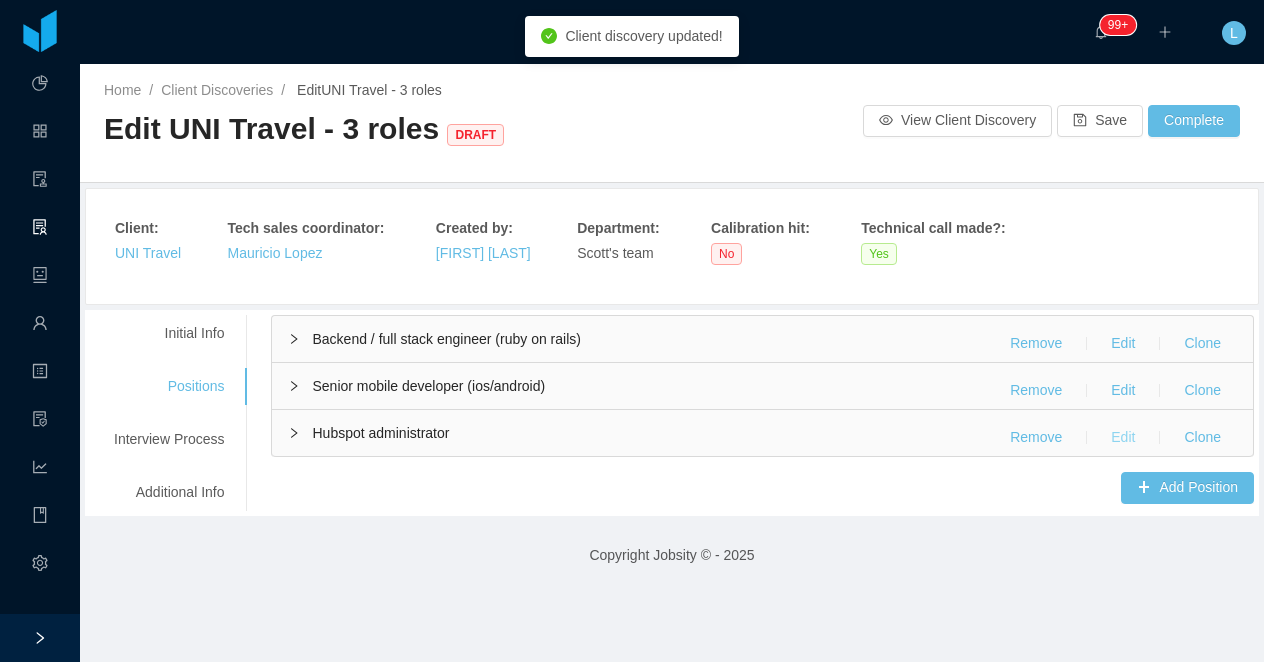 click on "Edit" at bounding box center (1123, 438) 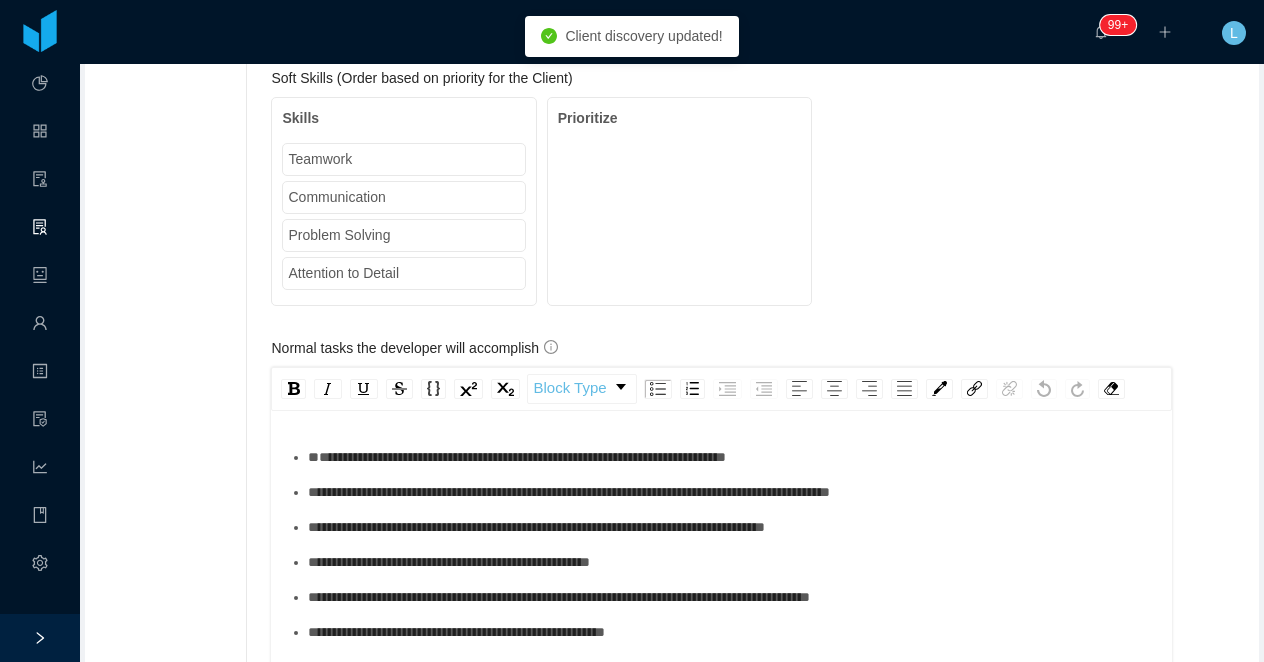 scroll, scrollTop: 1950, scrollLeft: 0, axis: vertical 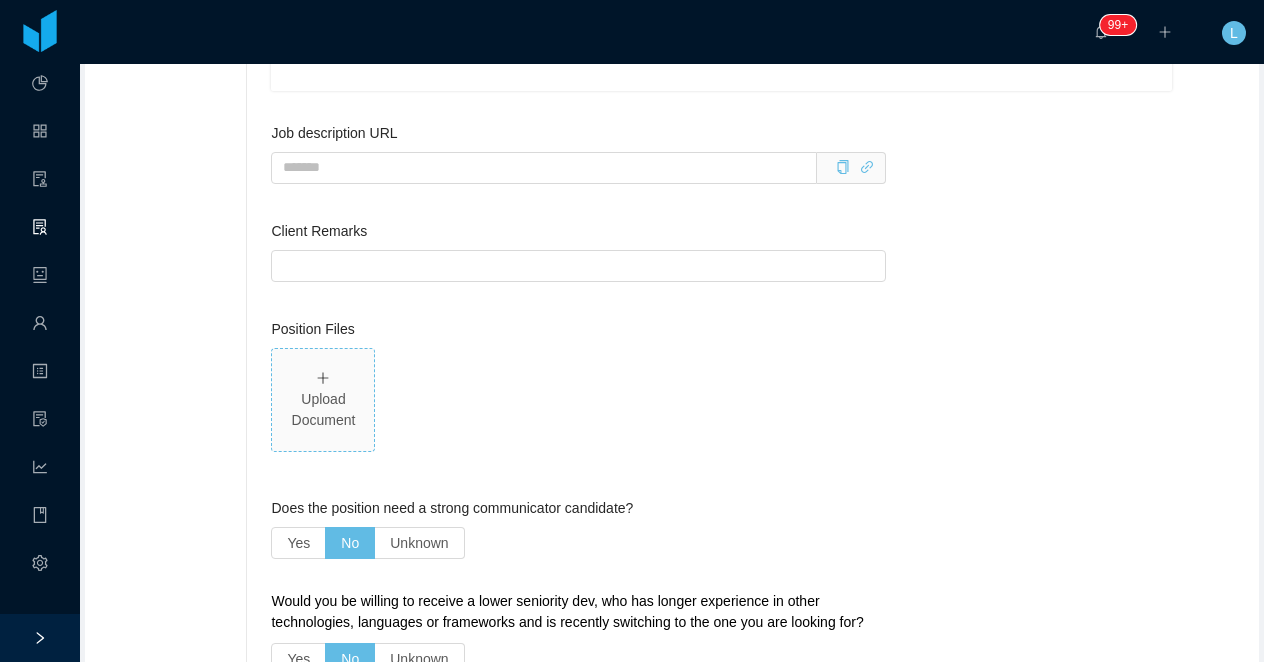 click on "Upload Document" at bounding box center [323, 400] 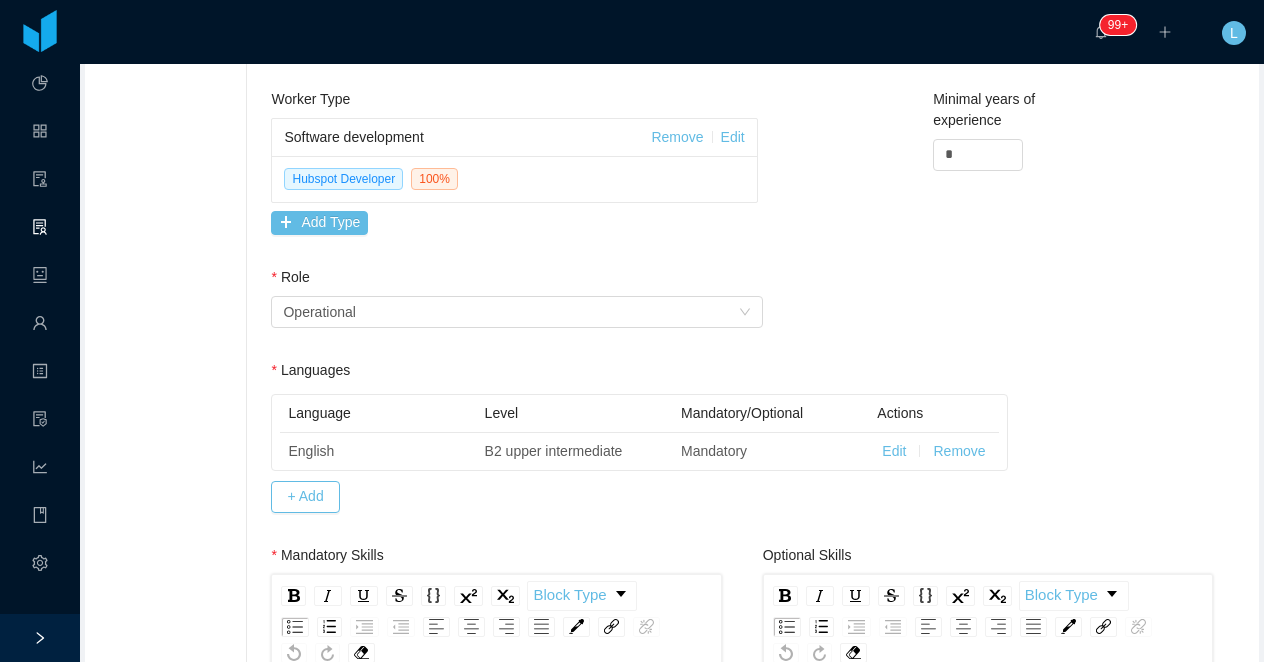 scroll, scrollTop: 0, scrollLeft: 0, axis: both 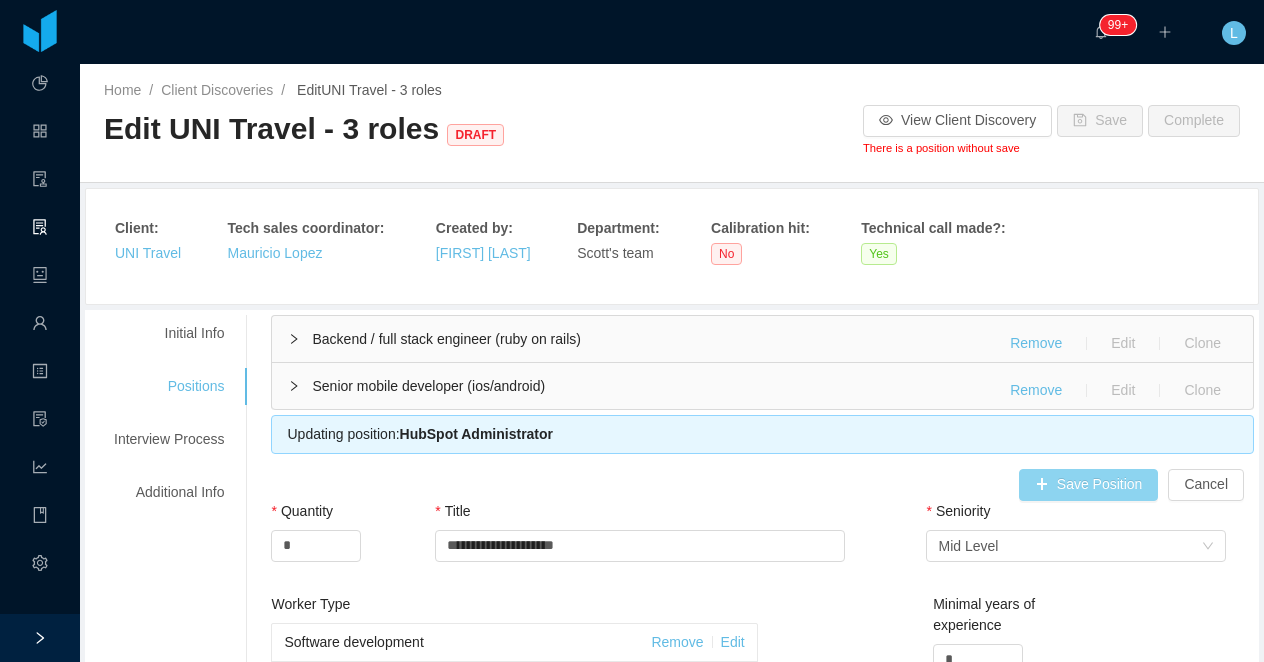 click on "Save Position" at bounding box center (1089, 485) 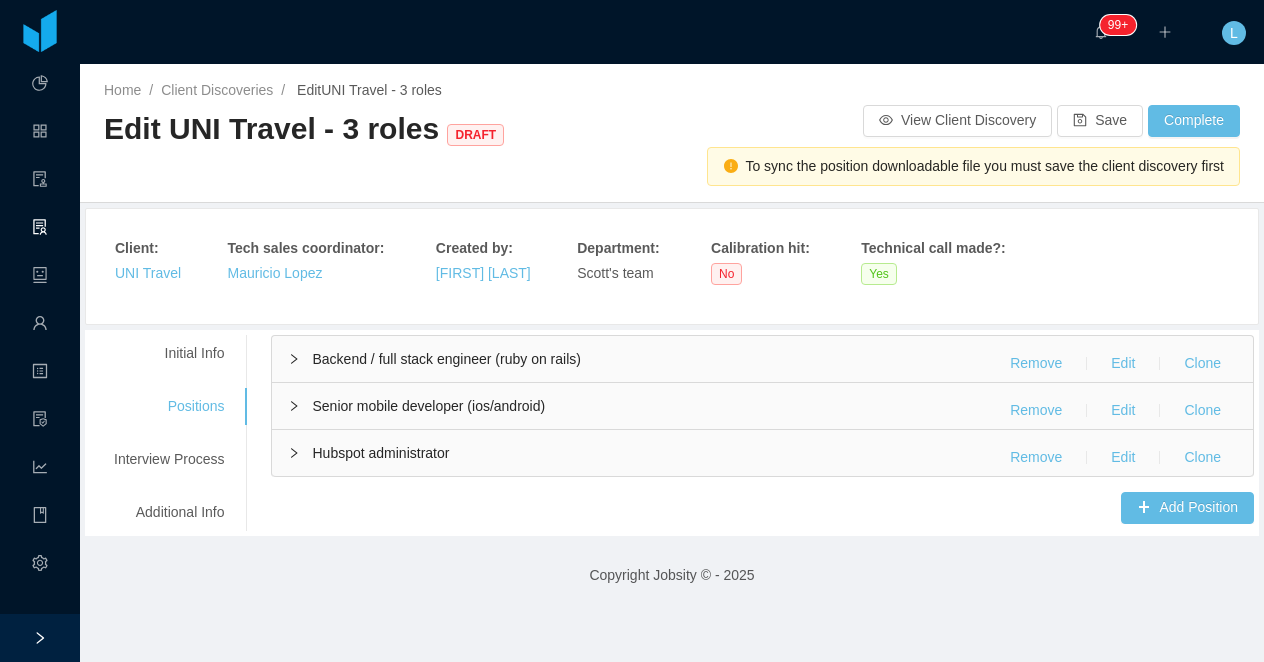 click on "Home / Client Discoveries /   Edit  UNI Travel - 3 roles /   Edit UNI Travel - 3 roles   DRAFT   View Client Discovery Save Complete To sync the position downloadable file you must save the client discovery first" at bounding box center (672, 133) 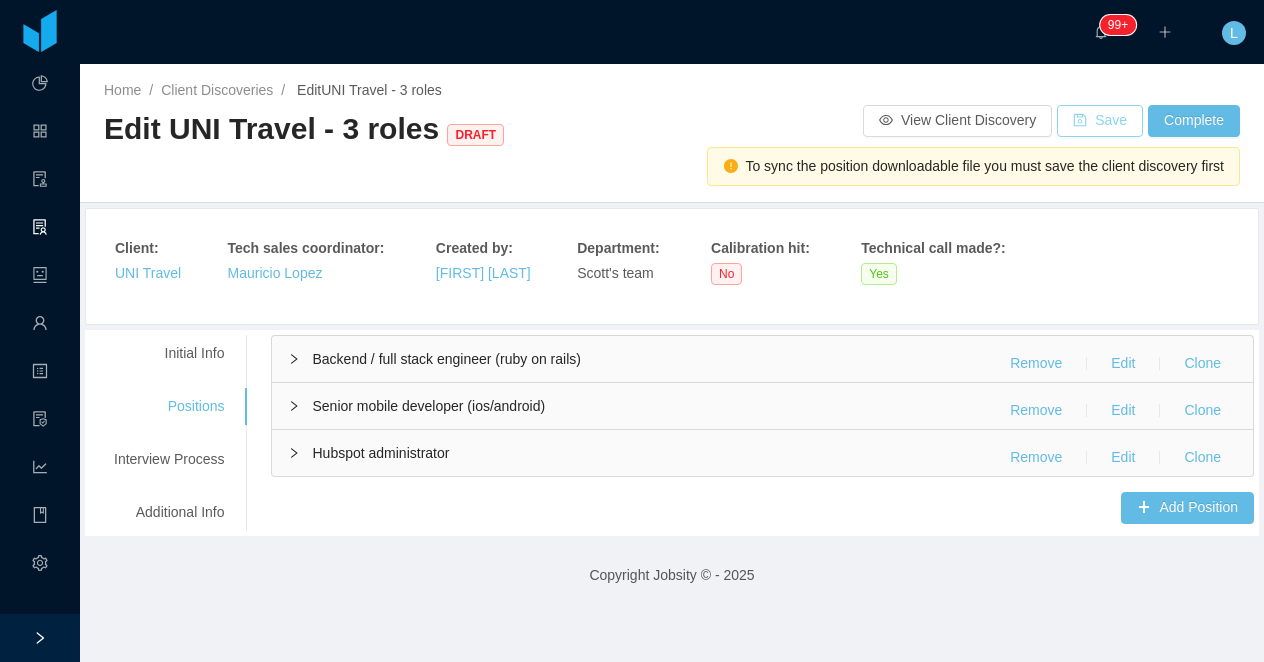 click on "Save" at bounding box center [1100, 121] 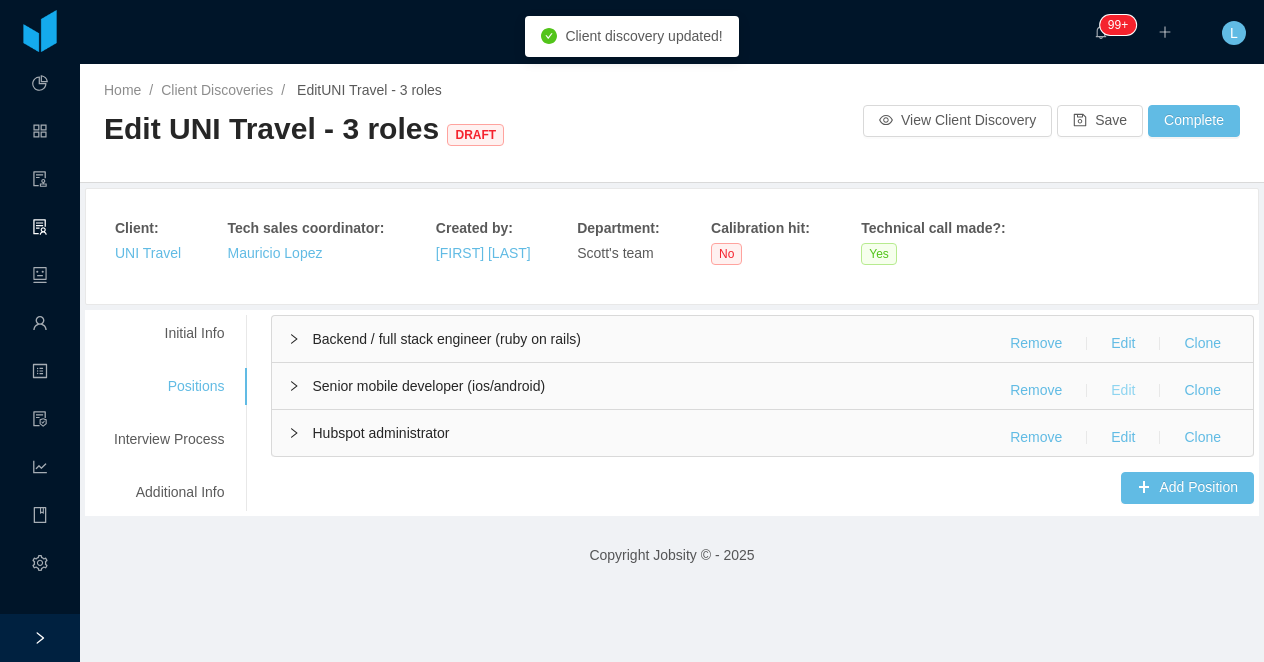 click on "Edit" at bounding box center [1123, 391] 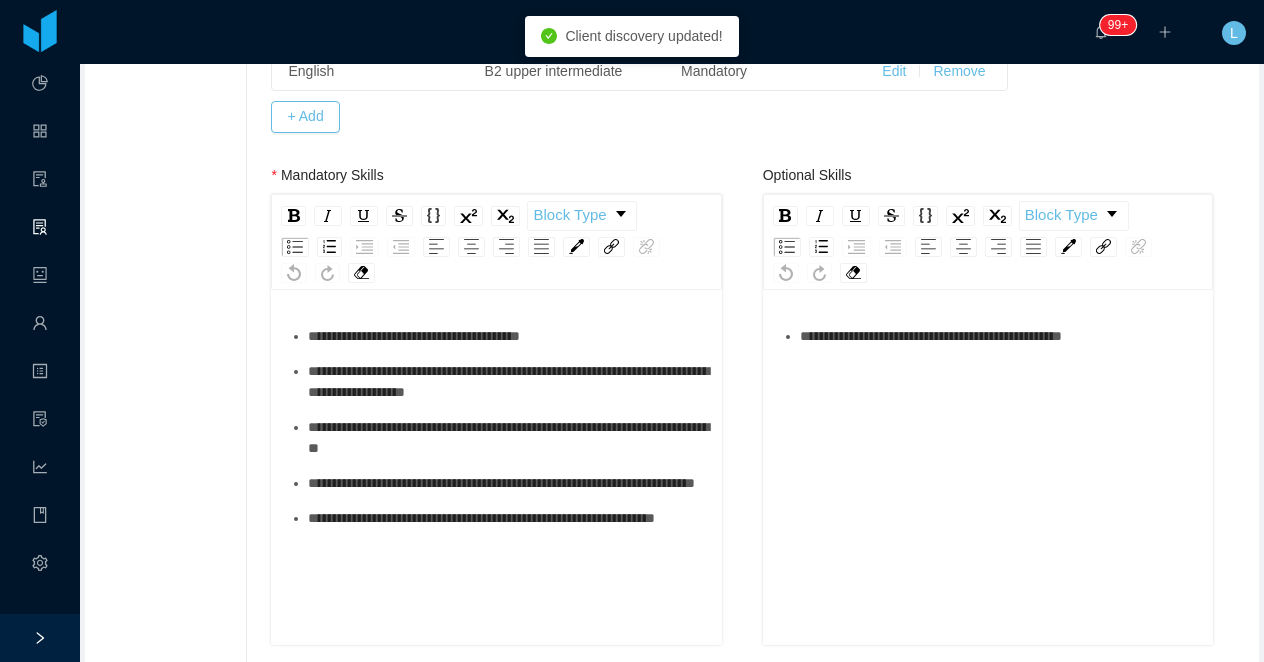 scroll, scrollTop: 921, scrollLeft: 0, axis: vertical 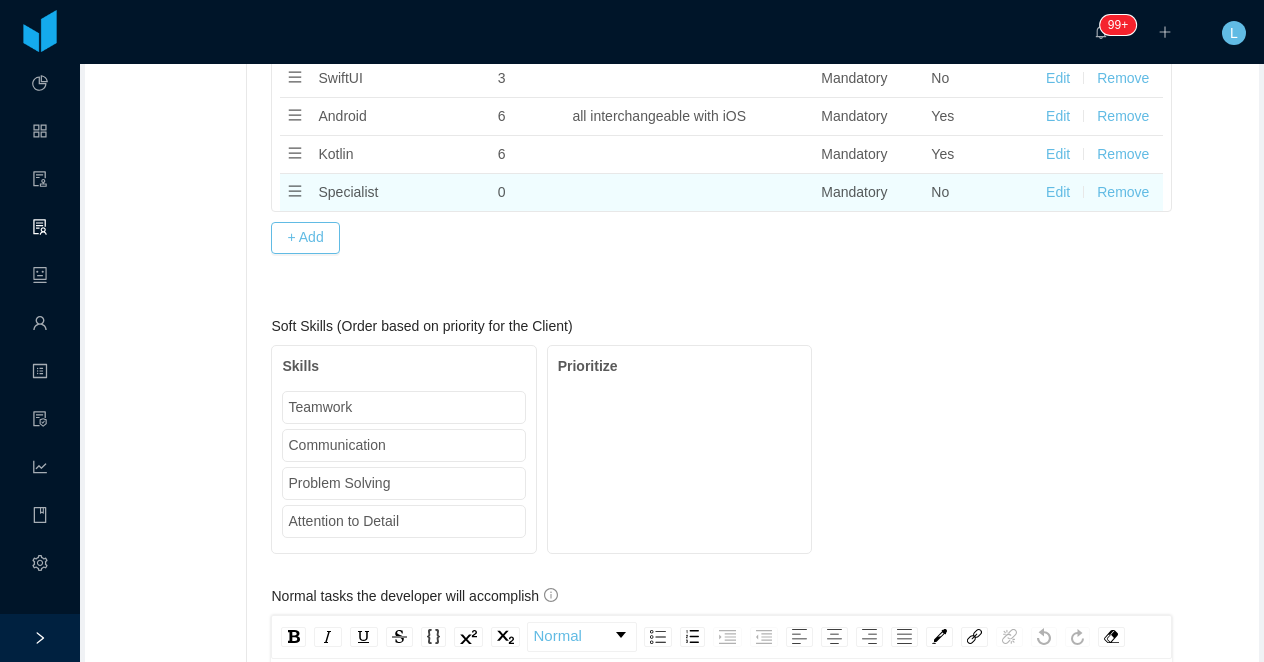 click on "Remove" at bounding box center (1123, 192) 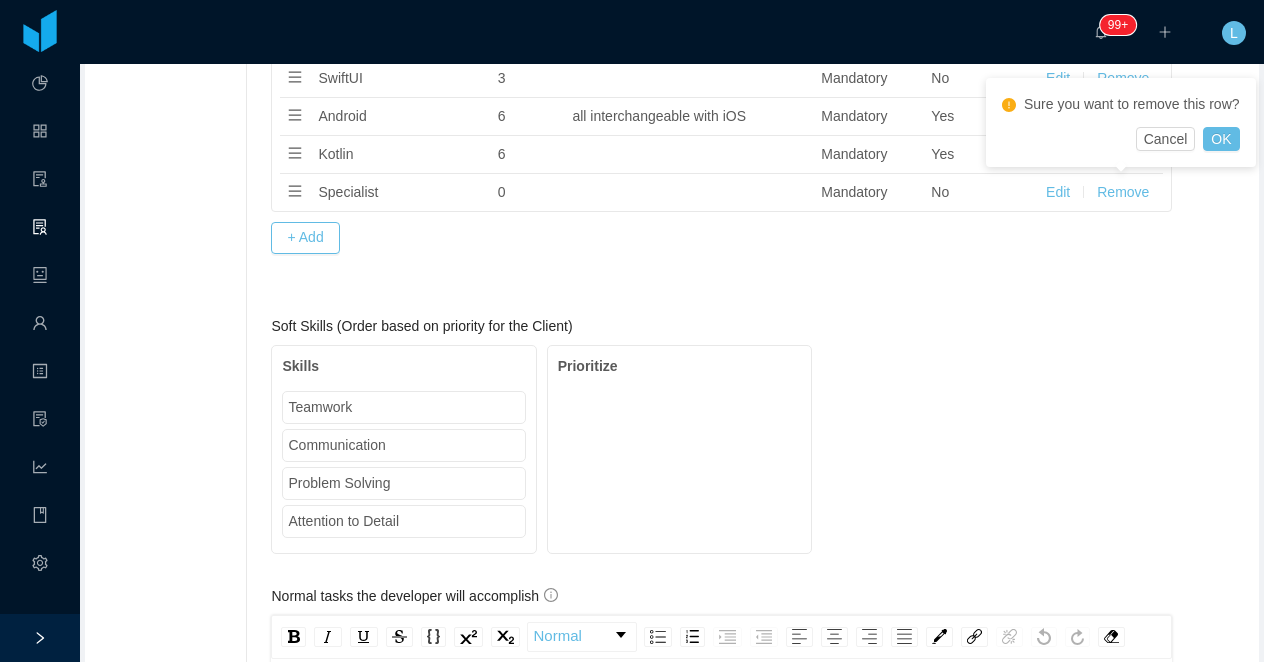 click on "Sure you want to remove this row?" at bounding box center [1121, 108] 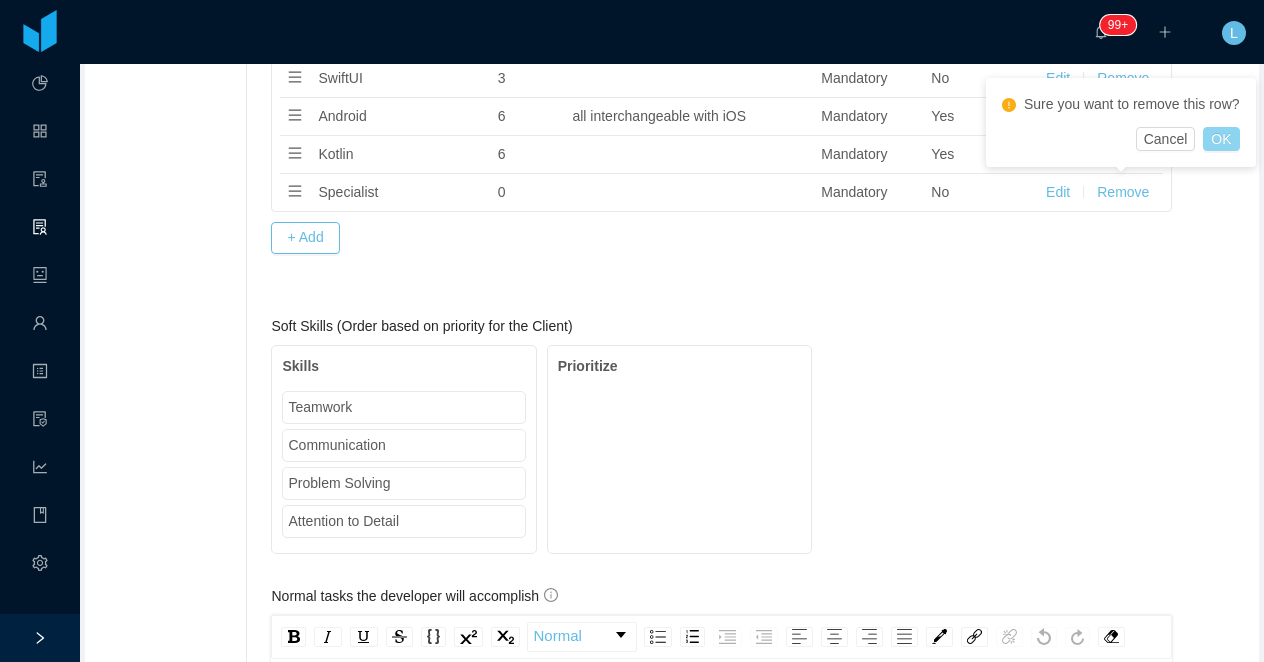click on "OK" at bounding box center [1221, 139] 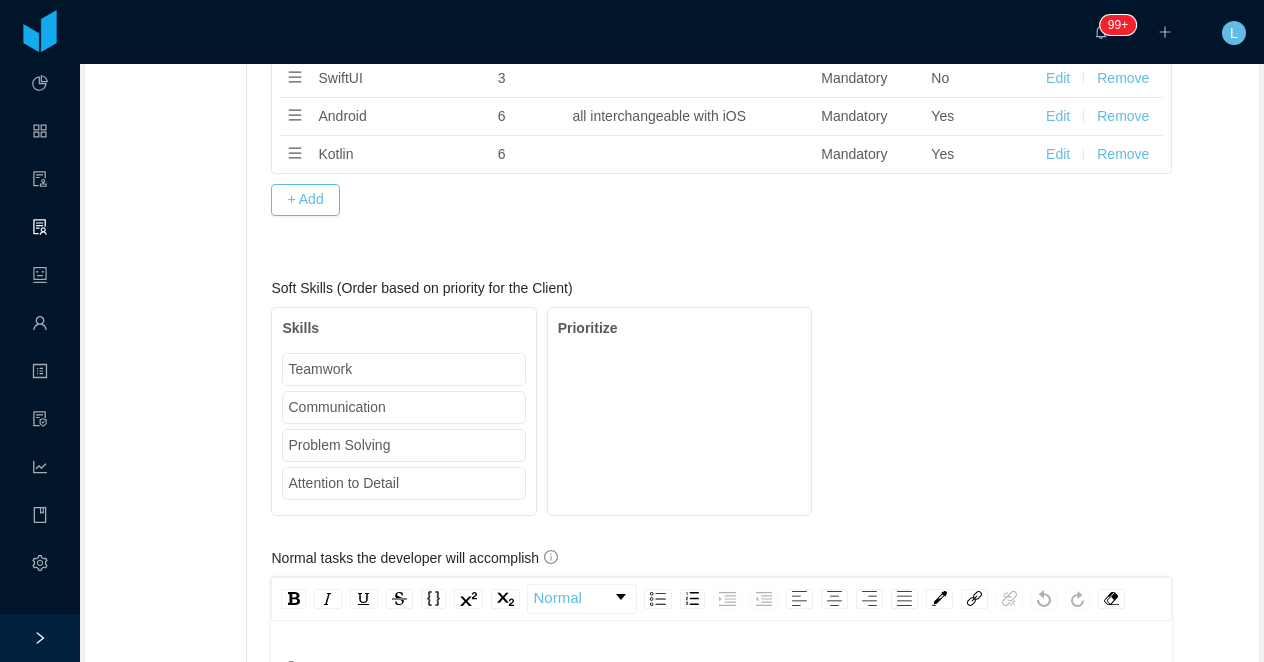 scroll, scrollTop: 0, scrollLeft: 0, axis: both 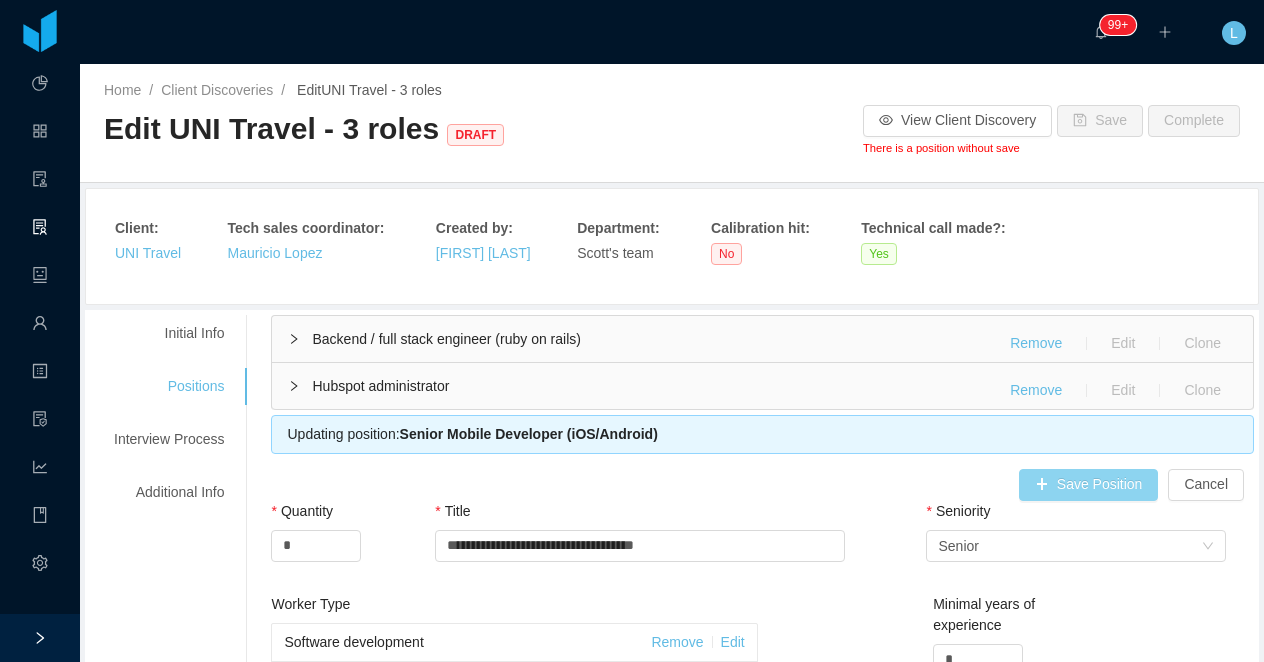 click on "Save Position" at bounding box center [1089, 485] 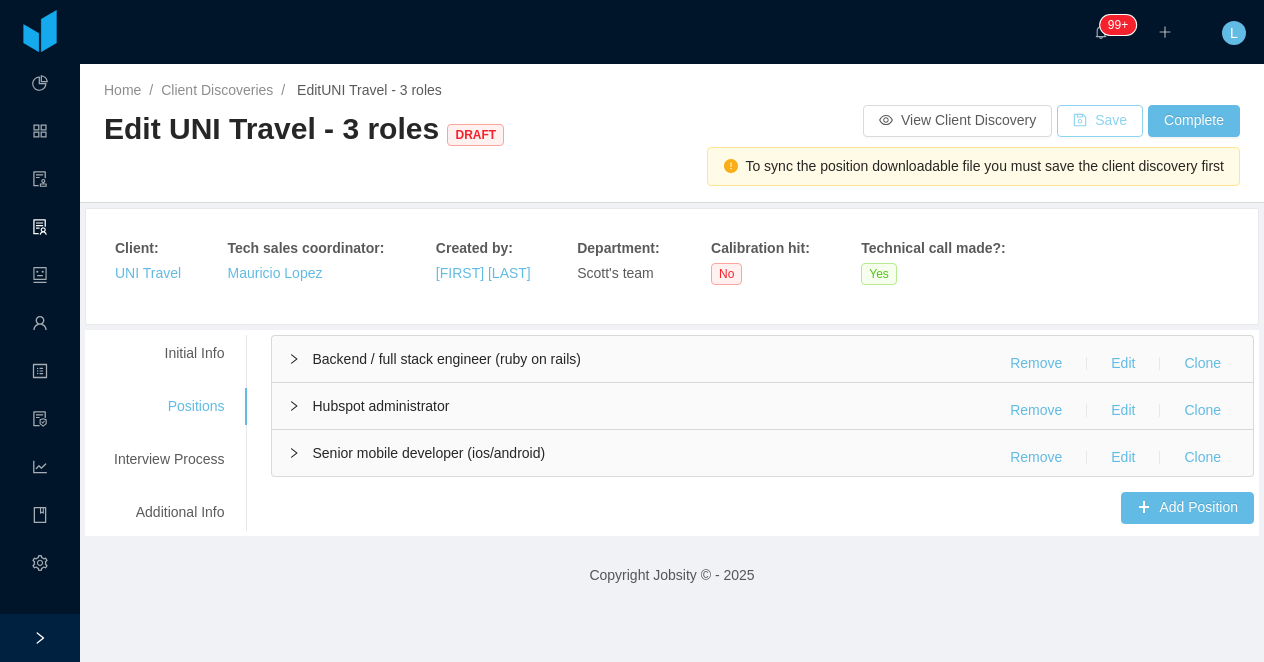 click on "Save" at bounding box center (1100, 121) 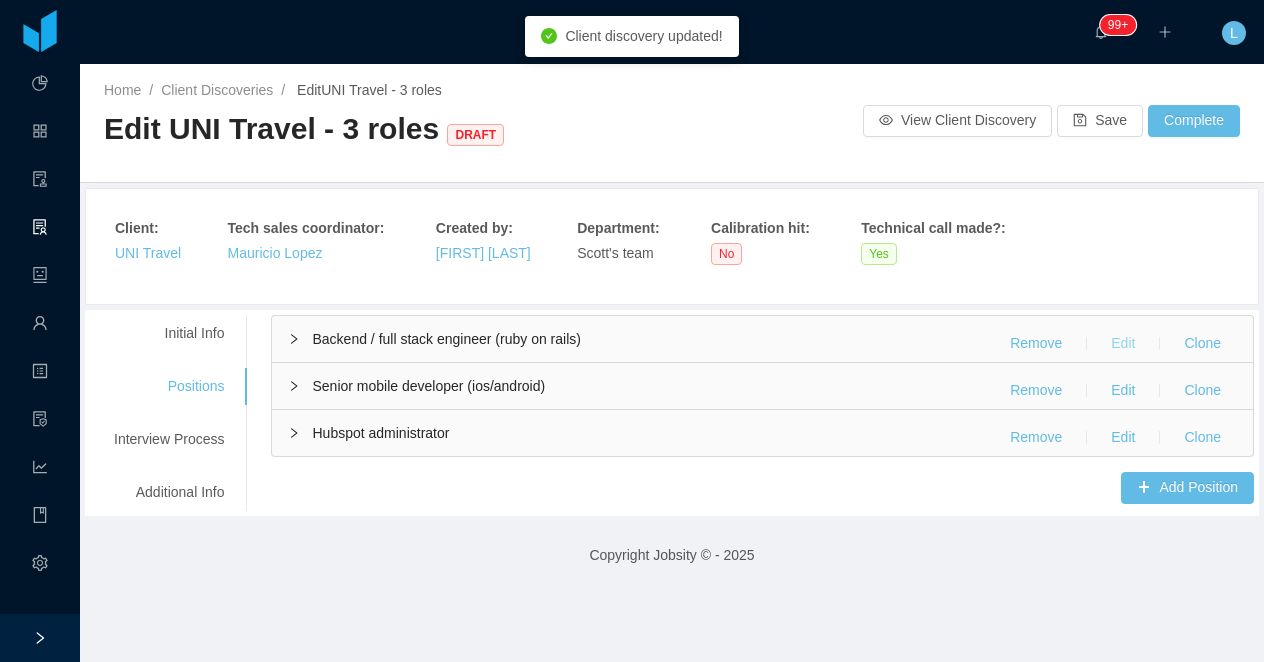 click on "Edit" at bounding box center (1123, 344) 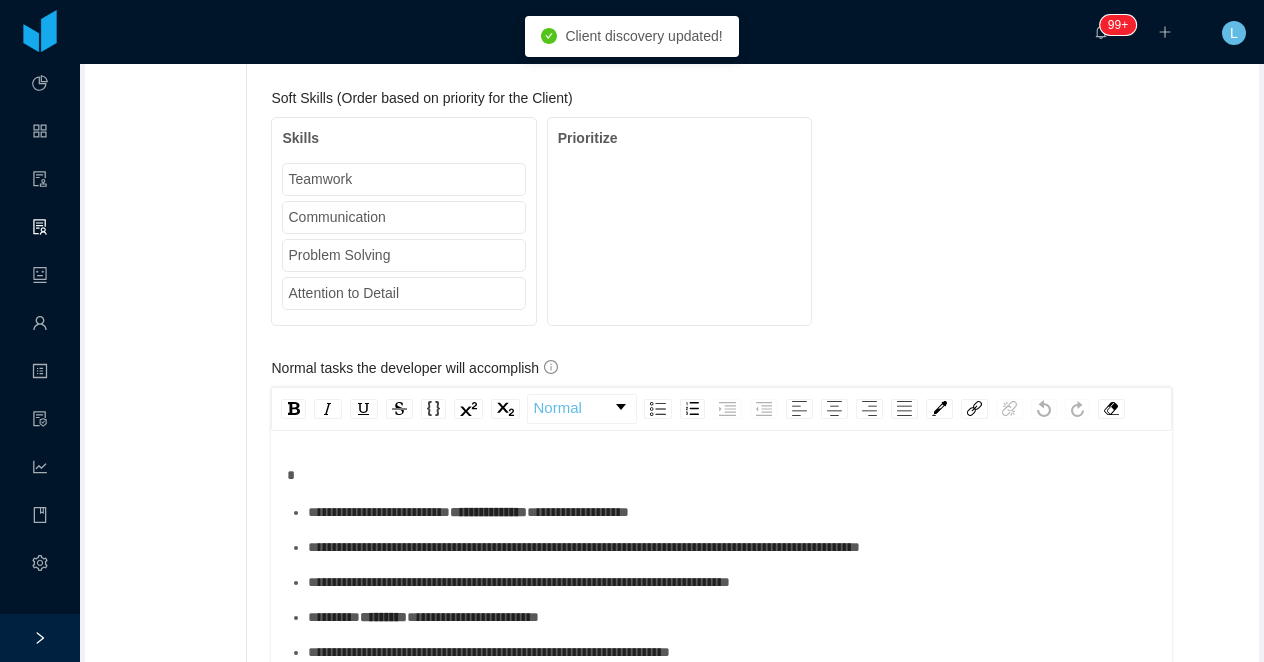 scroll, scrollTop: 2027, scrollLeft: 0, axis: vertical 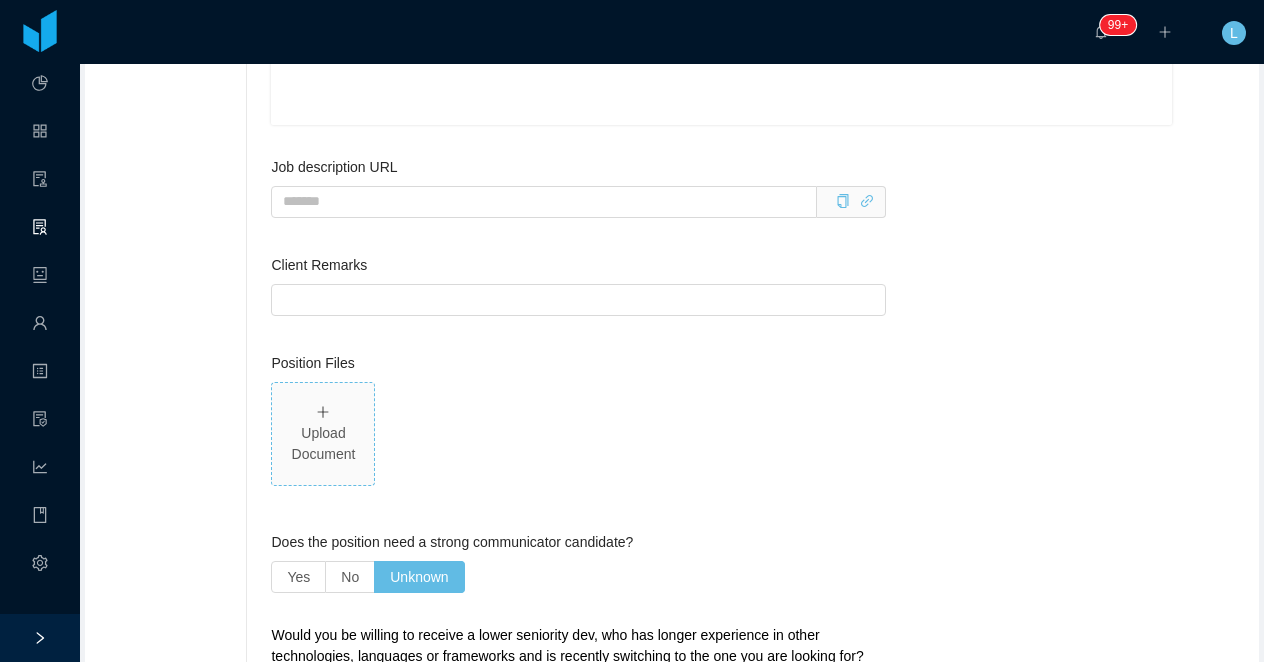 click 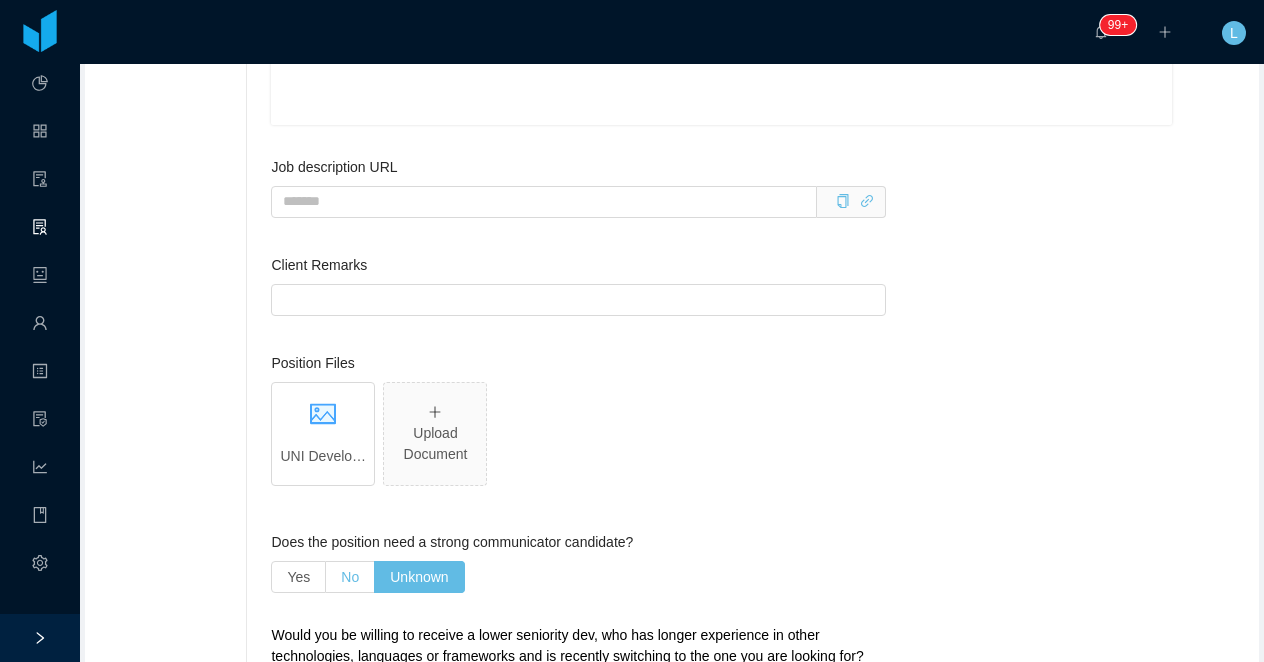 click on "No" at bounding box center (350, 577) 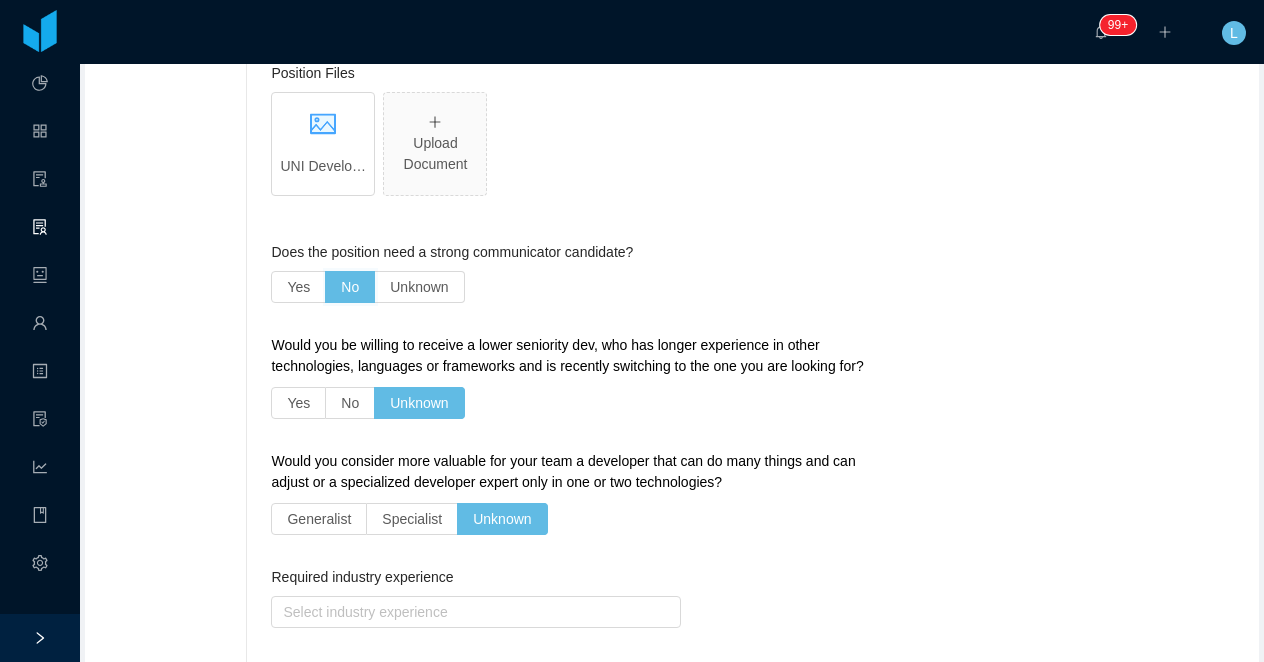 scroll, scrollTop: 3389, scrollLeft: 0, axis: vertical 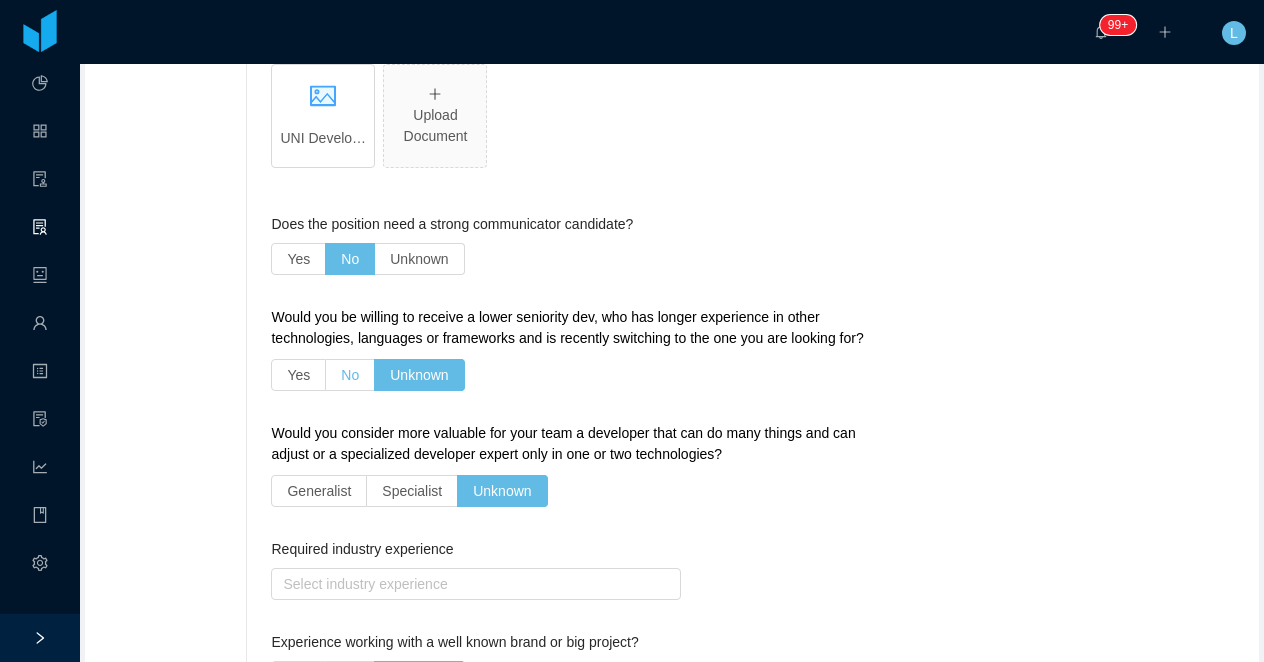 click on "No" at bounding box center [350, 375] 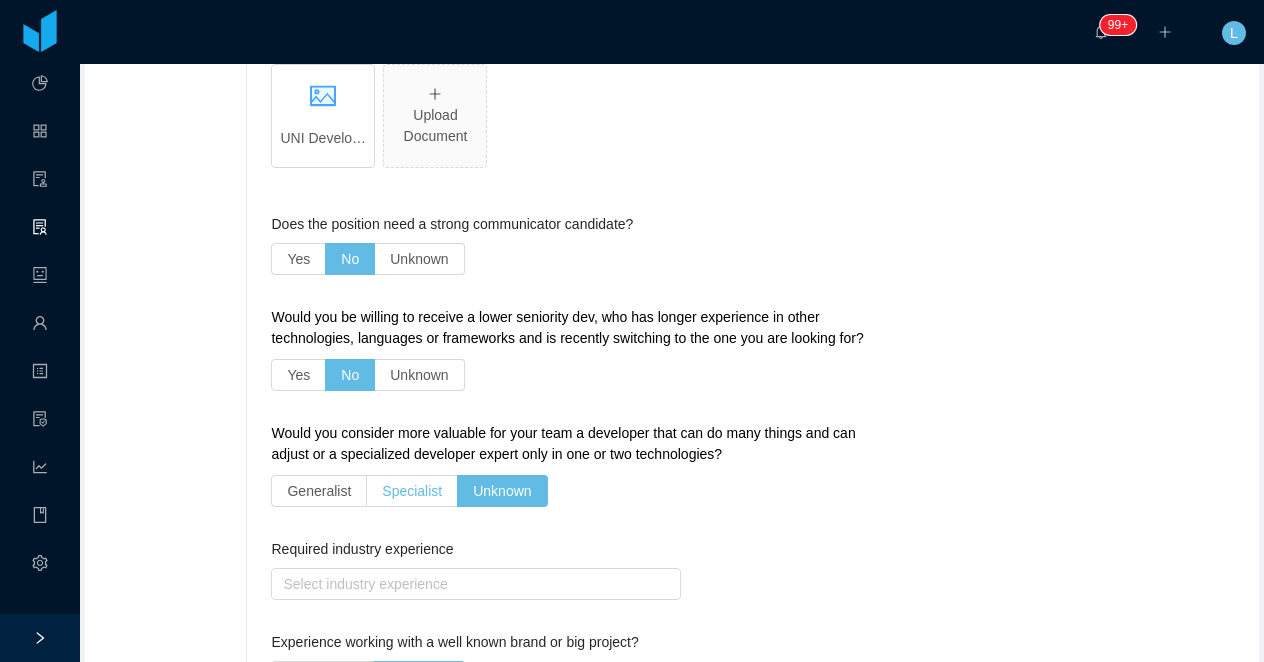 click on "Specialist" at bounding box center (412, 491) 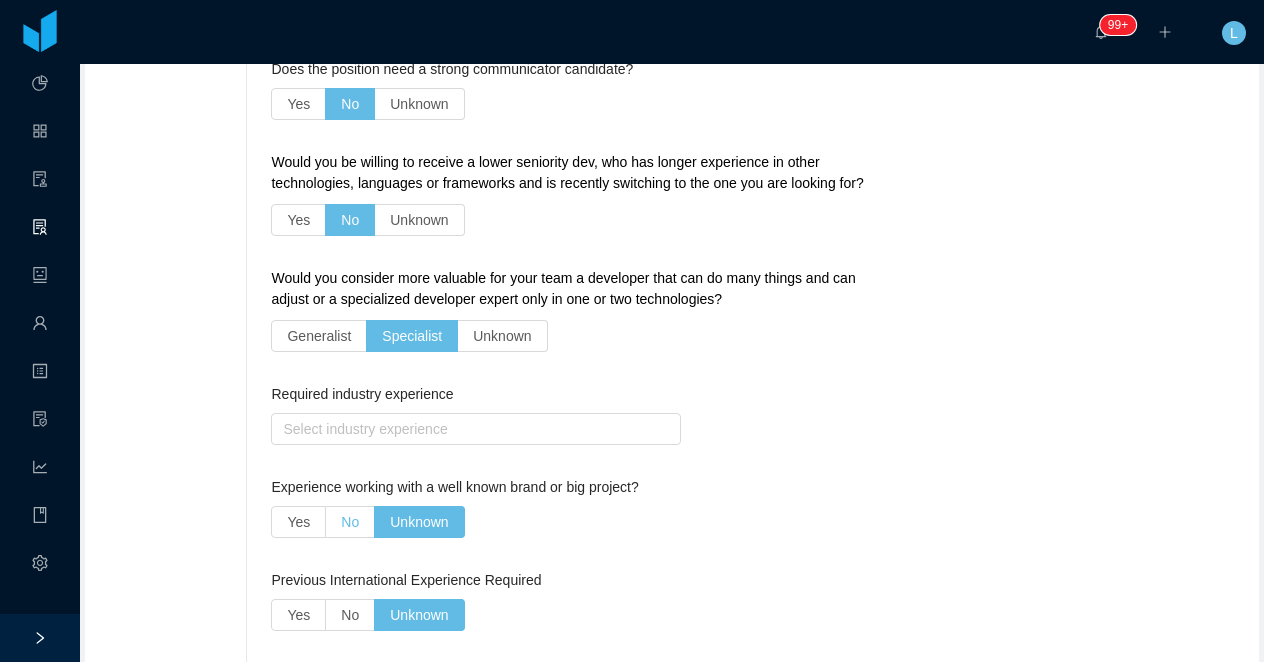 click on "No" at bounding box center (350, 522) 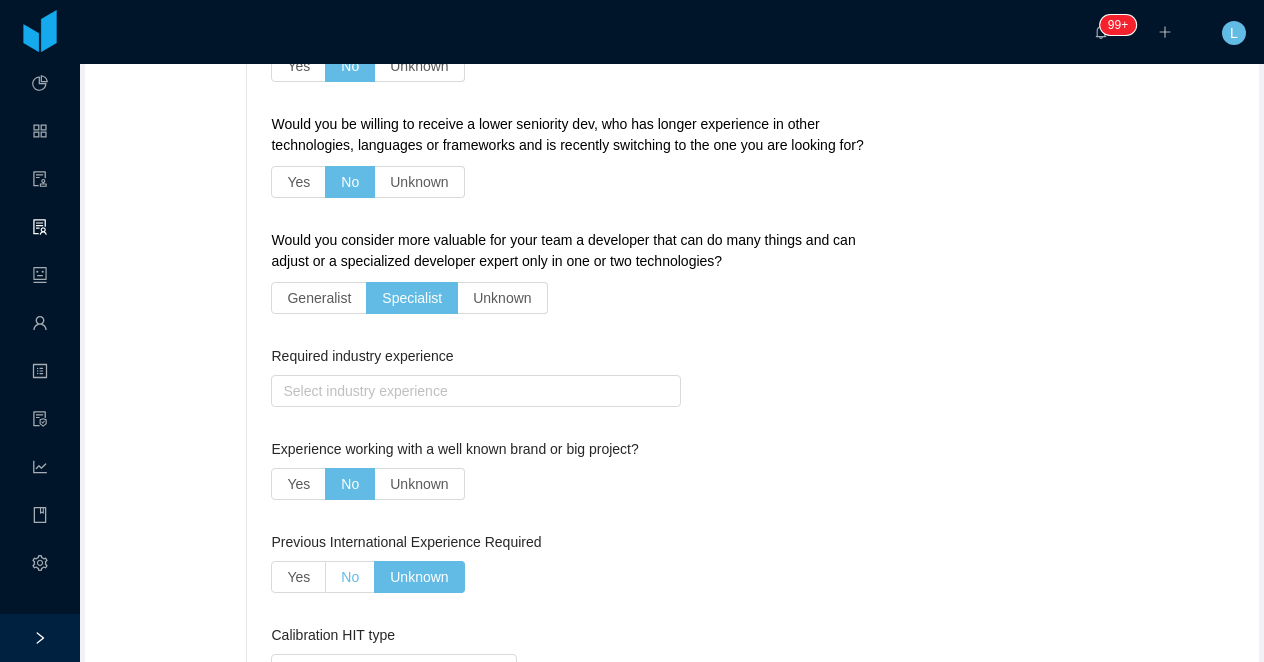 click on "No" at bounding box center [350, 577] 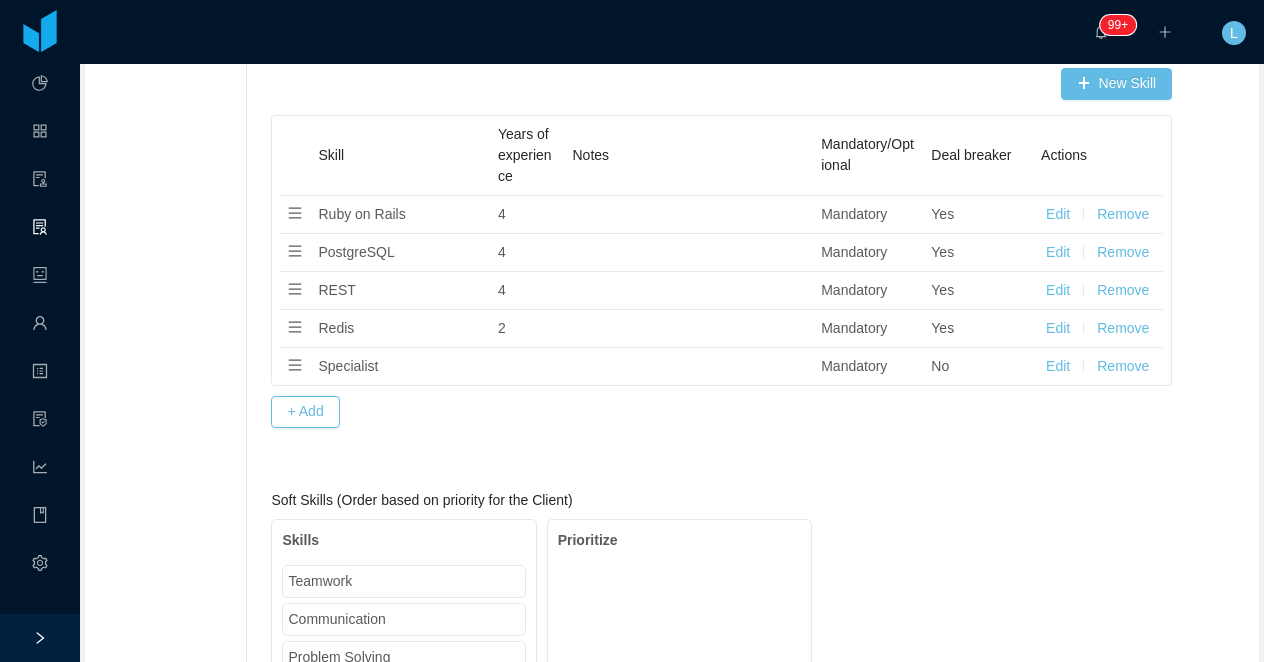 scroll, scrollTop: 1688, scrollLeft: 0, axis: vertical 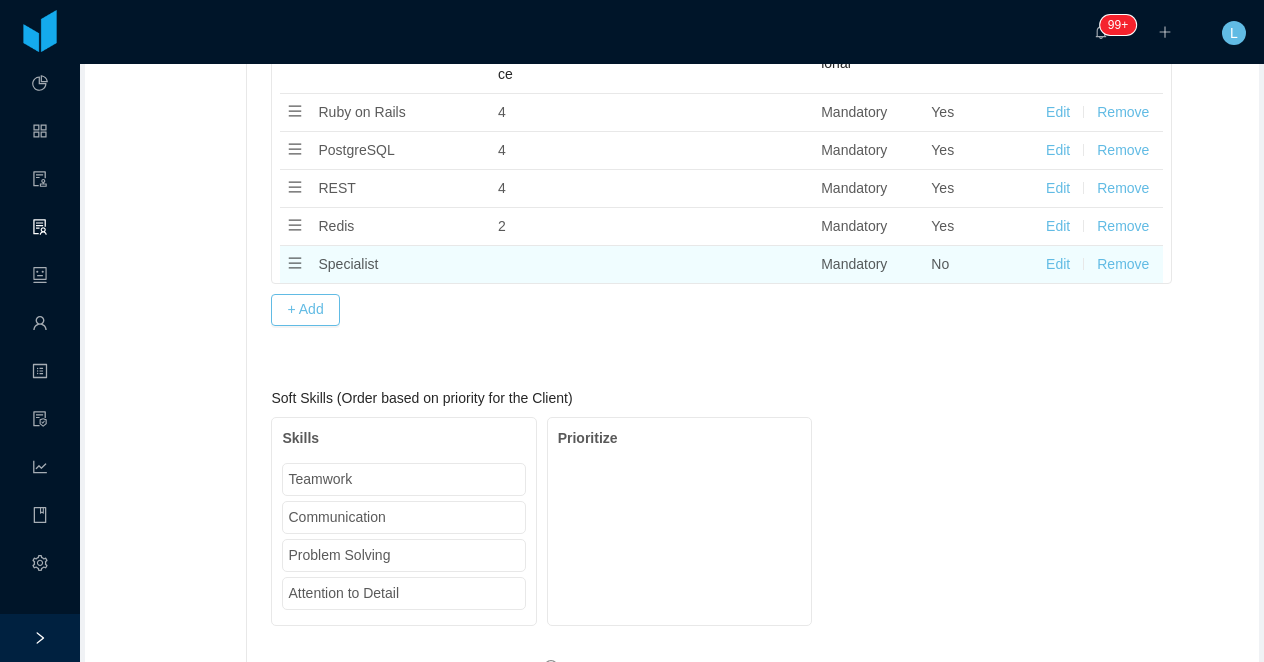 click on "Remove" at bounding box center [1123, 264] 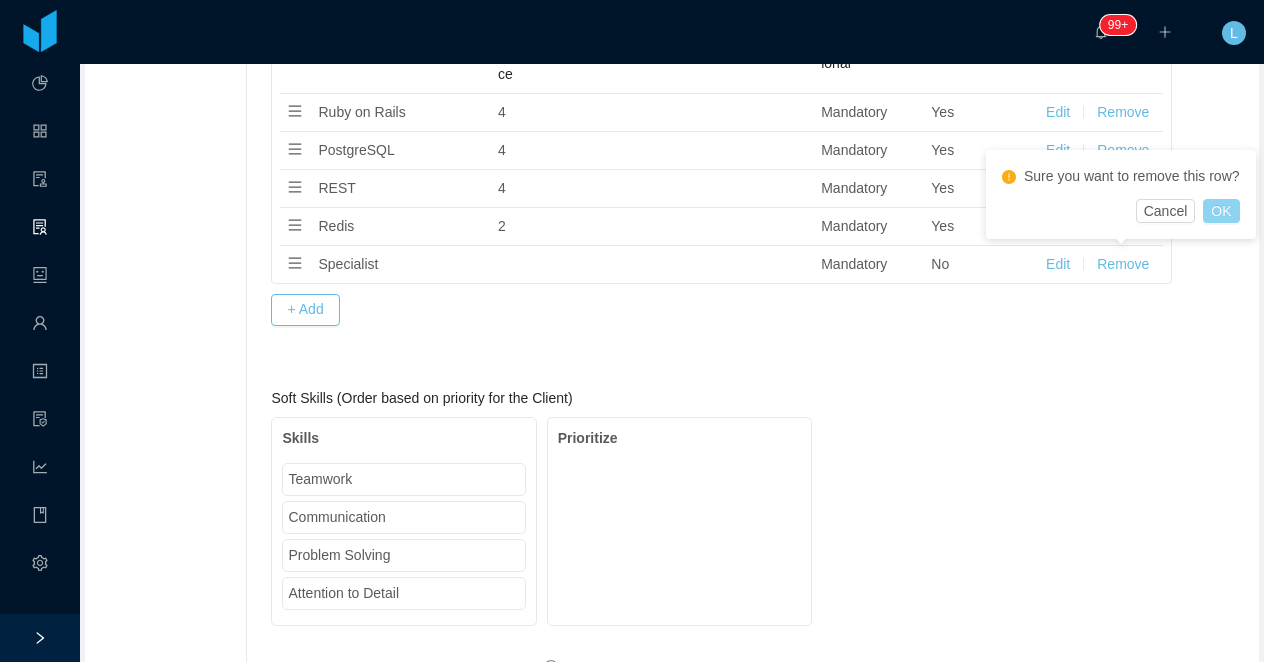 click on "OK" at bounding box center [1221, 211] 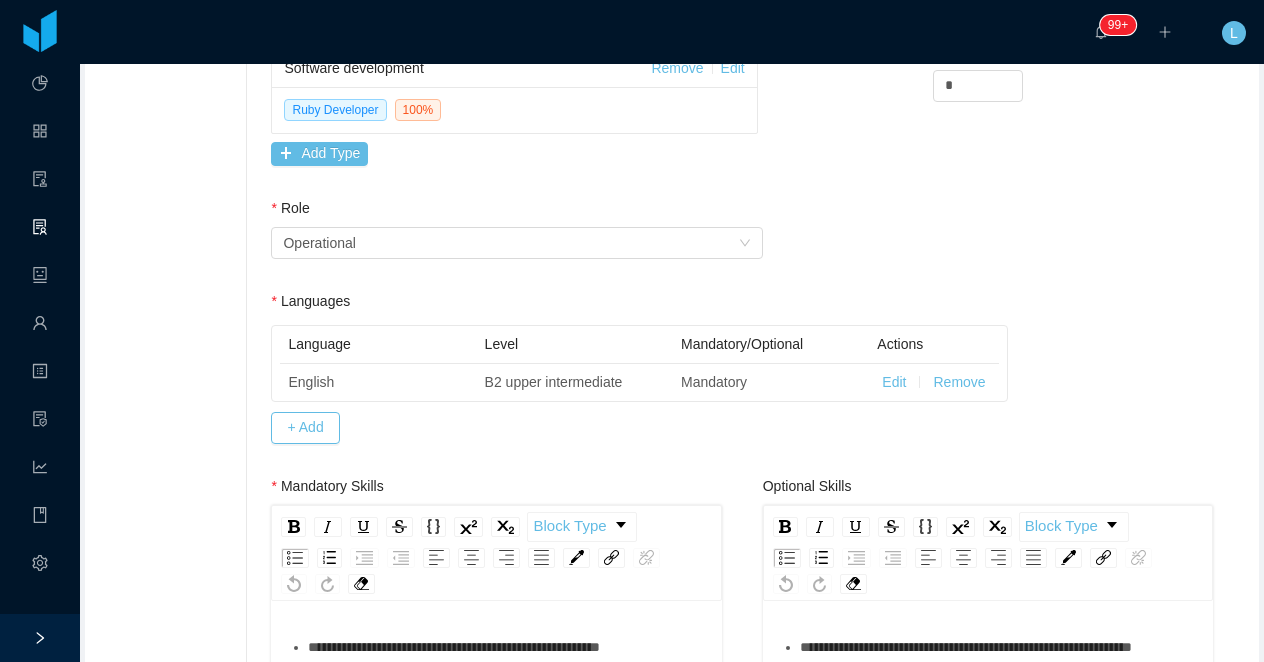 scroll, scrollTop: 250, scrollLeft: 0, axis: vertical 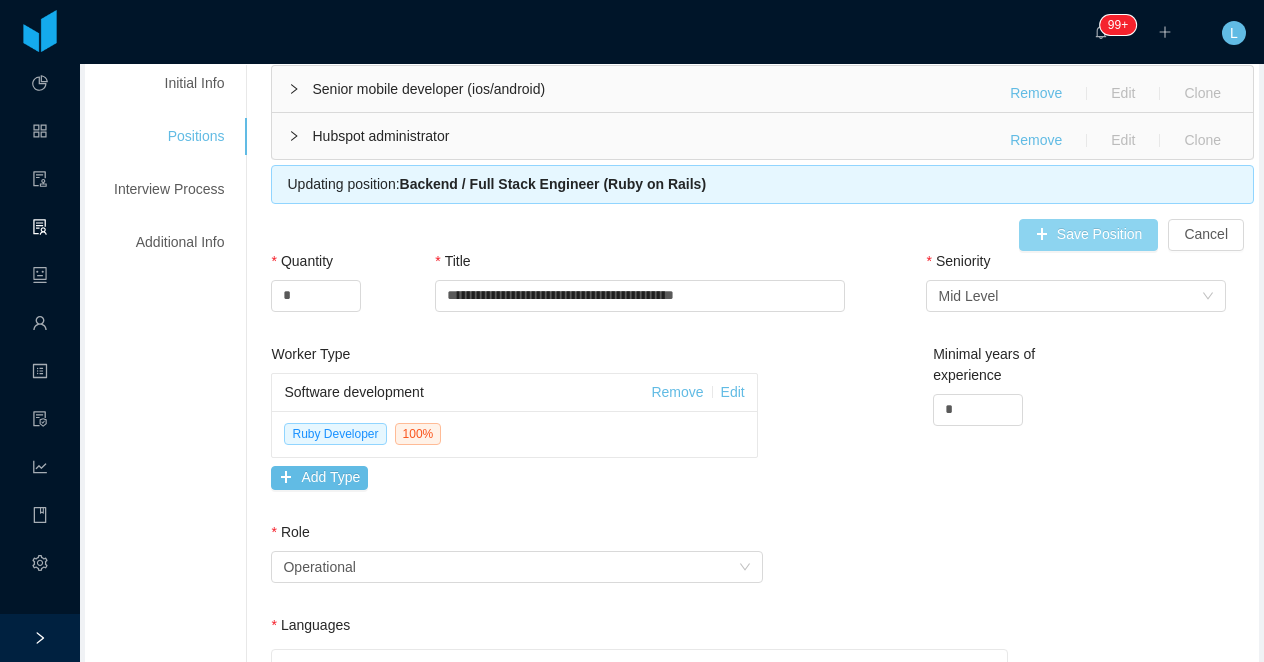 click on "Save Position" at bounding box center (1089, 235) 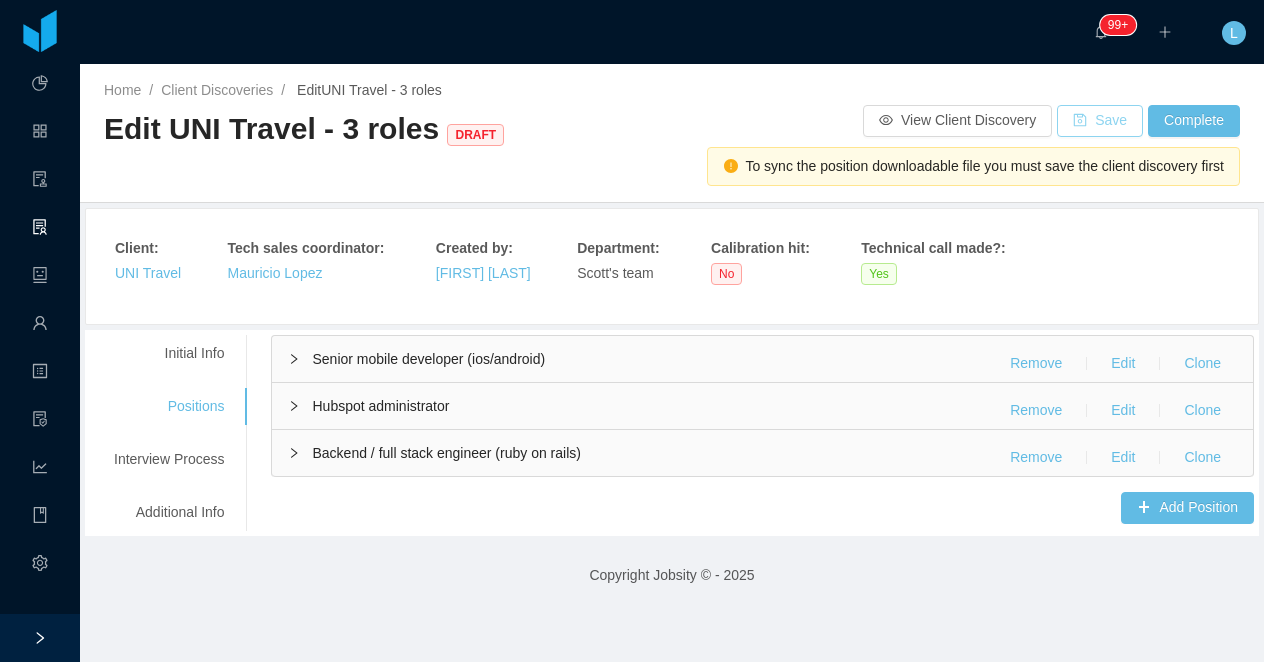 click on "Save" at bounding box center (1100, 121) 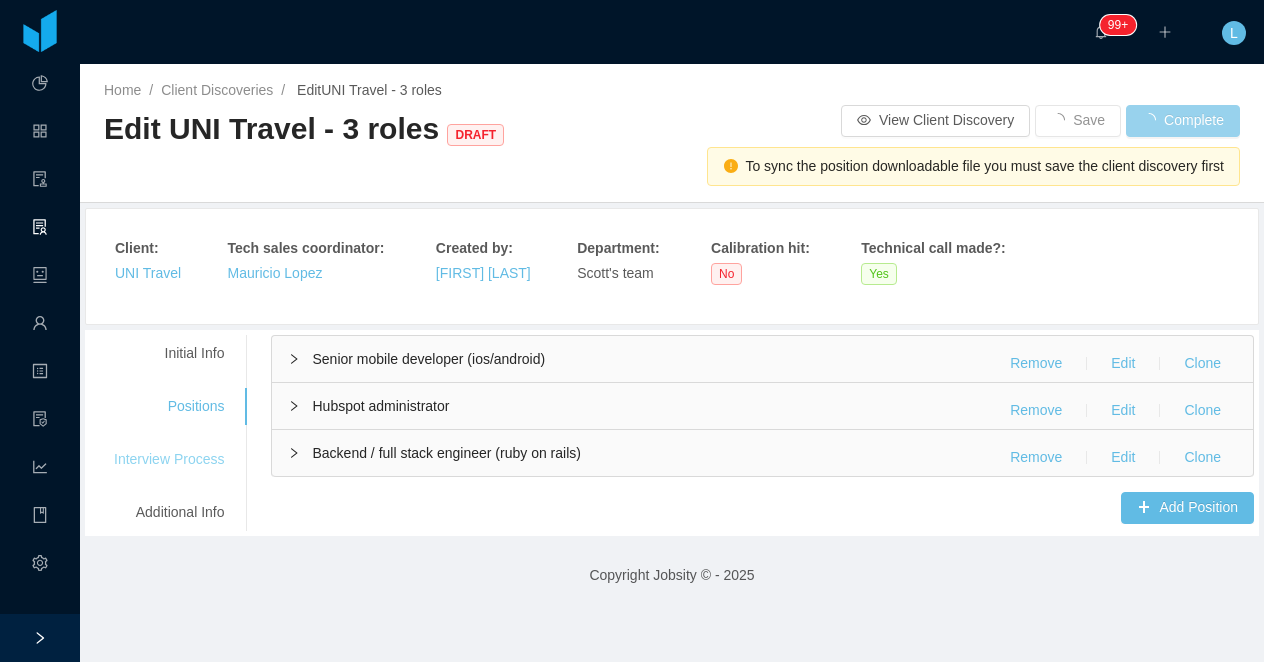 click on "Interview Process" at bounding box center (169, 459) 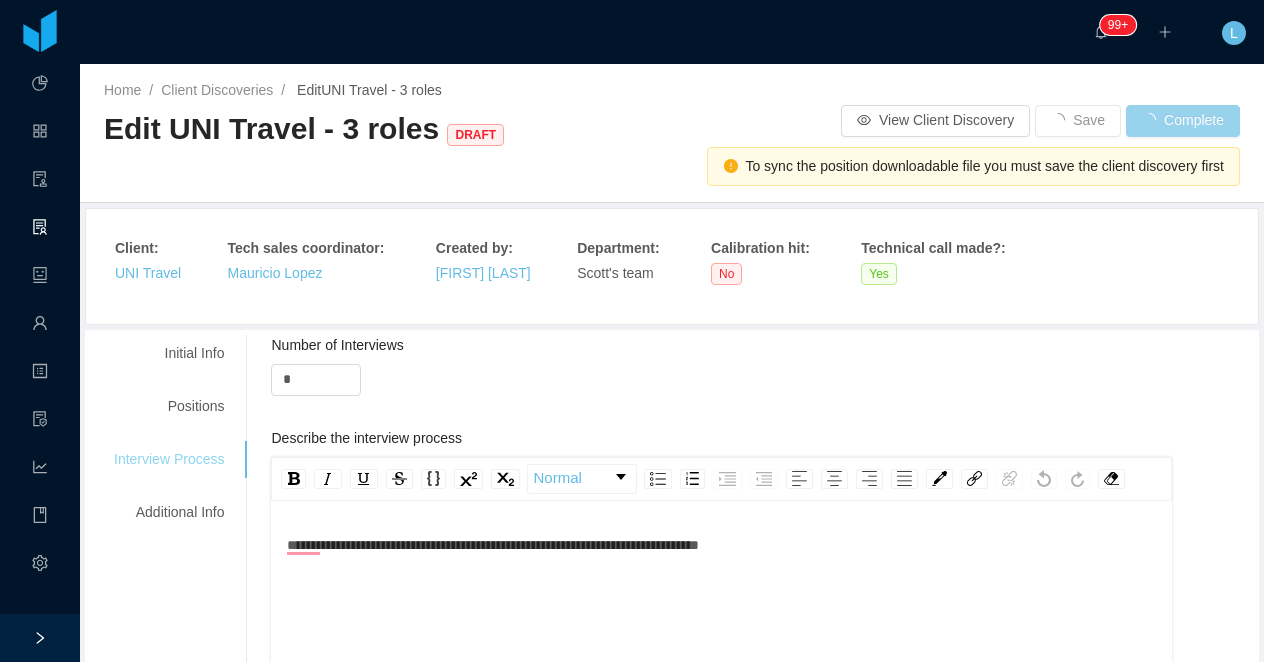 type 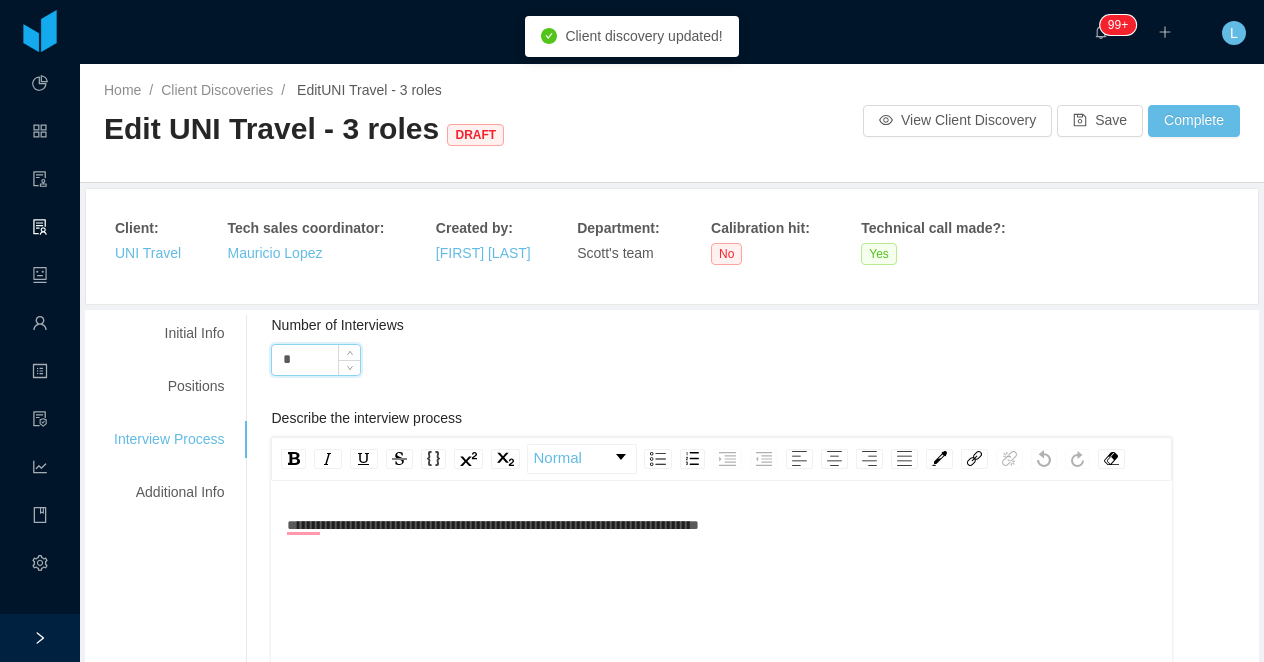 drag, startPoint x: 312, startPoint y: 365, endPoint x: 280, endPoint y: 365, distance: 32 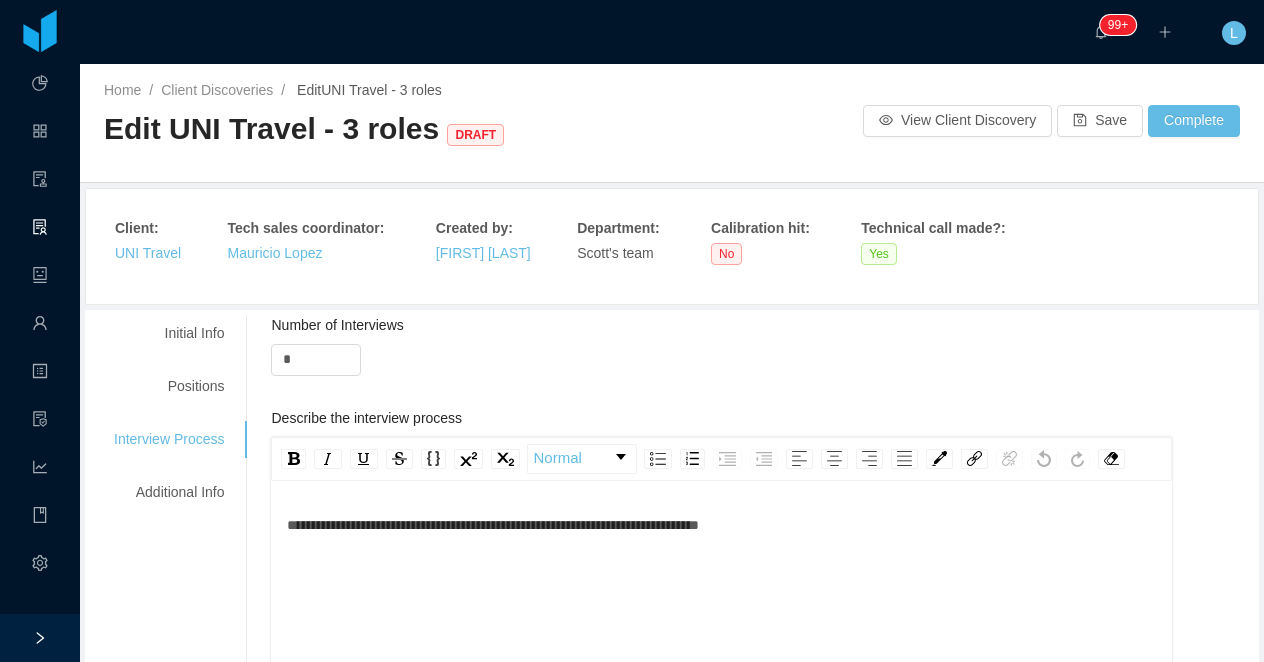 click on "Describe the interview process" at bounding box center [721, 422] 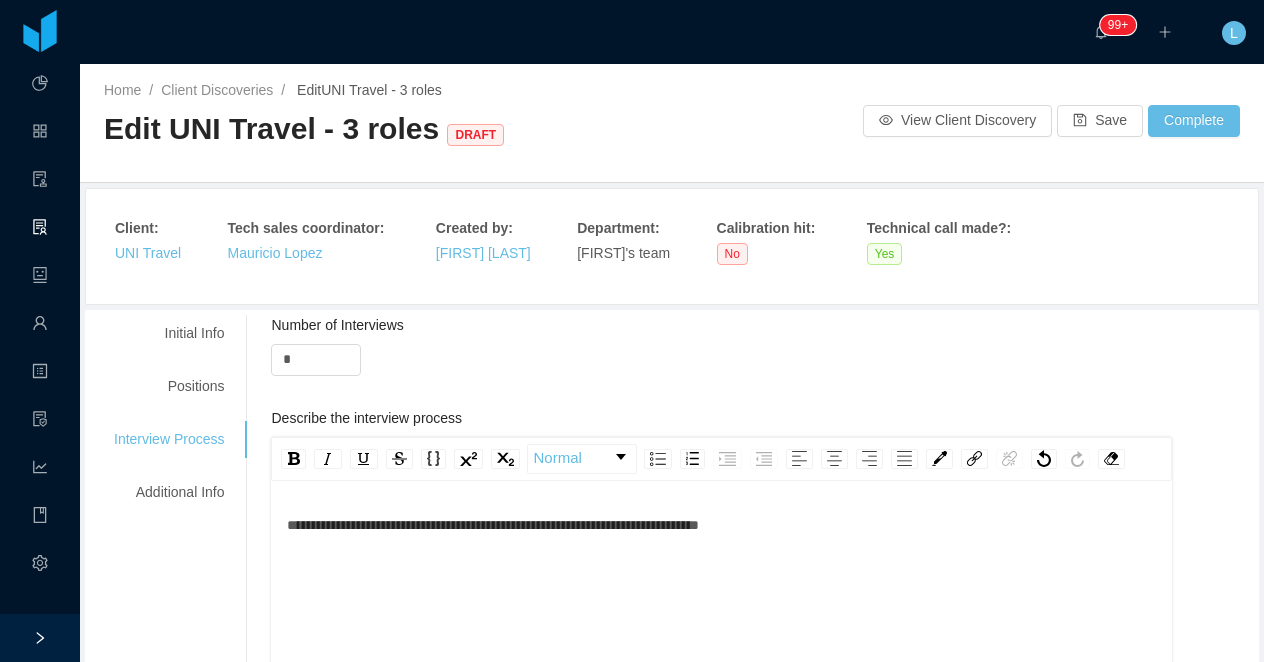 scroll, scrollTop: 0, scrollLeft: 0, axis: both 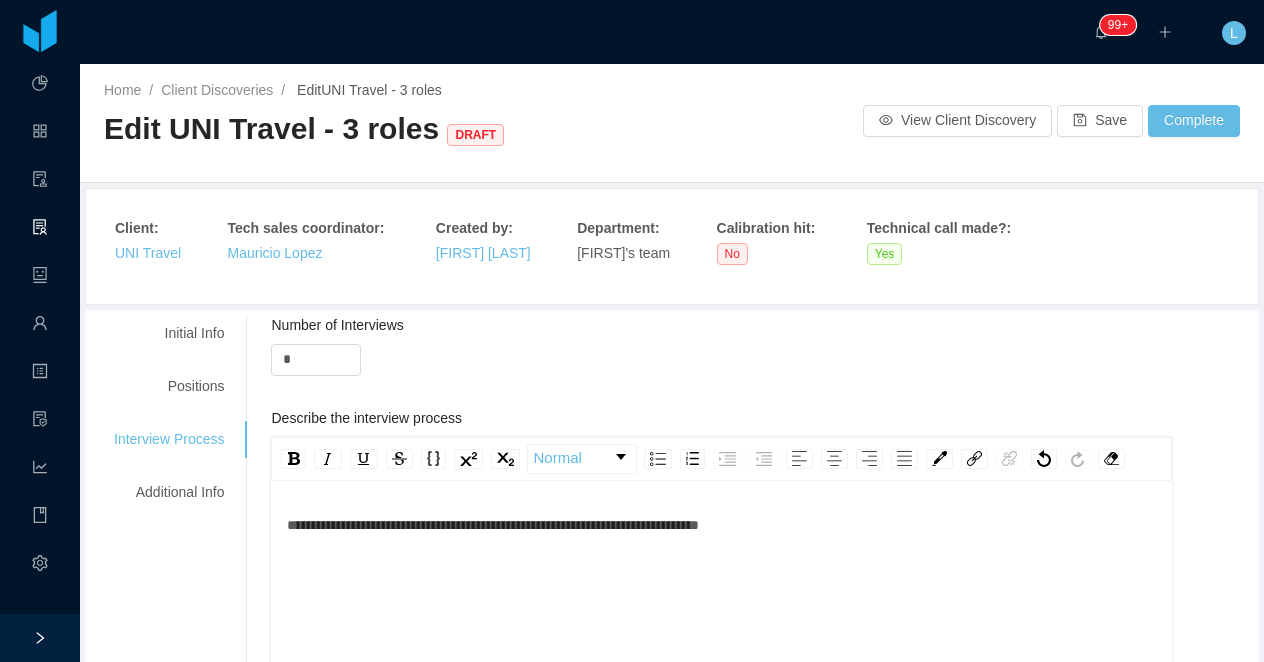 click on "**********" at bounding box center [493, 525] 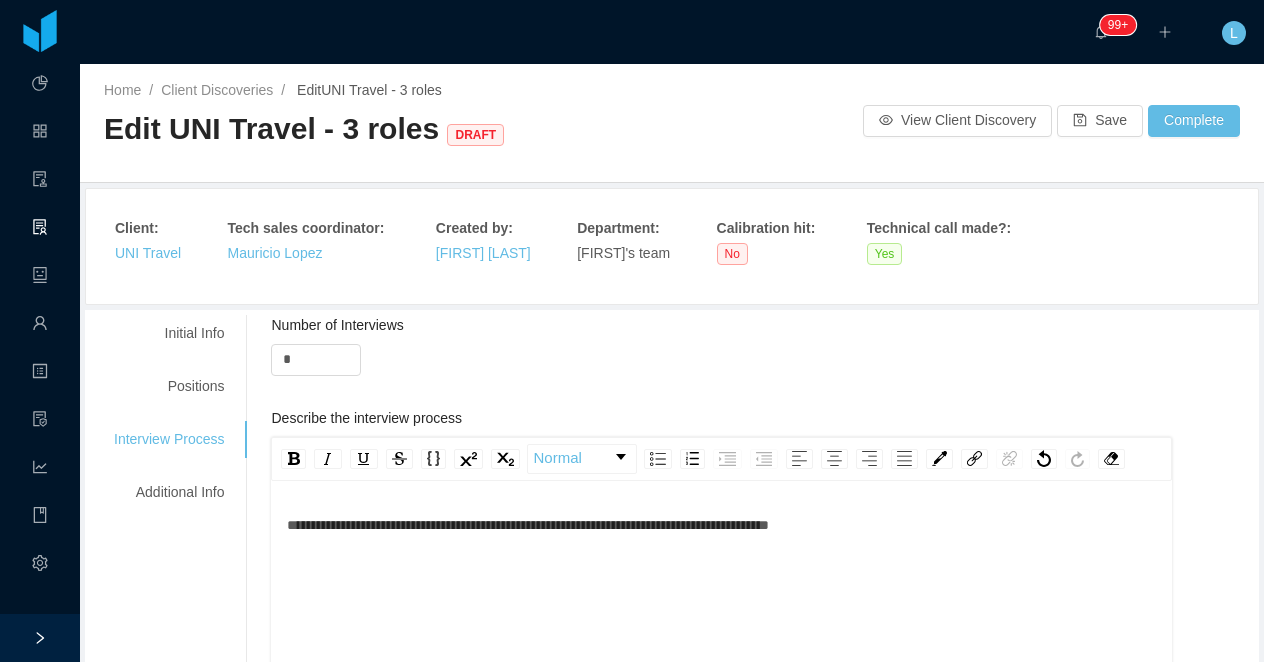 click on "**********" at bounding box center [722, 525] 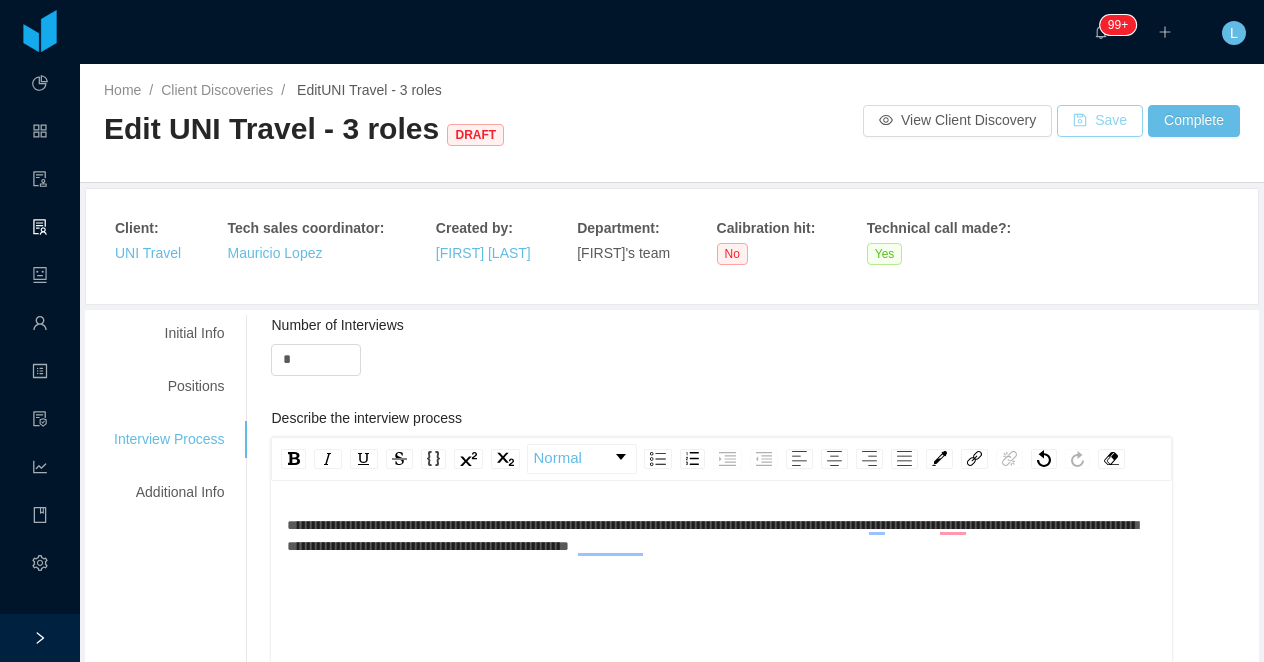 click on "Save" at bounding box center [1100, 121] 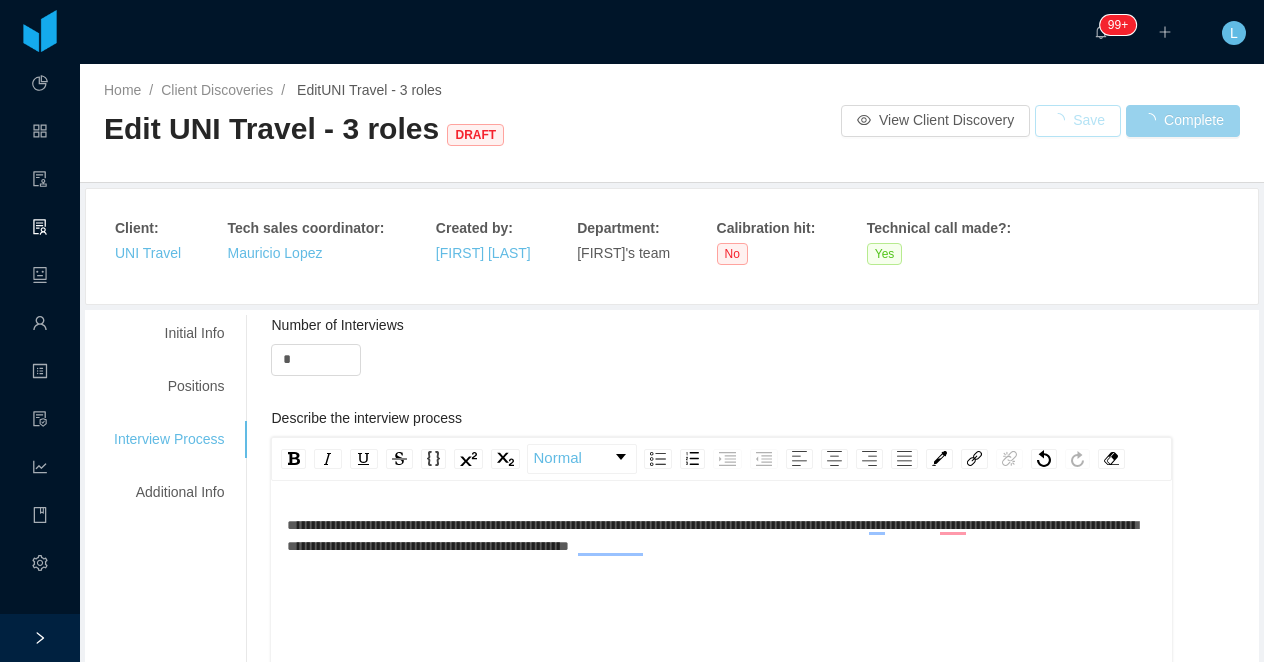 type 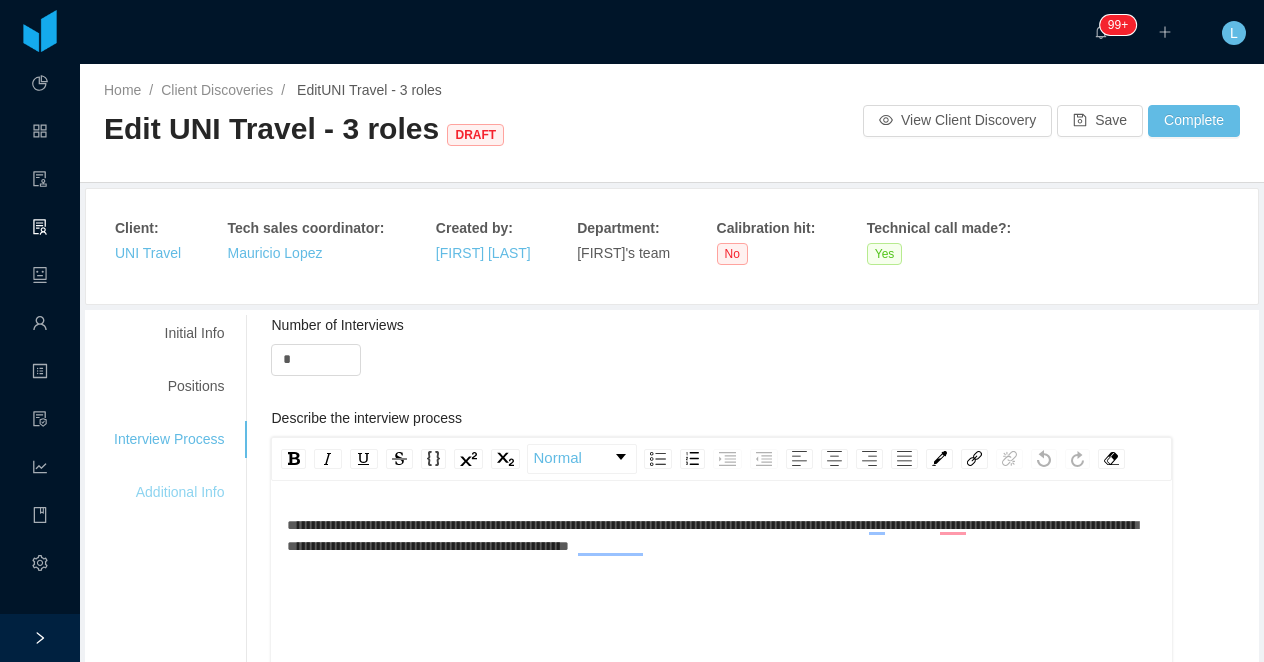 click on "Additional Info" at bounding box center (169, 492) 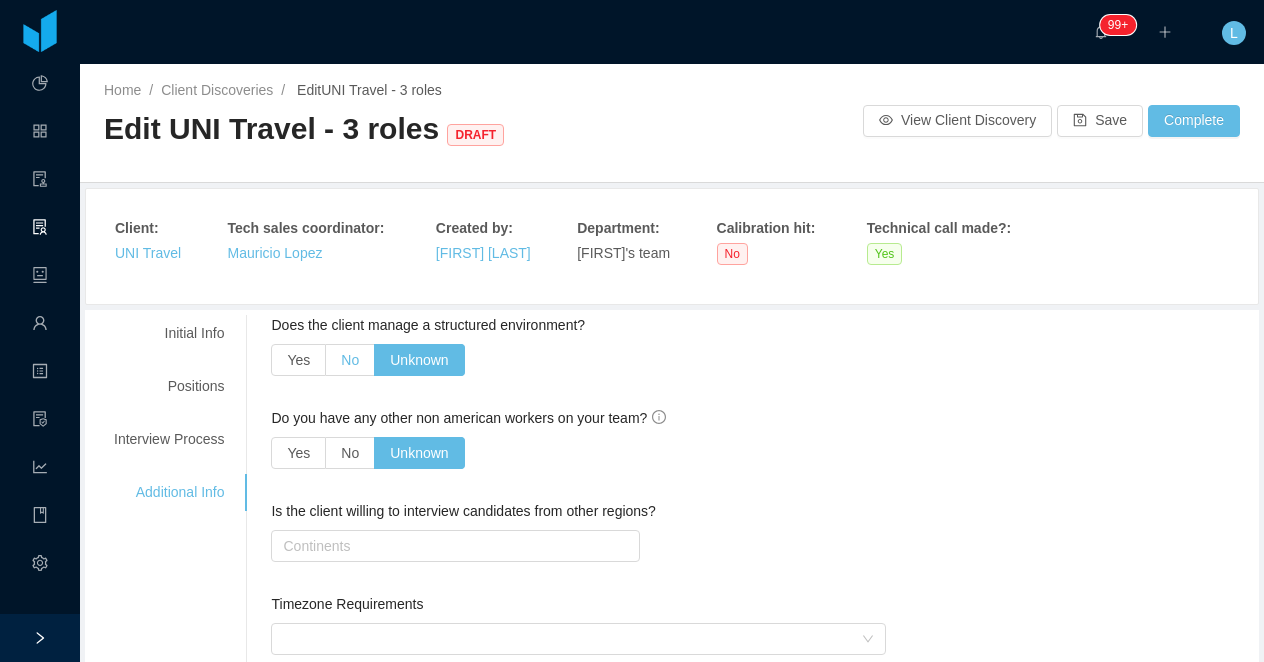 click on "No" at bounding box center [350, 360] 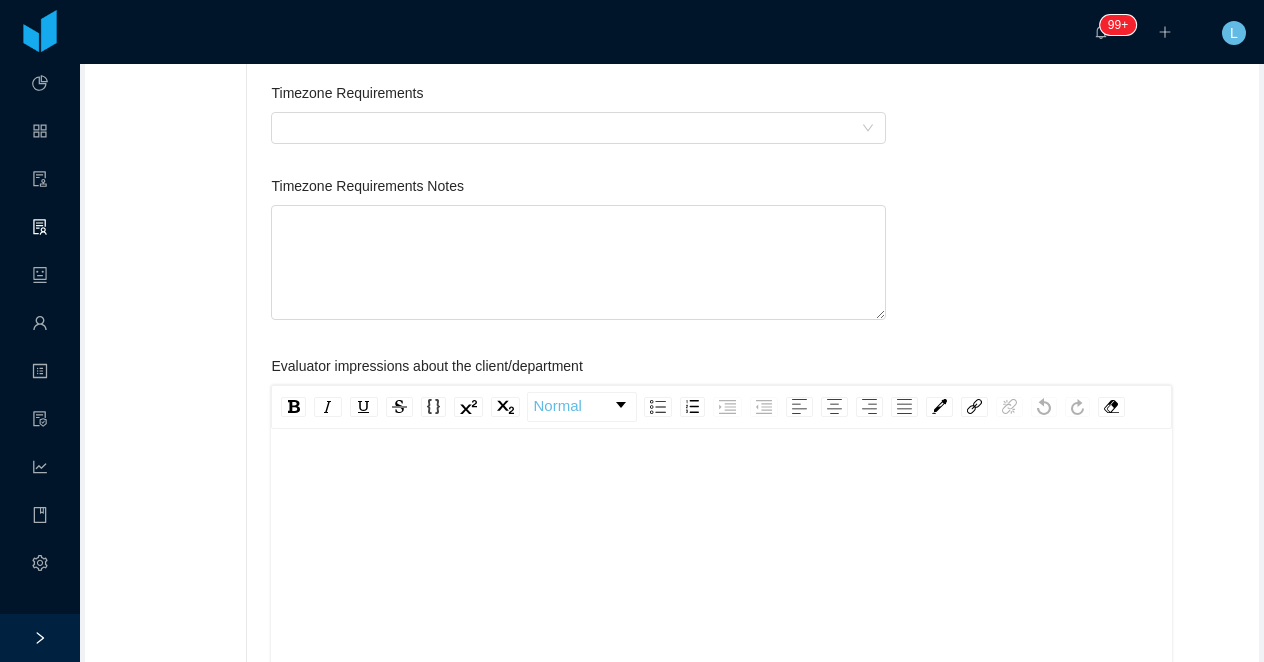 scroll, scrollTop: 417, scrollLeft: 0, axis: vertical 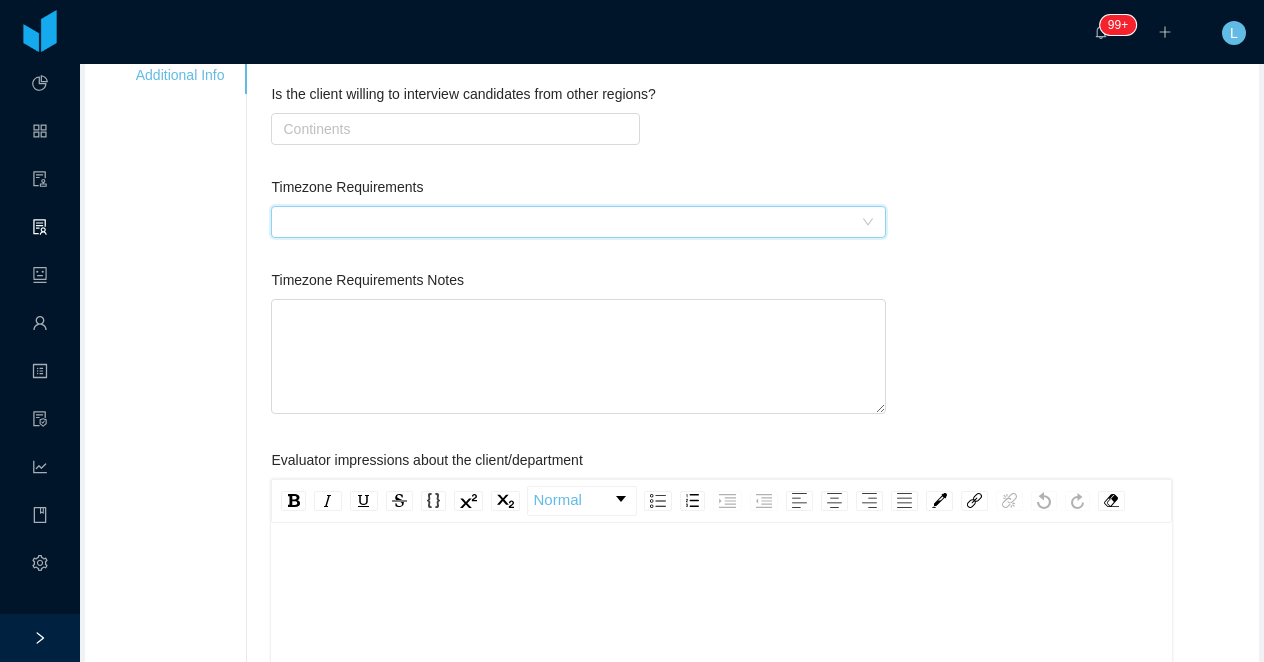 click at bounding box center (571, 222) 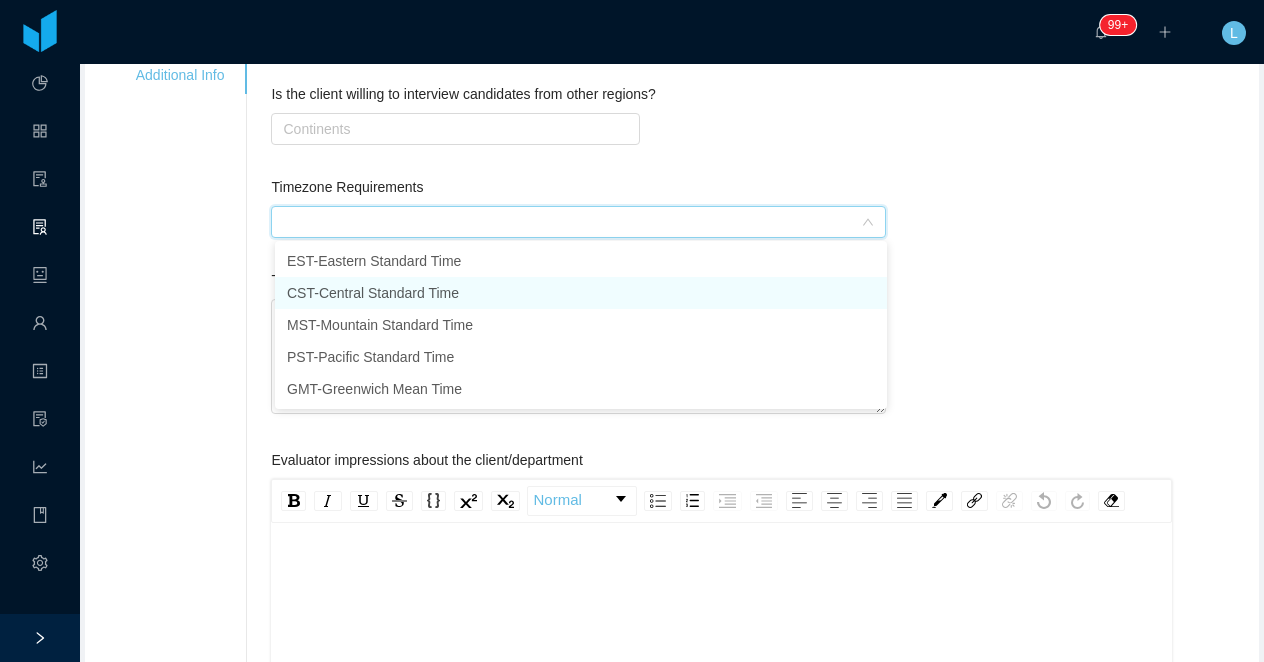 click on "CST  -  Central Standard Time" at bounding box center (581, 293) 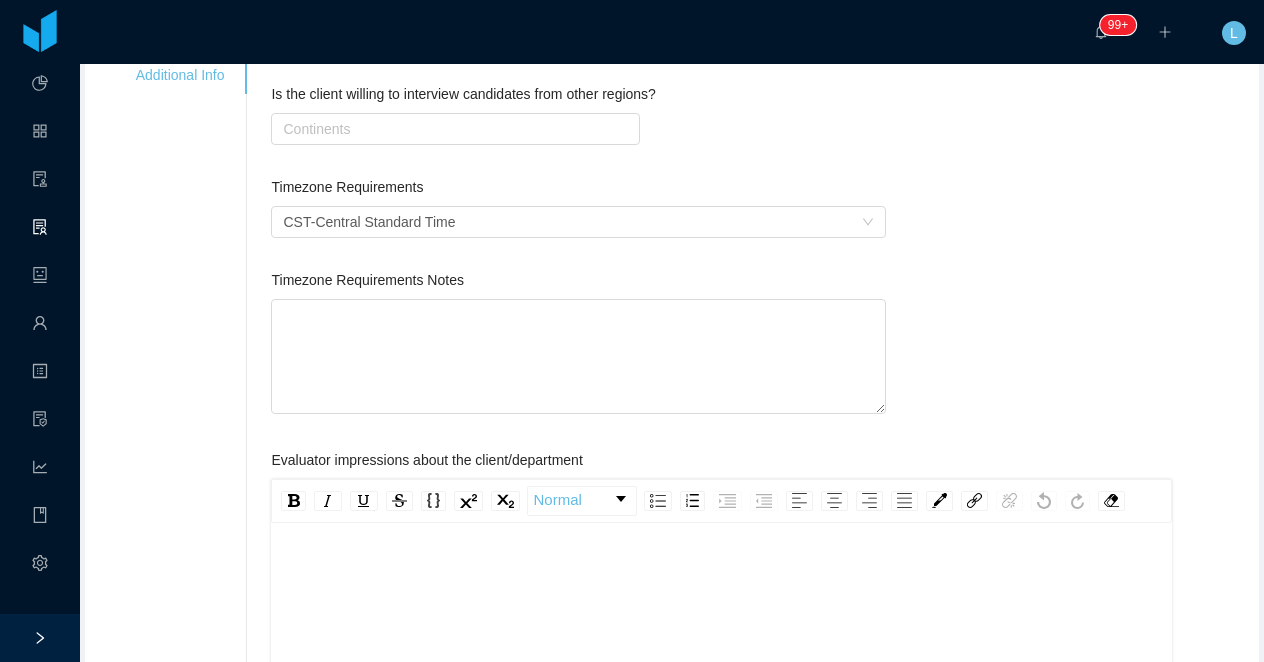 click on "**********" at bounding box center (672, 555) 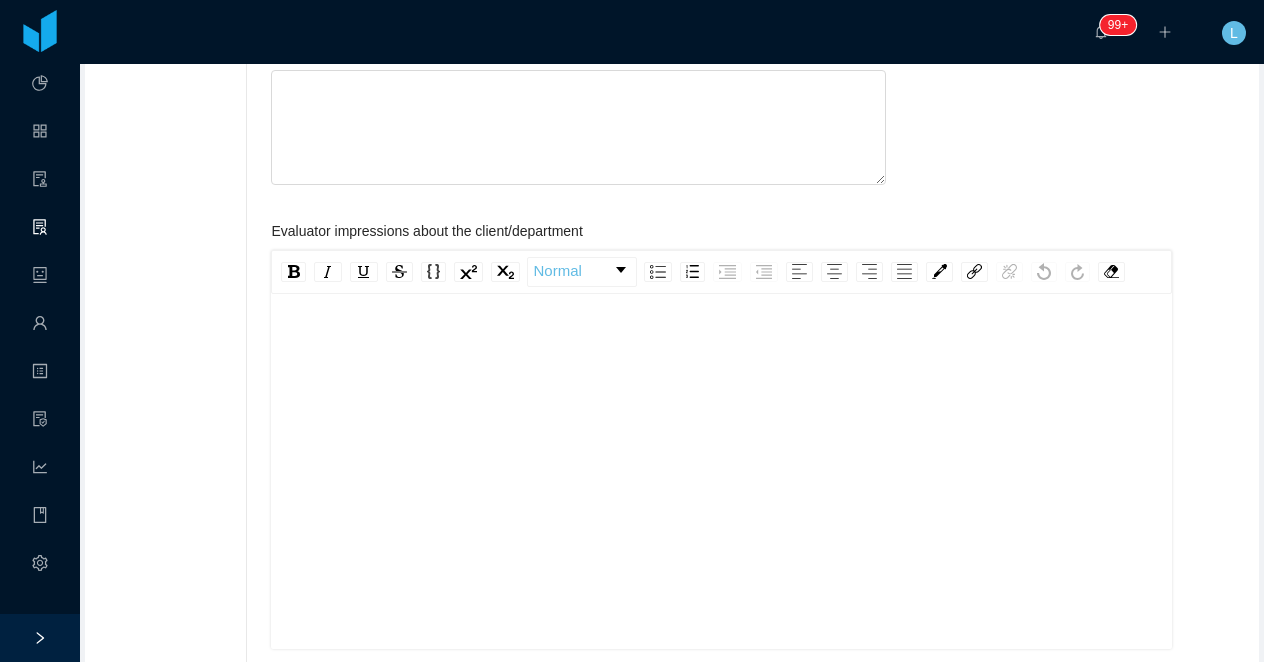 scroll, scrollTop: 0, scrollLeft: 0, axis: both 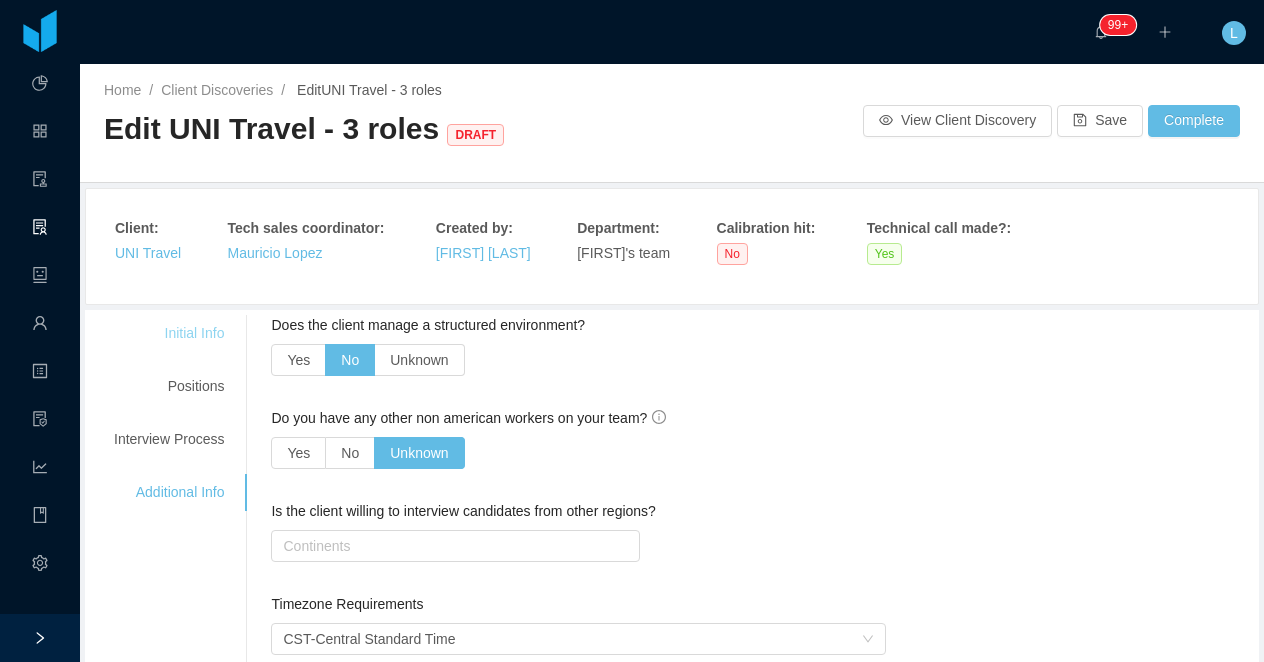 click on "Initial Info" at bounding box center (169, 333) 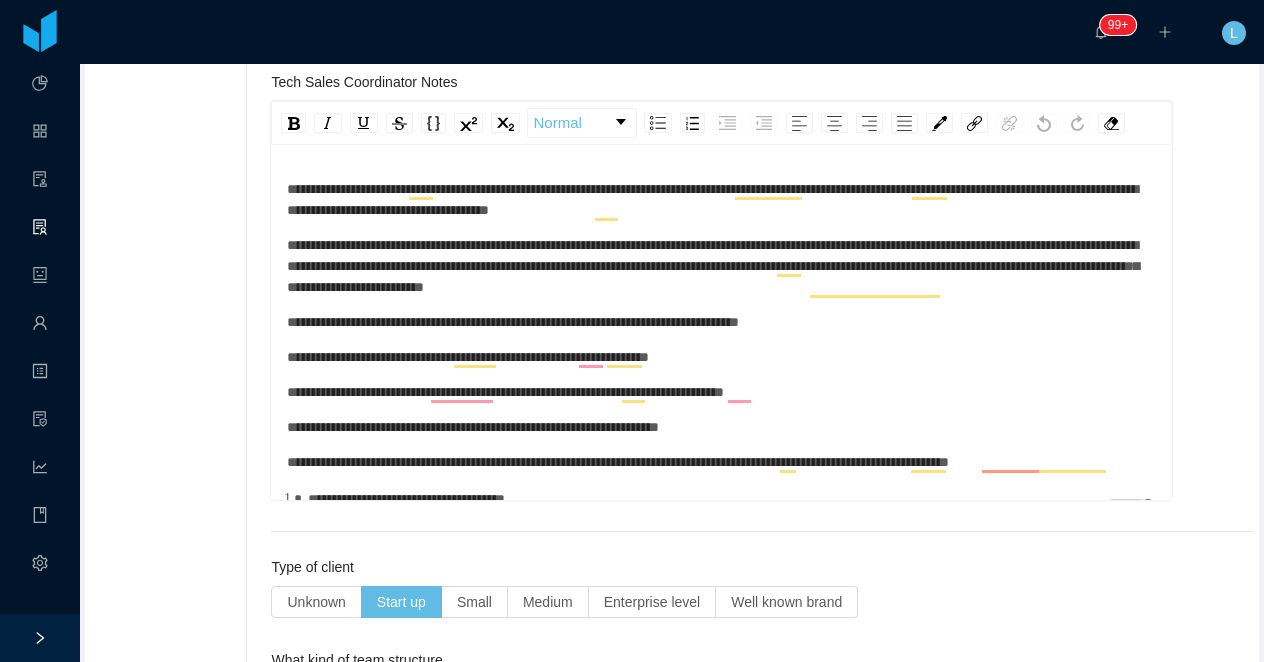 scroll, scrollTop: 1150, scrollLeft: 0, axis: vertical 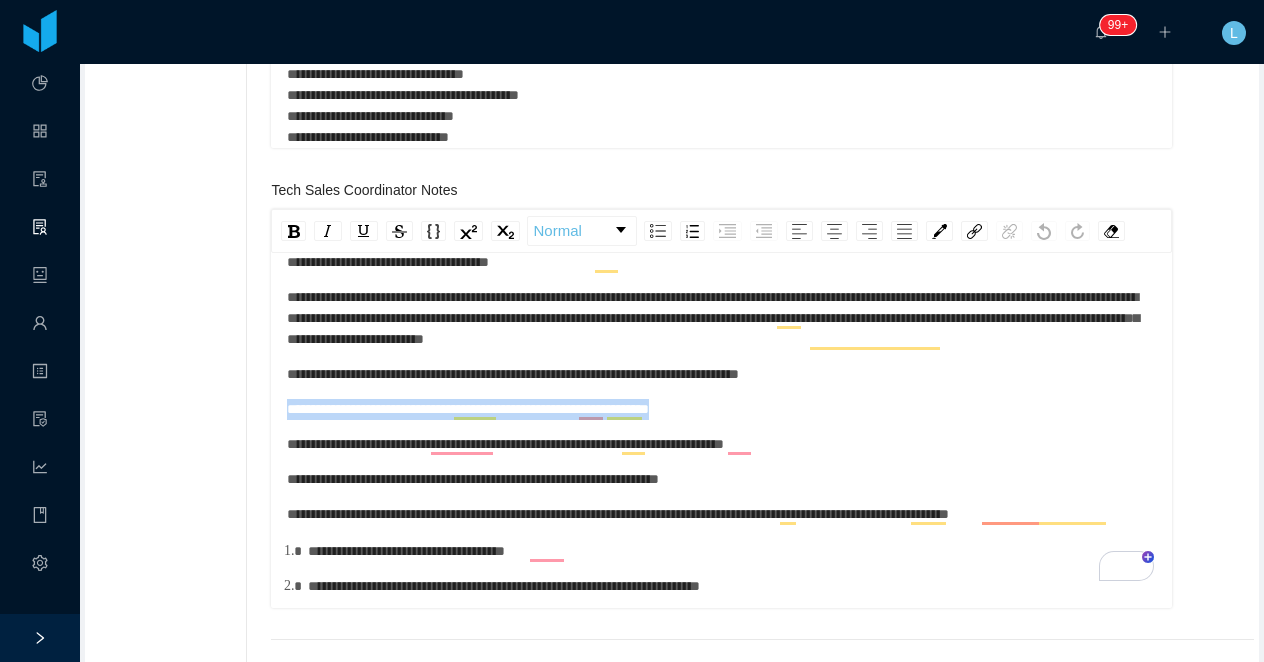 drag, startPoint x: 772, startPoint y: 406, endPoint x: 260, endPoint y: 406, distance: 512 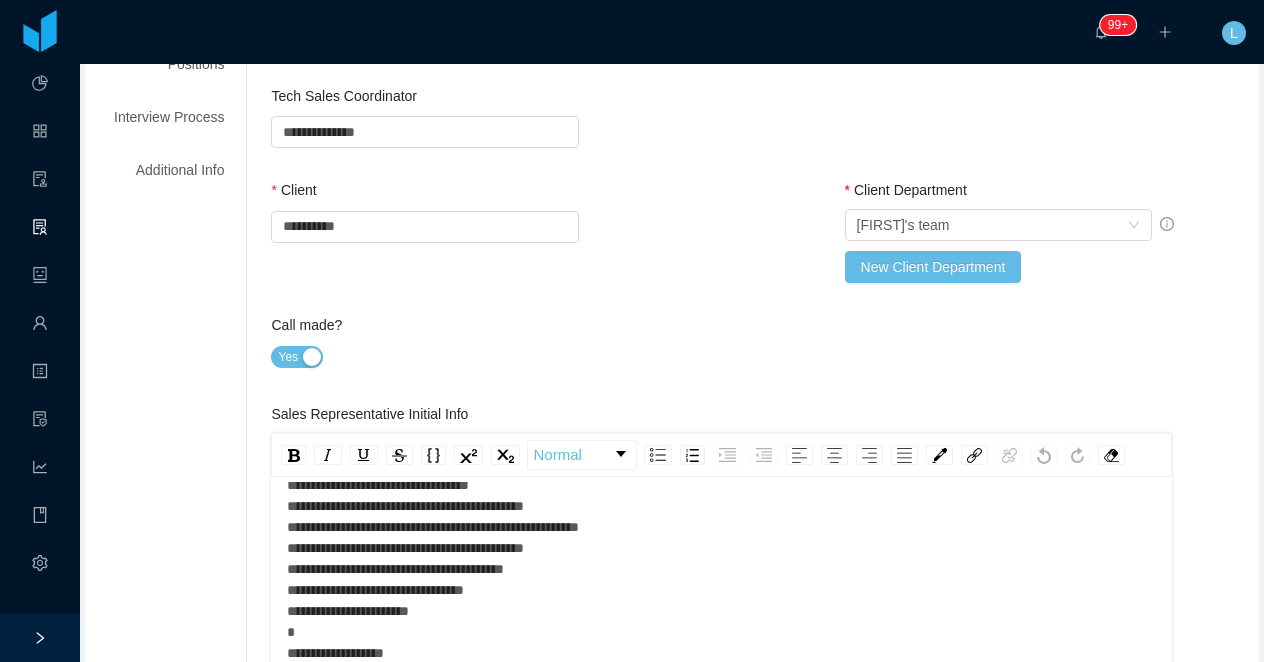scroll, scrollTop: 110, scrollLeft: 0, axis: vertical 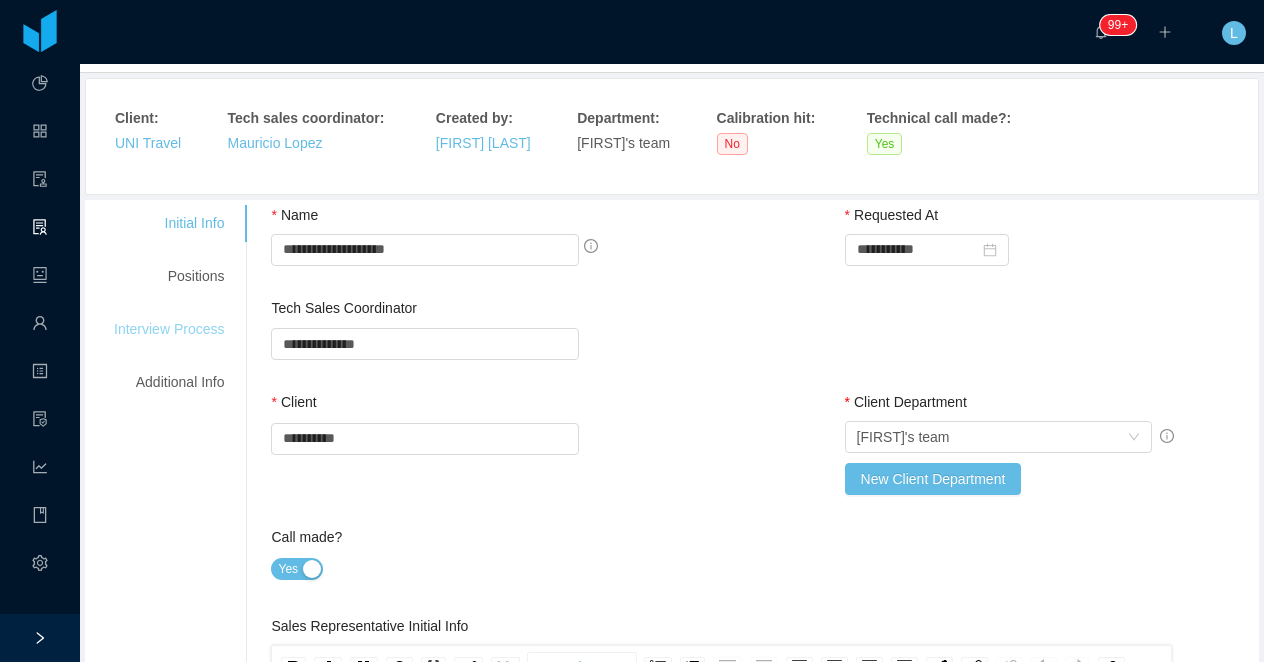 click on "Interview Process" at bounding box center (169, 329) 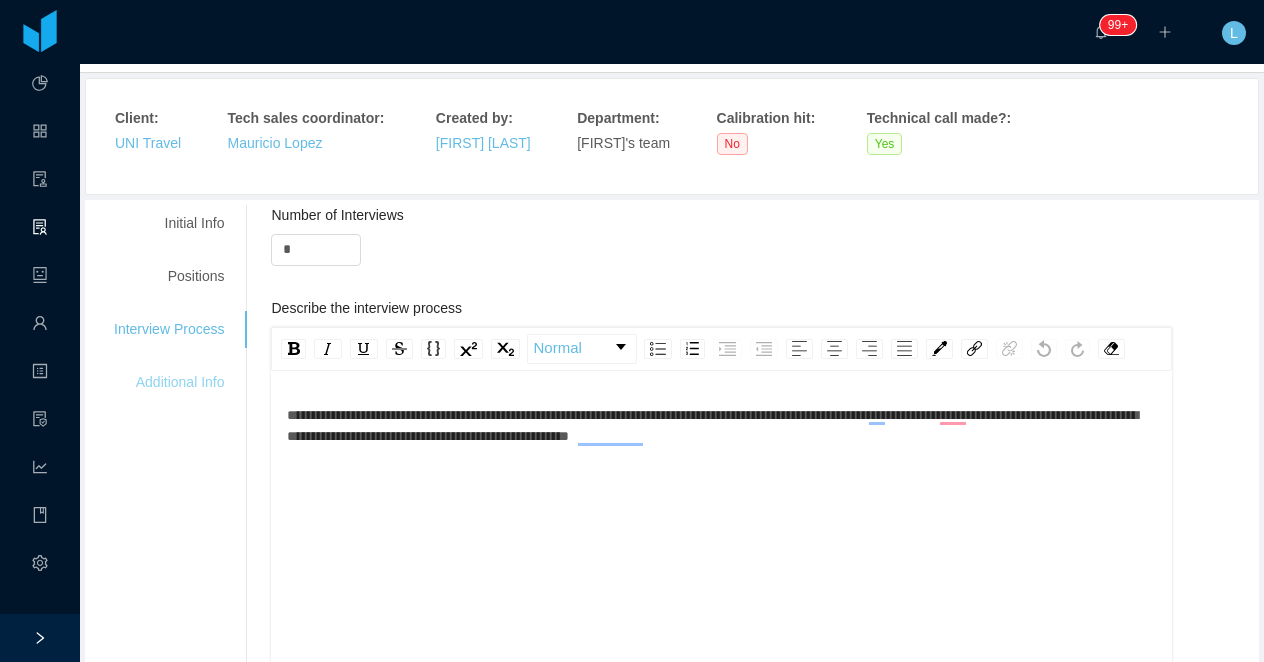 click on "Additional Info" at bounding box center (169, 382) 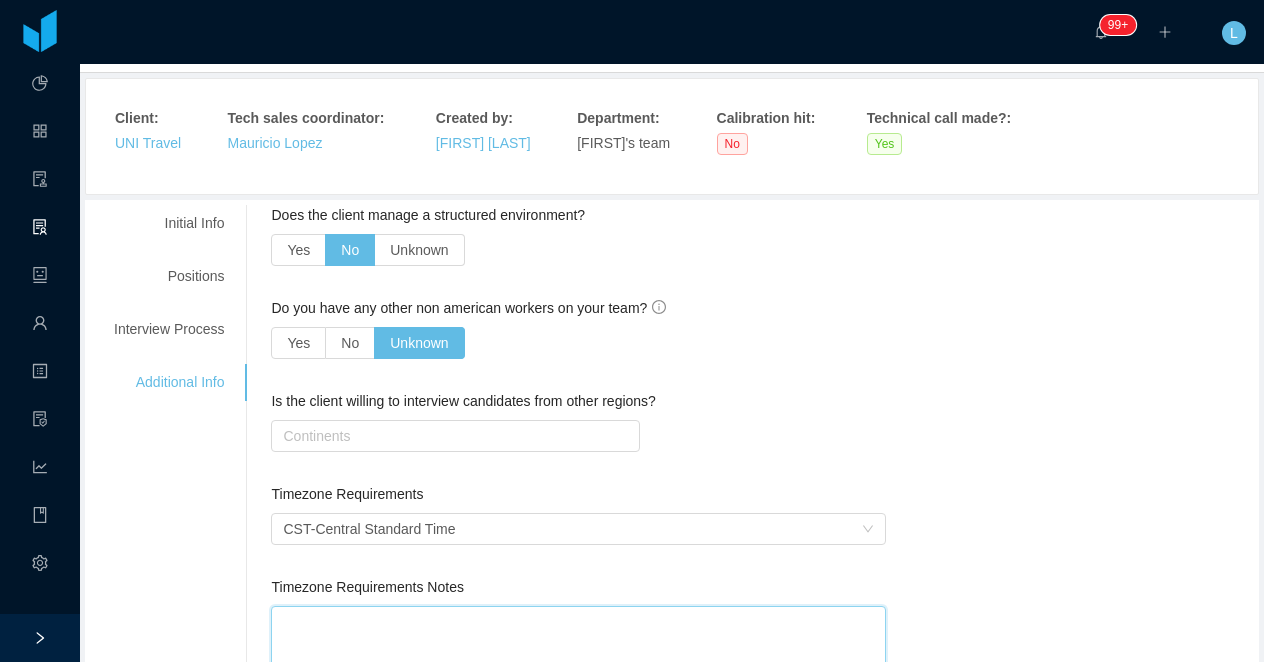 click on "Timezone Requirements Notes" at bounding box center [578, 663] 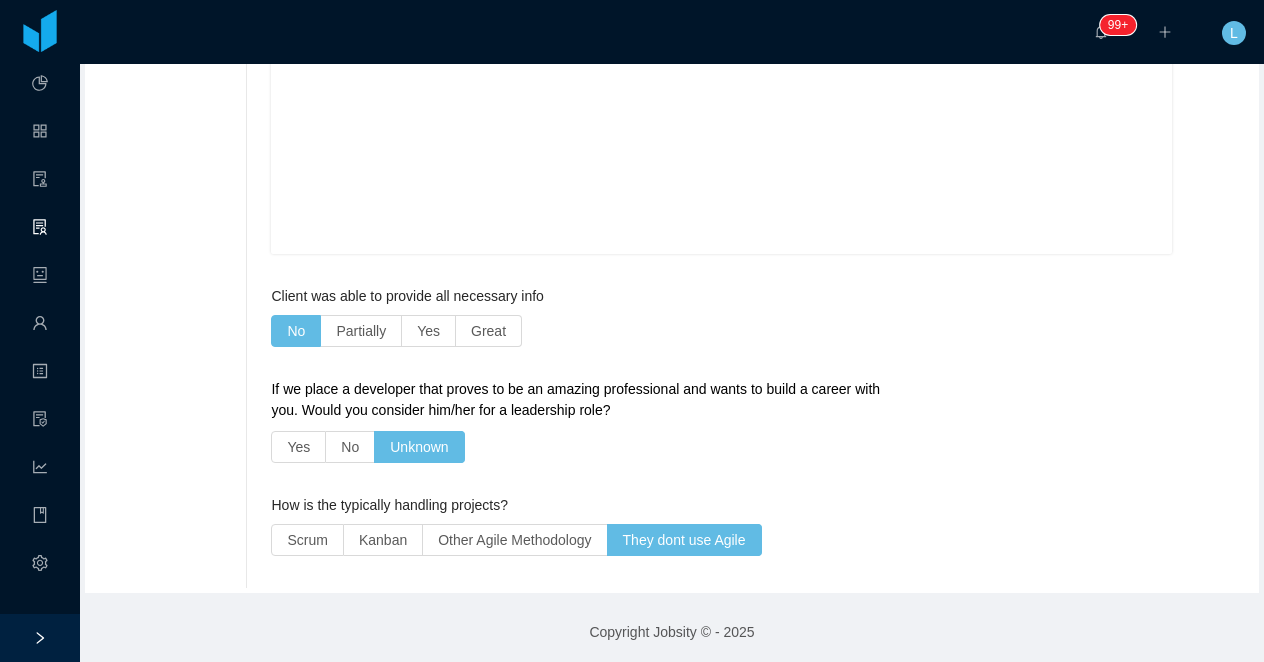 scroll, scrollTop: 1045, scrollLeft: 0, axis: vertical 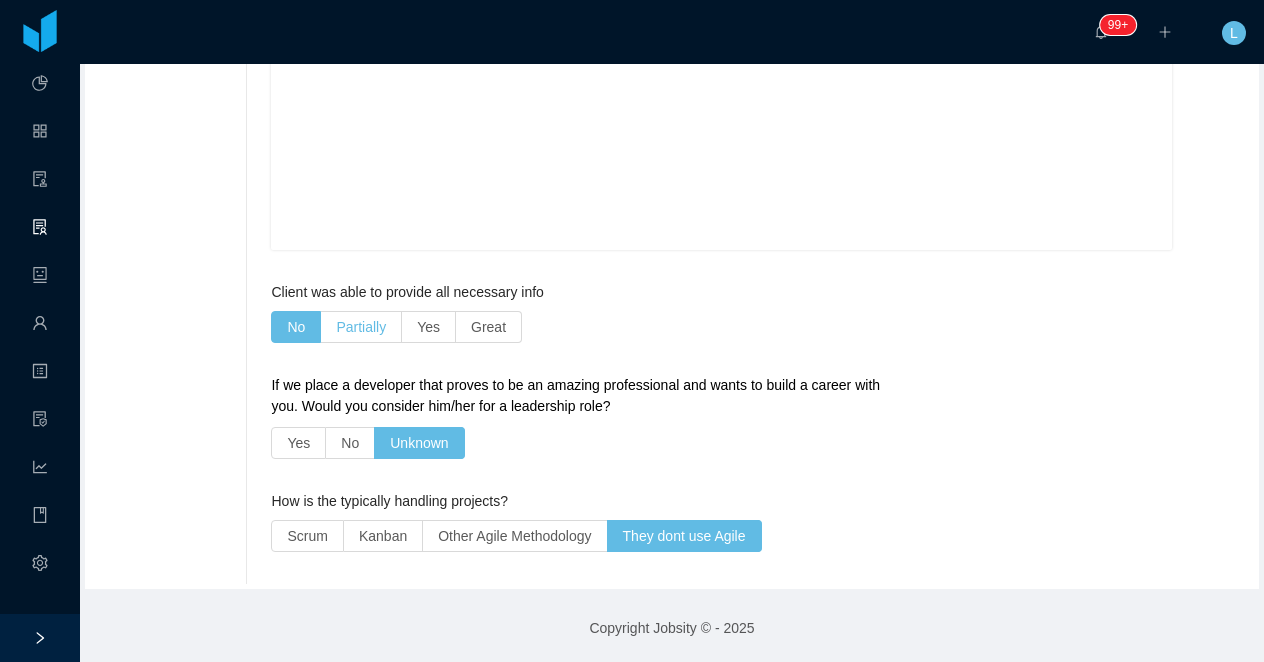 type on "**********" 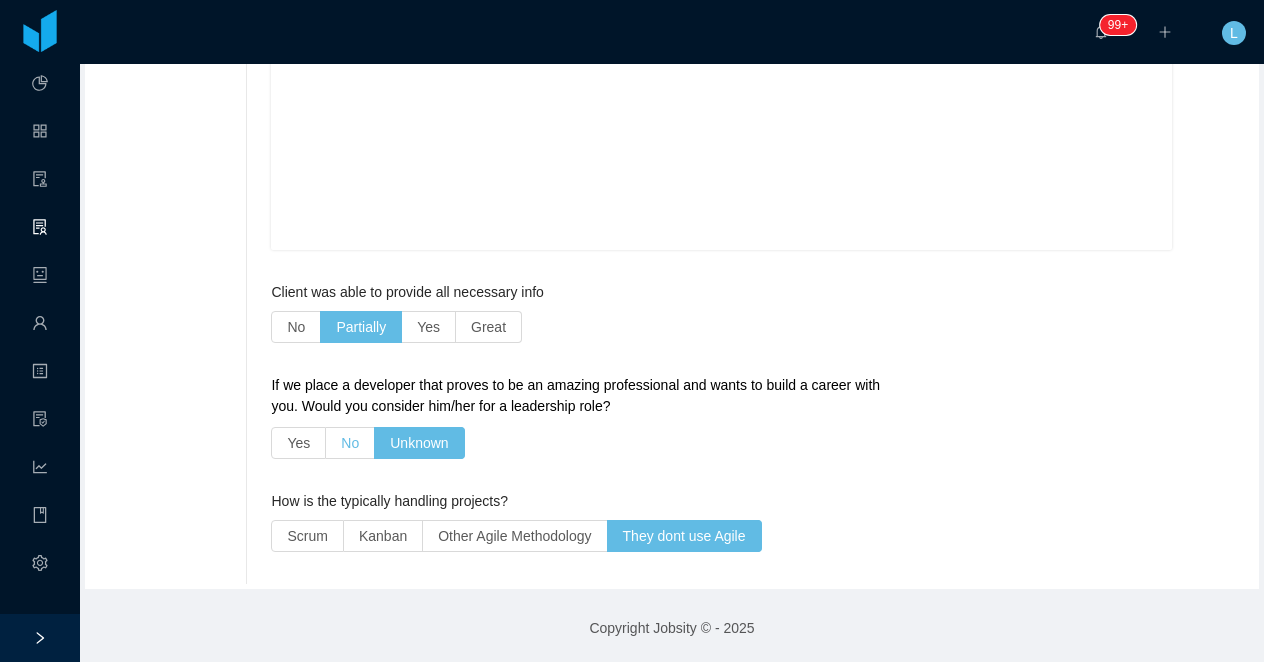 click on "No" at bounding box center (350, 443) 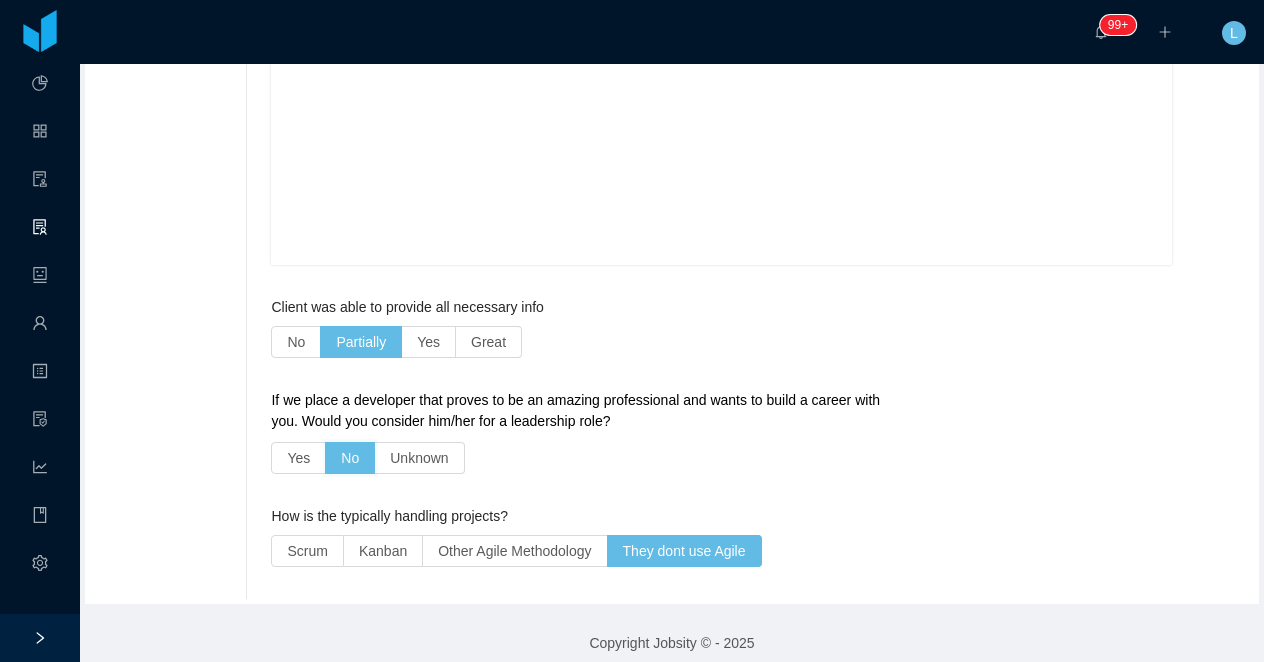 scroll, scrollTop: 1029, scrollLeft: 0, axis: vertical 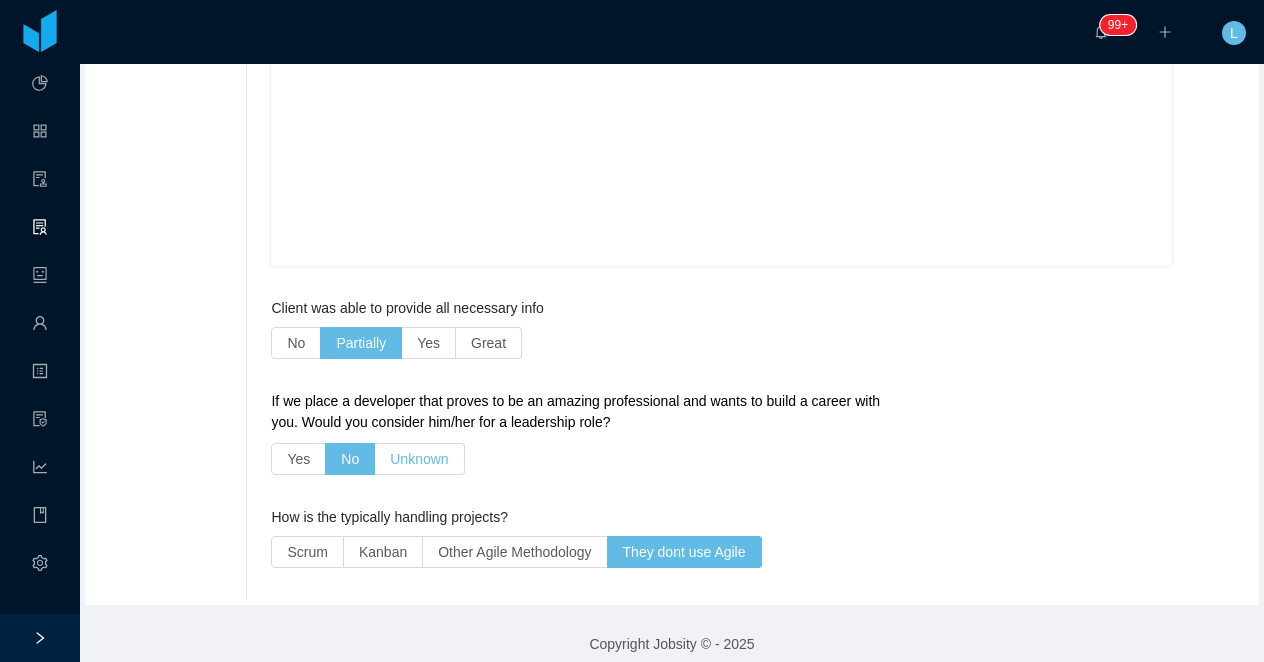 click on "Unknown" at bounding box center (419, 459) 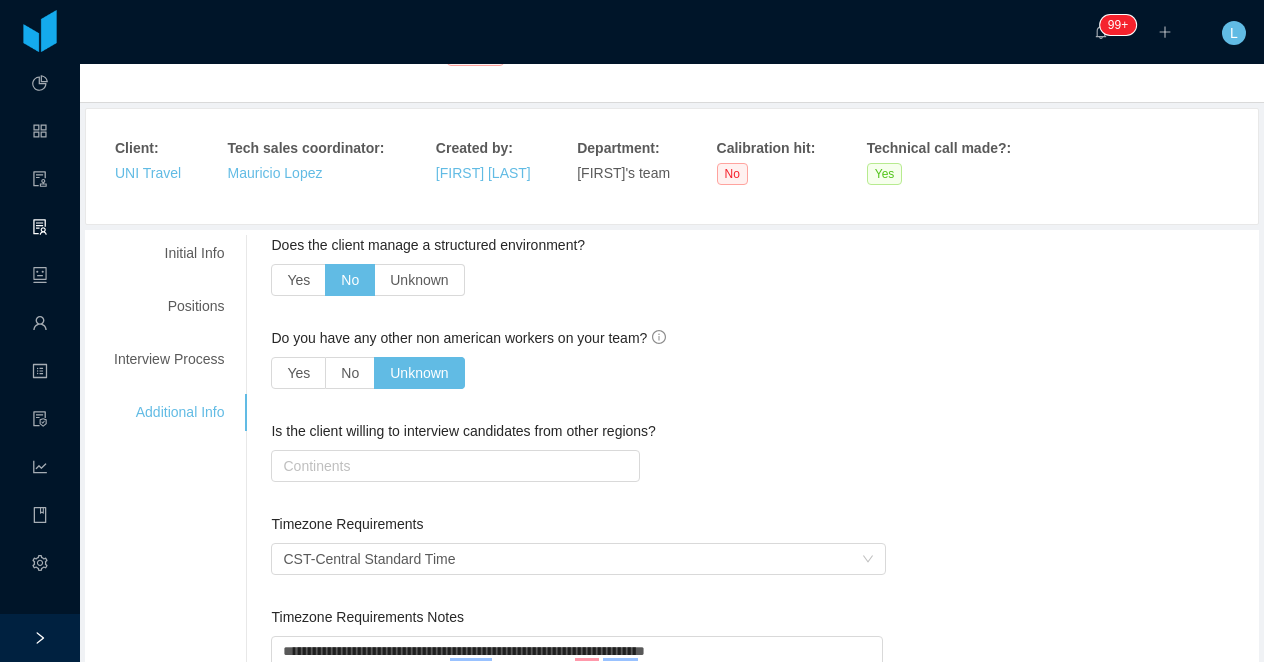 scroll, scrollTop: 60, scrollLeft: 0, axis: vertical 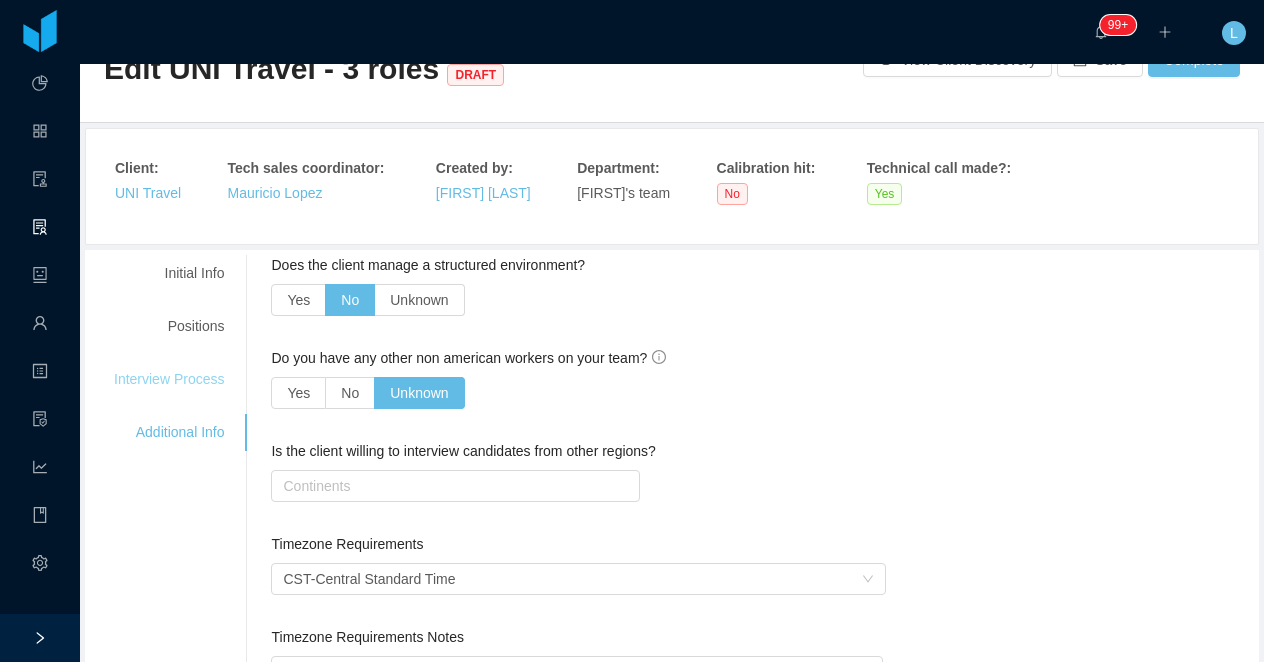 click on "Interview Process" at bounding box center [169, 379] 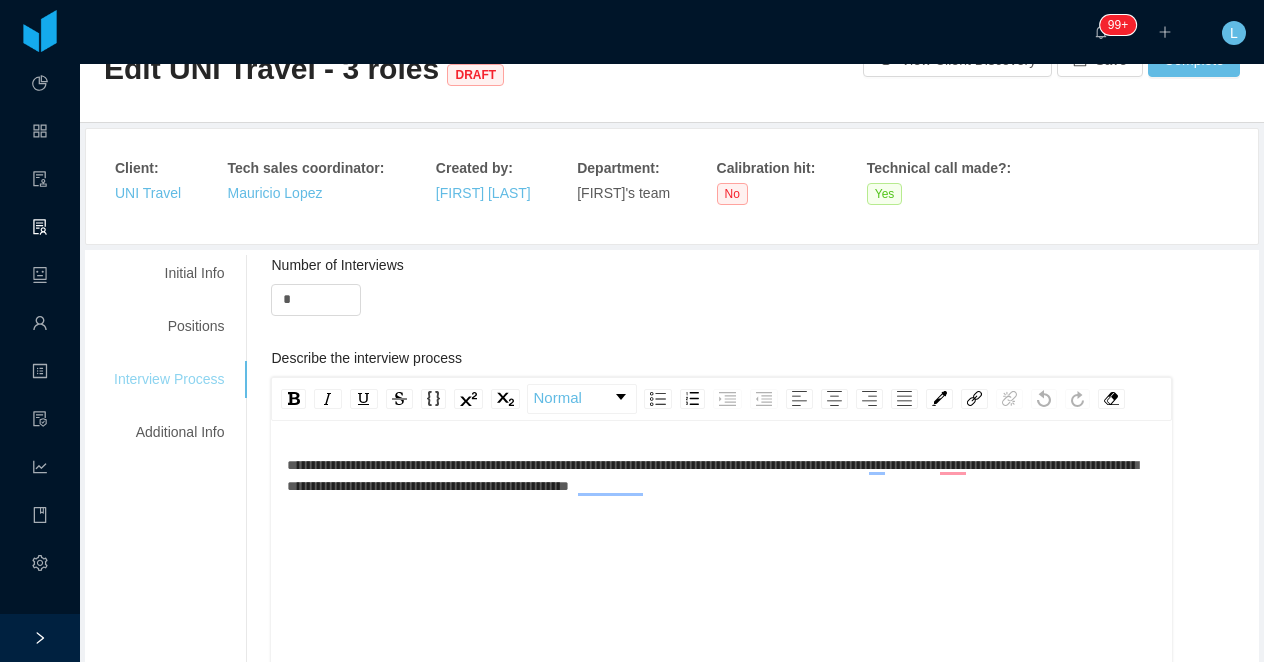 type 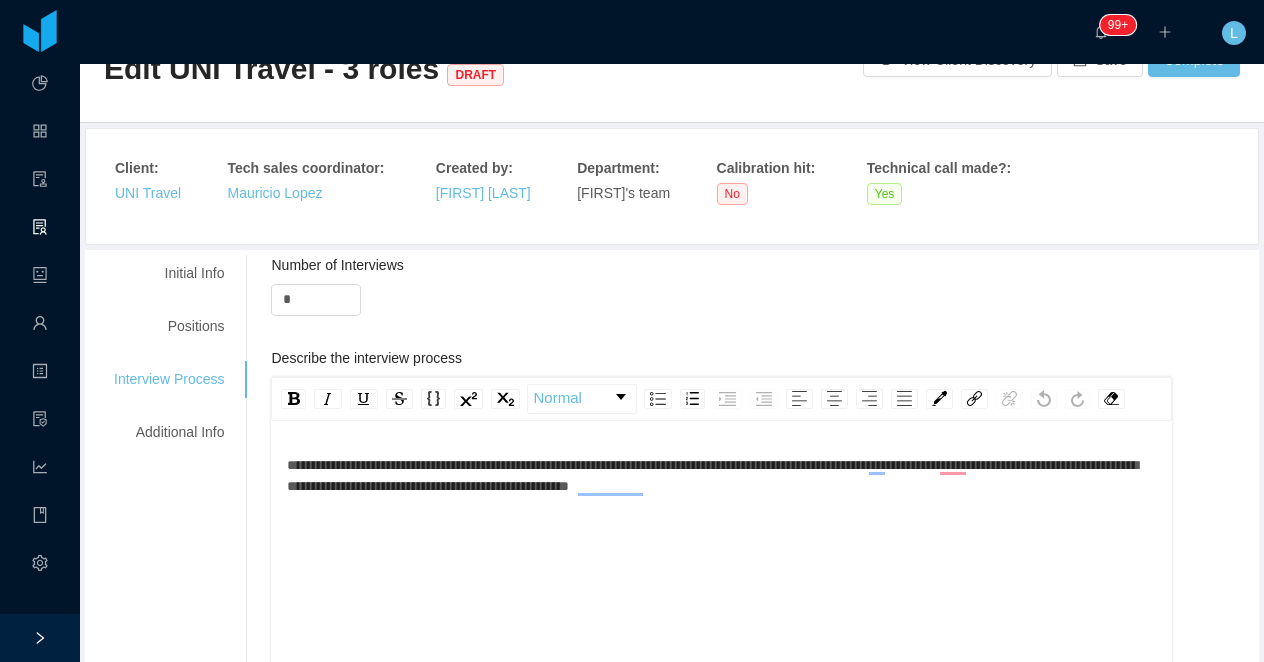 scroll, scrollTop: 44, scrollLeft: 0, axis: vertical 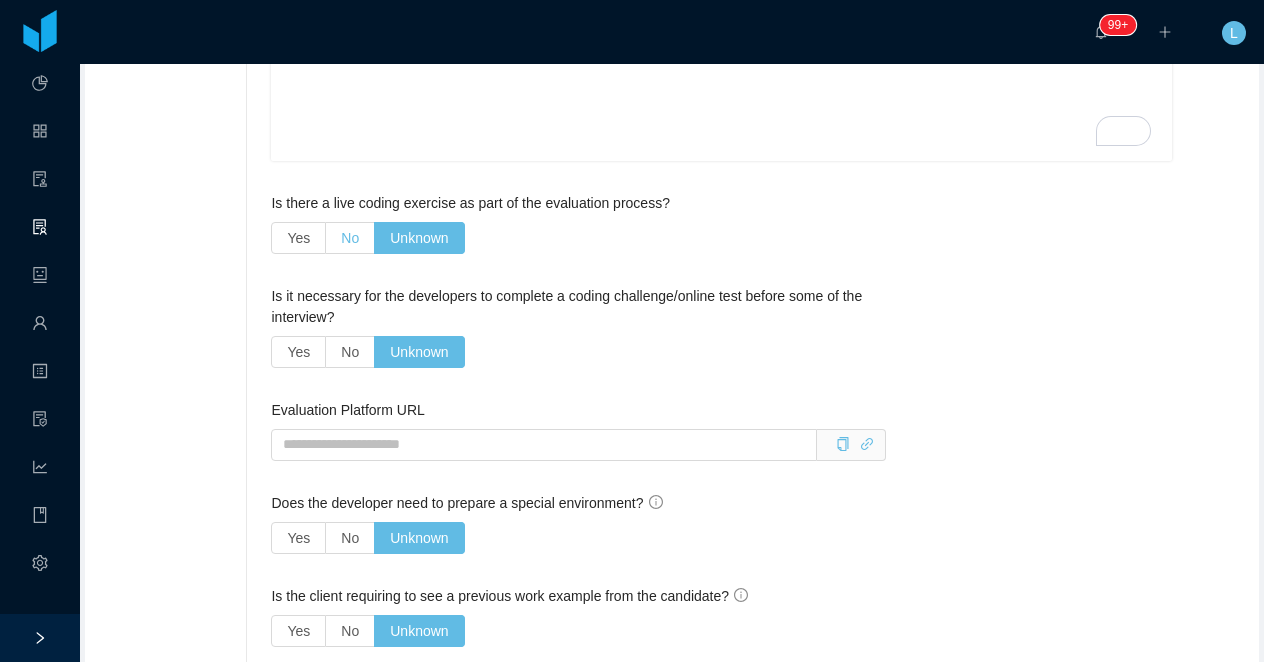 click on "No" at bounding box center (350, 238) 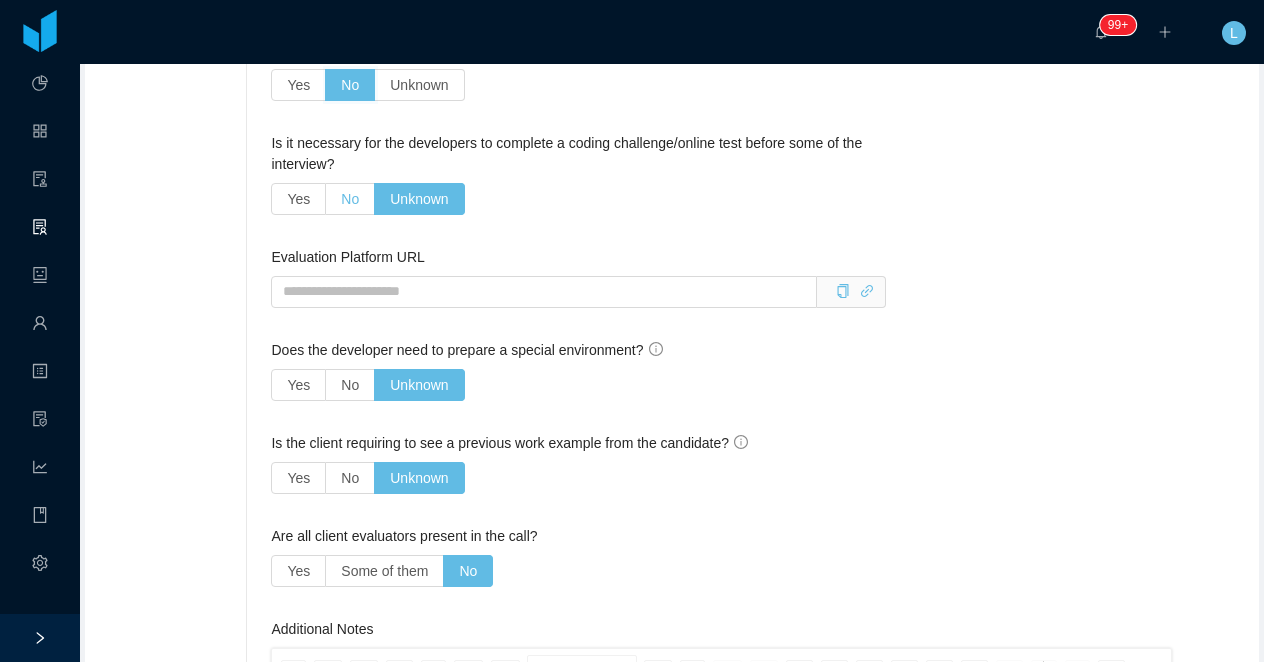 scroll, scrollTop: 848, scrollLeft: 0, axis: vertical 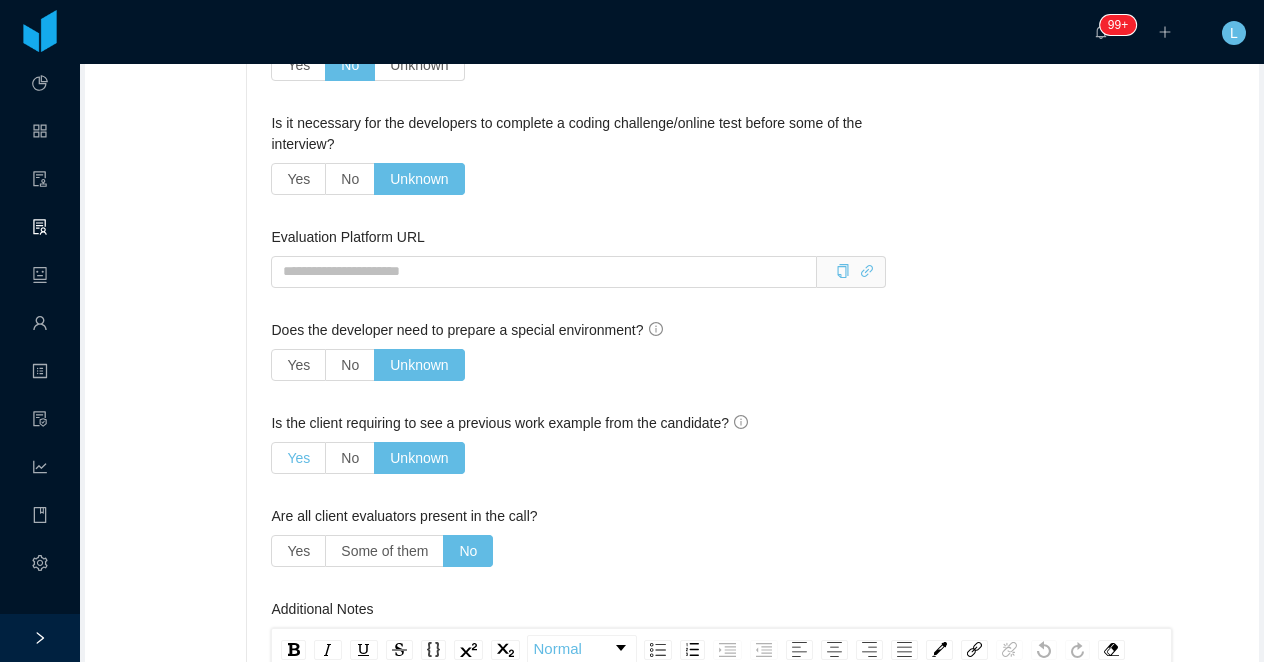 click on "Yes" at bounding box center (298, 458) 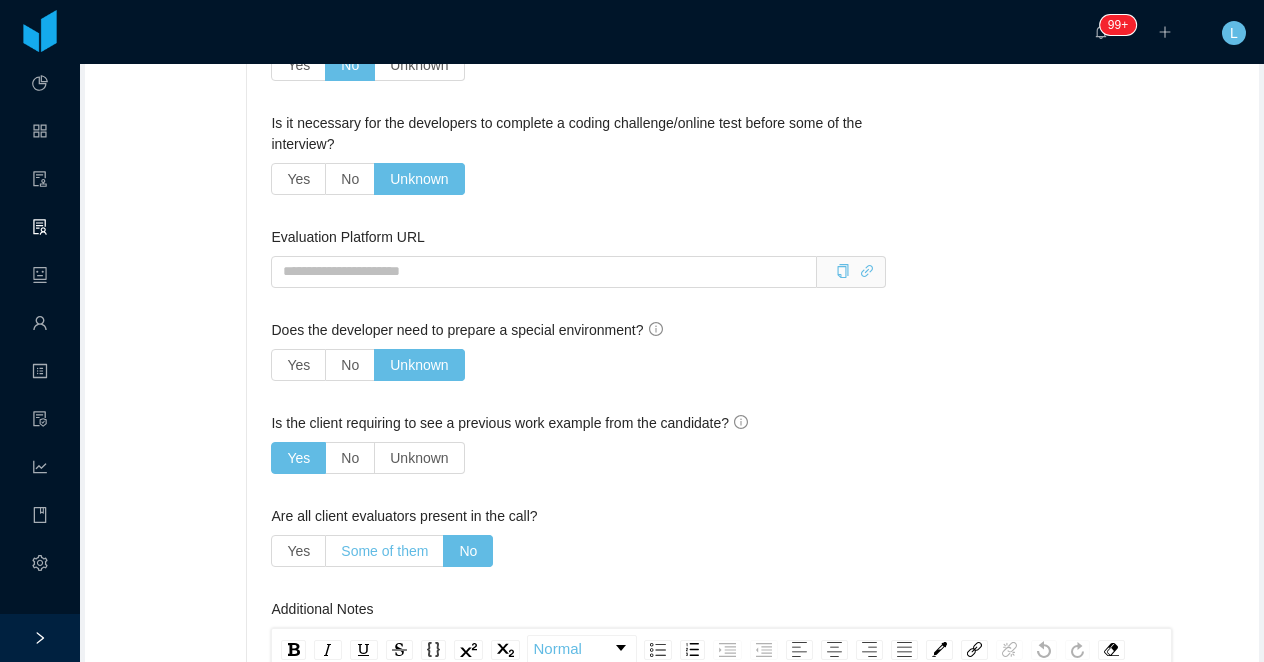 click on "Some of them" at bounding box center (385, 551) 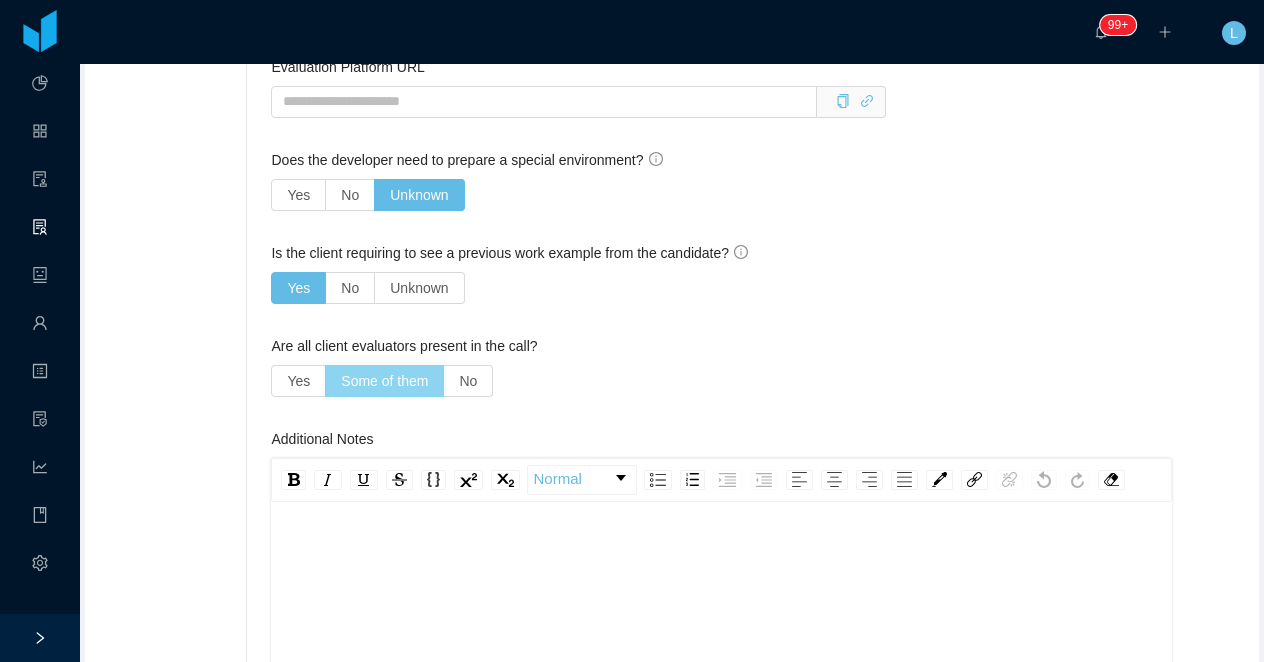 scroll, scrollTop: 1065, scrollLeft: 0, axis: vertical 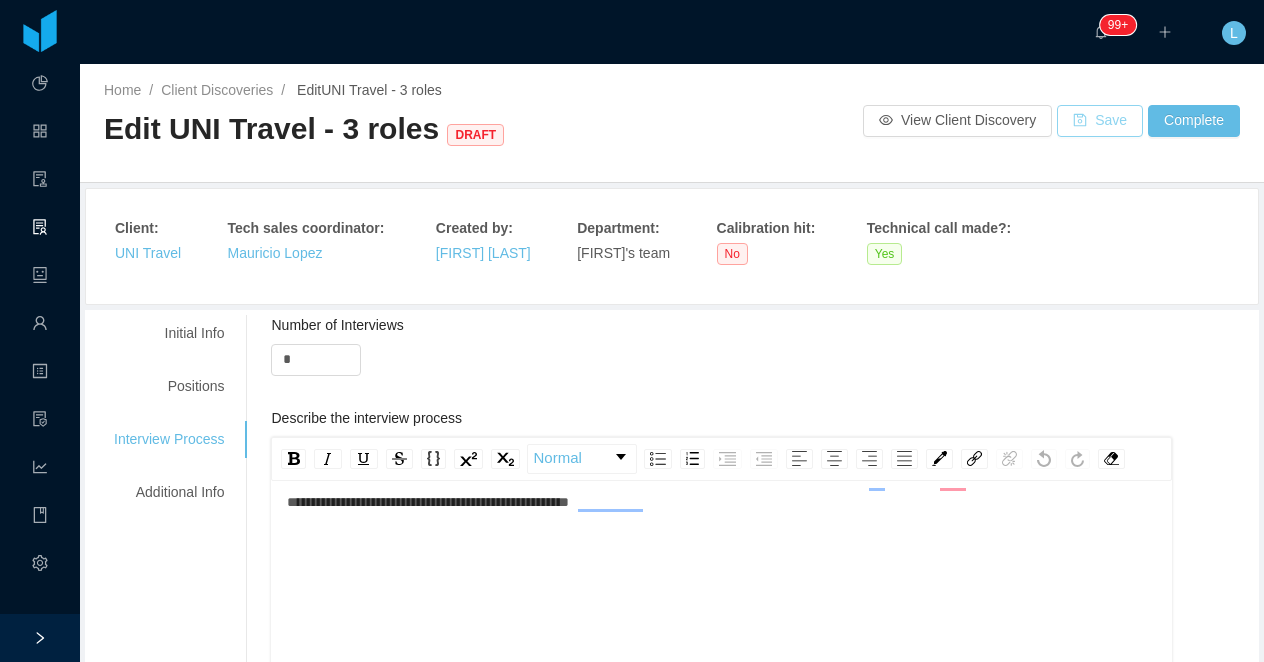 click on "Save" at bounding box center [1100, 121] 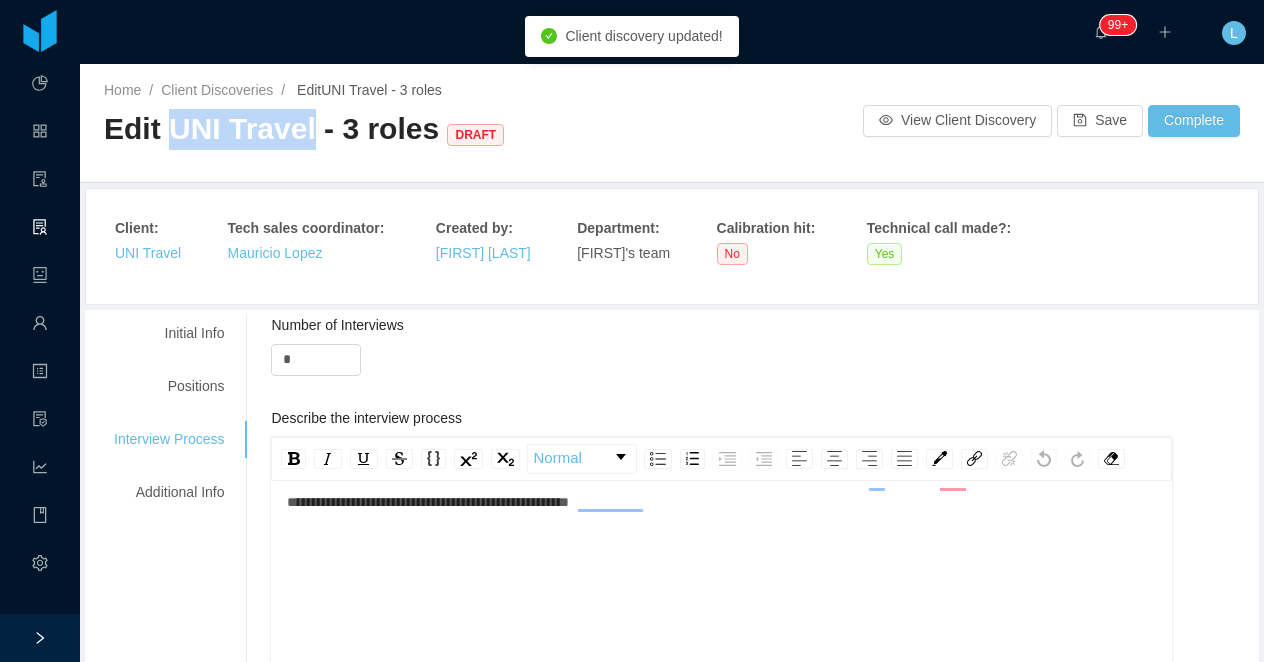 drag, startPoint x: 304, startPoint y: 128, endPoint x: 168, endPoint y: 129, distance: 136.00368 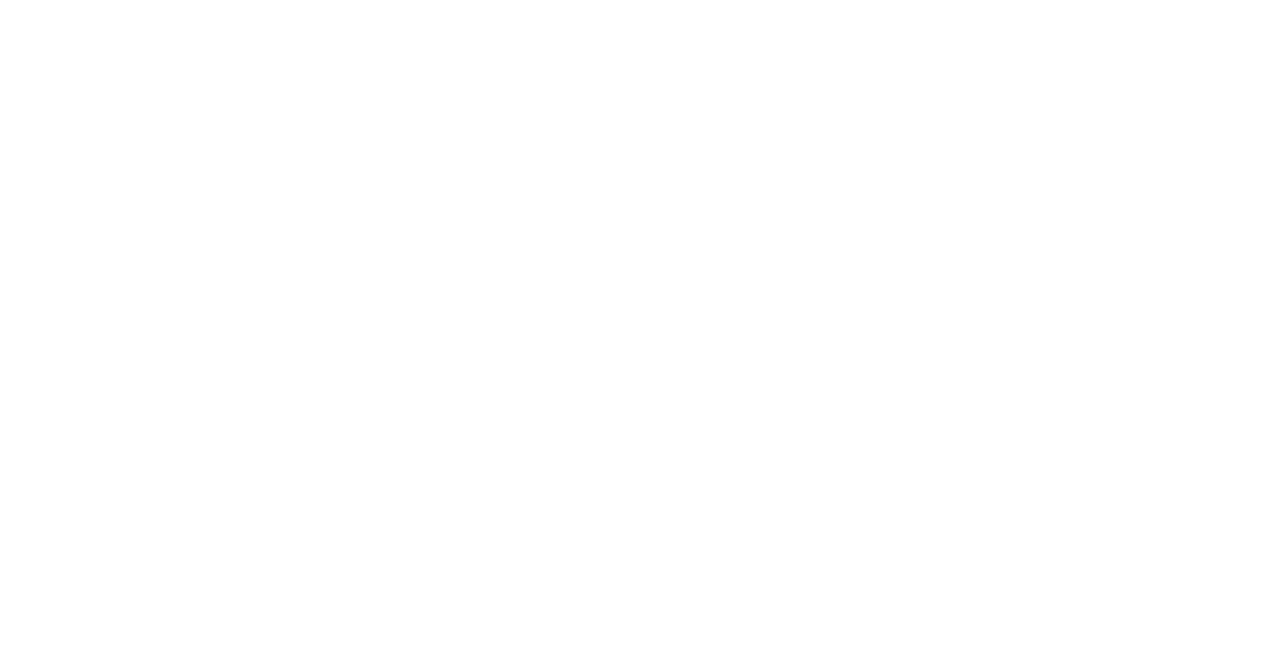scroll, scrollTop: 0, scrollLeft: 0, axis: both 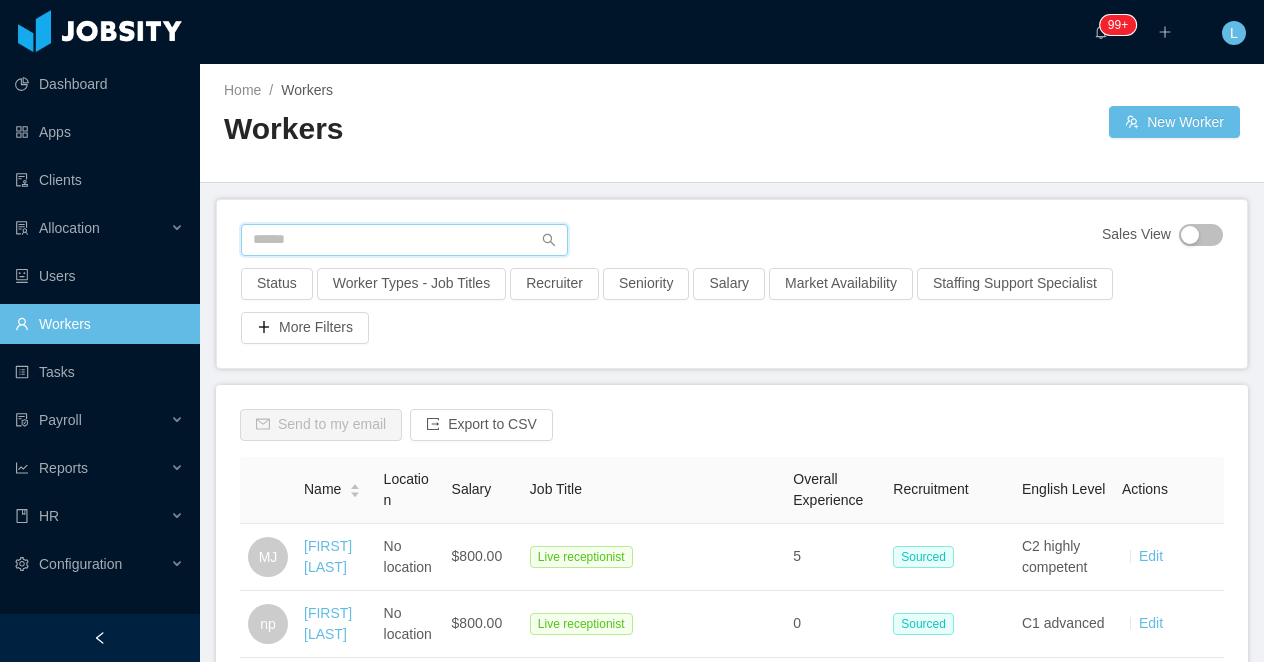 click at bounding box center [404, 240] 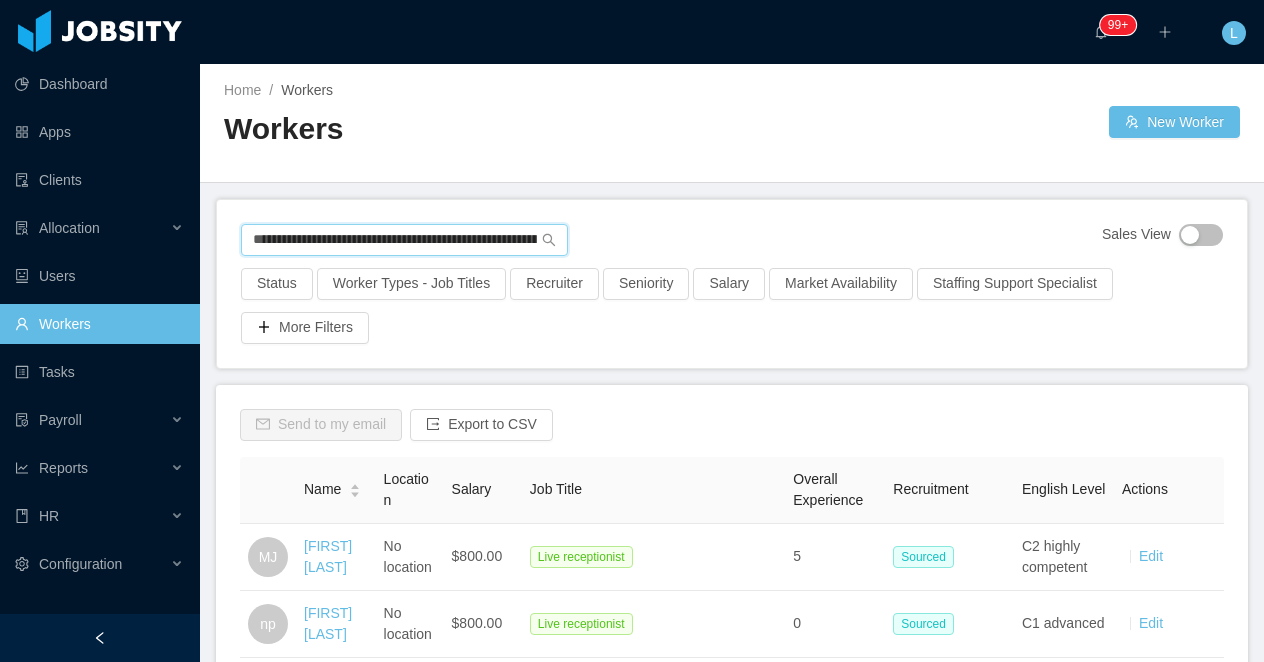 scroll, scrollTop: 0, scrollLeft: 110, axis: horizontal 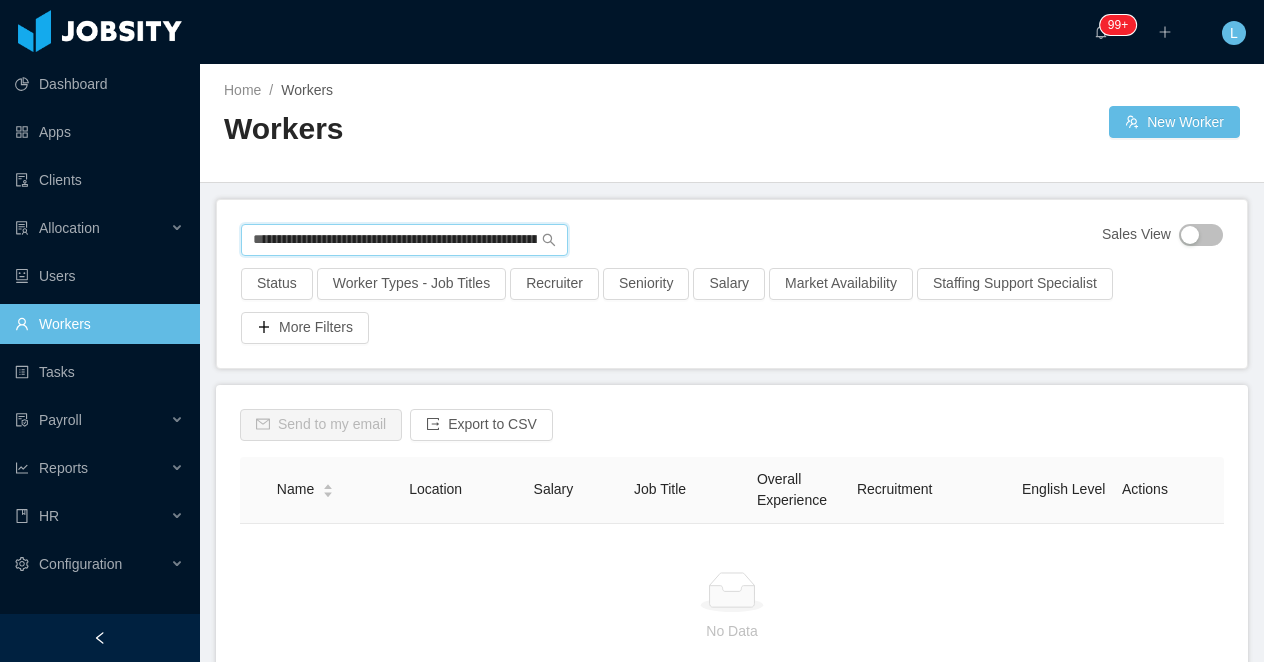 click on "**********" at bounding box center (404, 240) 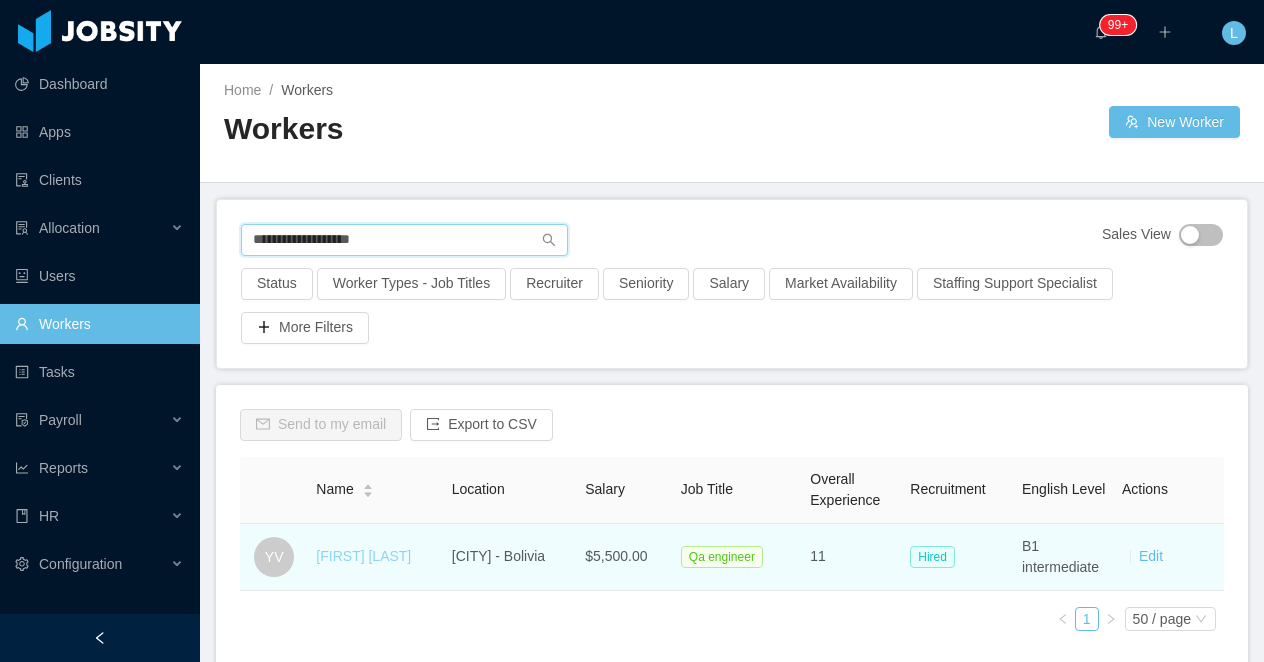 type on "**********" 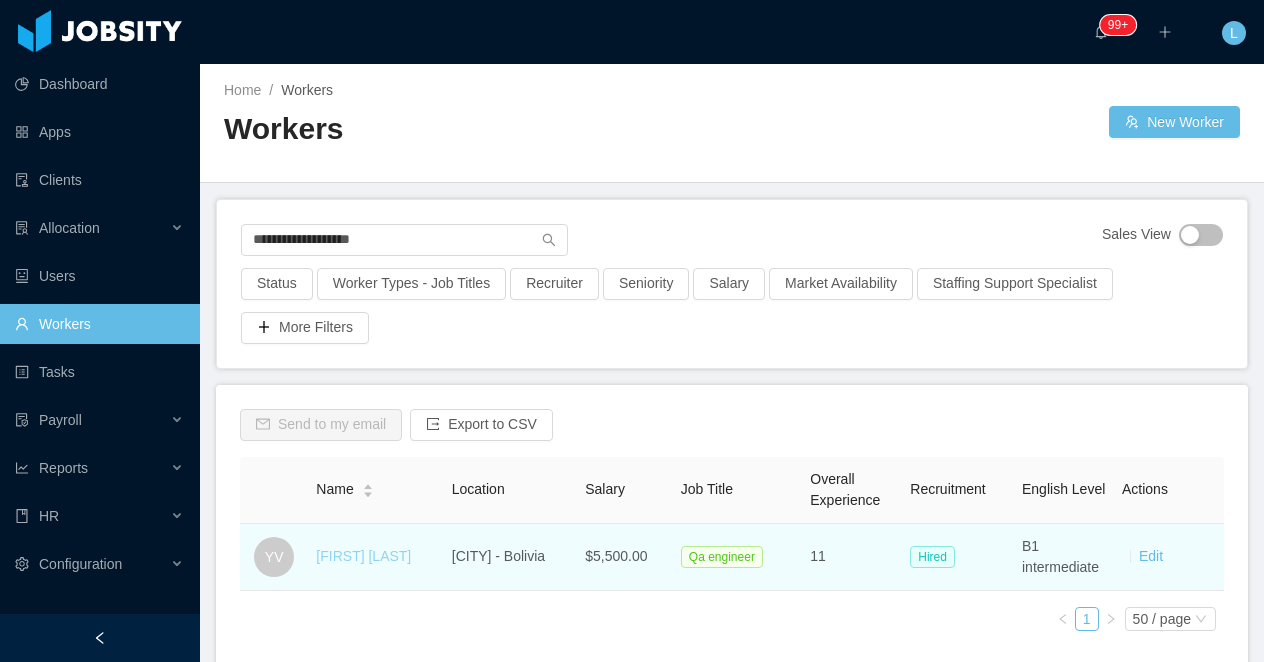 click on "[FIRST] [LAST]" at bounding box center [363, 556] 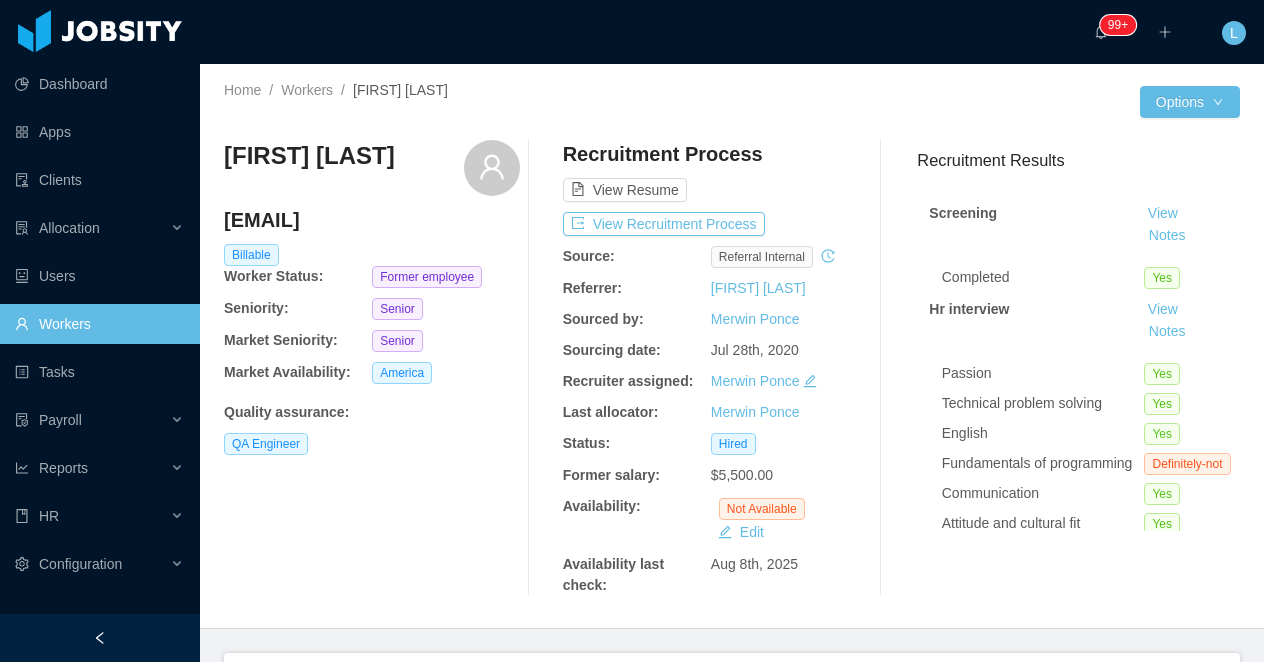 click on "[FIRST] [LAST]" at bounding box center (309, 156) 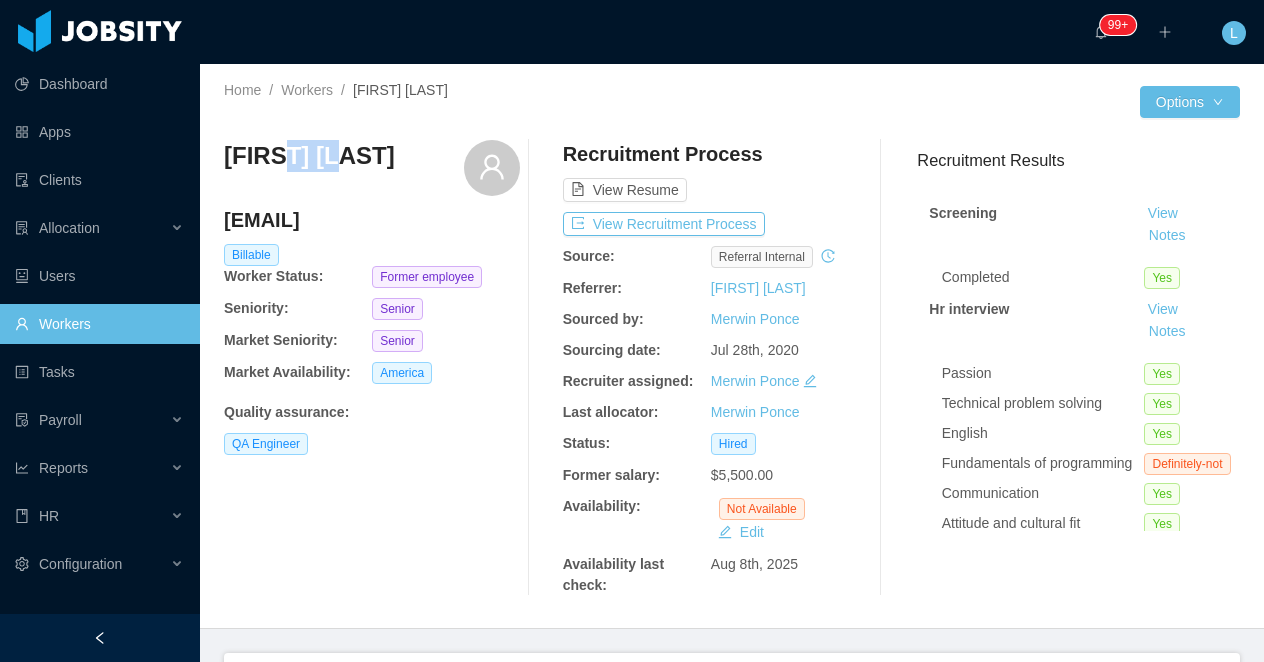 click on "[FIRST] [LAST]" at bounding box center (309, 156) 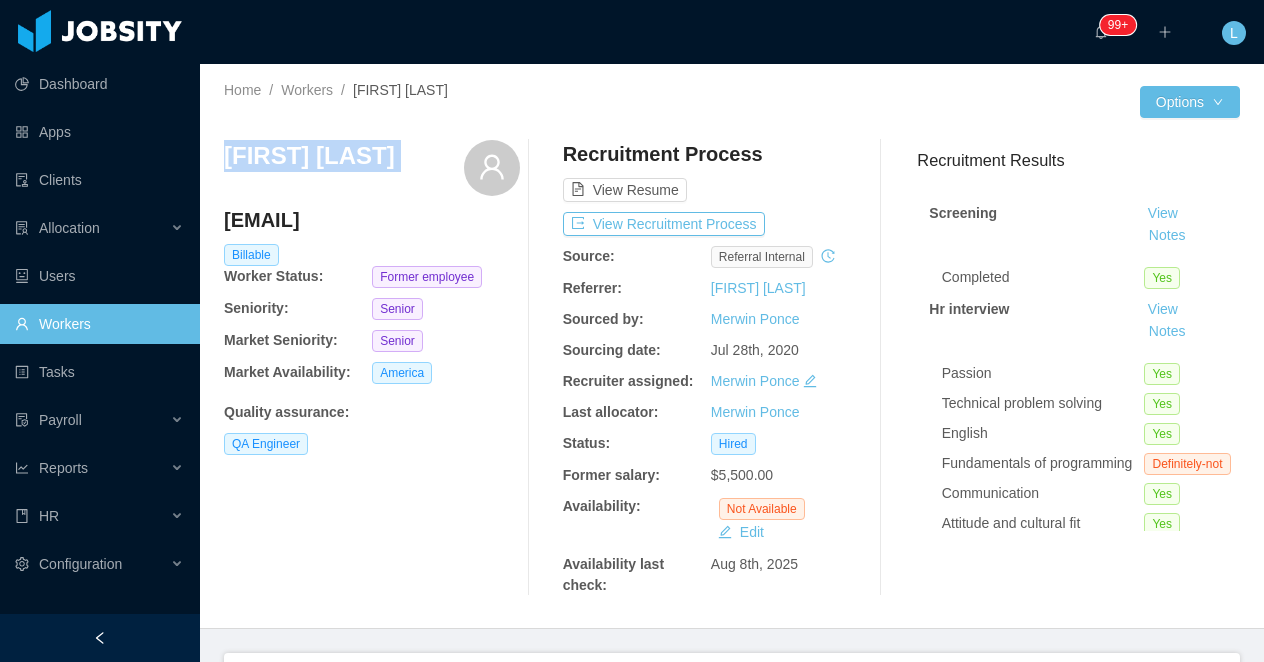 click on "[FIRST] [LAST]" at bounding box center [309, 156] 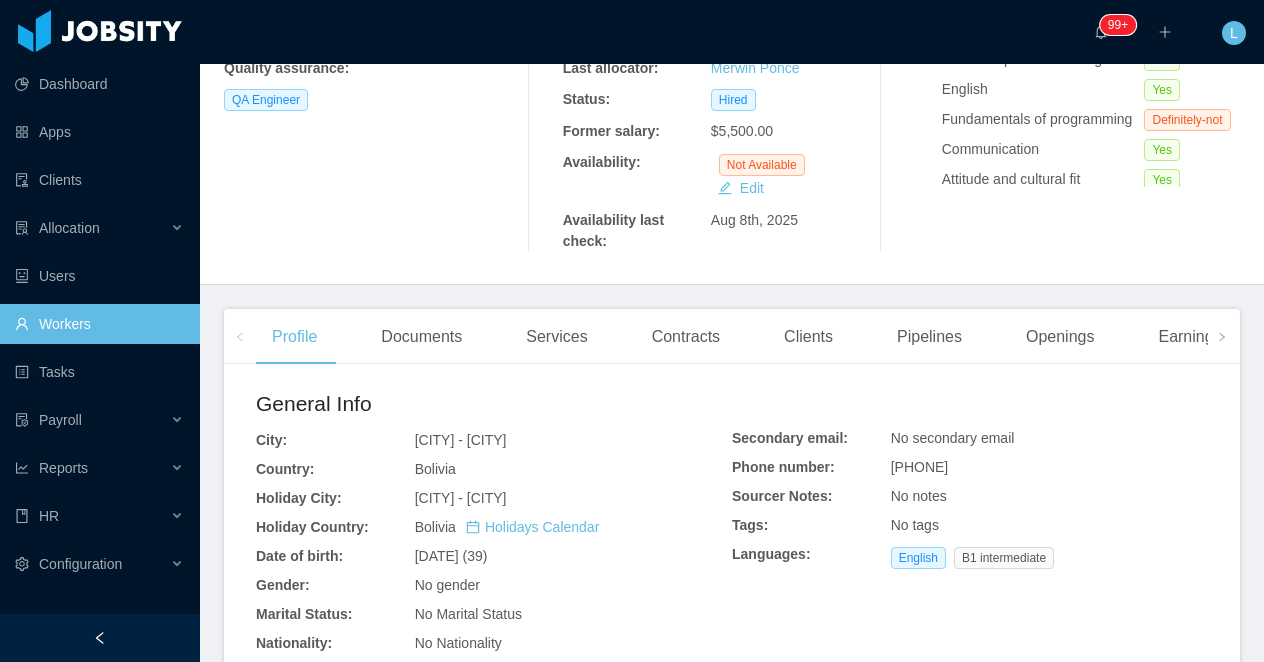 scroll, scrollTop: 399, scrollLeft: 0, axis: vertical 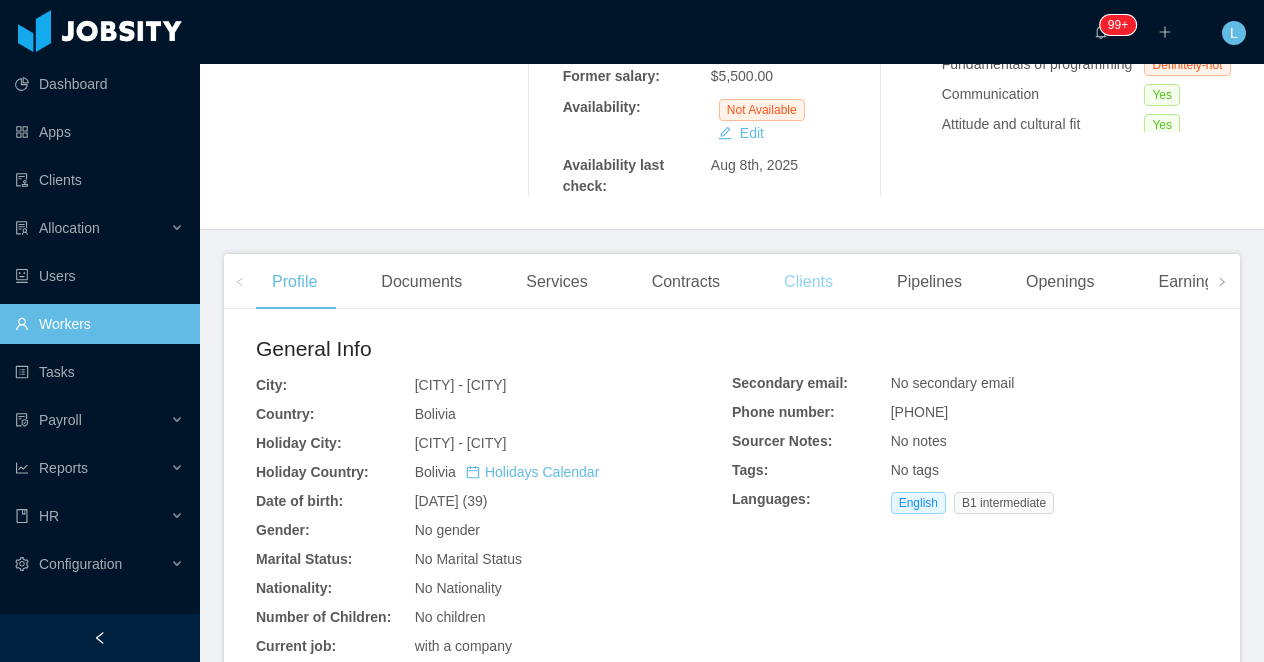 click on "Clients" at bounding box center [808, 282] 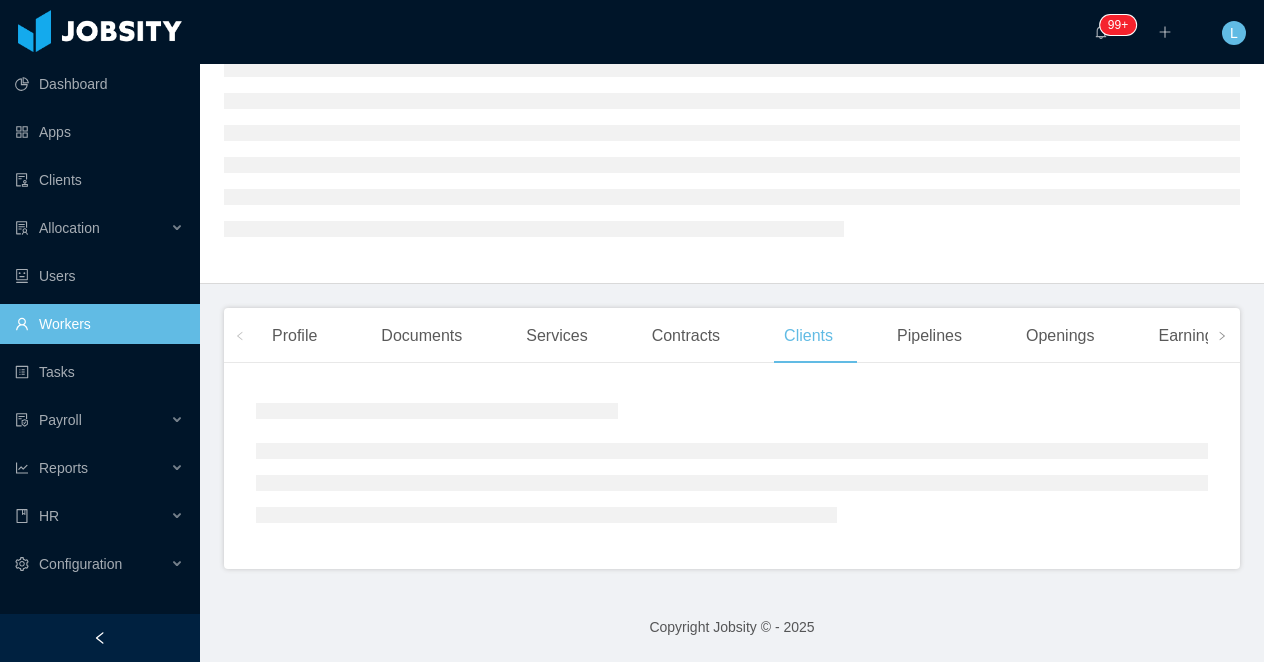 scroll, scrollTop: 202, scrollLeft: 0, axis: vertical 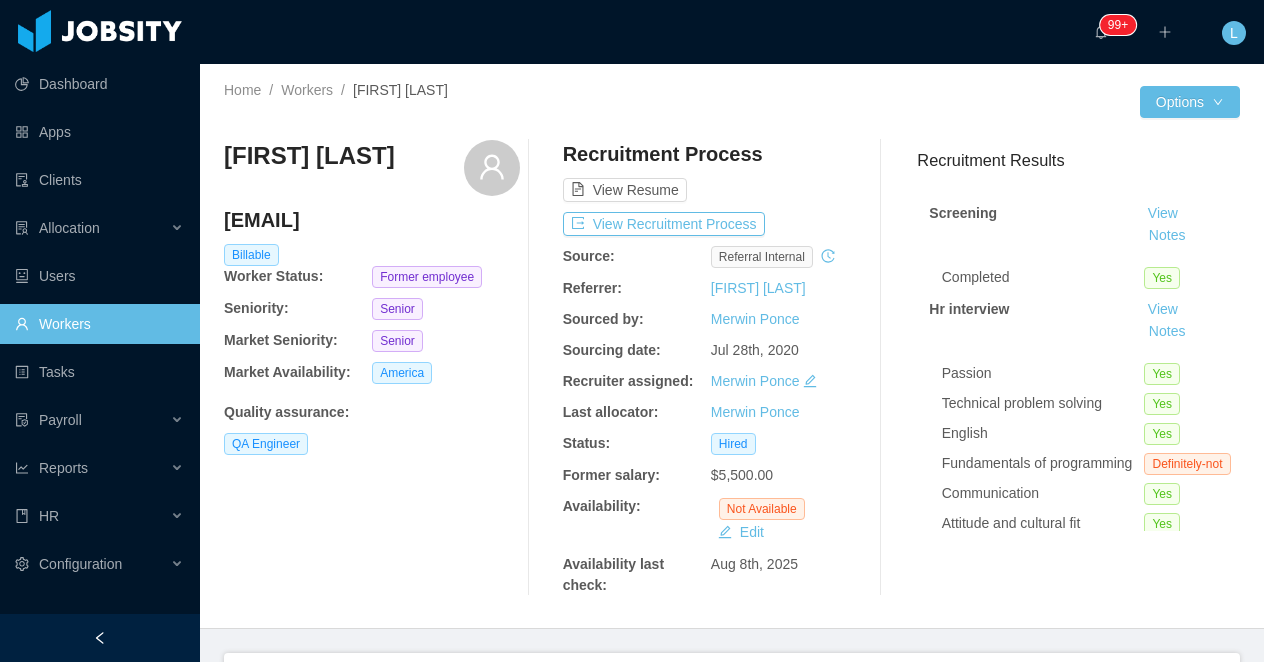 click on "[FIRST] [LAST]" at bounding box center [309, 156] 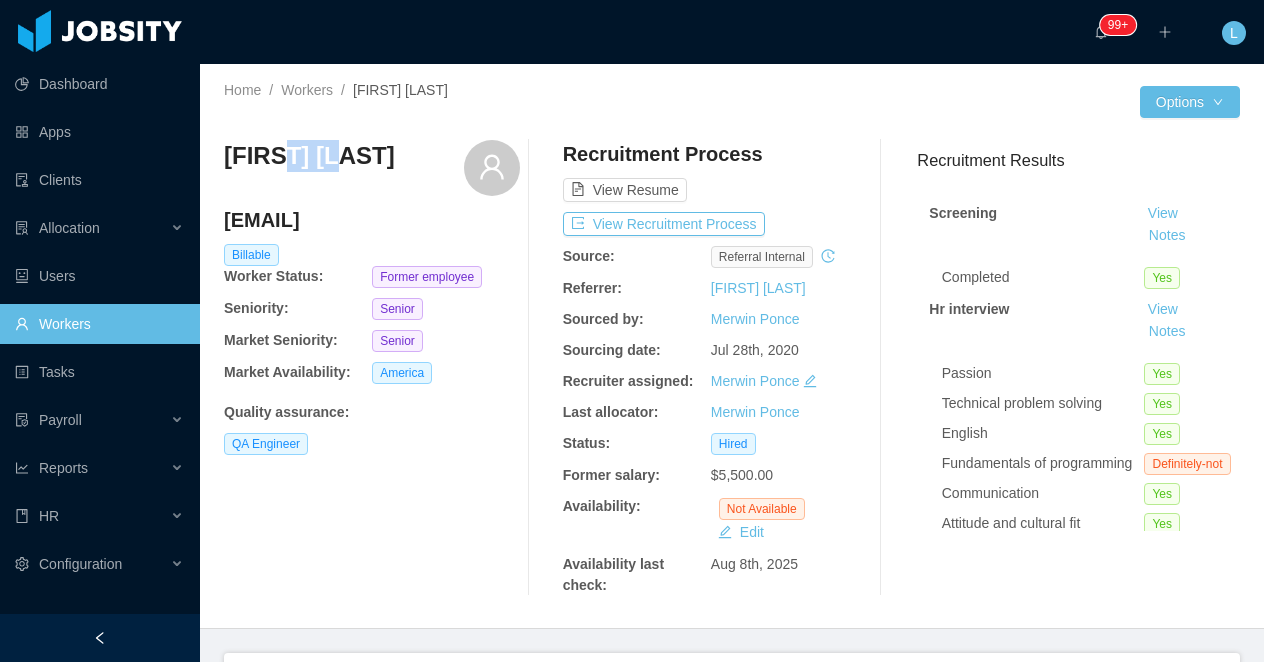 click on "[FIRST] [LAST]" at bounding box center (309, 156) 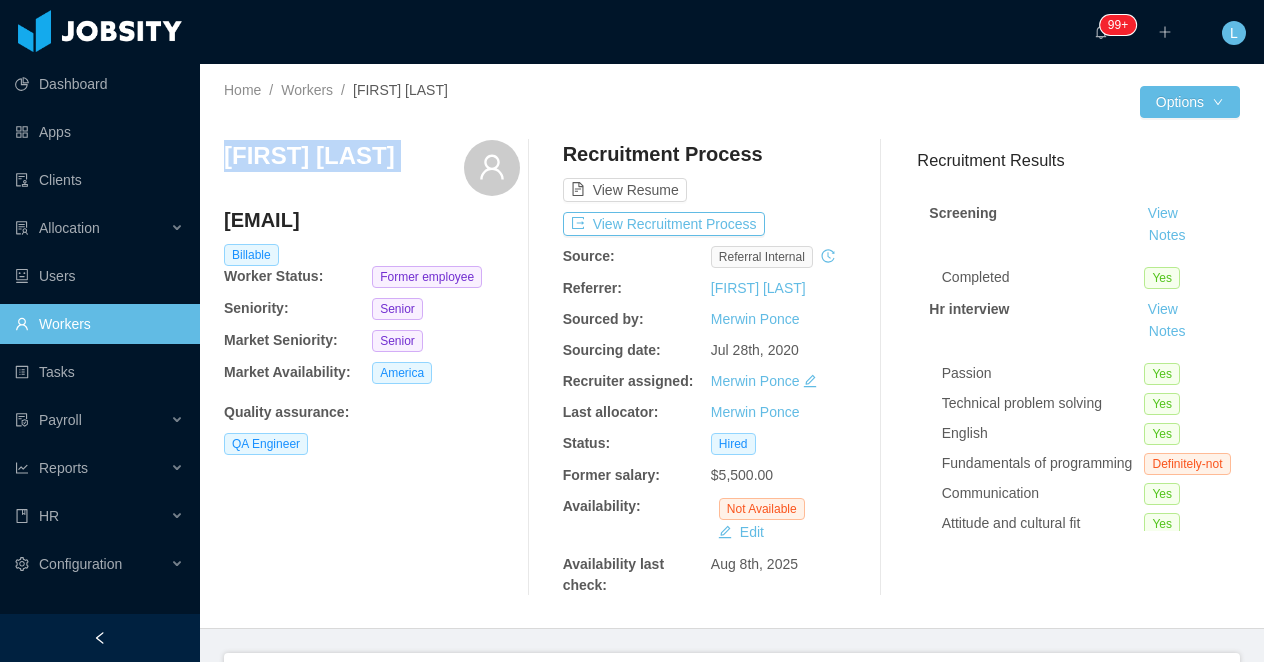 click on "[FIRST] [LAST]" at bounding box center [309, 156] 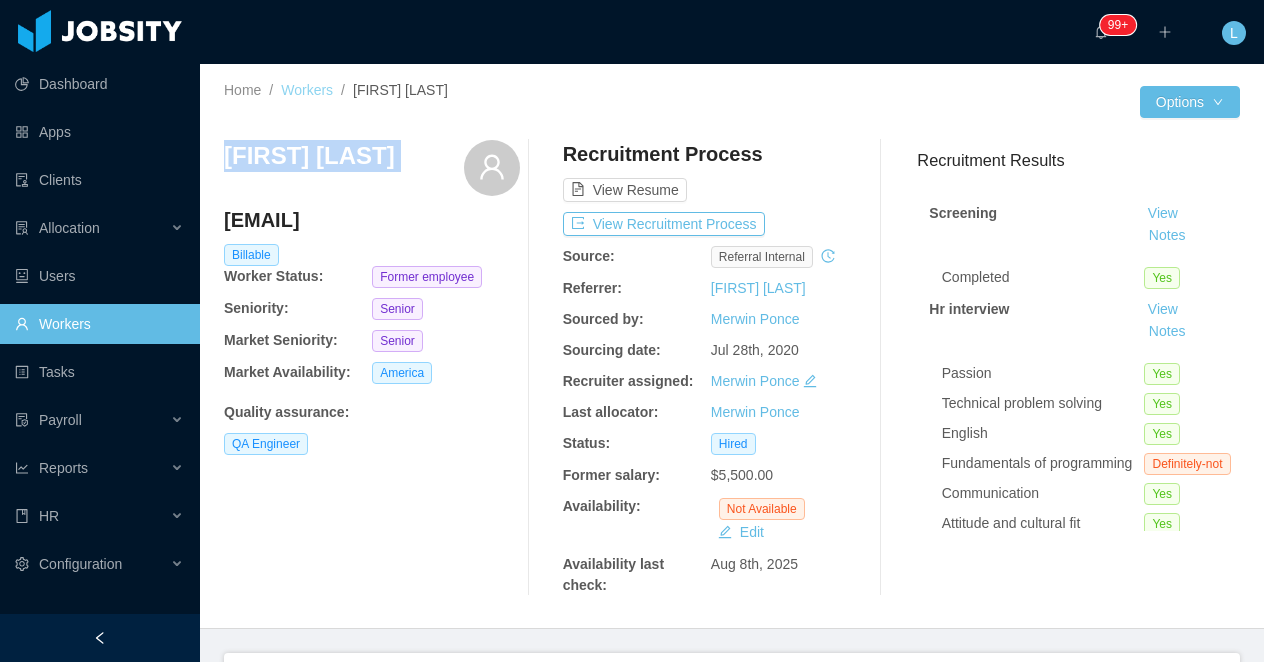 click on "Workers" at bounding box center (307, 90) 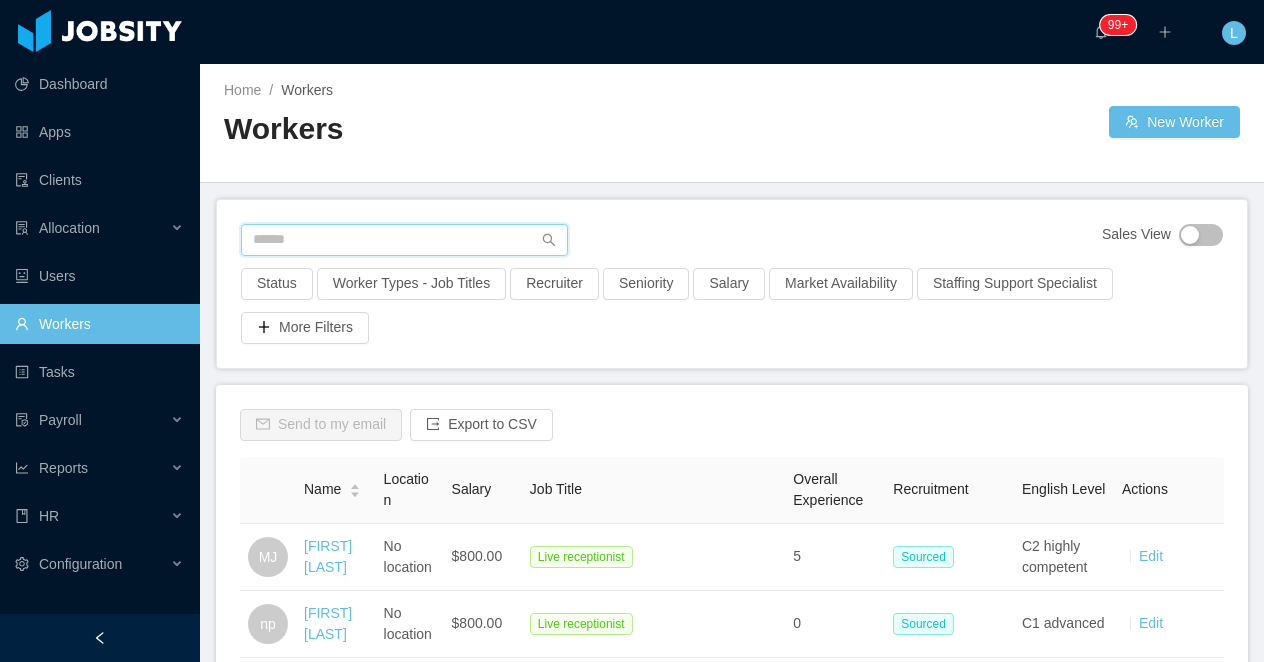 click at bounding box center [404, 240] 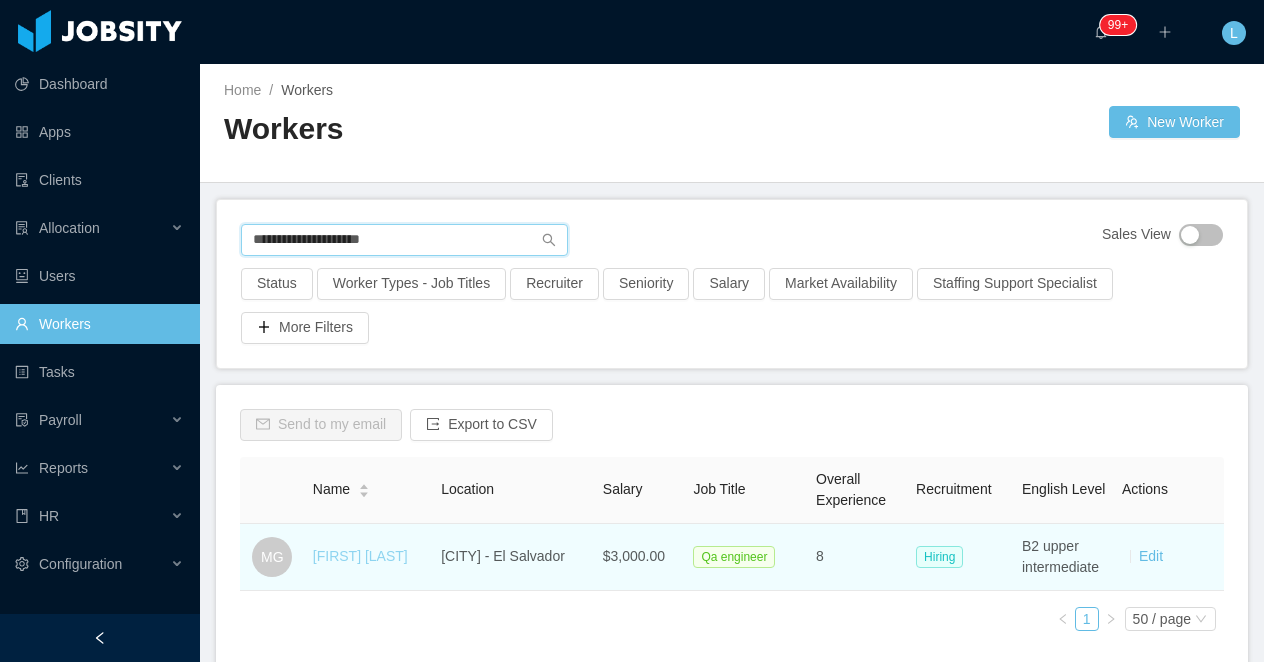 type on "**********" 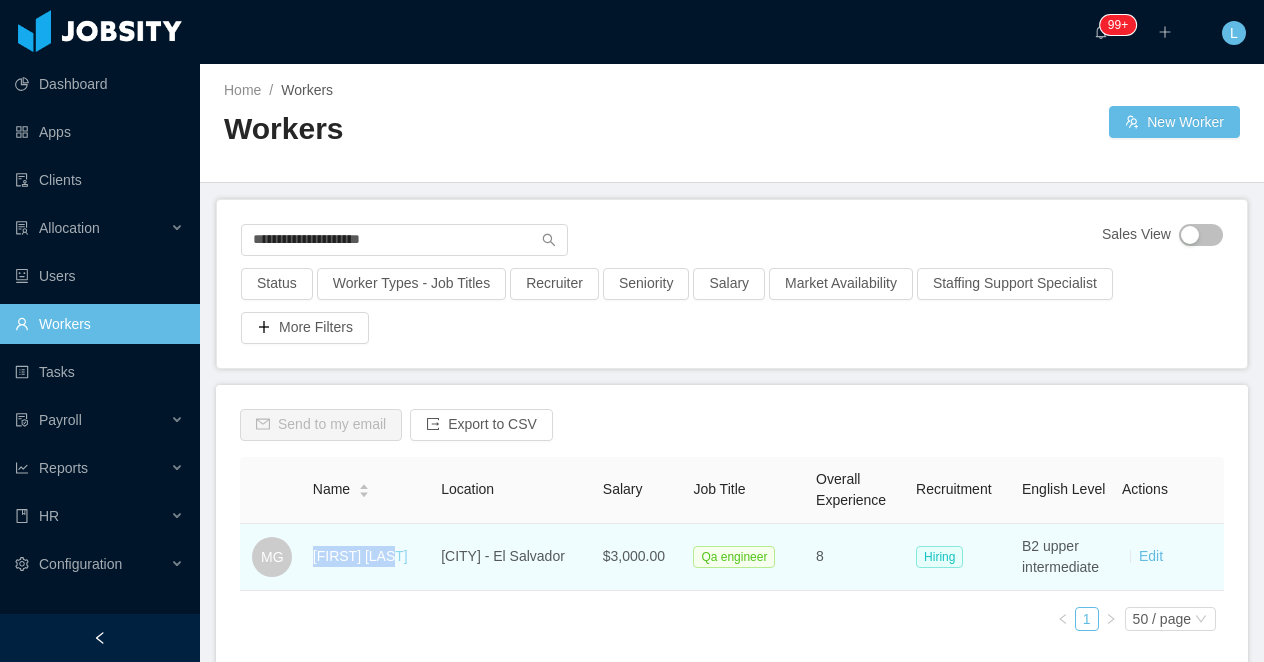 click on "[FIRST] [LAST]" at bounding box center [360, 556] 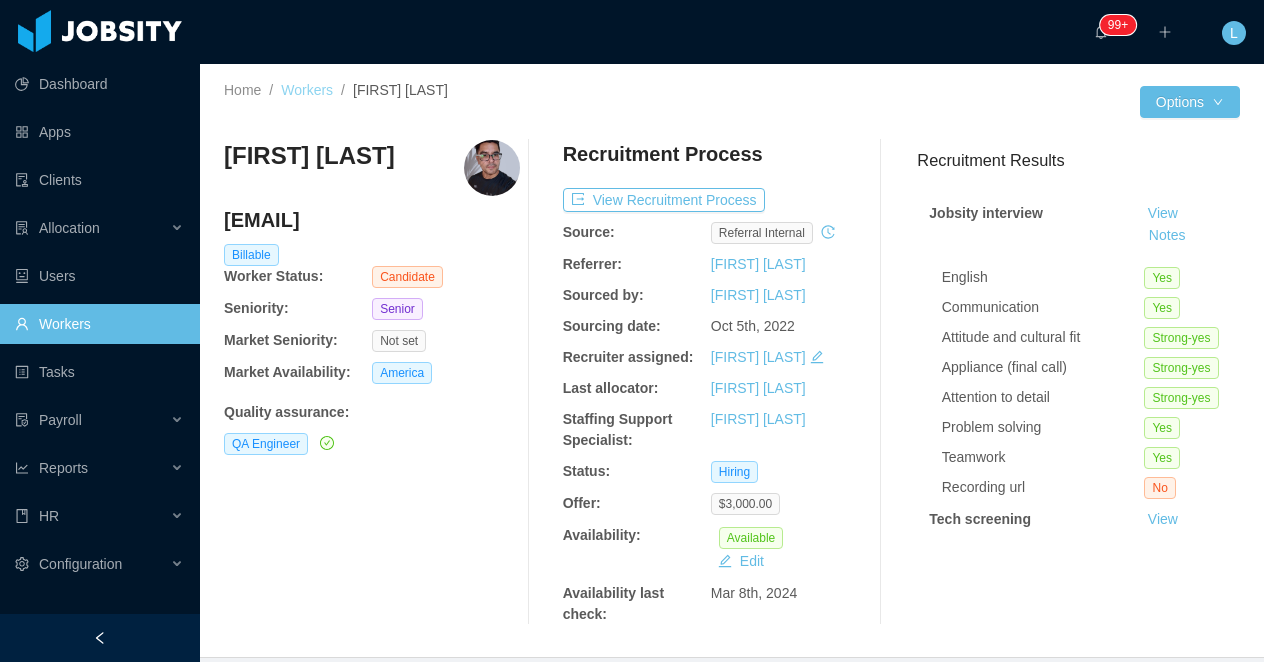 click on "Workers" at bounding box center [307, 90] 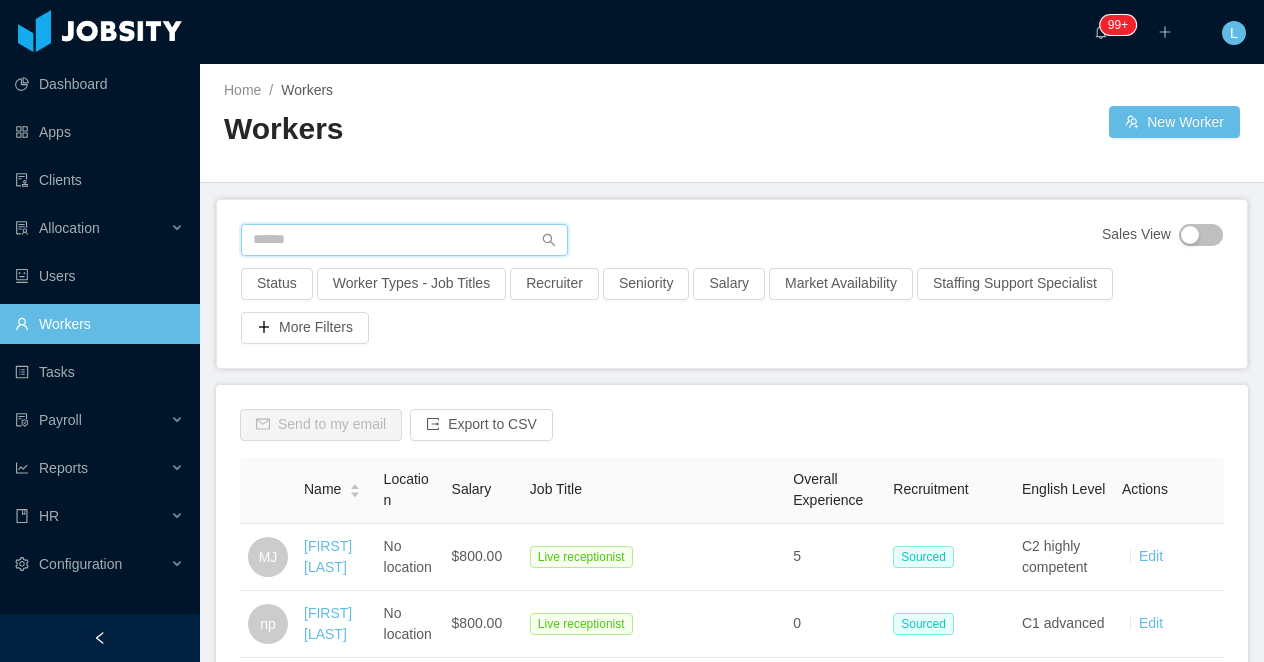 click at bounding box center (404, 240) 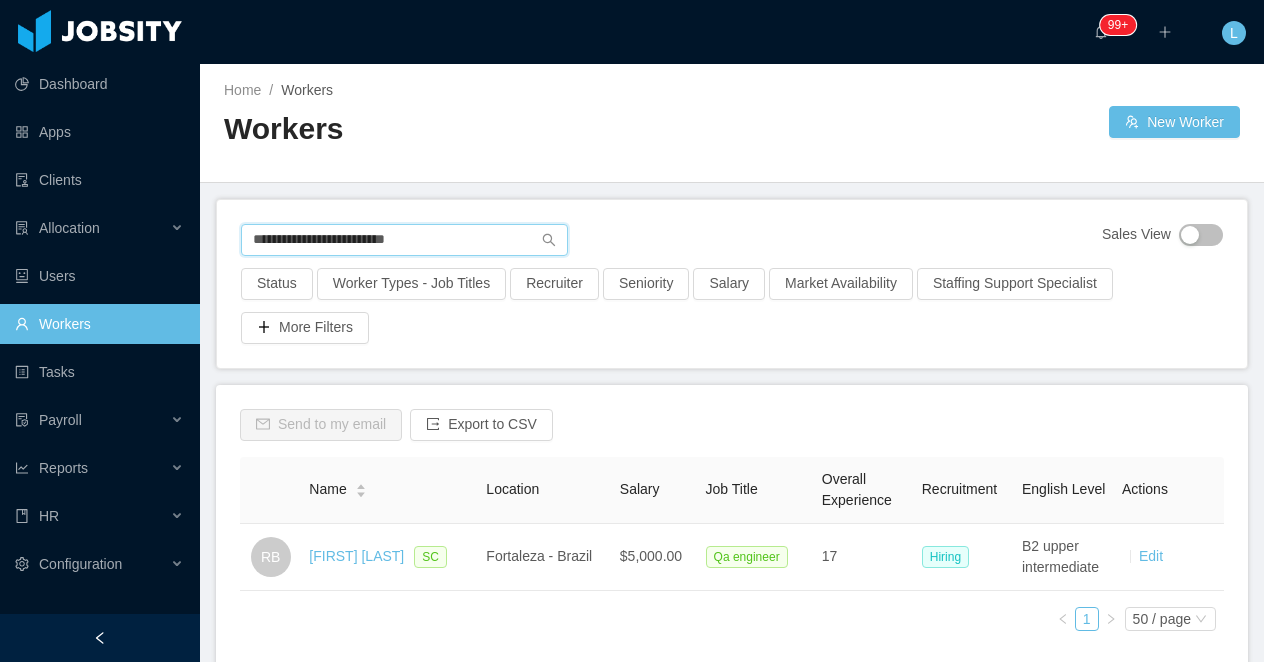 drag, startPoint x: 446, startPoint y: 241, endPoint x: 200, endPoint y: 241, distance: 246 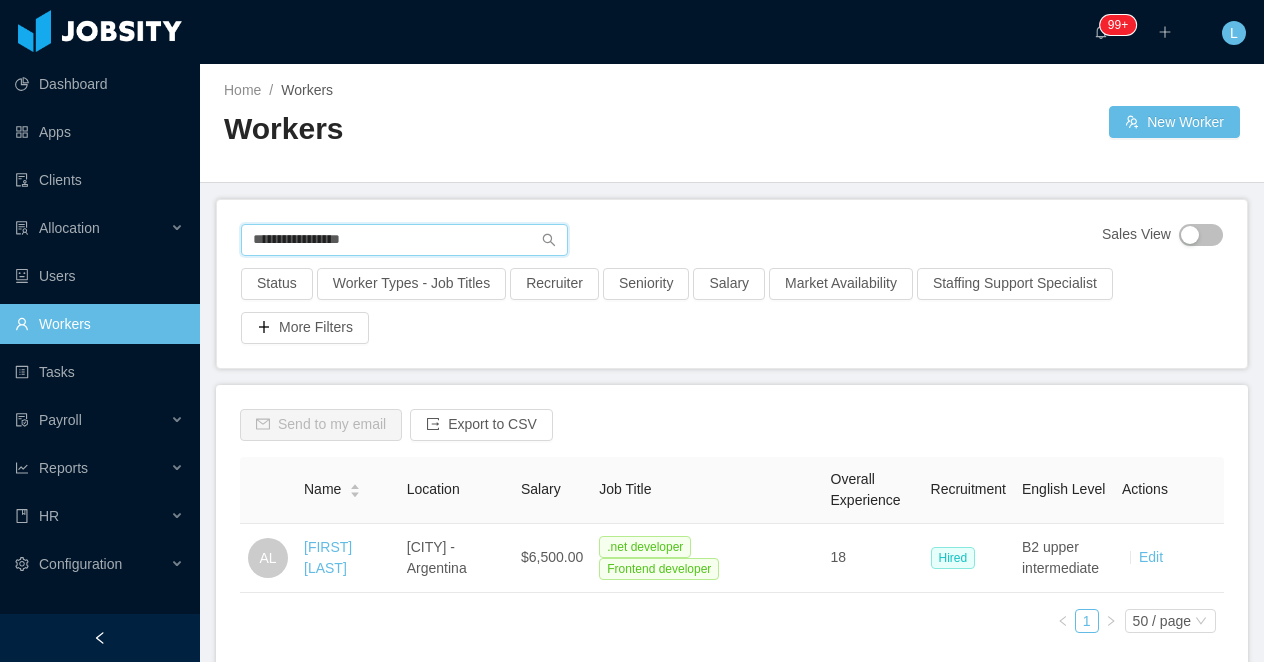 drag, startPoint x: 402, startPoint y: 242, endPoint x: 245, endPoint y: 242, distance: 157 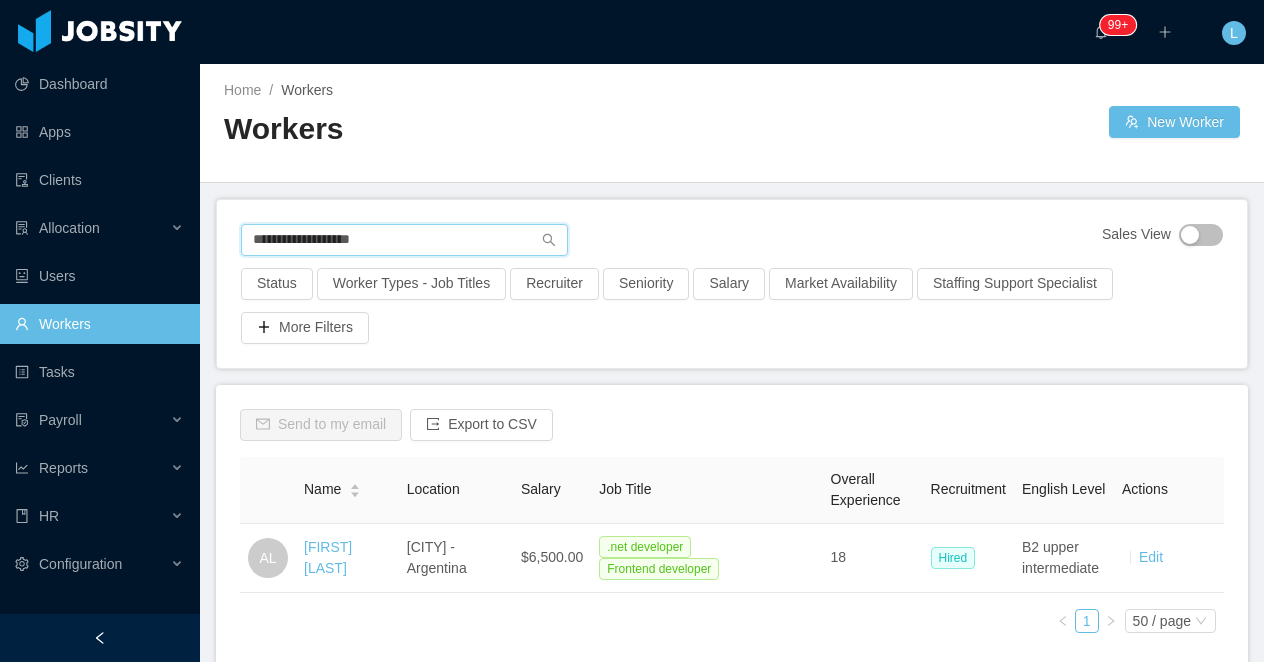 type on "**********" 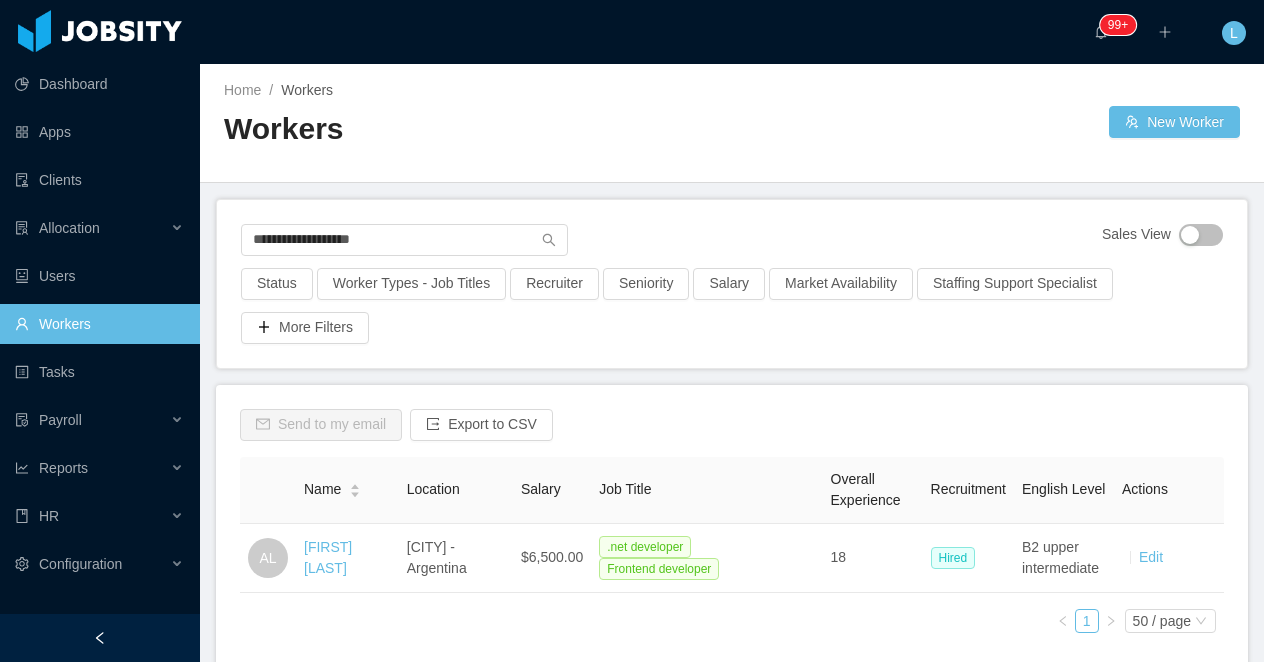 click on "Workers" at bounding box center [478, 129] 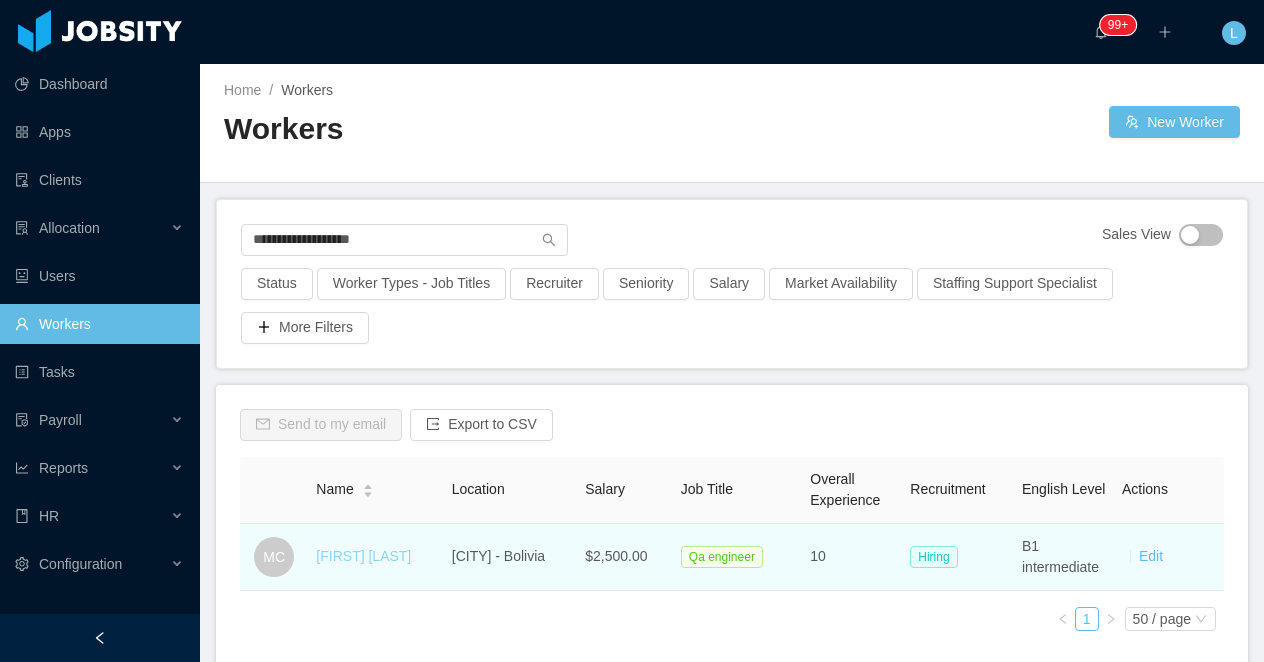 click on "Milger Cabezas" at bounding box center [363, 556] 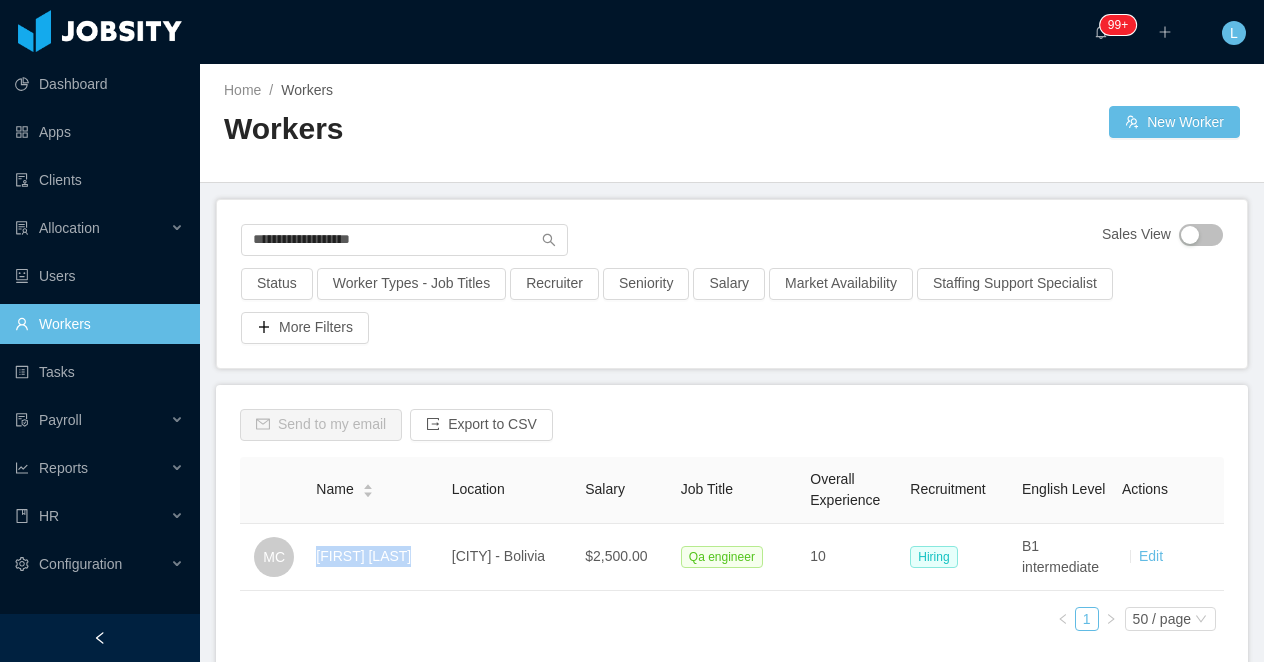 copy on "Milger Cabezas" 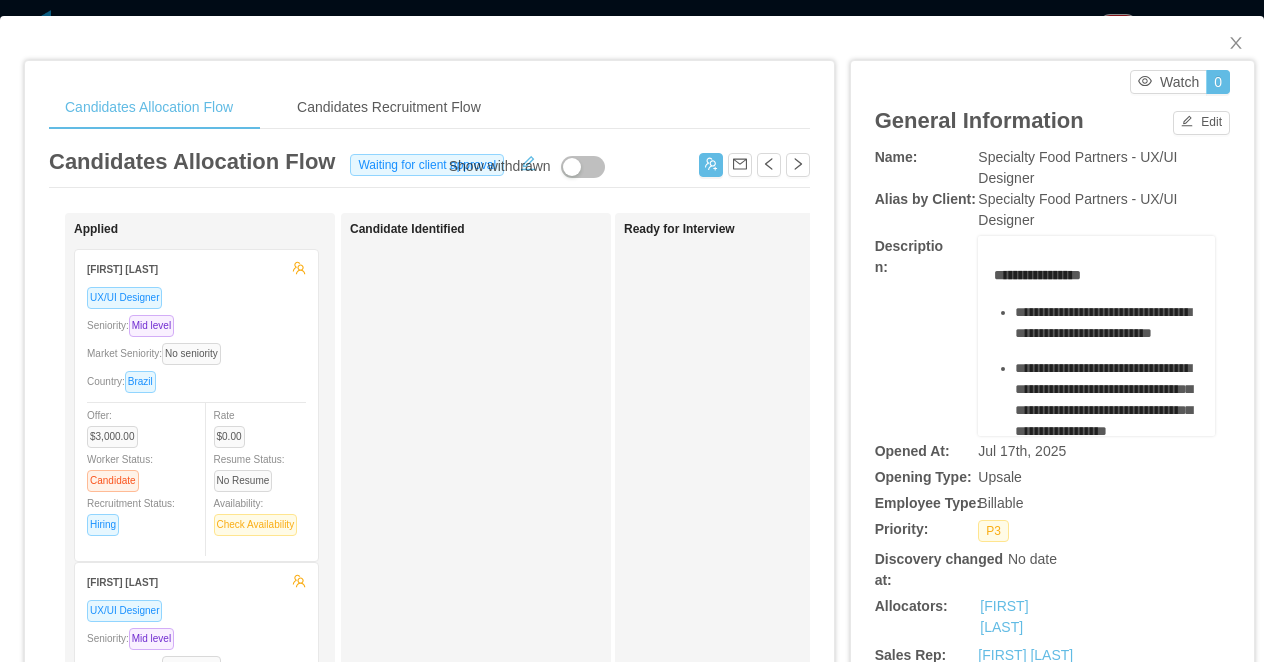 scroll, scrollTop: 0, scrollLeft: 0, axis: both 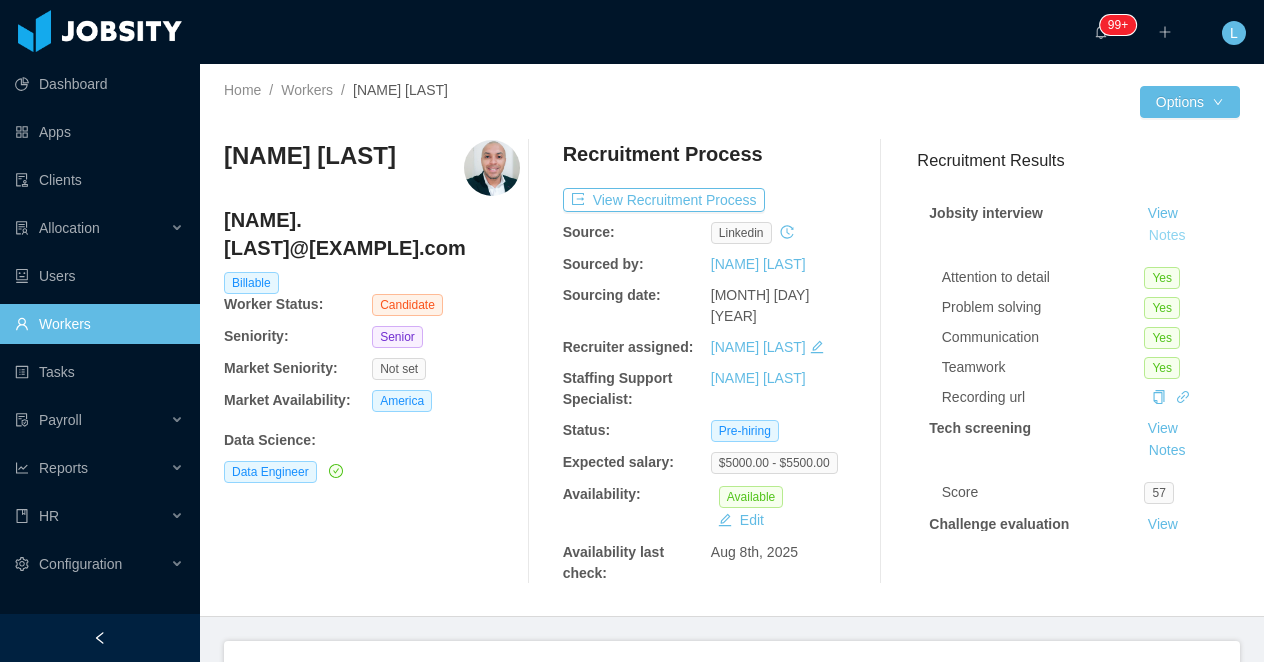 click on "Notes" at bounding box center (1167, 236) 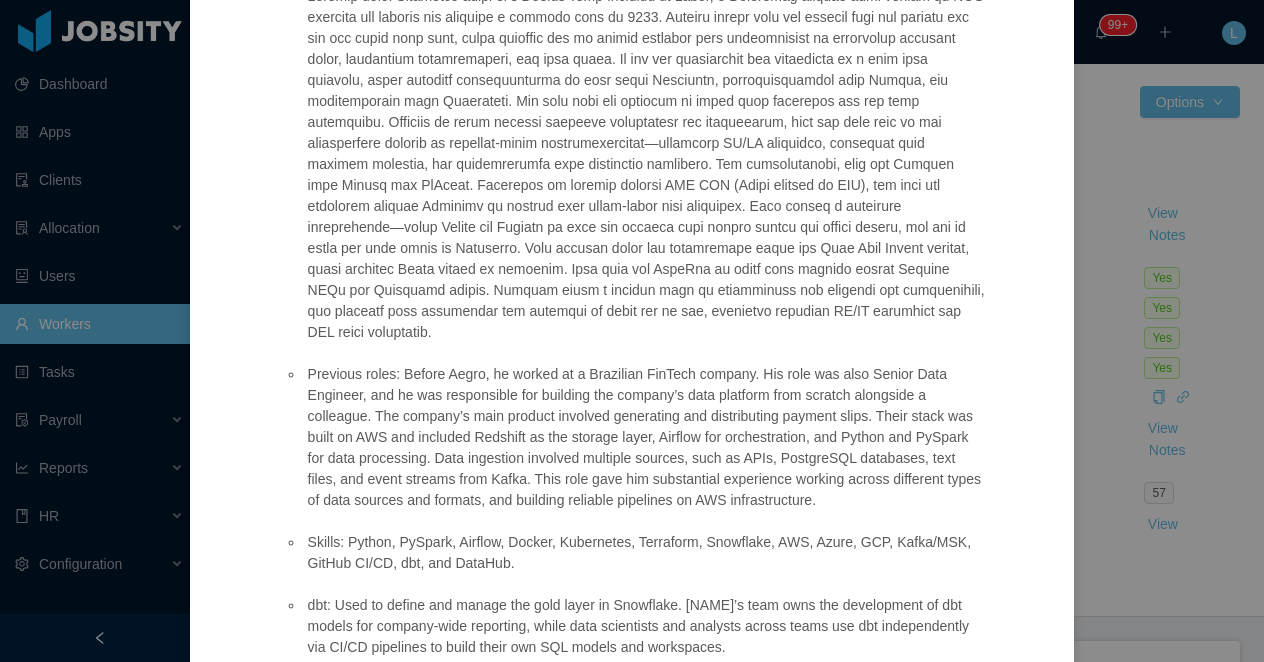 scroll, scrollTop: 0, scrollLeft: 0, axis: both 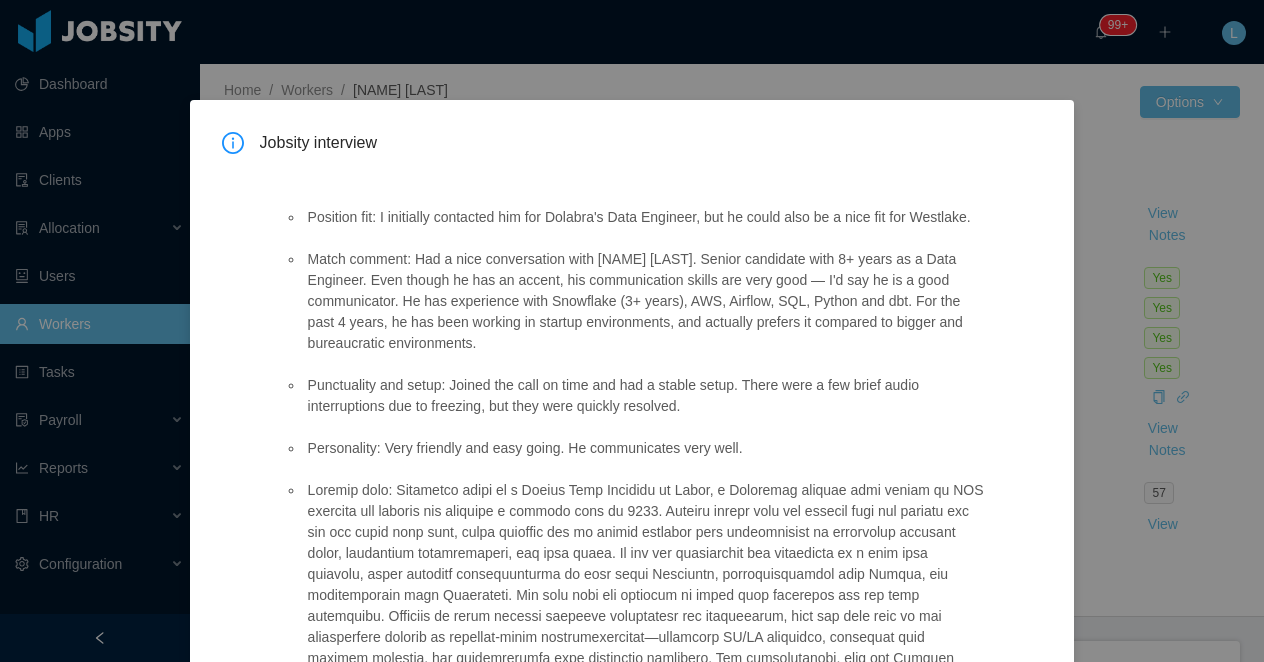 click on "Jobsity interview Position fit: I initially contacted him for Dolabra's Data Engineer, but he could also be a nice fit for Westlake. Match comment: Had a nice conversation with Sidymar. Senior candidate with 8+ years as a Data Engineer. Even though he has an accent, his communication skills are very good — I'd say he is a good communicator. He has experience with Snowflake (3+ years), AWS, Airflow, SQL, Python and dbt. For the past 4 years, he has been working in startup environments, and actually prefers it compared to bigger and bureaucratic environments.  Punctuality and setup: Joined the call on time and had a stable setup. There were a few brief audio interruptions due to freezing, but they were quickly resolved. Personality: Very friendly and easy going. He communicates very well. Skills: Python, PySpark, Airflow, Docker, Kubernetes, Terraform, Snowflake, AWS, Azure, GCP, Kafka/MSK, GitHub CI/CD, dbt, and DataHub. Current benefits: Works as a PJ in Brazil. Salary expectations: $5K-$5.5K" at bounding box center [632, 331] 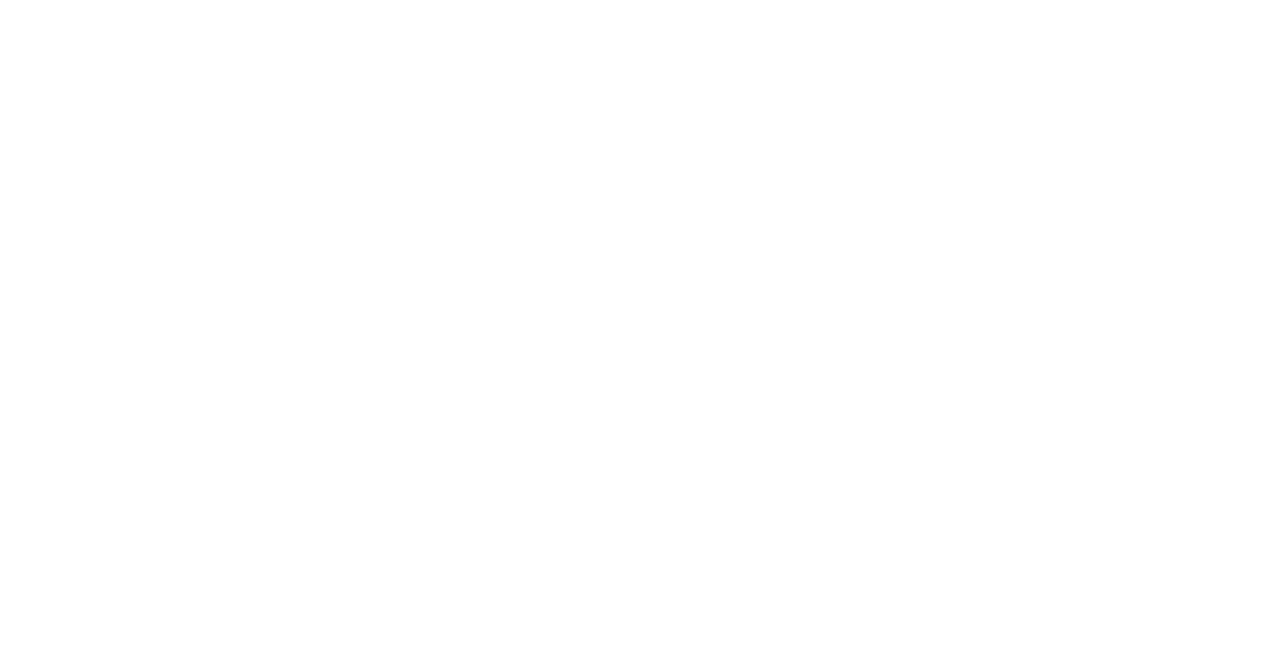 scroll, scrollTop: 0, scrollLeft: 0, axis: both 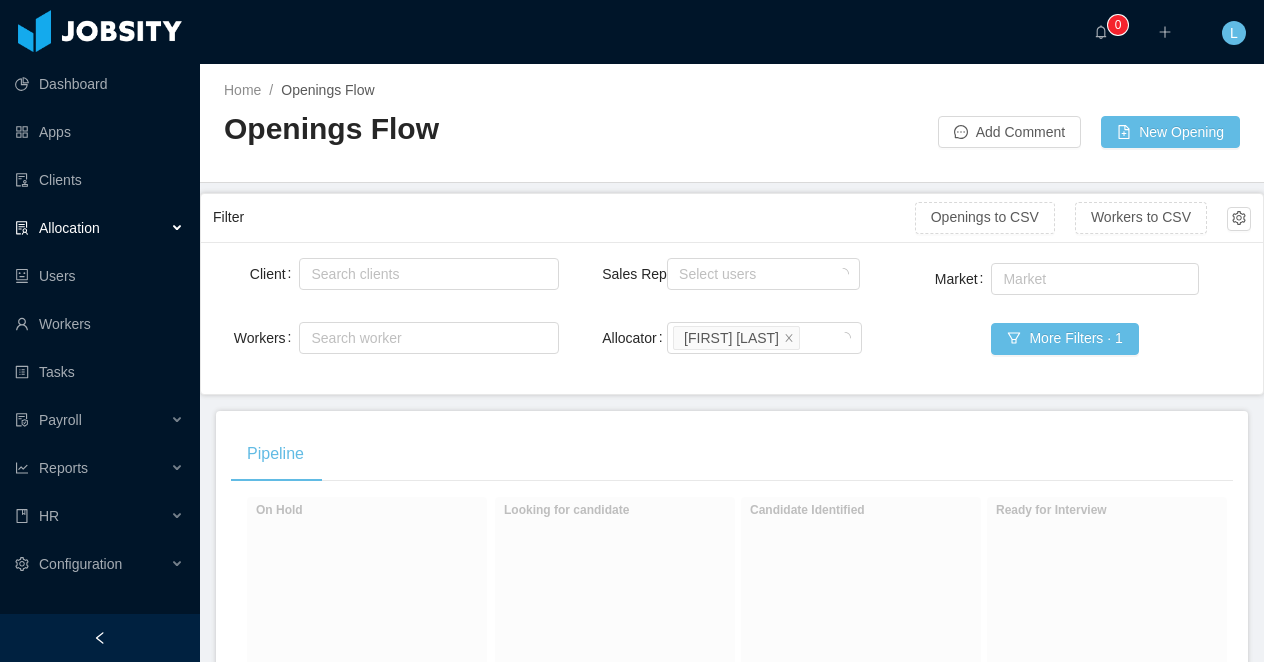 click at bounding box center [100, 638] 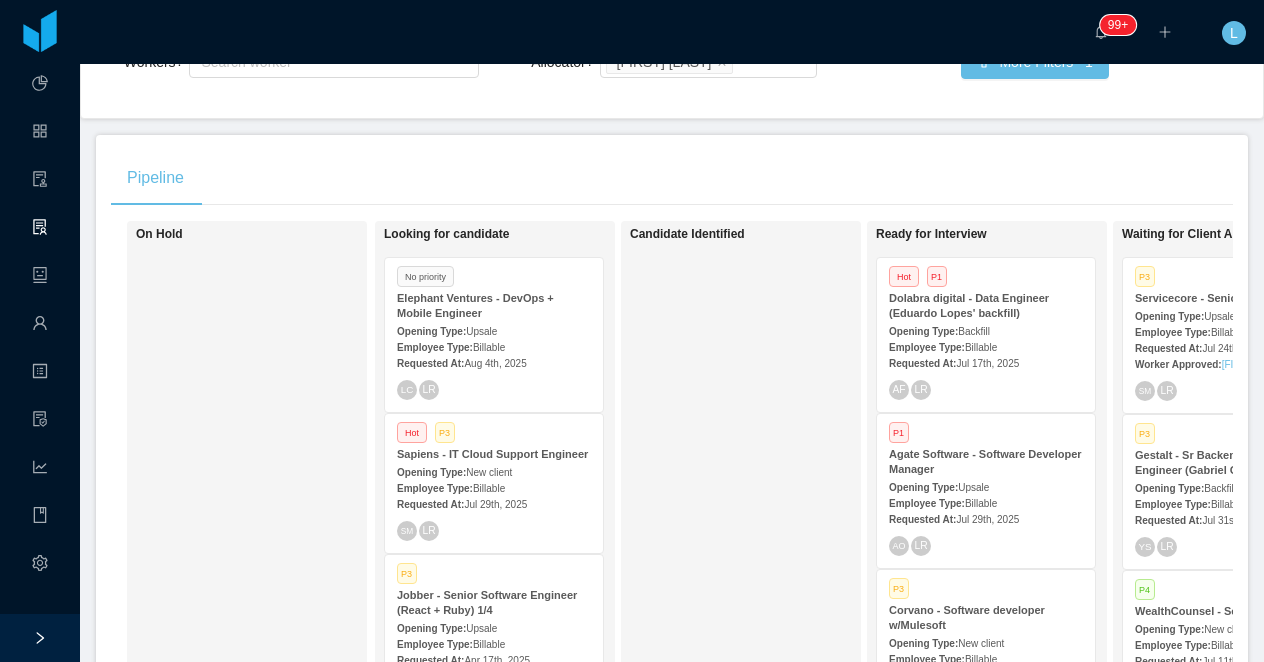 scroll, scrollTop: 279, scrollLeft: 0, axis: vertical 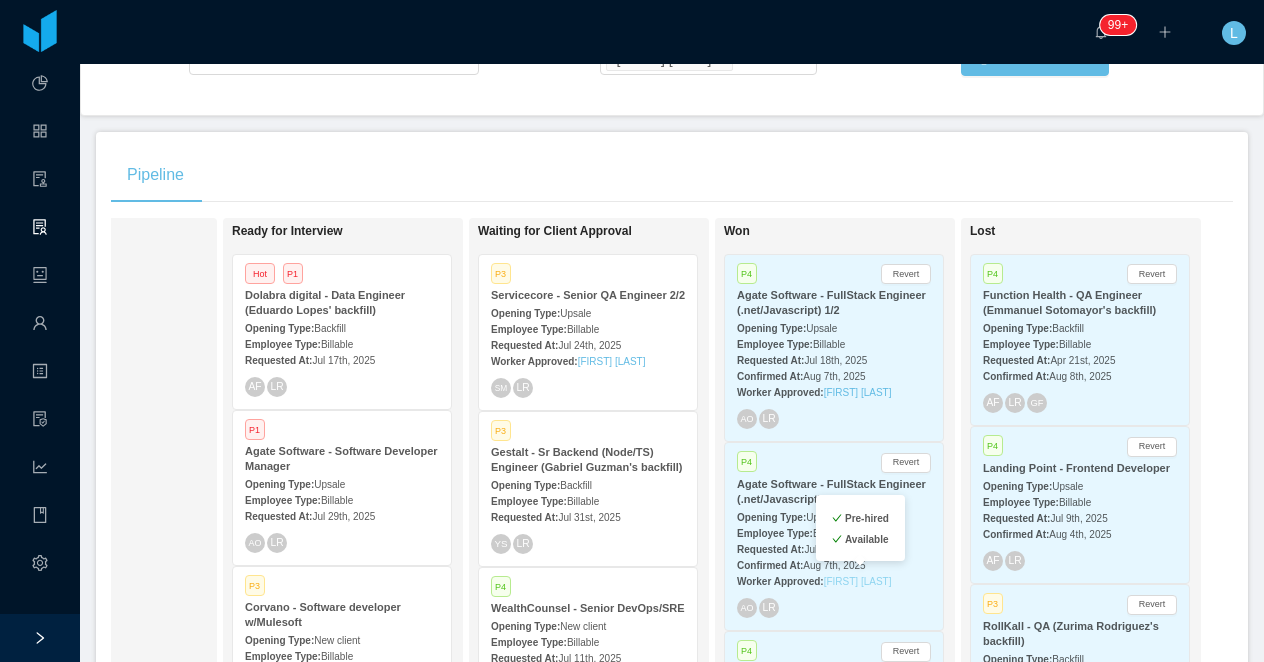 click on "[FIRST] [LAST]" at bounding box center (858, 581) 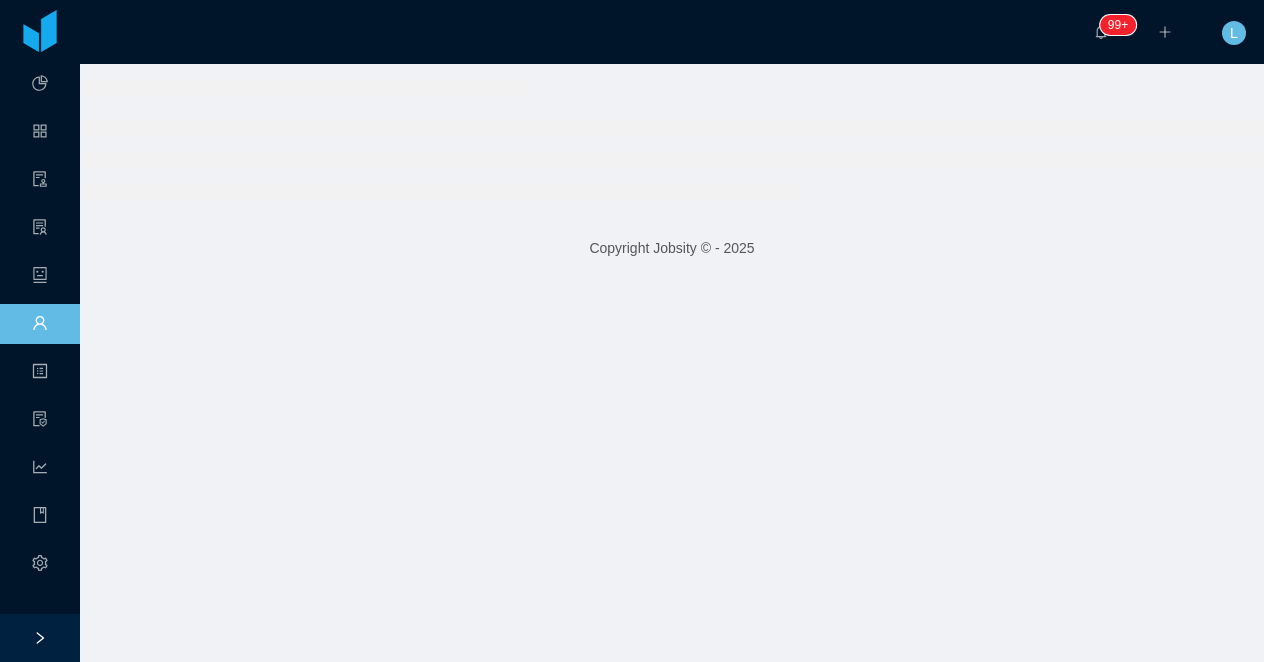 scroll, scrollTop: 0, scrollLeft: 0, axis: both 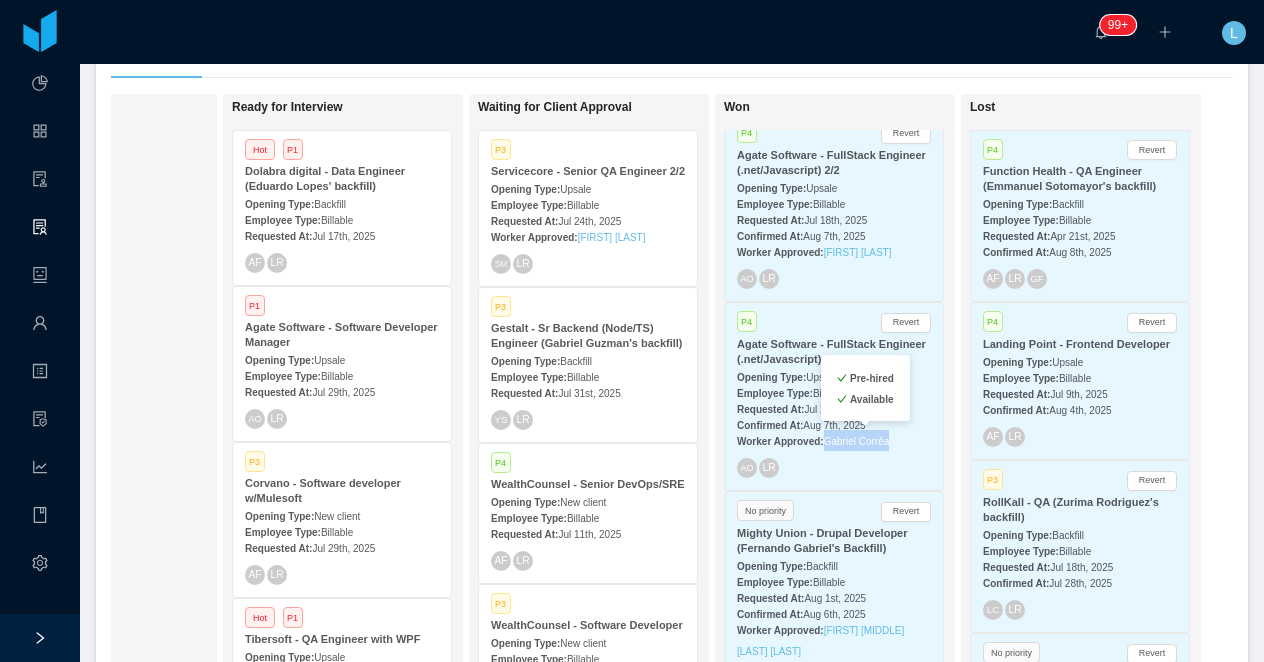click on "Gabriel Corrêa" at bounding box center [857, 441] 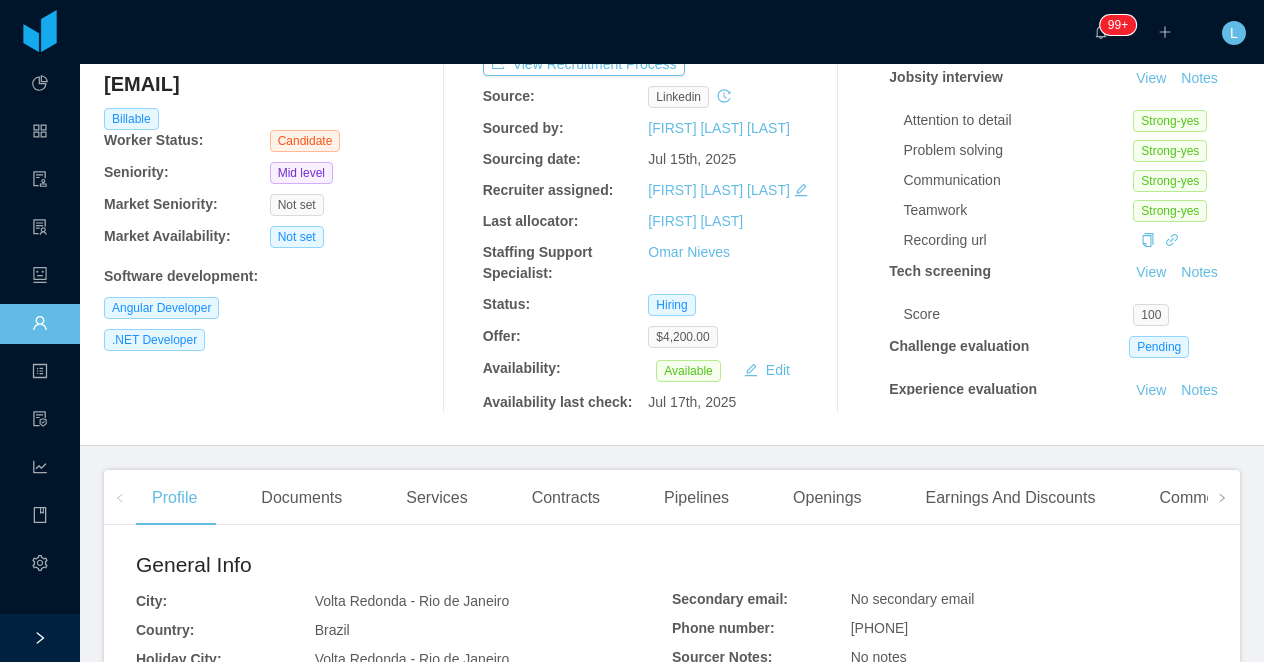scroll, scrollTop: 171, scrollLeft: 0, axis: vertical 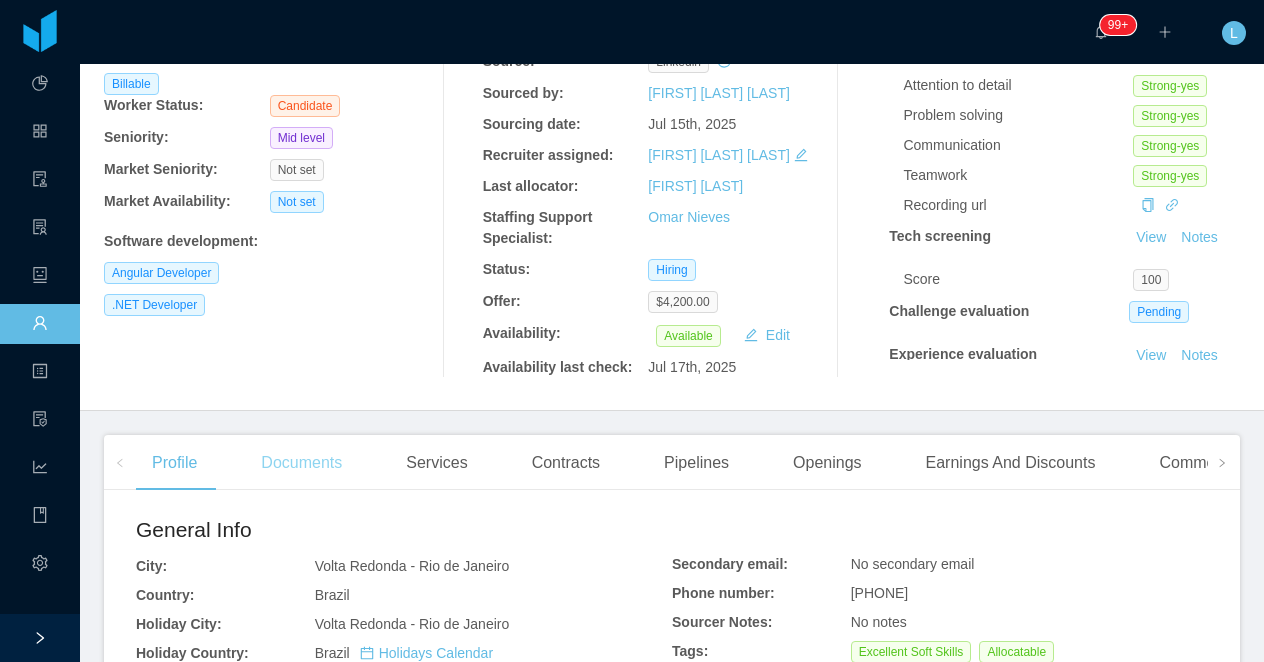 click on "Documents" at bounding box center [301, 463] 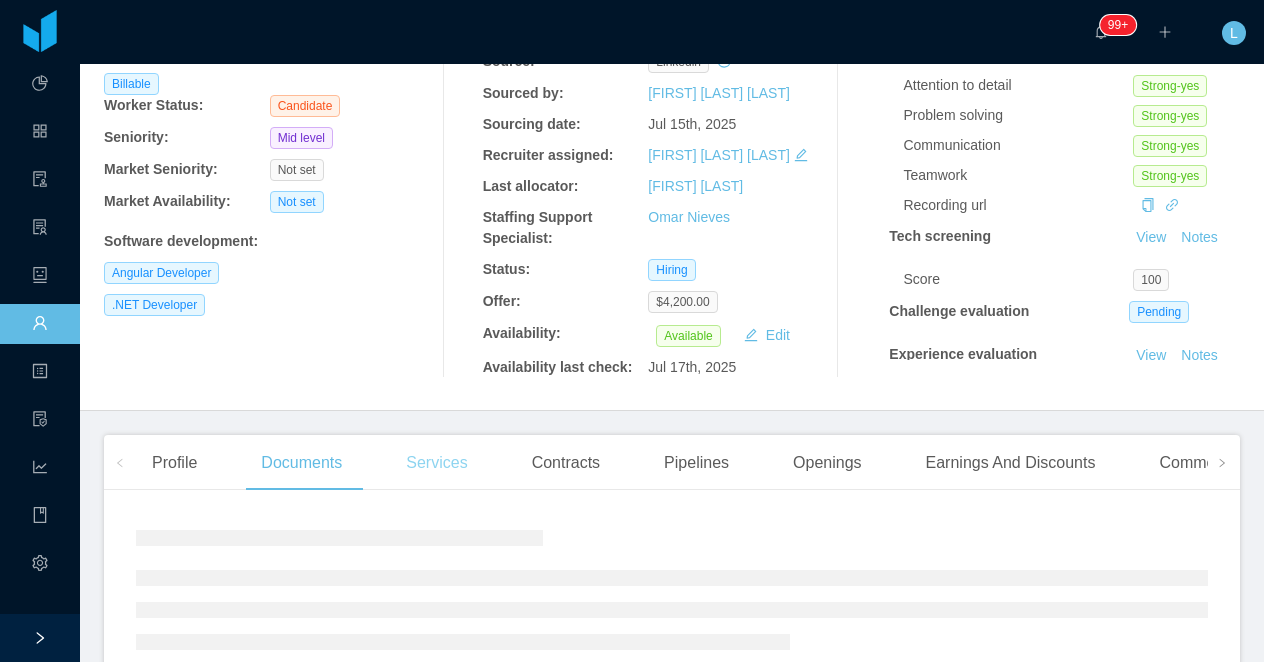 click on "Services" at bounding box center [436, 463] 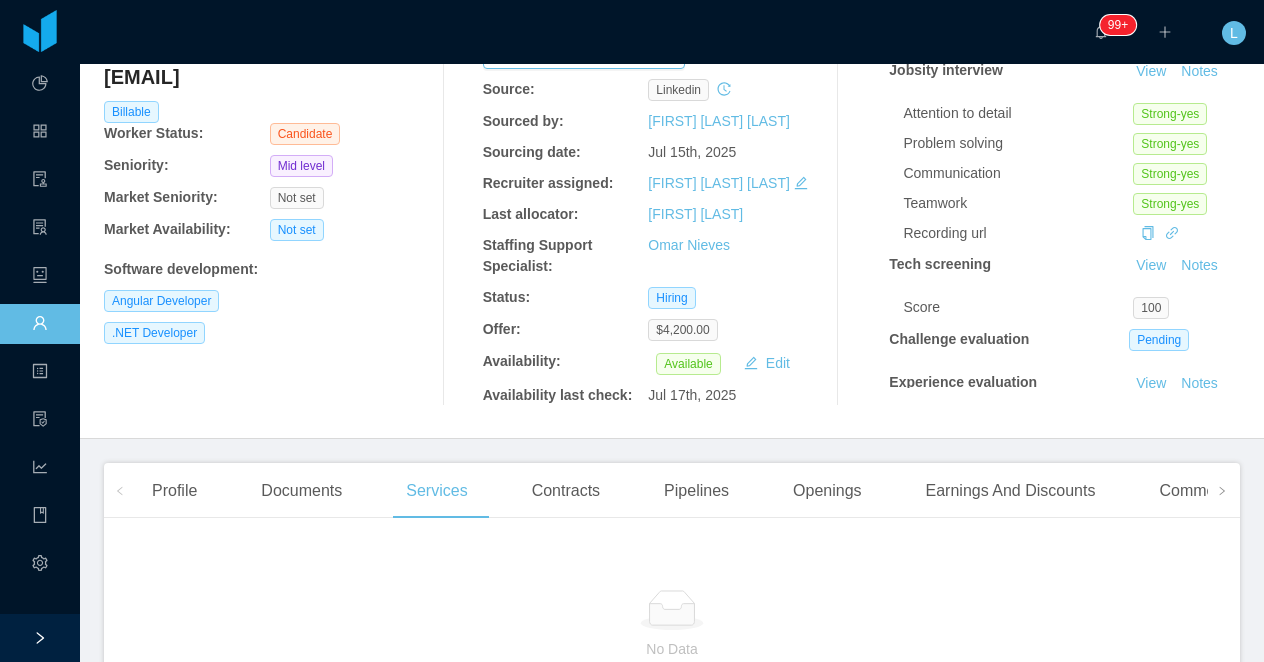 scroll, scrollTop: 0, scrollLeft: 0, axis: both 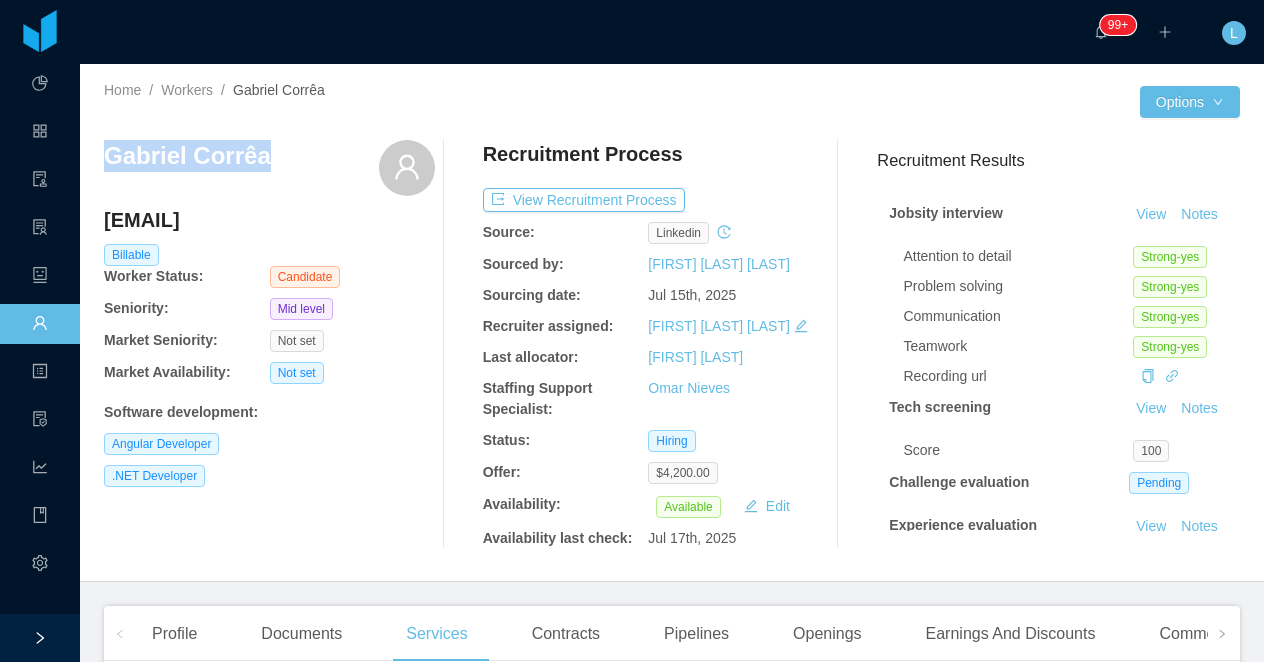 drag, startPoint x: 268, startPoint y: 164, endPoint x: 100, endPoint y: 166, distance: 168.0119 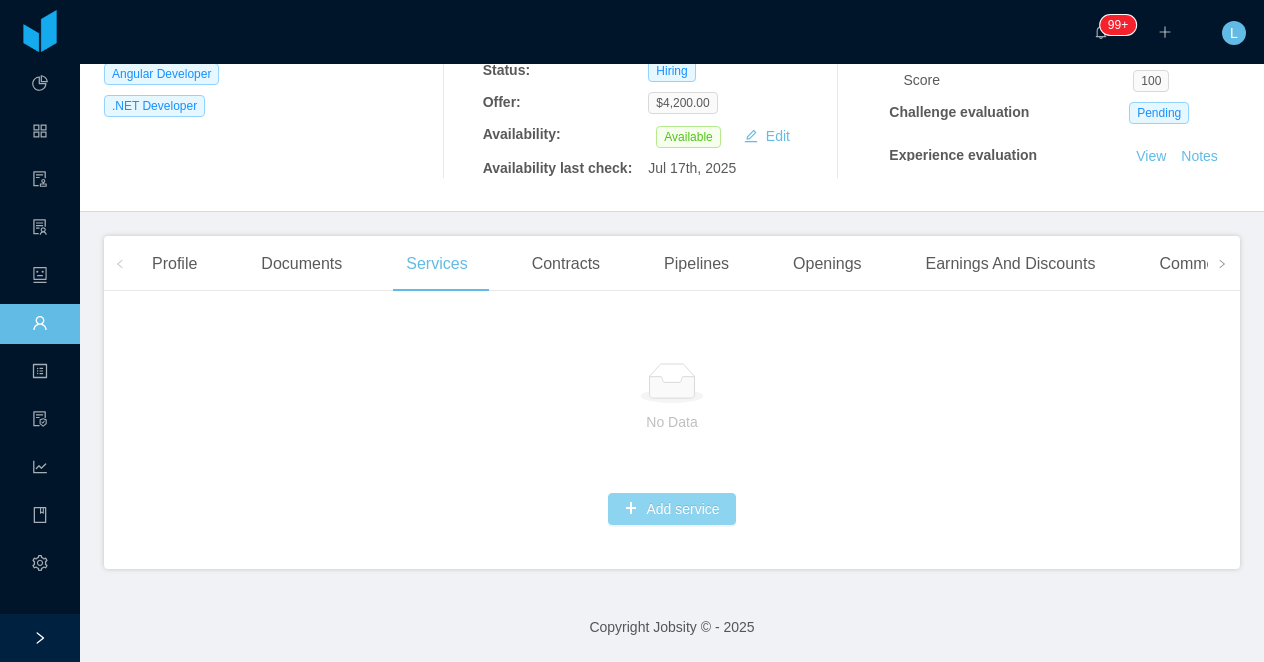 click on "Add service" at bounding box center (671, 509) 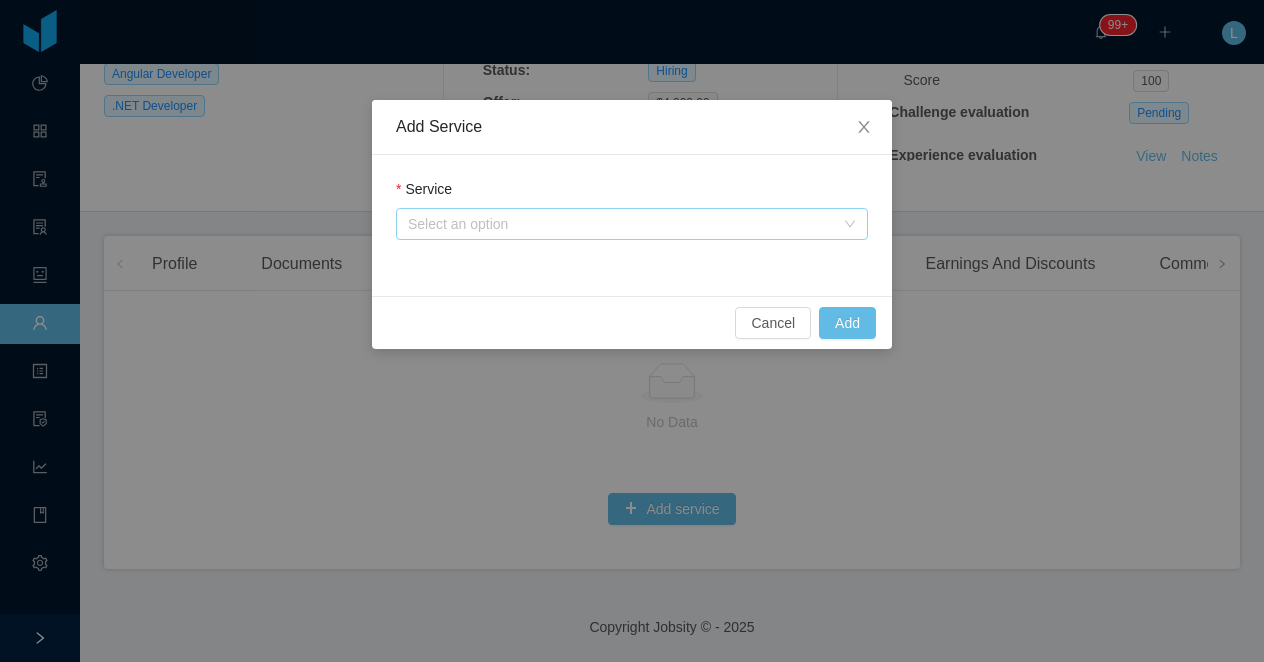 click on "Select an option" at bounding box center (621, 224) 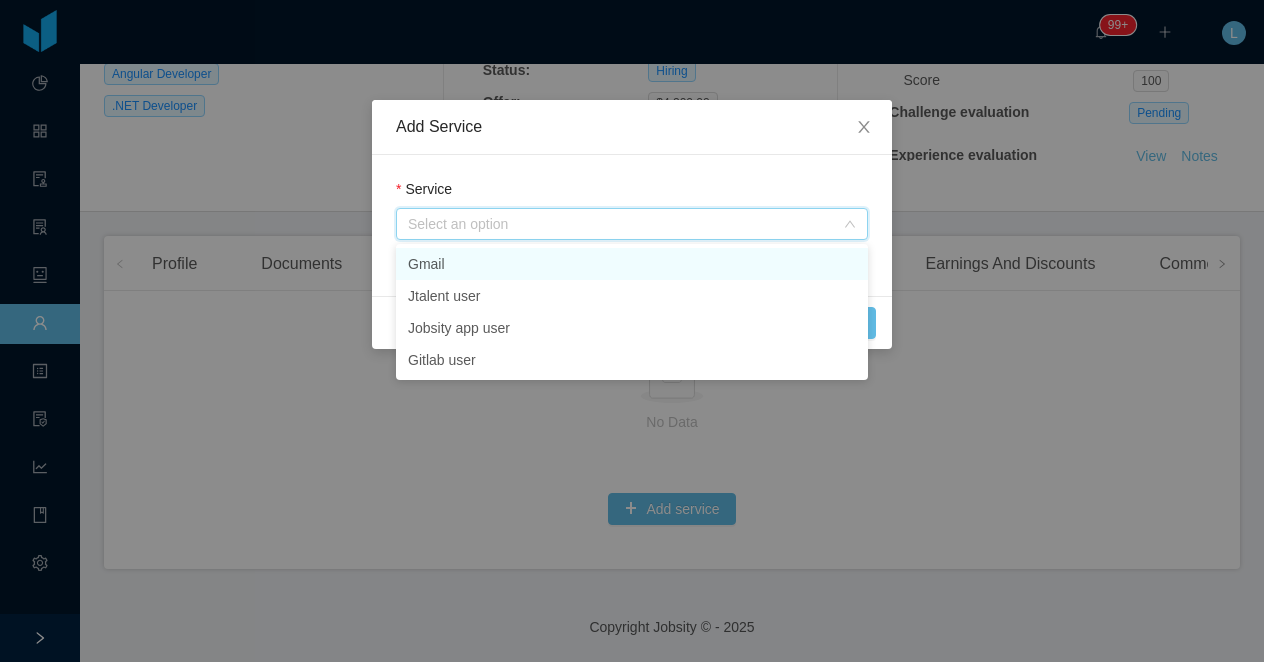 click on "Gmail" at bounding box center [632, 264] 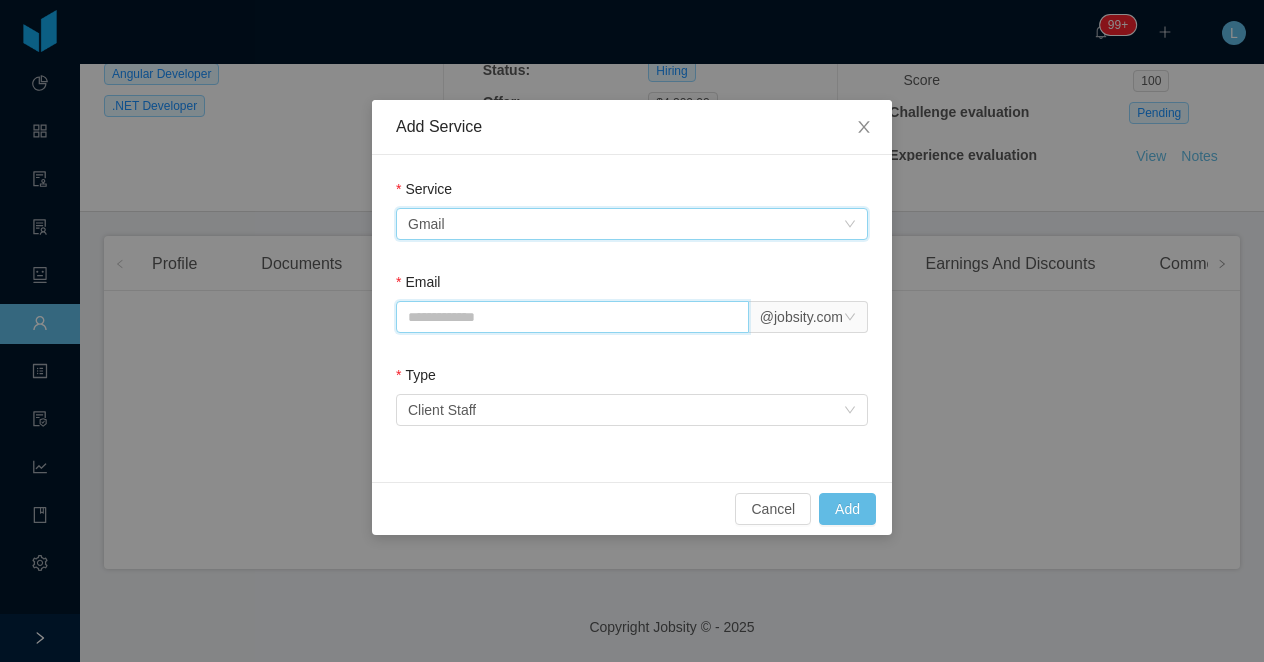 click on "Email" at bounding box center (572, 317) 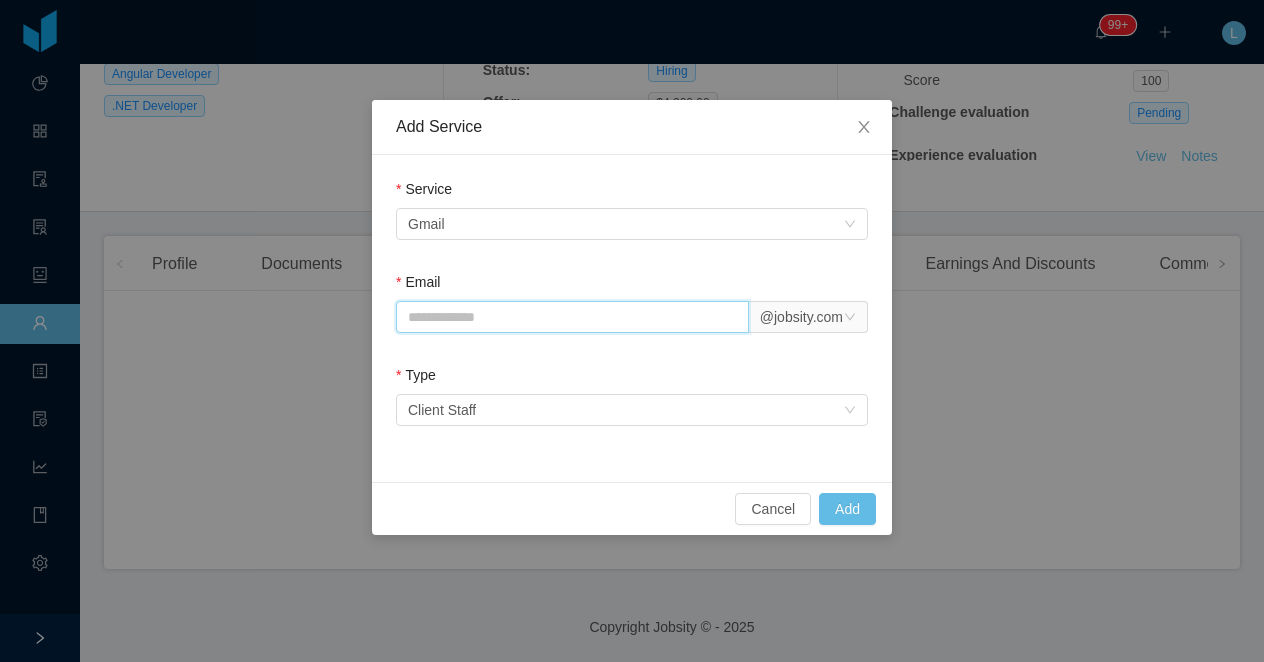 paste on "**********" 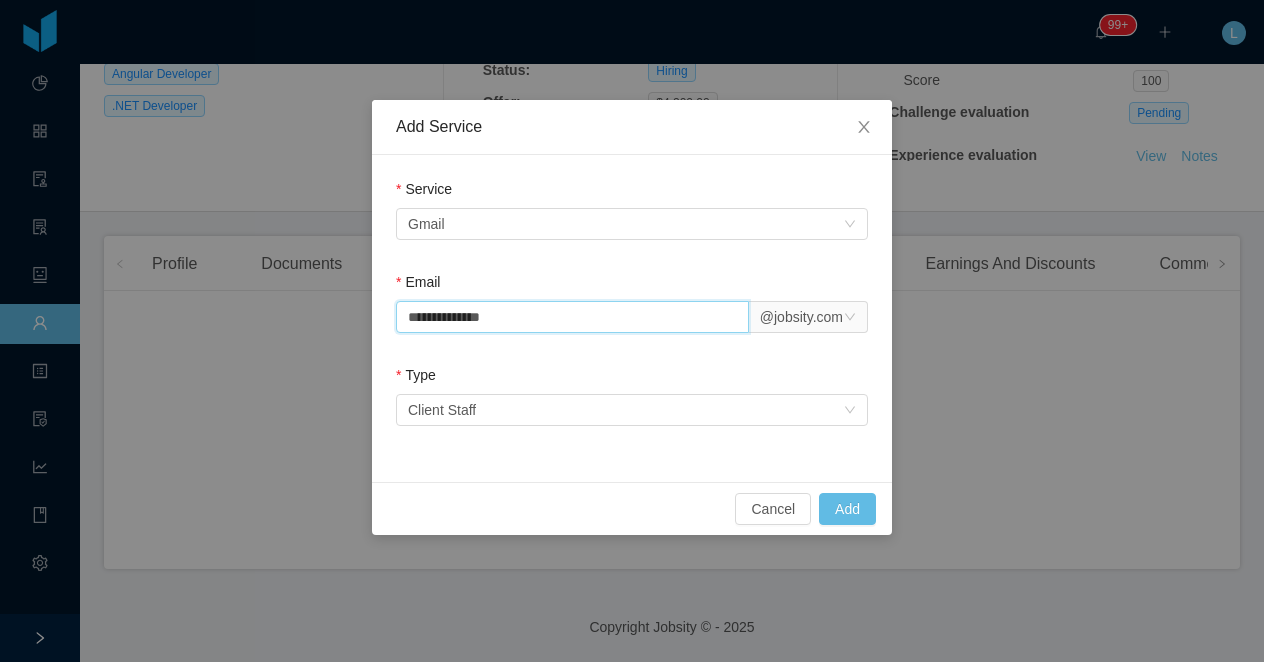 drag, startPoint x: 455, startPoint y: 321, endPoint x: 438, endPoint y: 316, distance: 17.720045 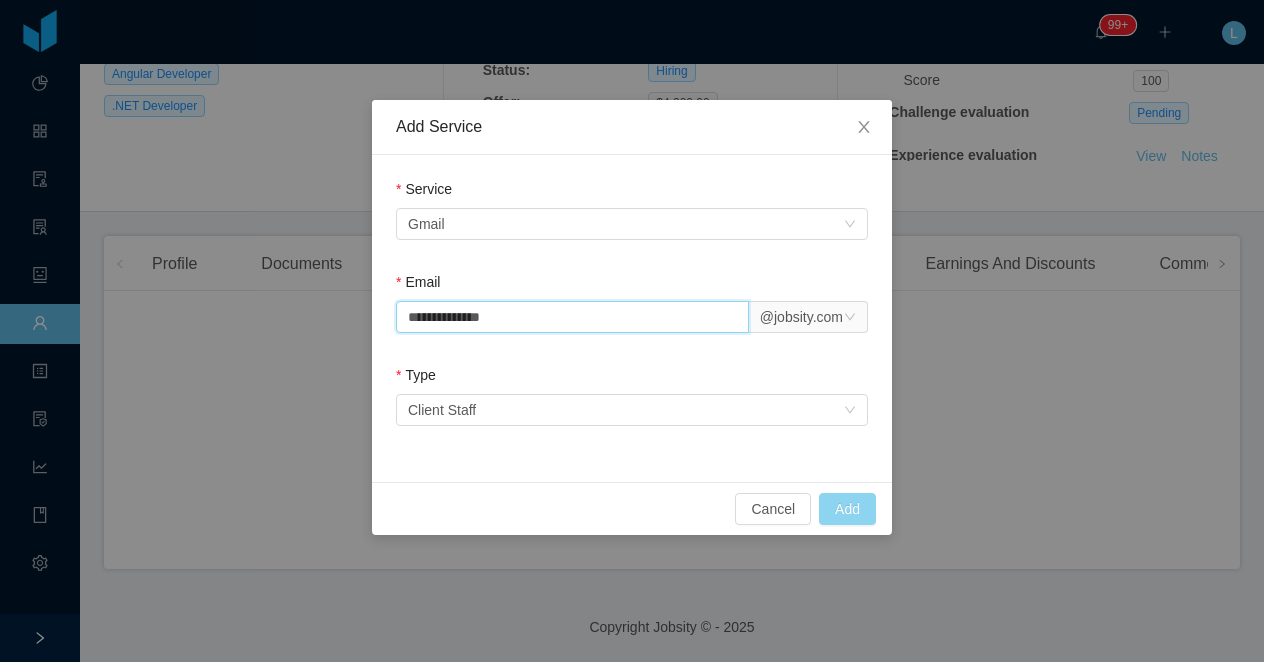 type on "**********" 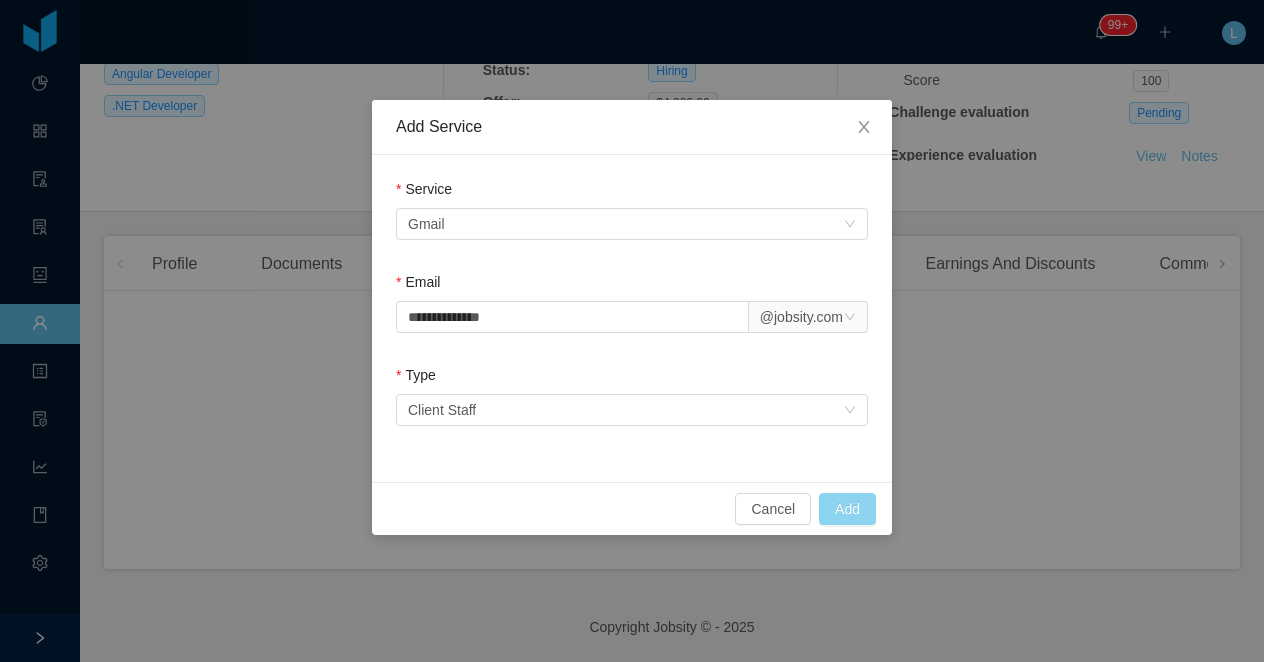 click on "Add" at bounding box center [847, 509] 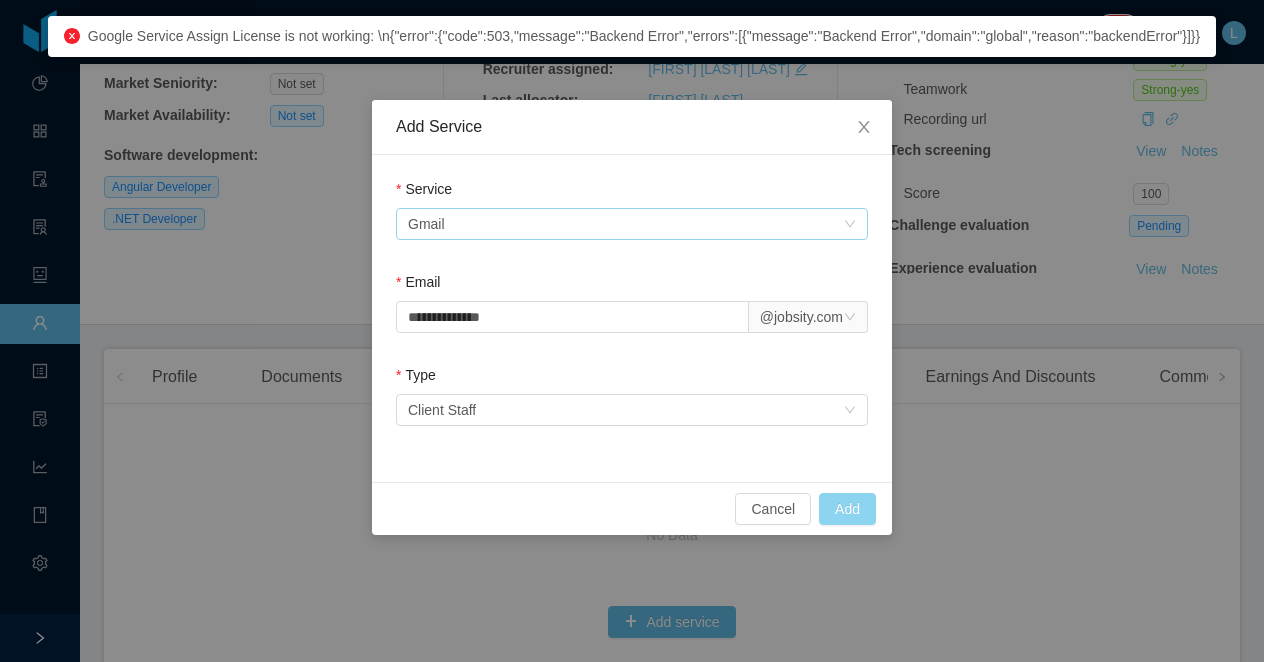 scroll, scrollTop: 370, scrollLeft: 0, axis: vertical 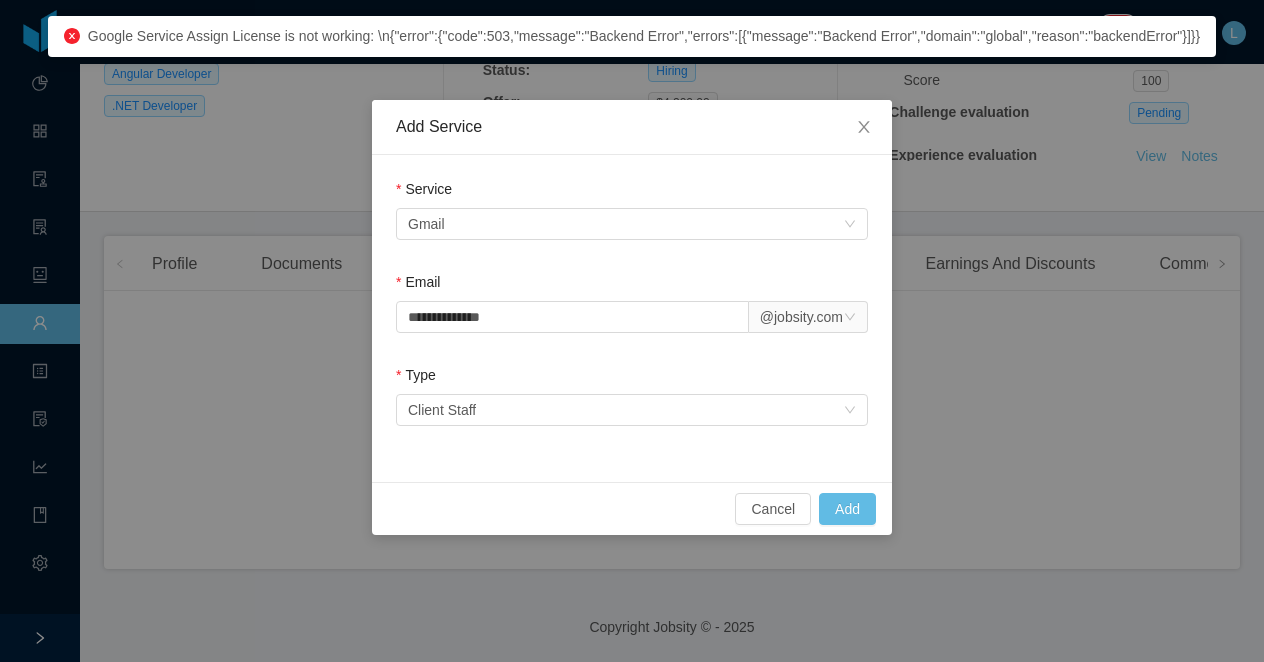 click on "Google Service Assign License is not working: \n{"error":{"code":503,"message":"Backend Error","errors":[{"message":"Backend Error","domain":"global","reason":"backendError"}]}}" at bounding box center [644, 36] 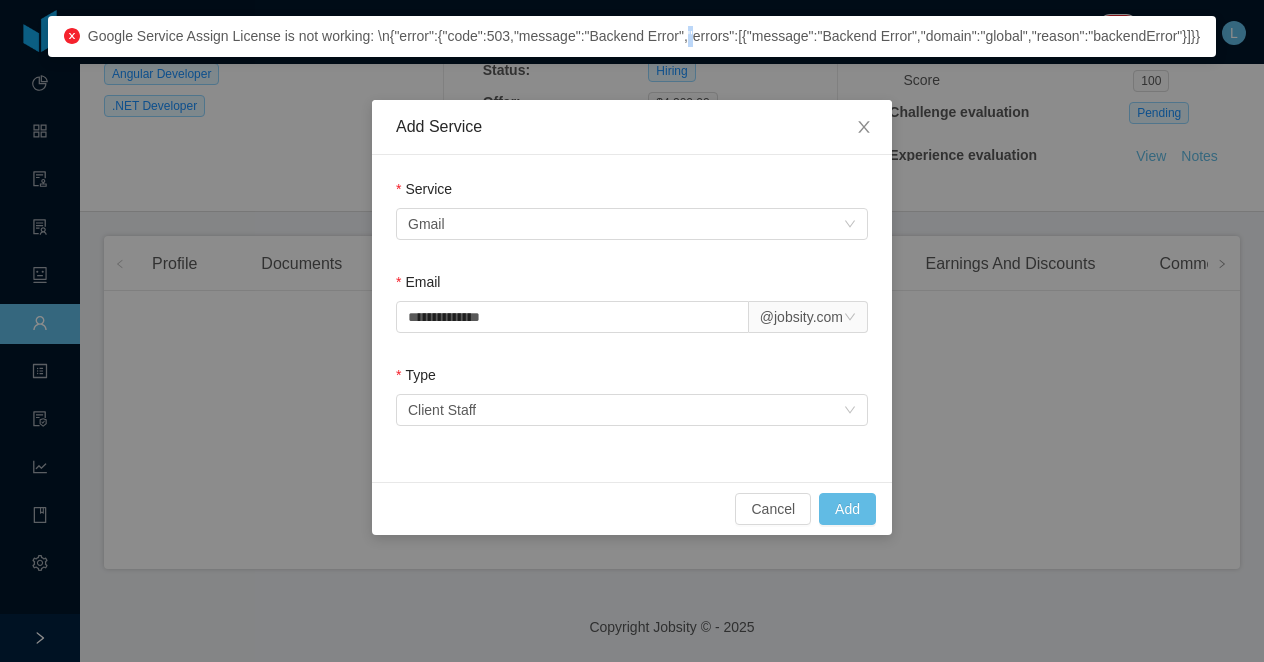 click on "Google Service Assign License is not working: \n{"error":{"code":503,"message":"Backend Error","errors":[{"message":"Backend Error","domain":"global","reason":"backendError"}]}}" at bounding box center [644, 36] 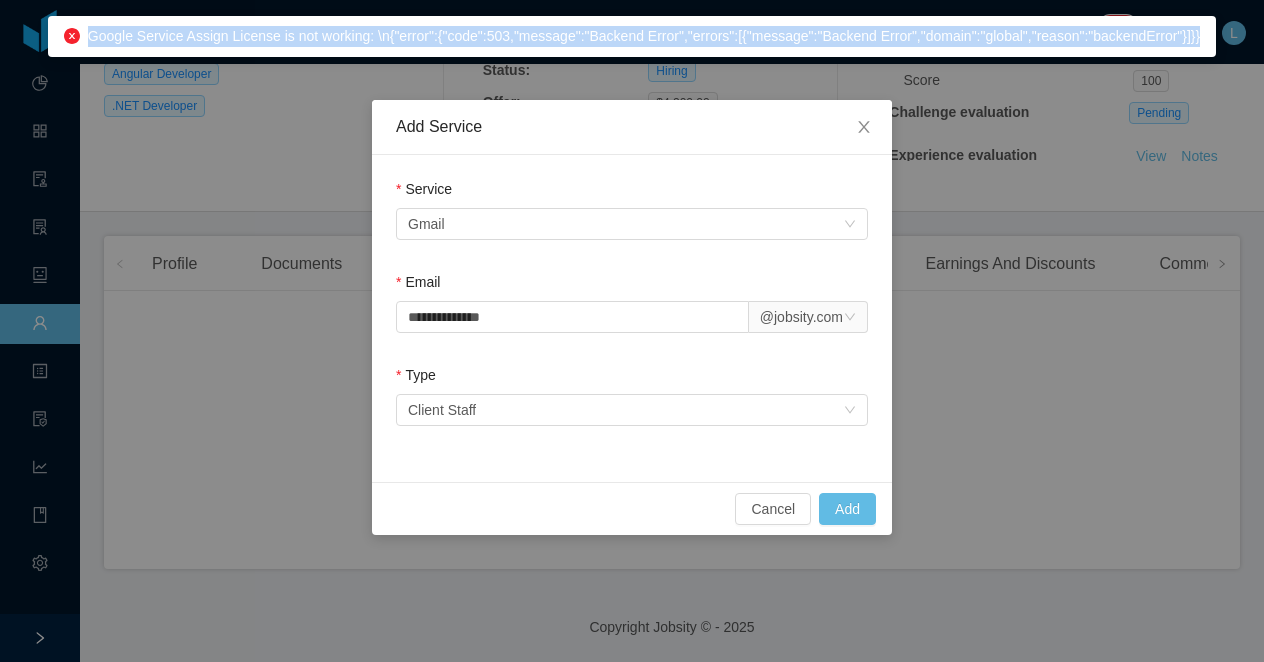 click on "Google Service Assign License is not working: \n{"error":{"code":503,"message":"Backend Error","errors":[{"message":"Backend Error","domain":"global","reason":"backendError"}]}}" at bounding box center (644, 36) 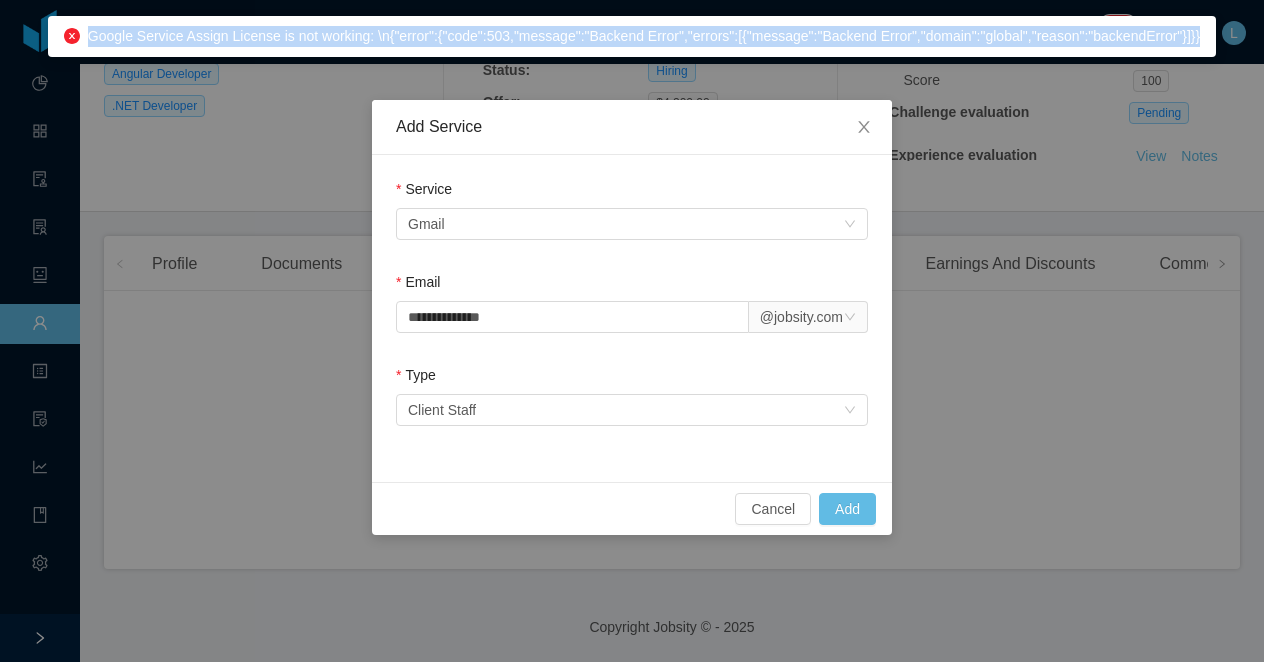 copy on "Google Service Assign License is not working: \n{"error":{"code":503,"message":"Backend Error","errors":[{"message":"Backend Error","domain":"global","reason":"backendError"}]}}" 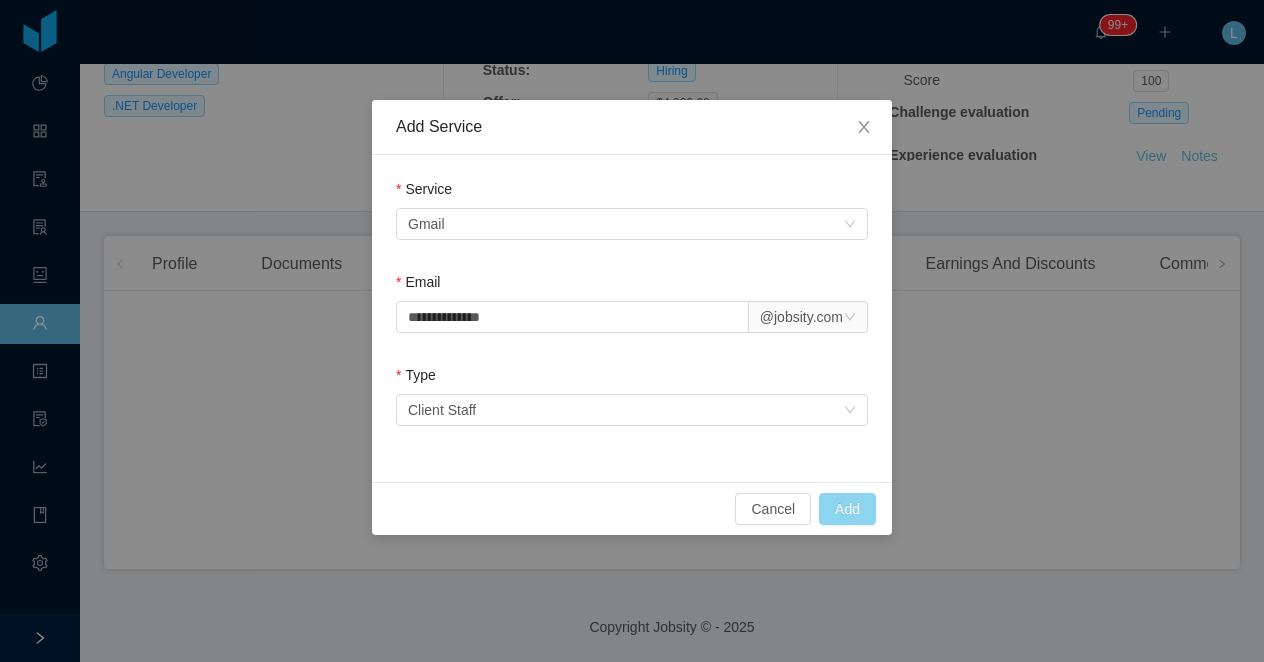 click on "Add" at bounding box center [847, 509] 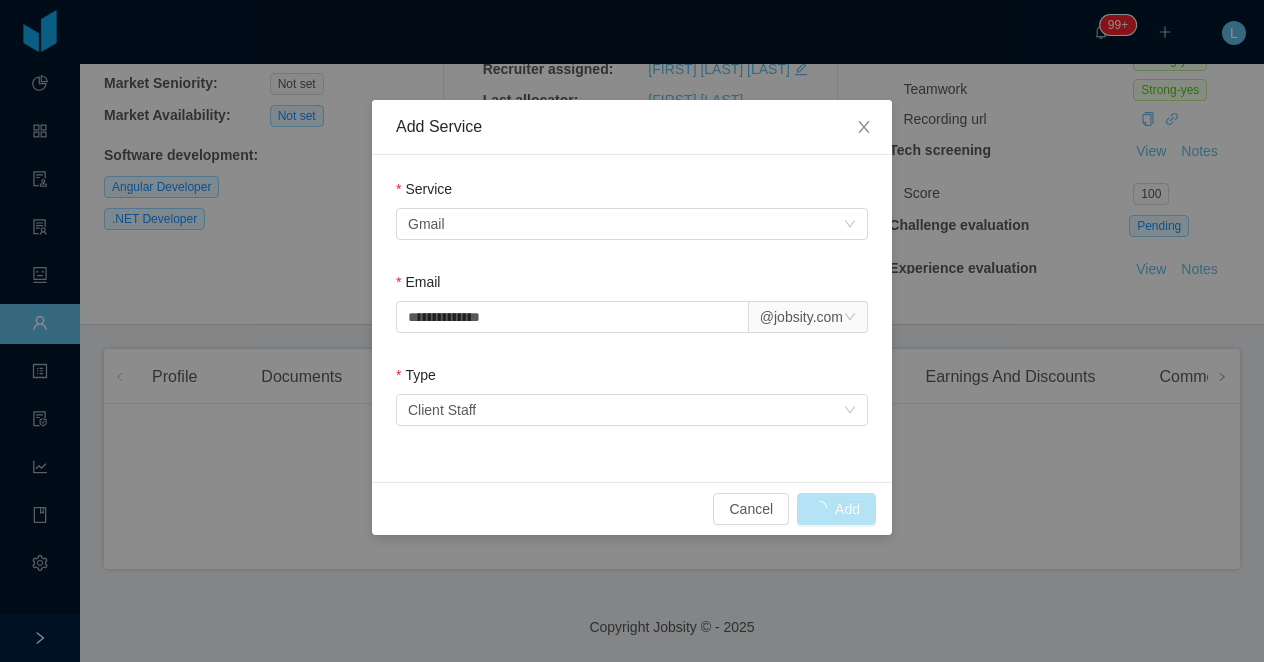 scroll, scrollTop: 370, scrollLeft: 0, axis: vertical 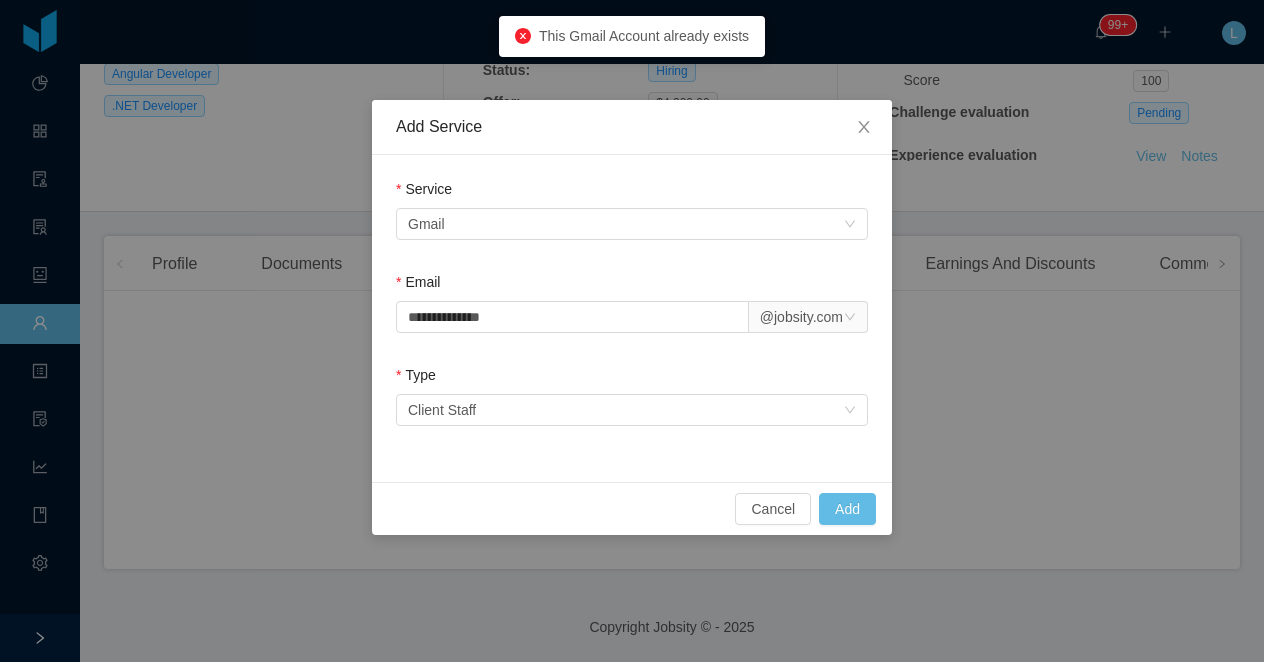 click on "This Gmail Account already exists" at bounding box center [644, 36] 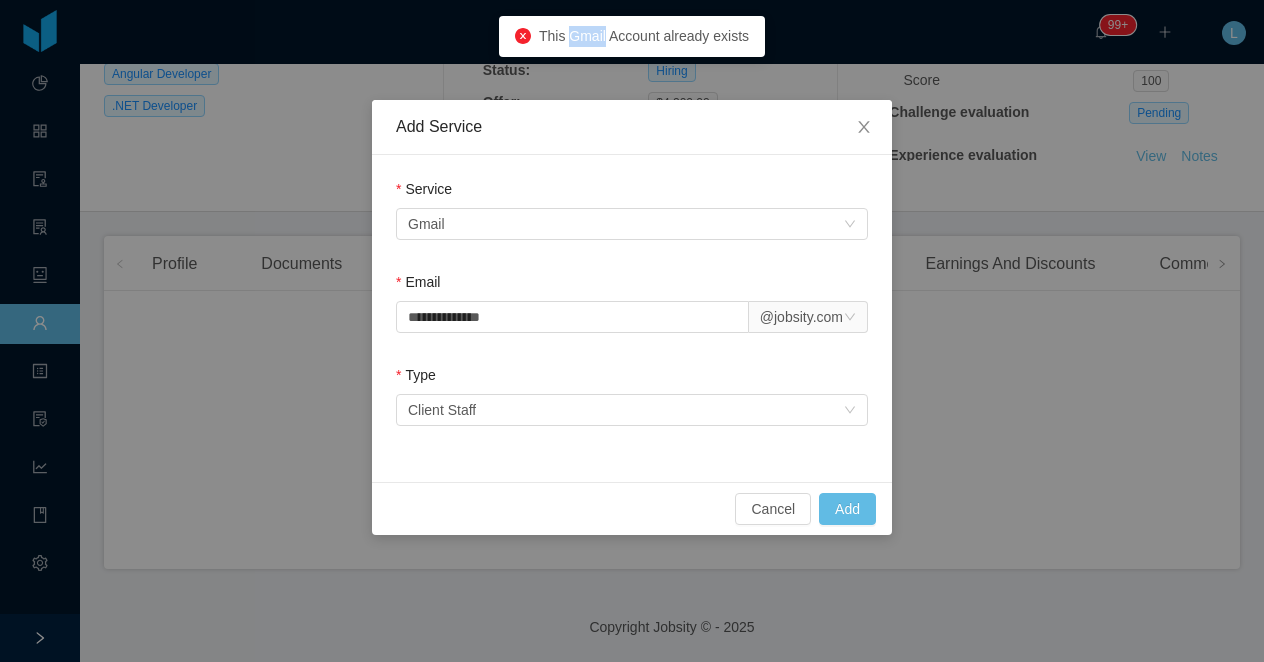 click on "This Gmail Account already exists" at bounding box center [644, 36] 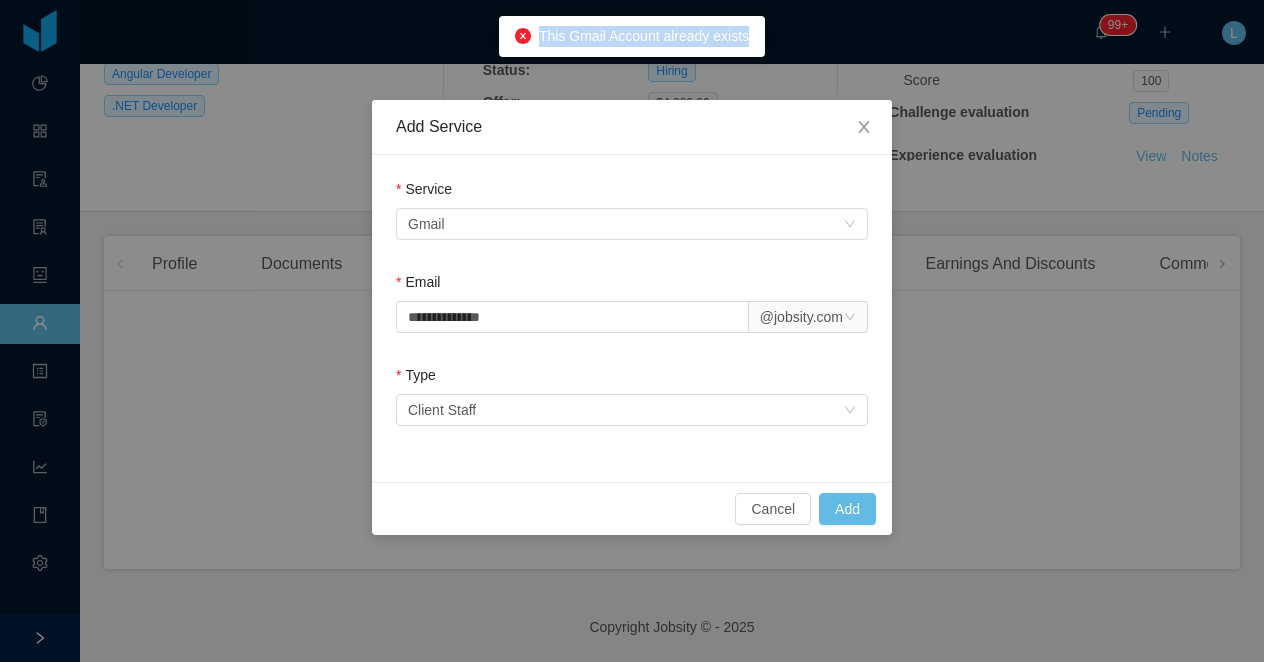 click on "This Gmail Account already exists" at bounding box center [644, 36] 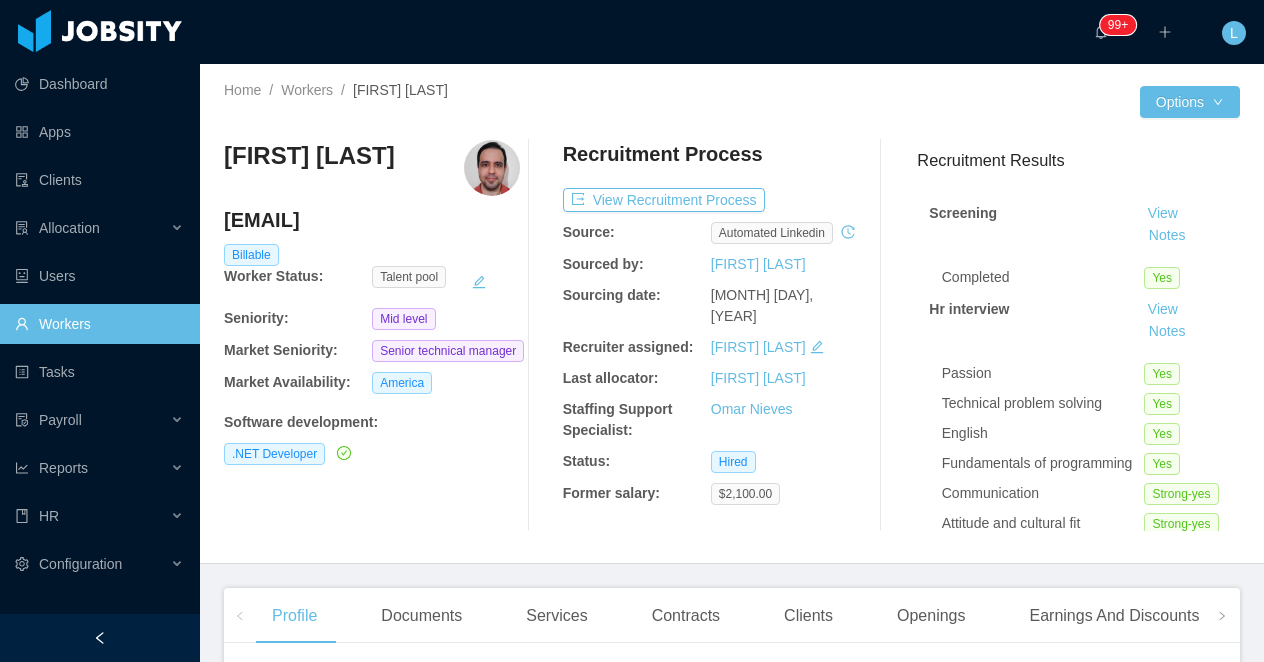 scroll, scrollTop: 0, scrollLeft: 0, axis: both 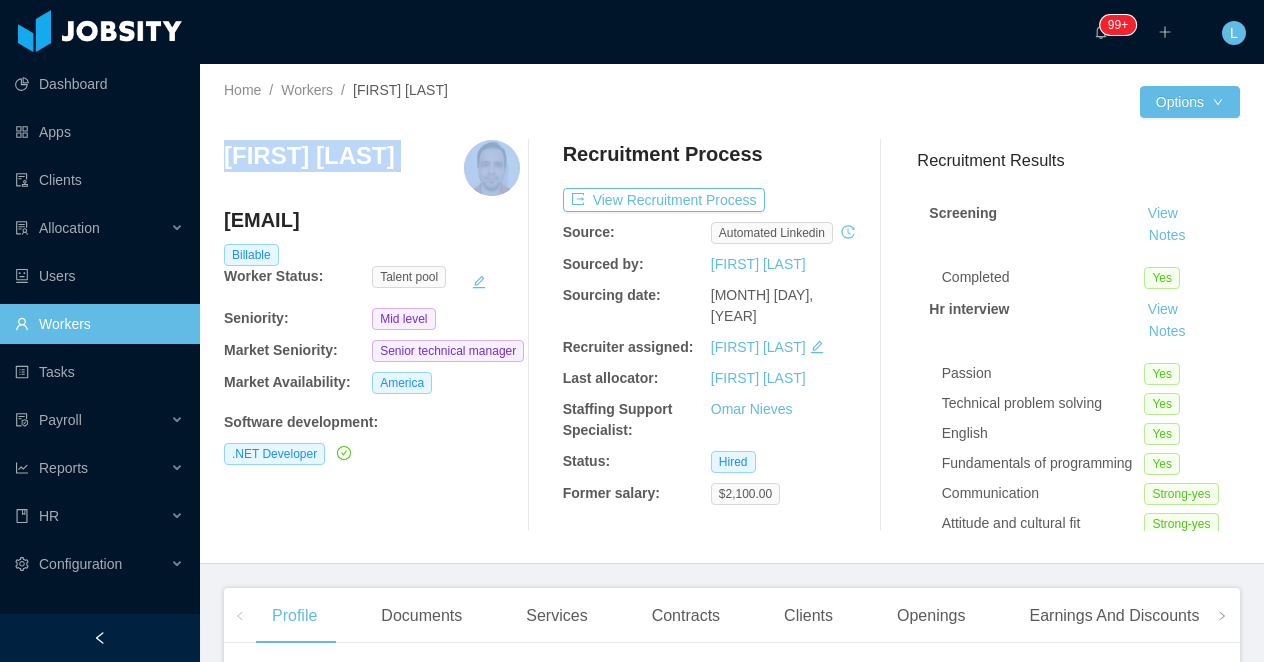 click on "[FIRST] [LAST]" at bounding box center [309, 156] 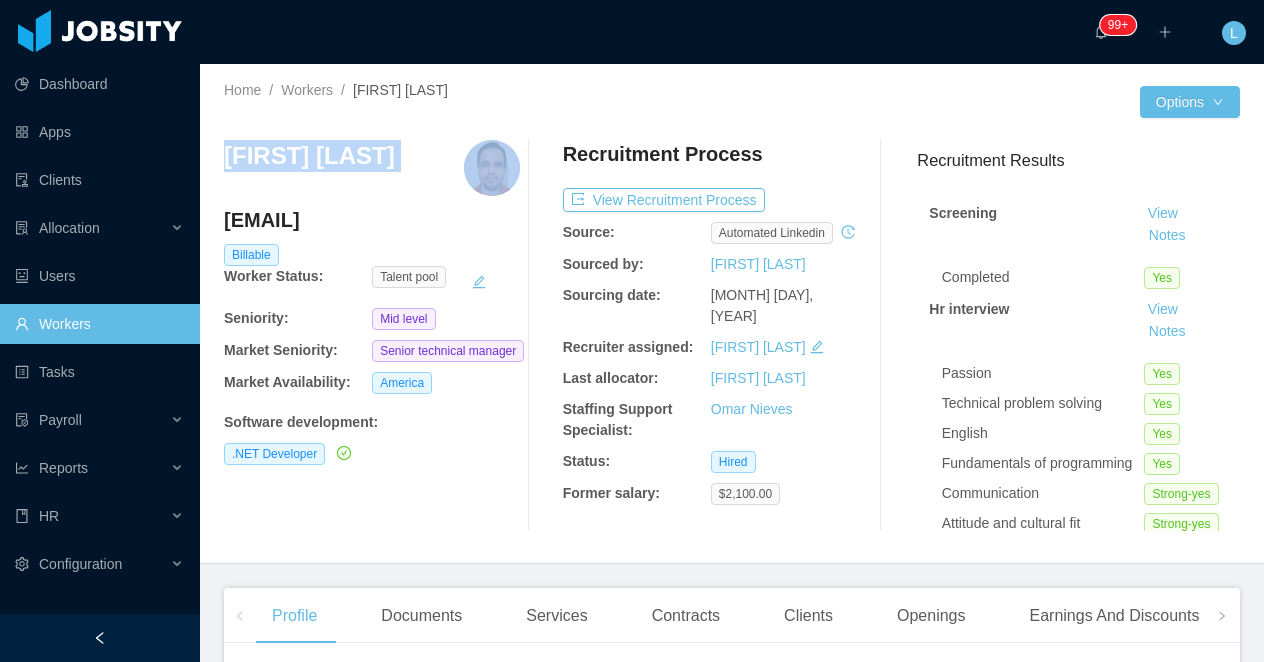 drag, startPoint x: 377, startPoint y: 225, endPoint x: 227, endPoint y: 218, distance: 150.16324 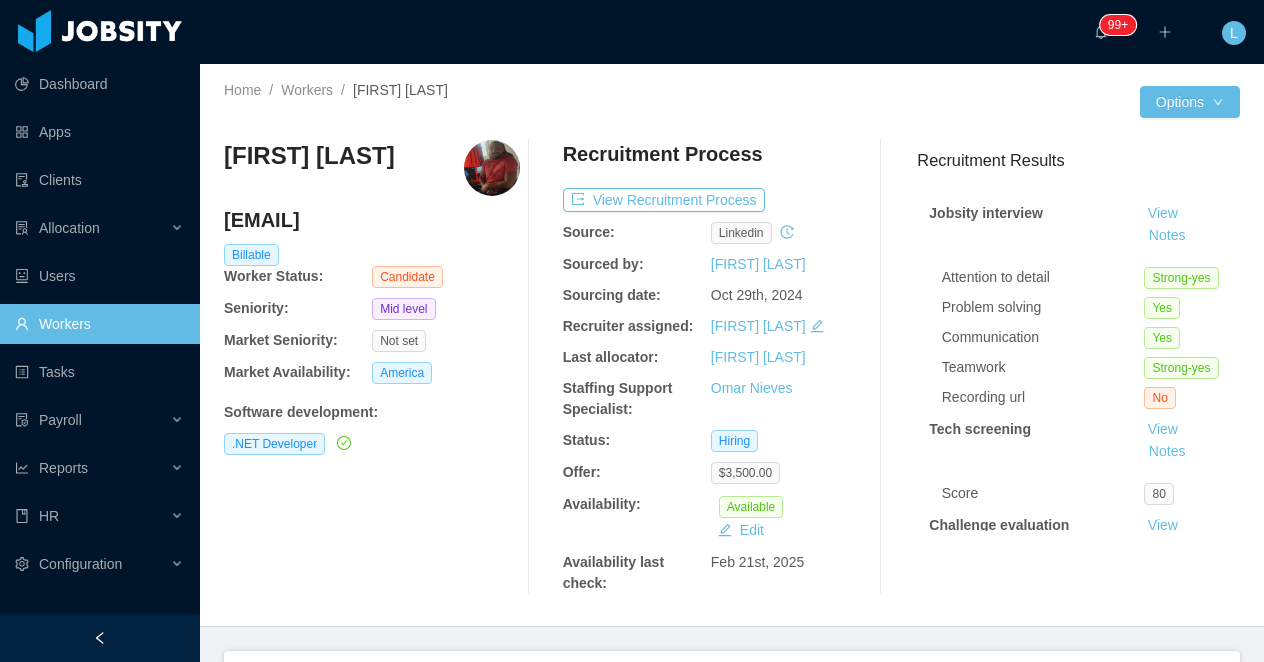 scroll, scrollTop: 0, scrollLeft: 0, axis: both 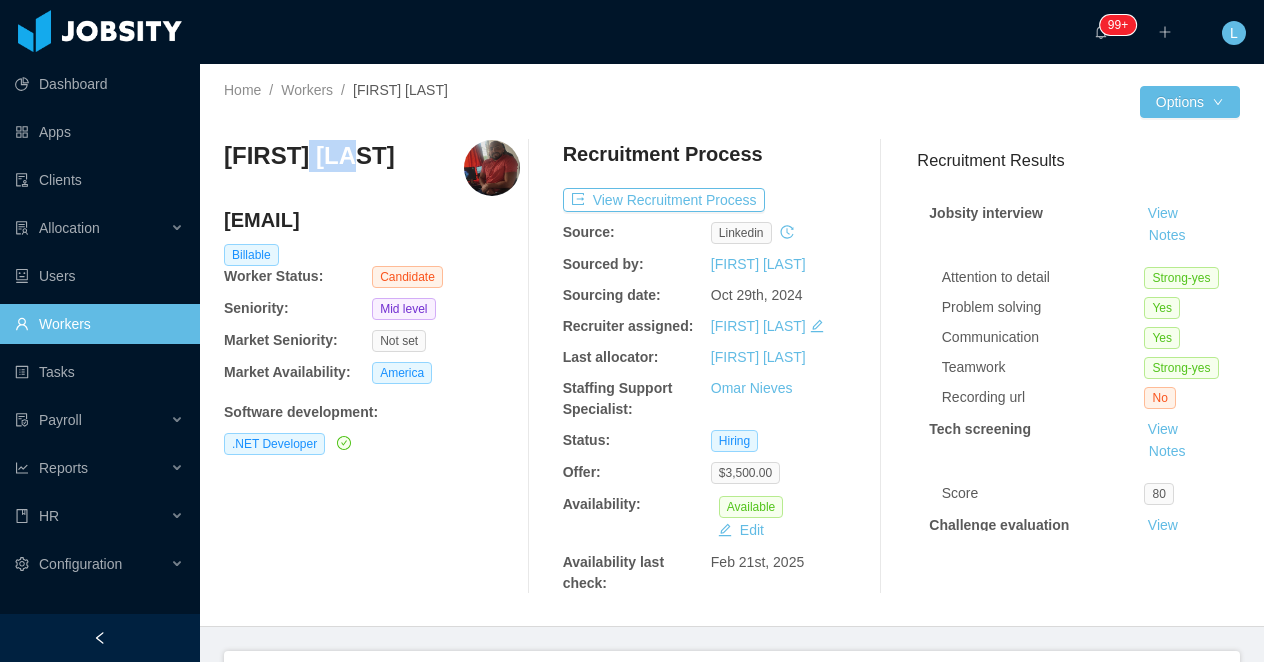 click on "[FIRST] [LAST]" at bounding box center (309, 156) 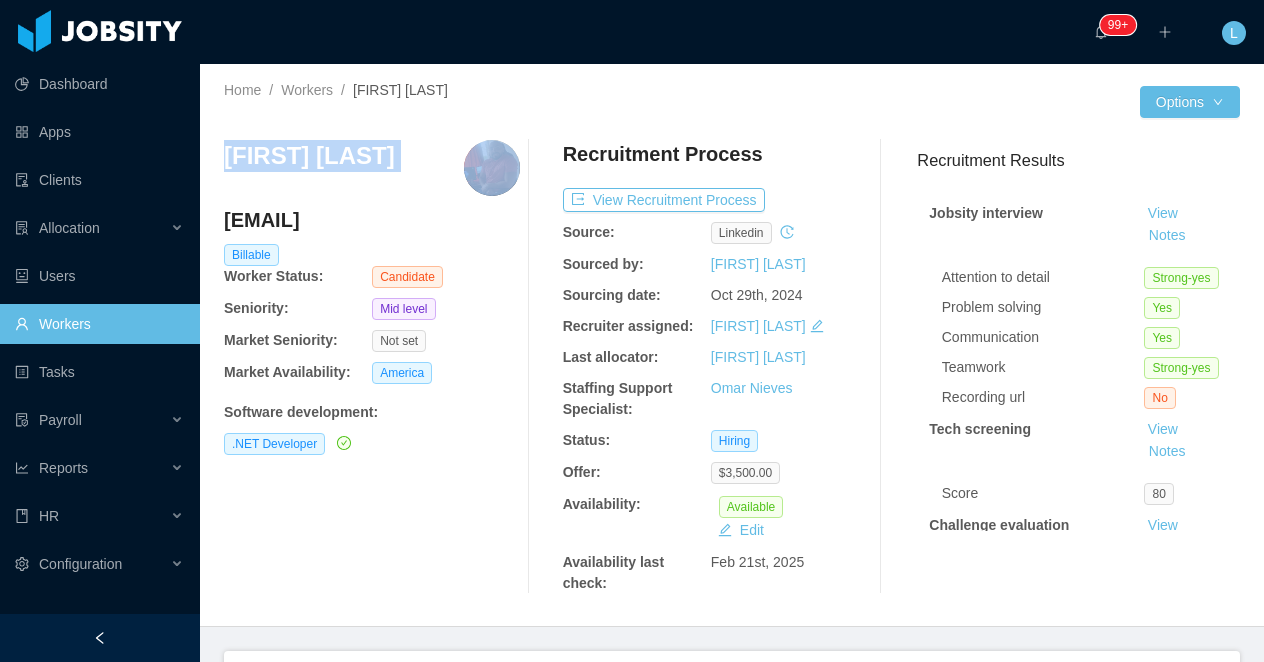 click on "[FIRST] [LAST]" at bounding box center (309, 156) 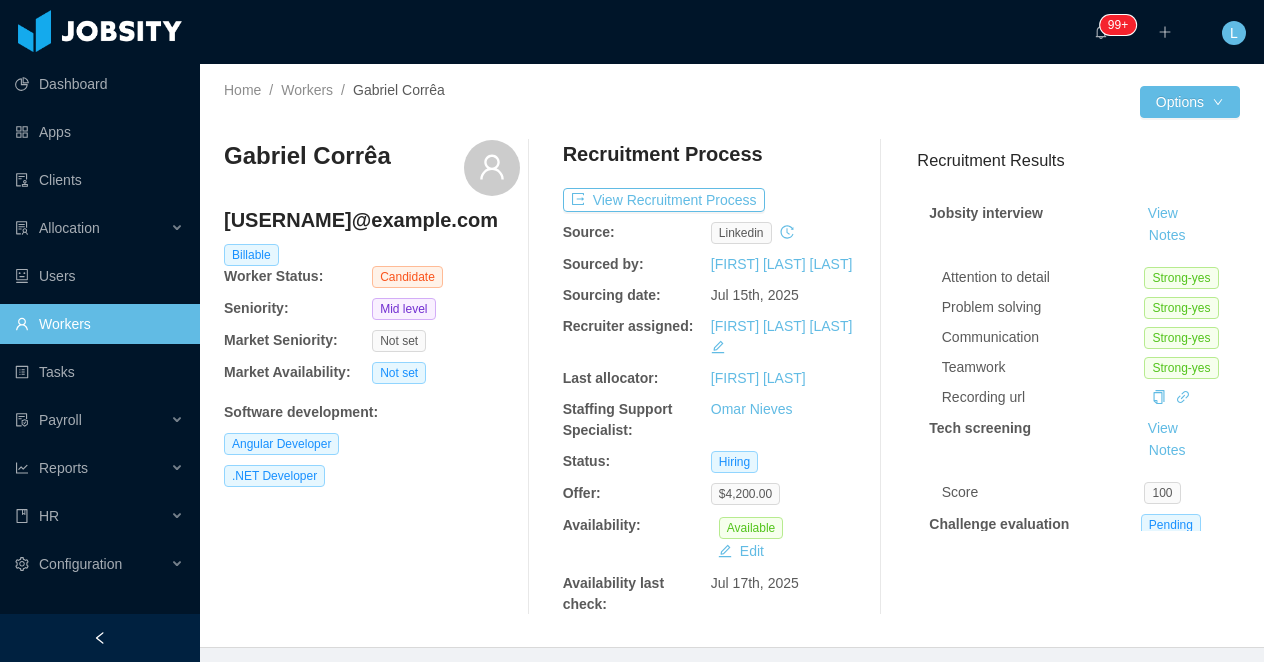 scroll, scrollTop: 0, scrollLeft: 0, axis: both 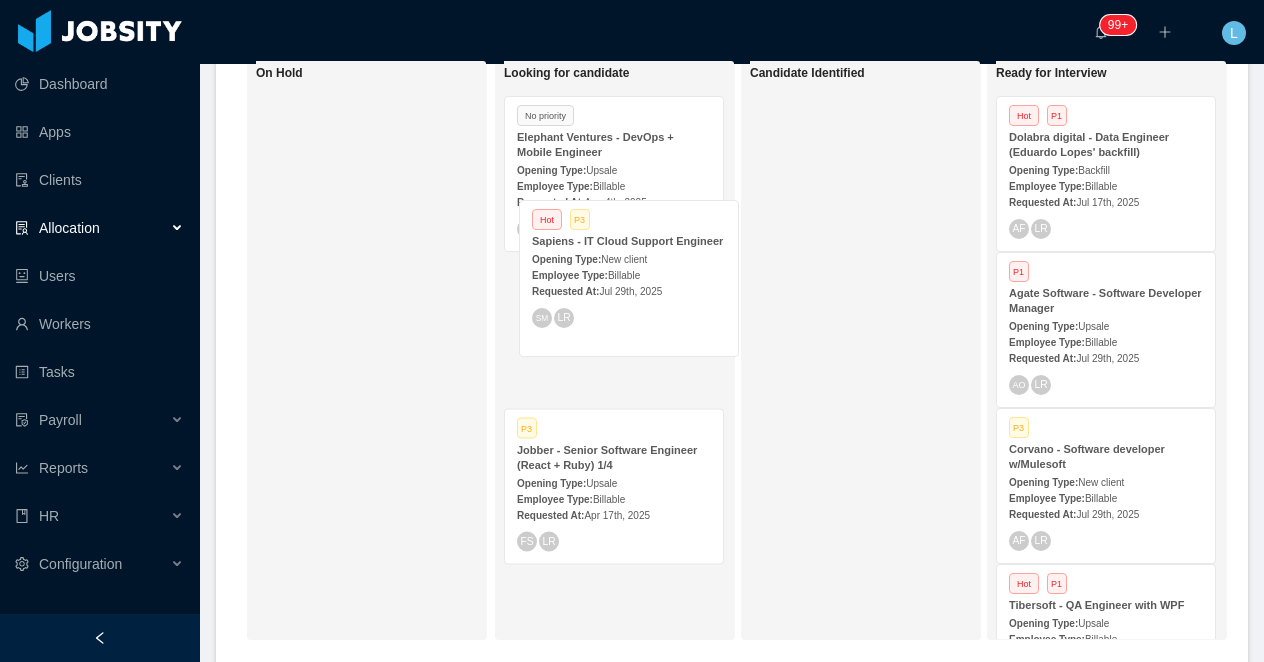 drag, startPoint x: 659, startPoint y: 350, endPoint x: 675, endPoint y: 297, distance: 55.362442 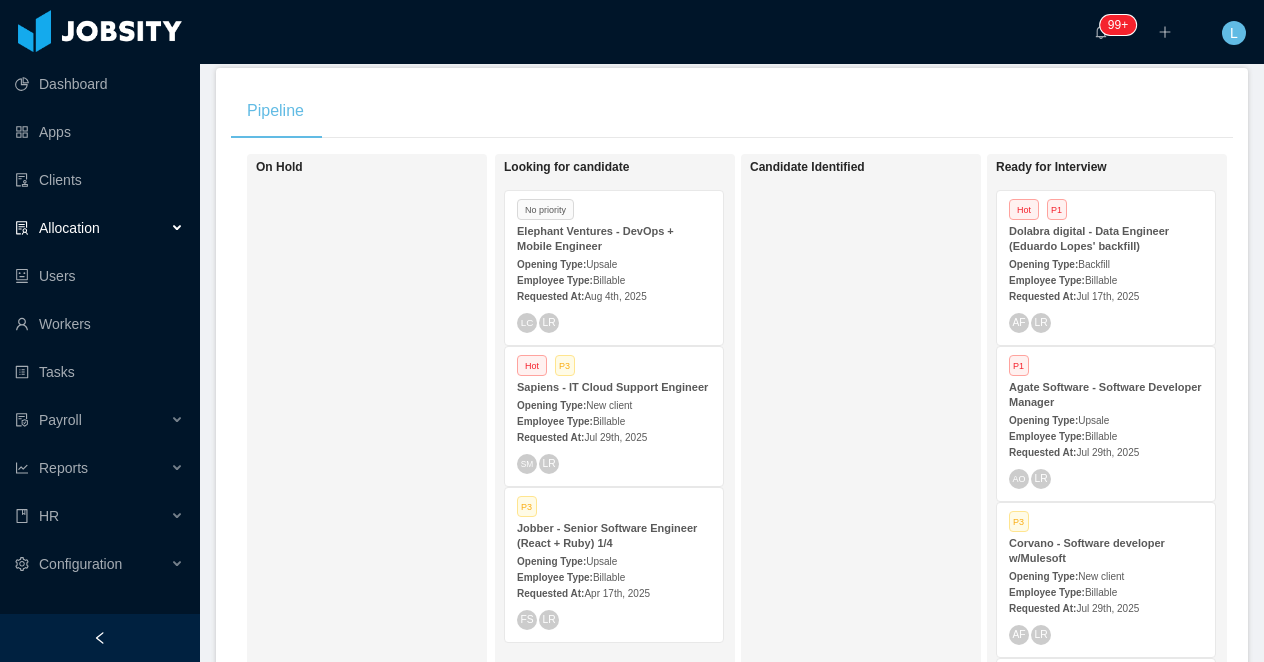 scroll, scrollTop: 306, scrollLeft: 0, axis: vertical 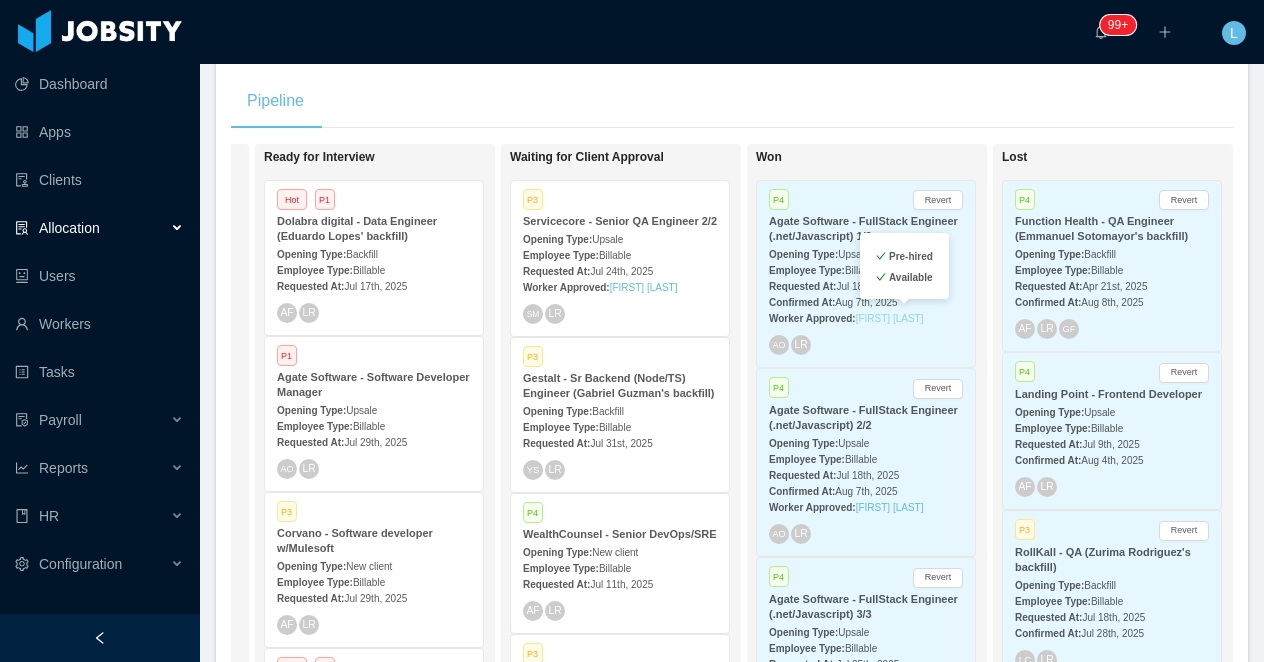 click on "[FIRST] [LAST]" at bounding box center [890, 318] 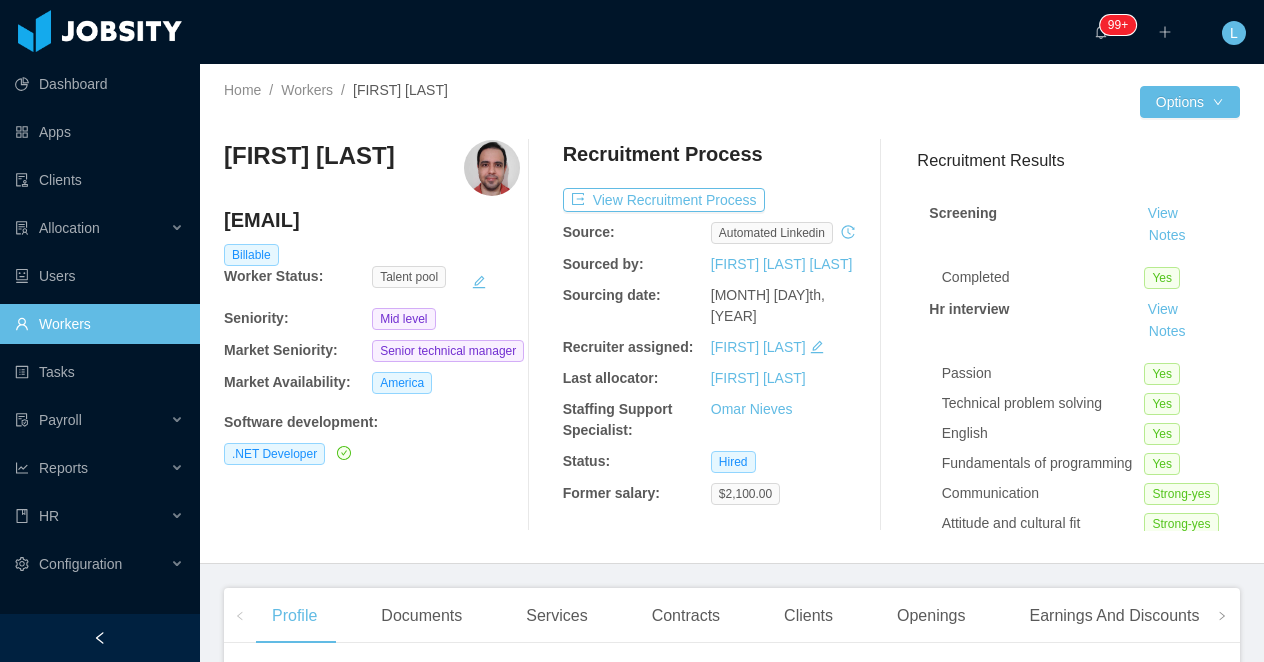 drag, startPoint x: 379, startPoint y: 221, endPoint x: 229, endPoint y: 217, distance: 150.05333 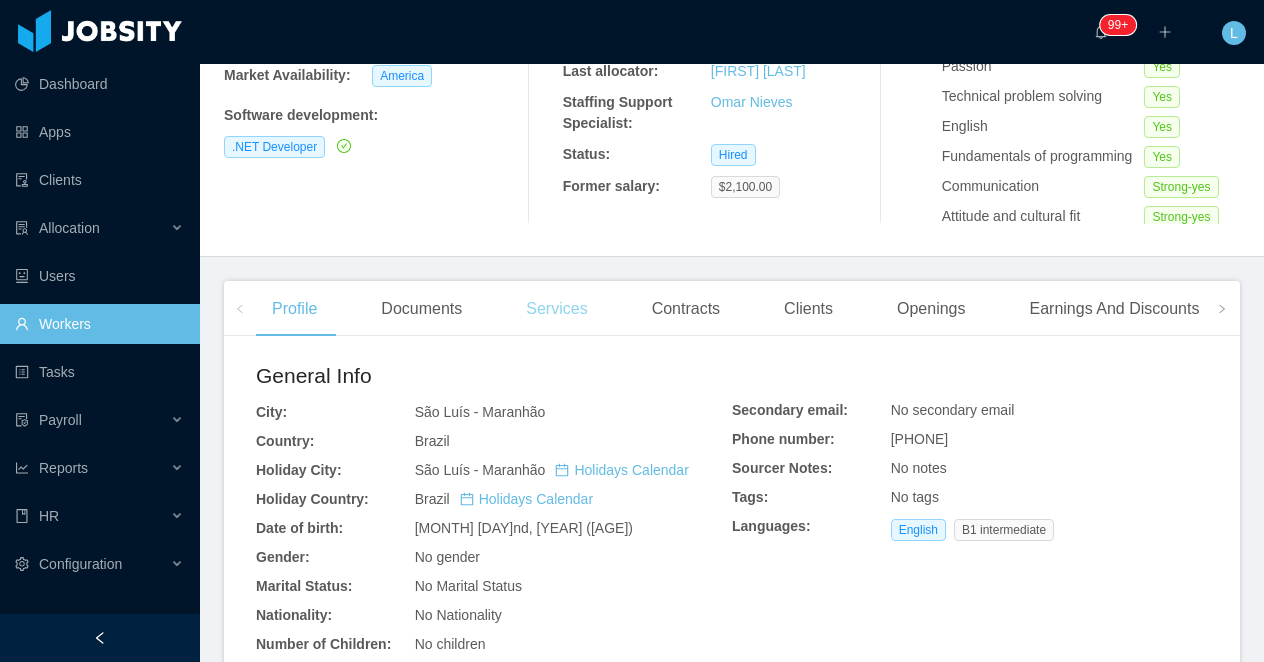 click on "Services" at bounding box center [556, 309] 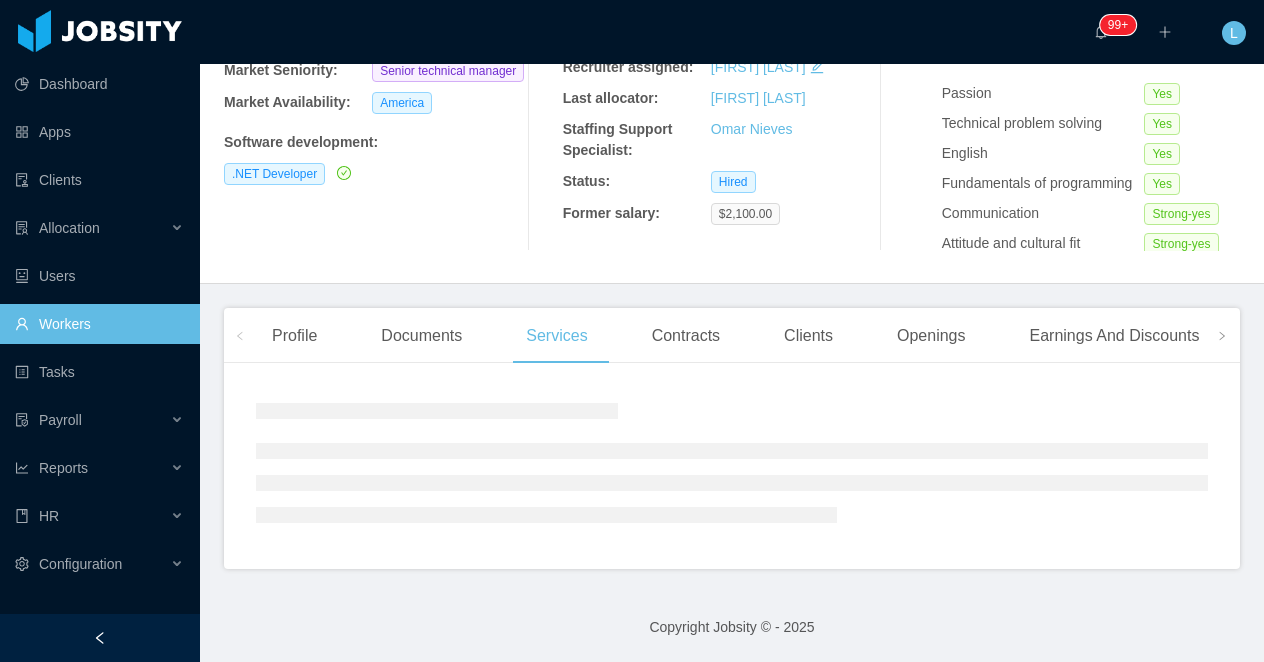 scroll, scrollTop: 251, scrollLeft: 0, axis: vertical 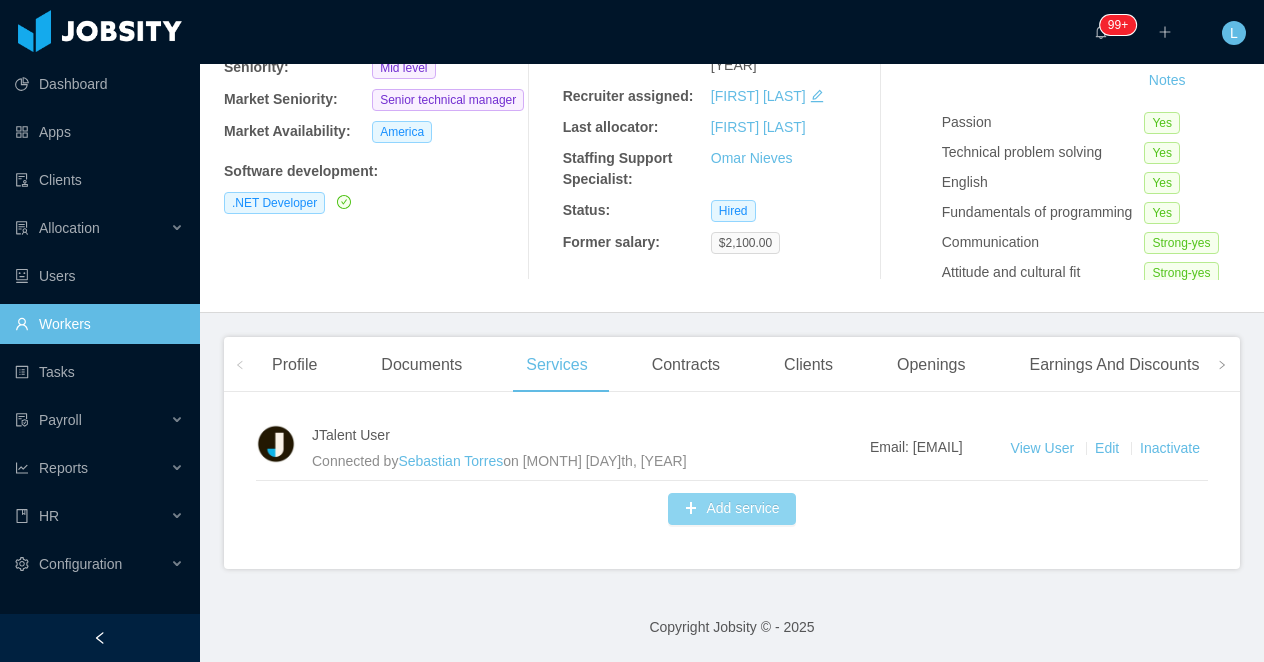 click on "Add service" at bounding box center (731, 509) 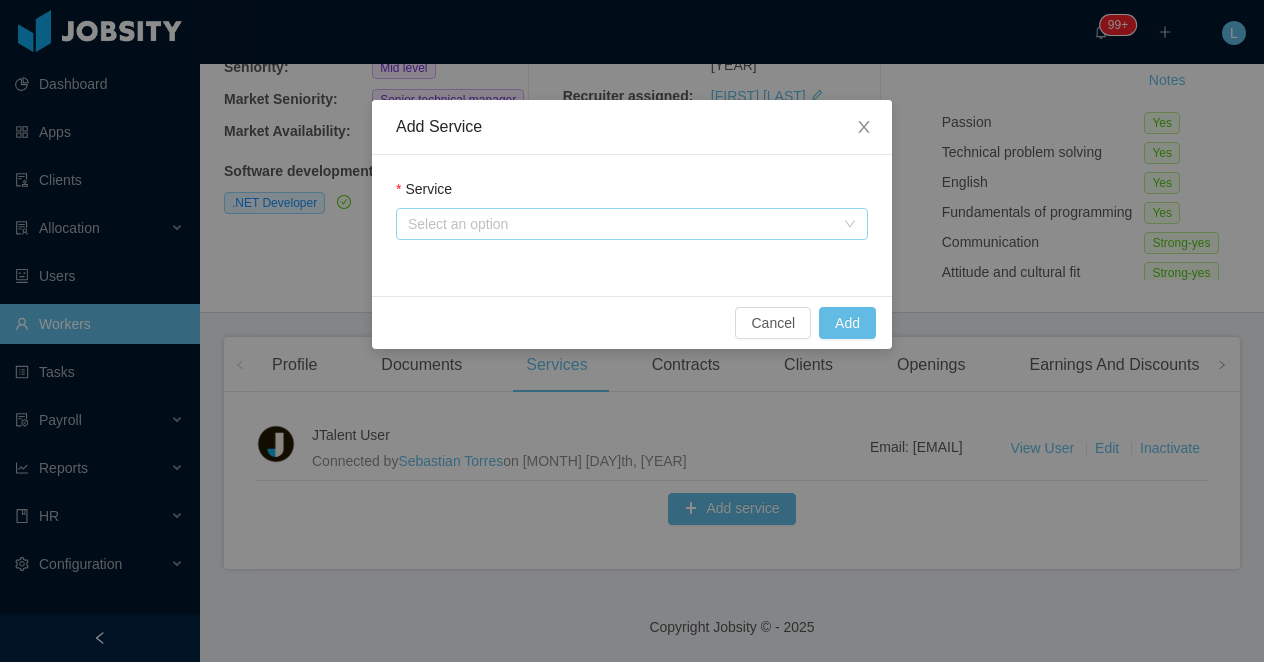 click on "Select an option" at bounding box center (621, 224) 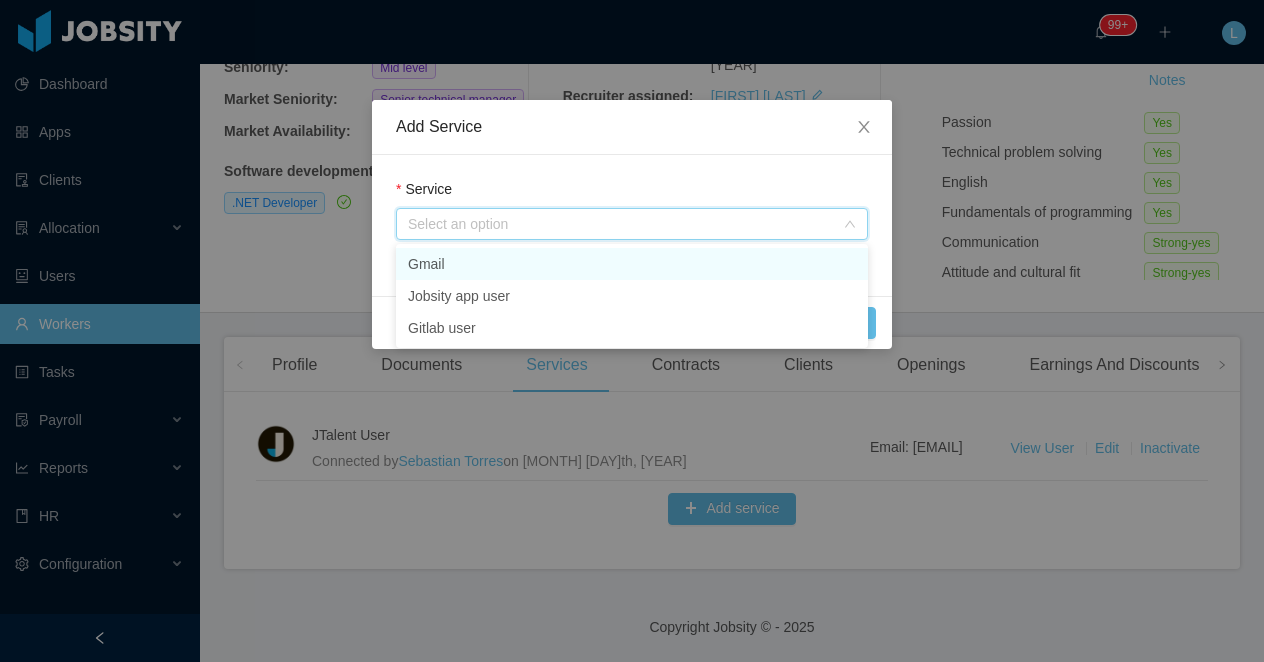click on "Gmail" at bounding box center [632, 264] 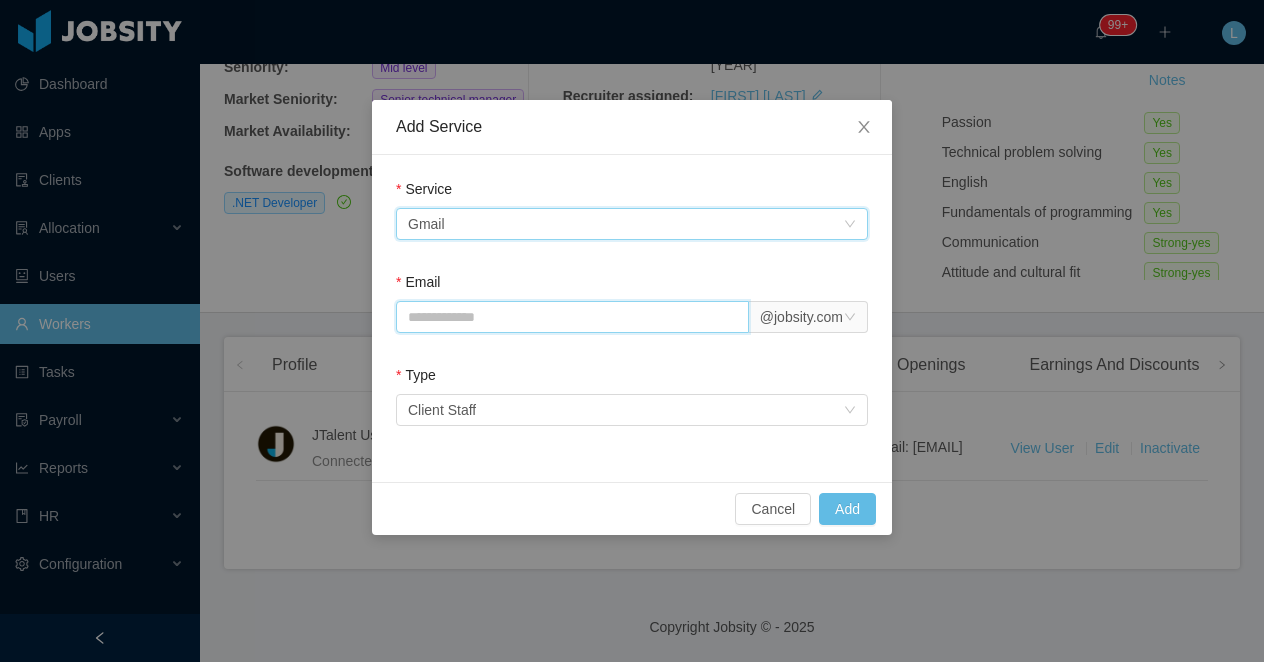 click on "Email" at bounding box center [572, 317] 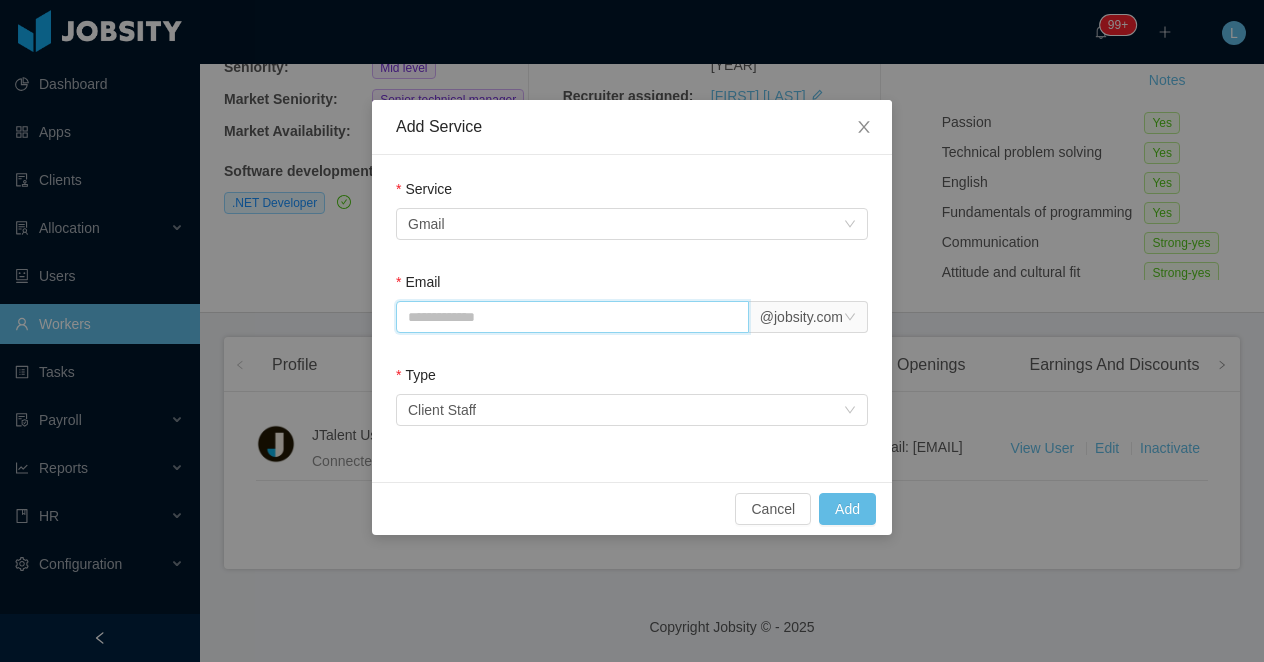 paste on "**********" 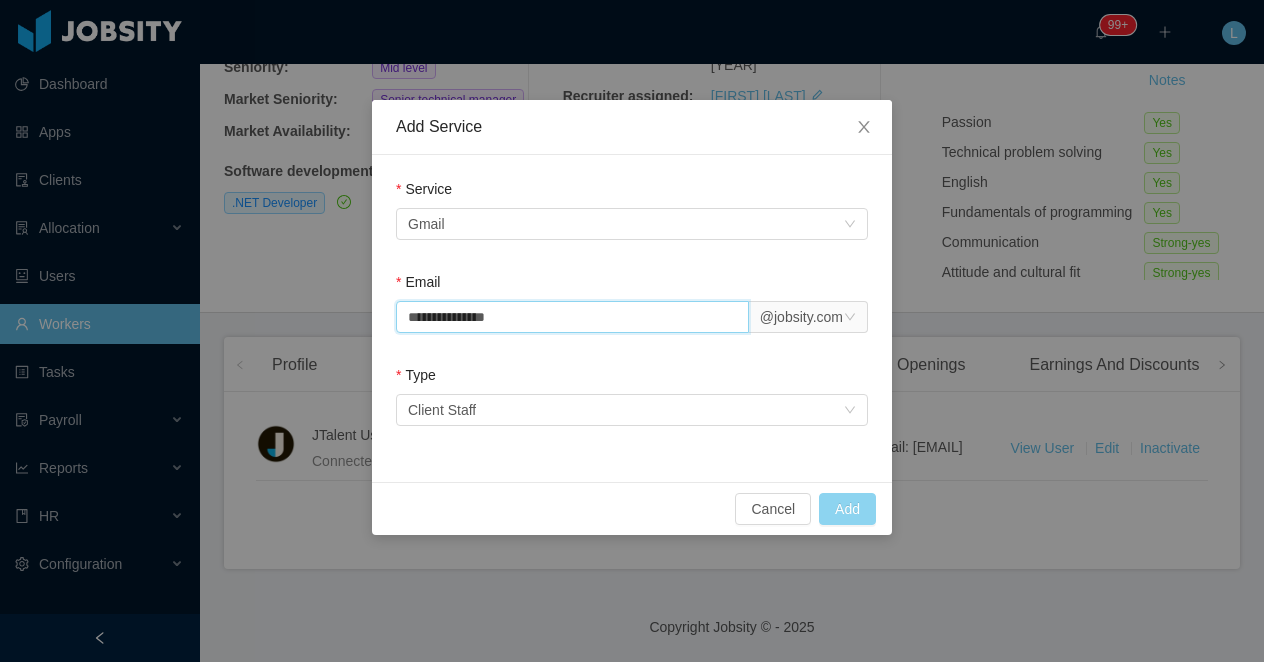 type on "**********" 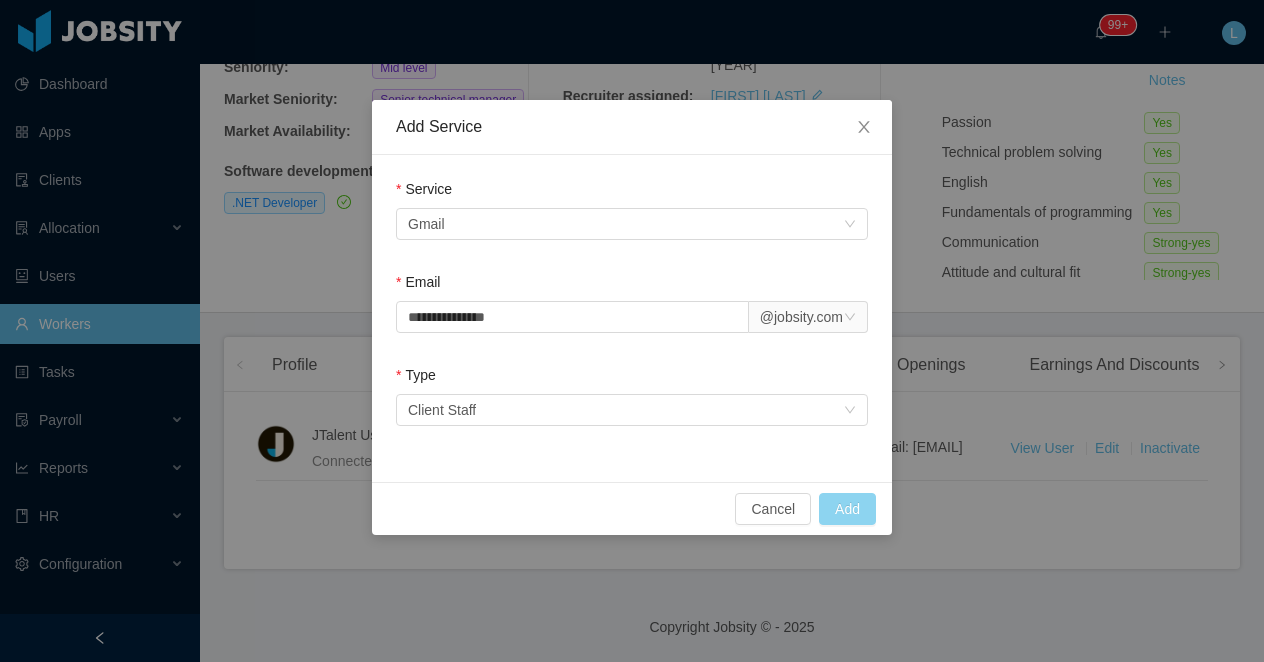 click on "Add" at bounding box center (847, 509) 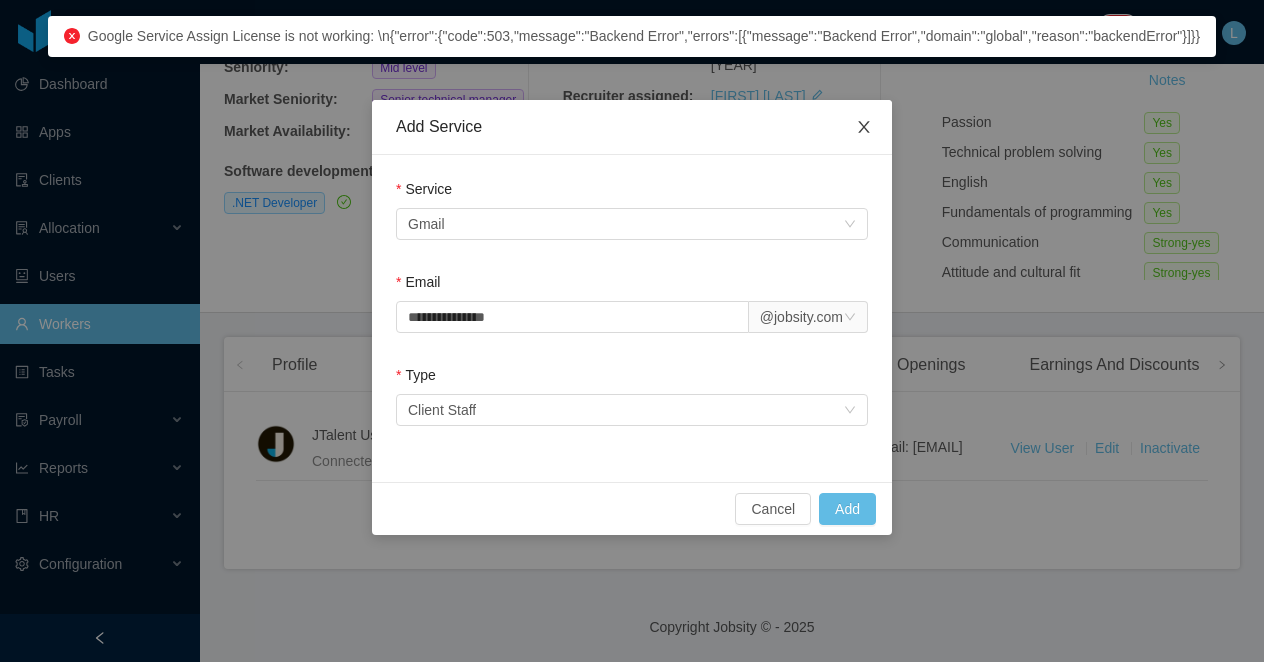 click 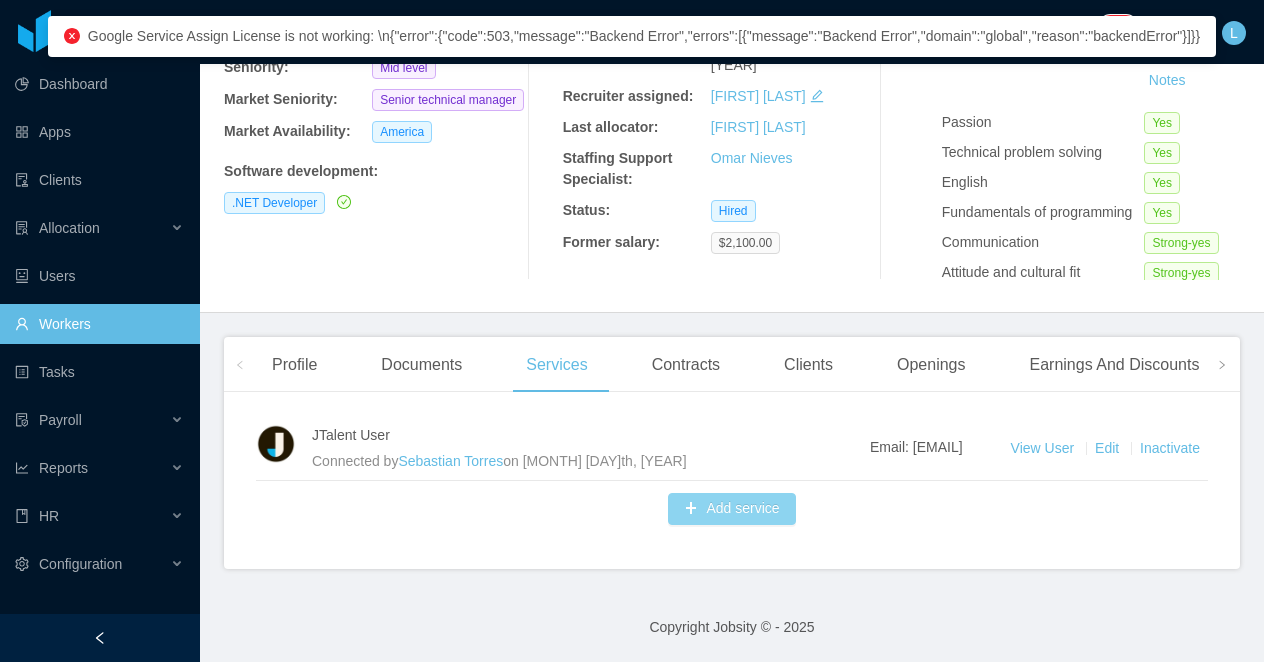 type 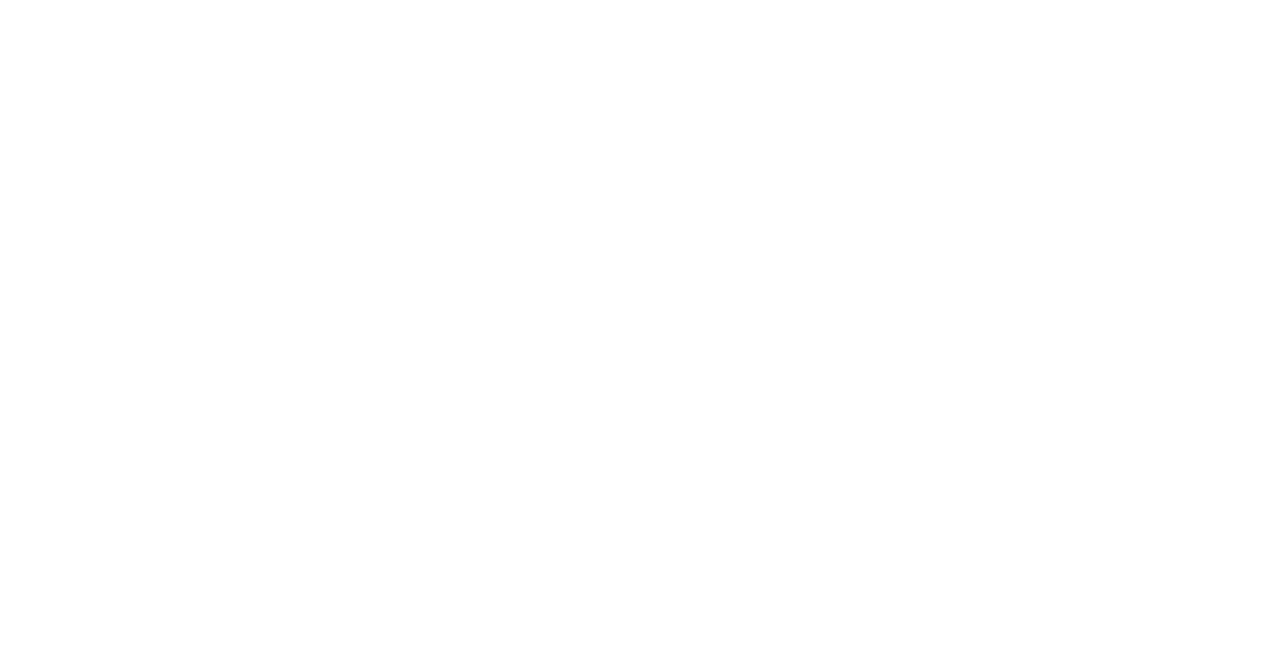 scroll, scrollTop: 0, scrollLeft: 0, axis: both 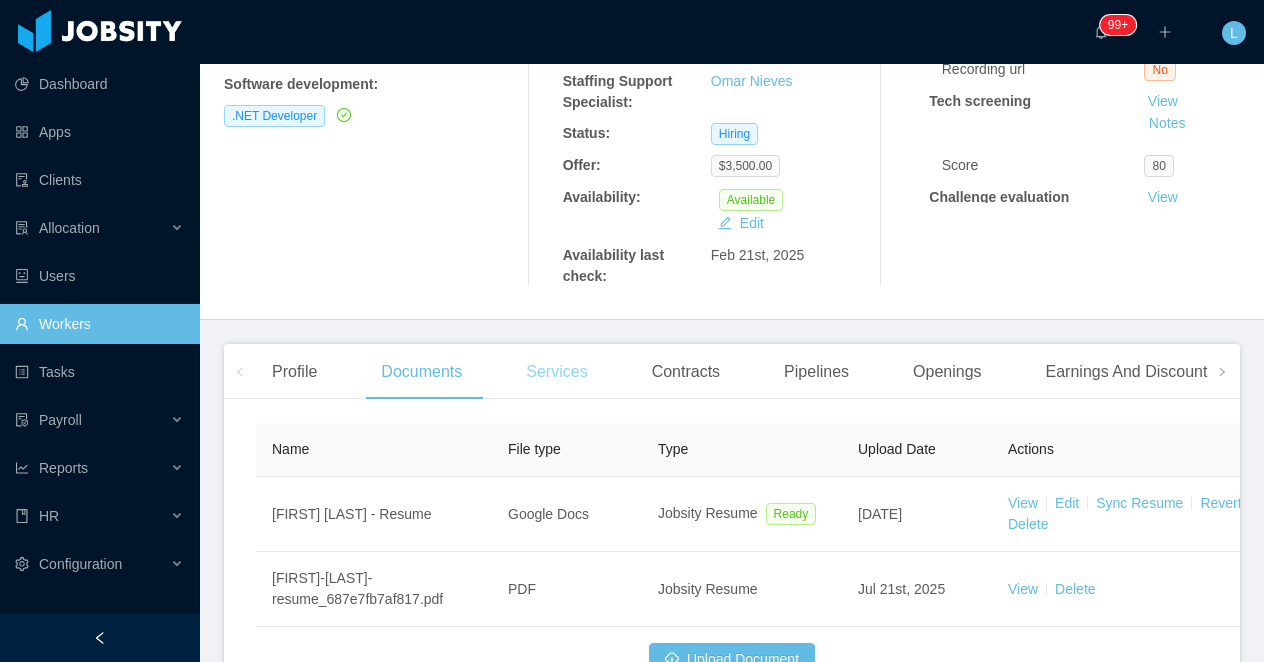 click on "Services" at bounding box center [556, 372] 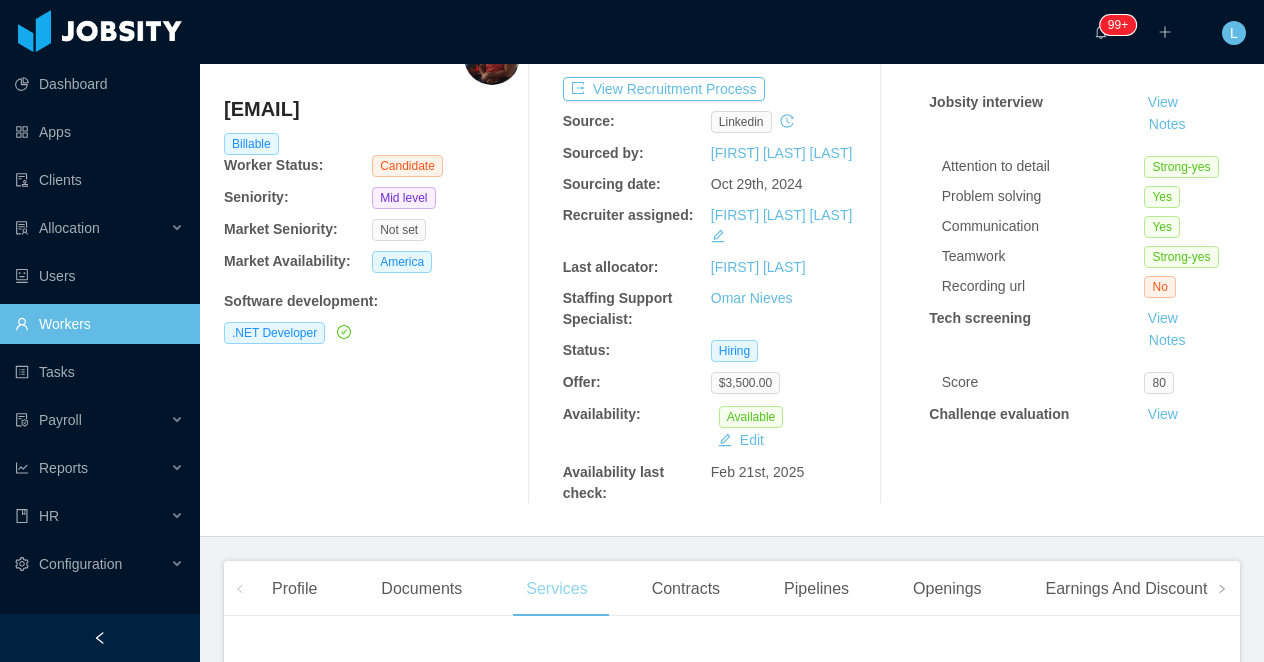 scroll, scrollTop: 0, scrollLeft: 0, axis: both 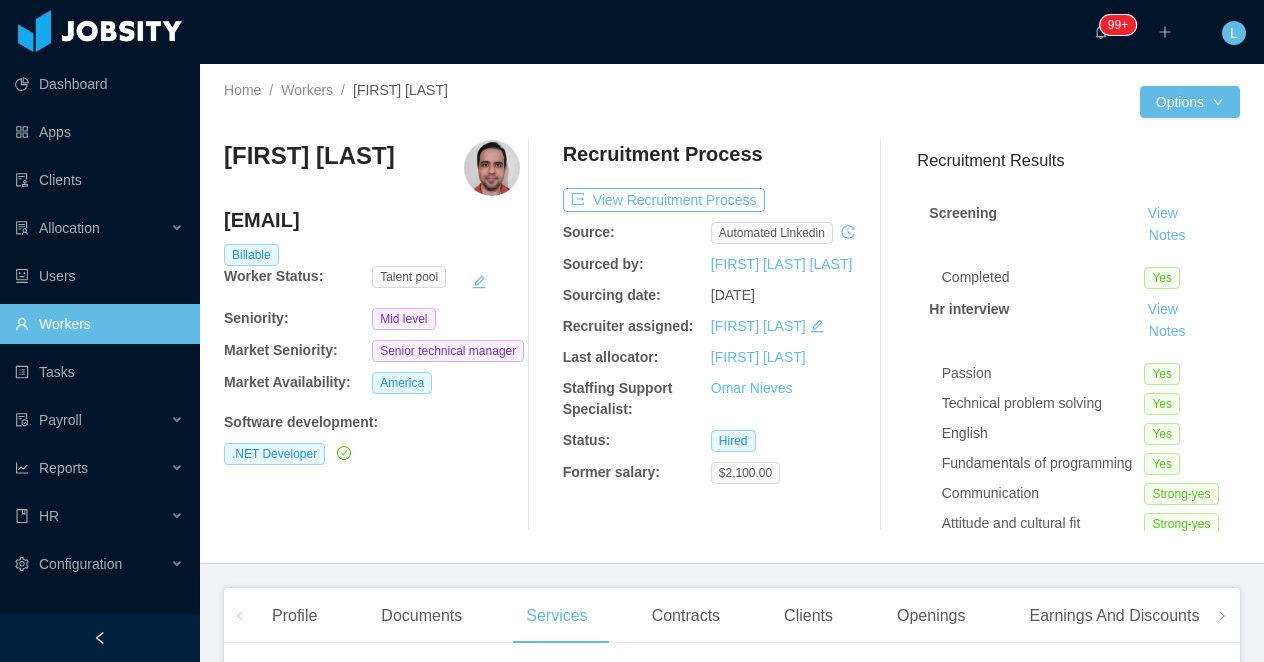 click on "[EMAIL]" at bounding box center (372, 220) 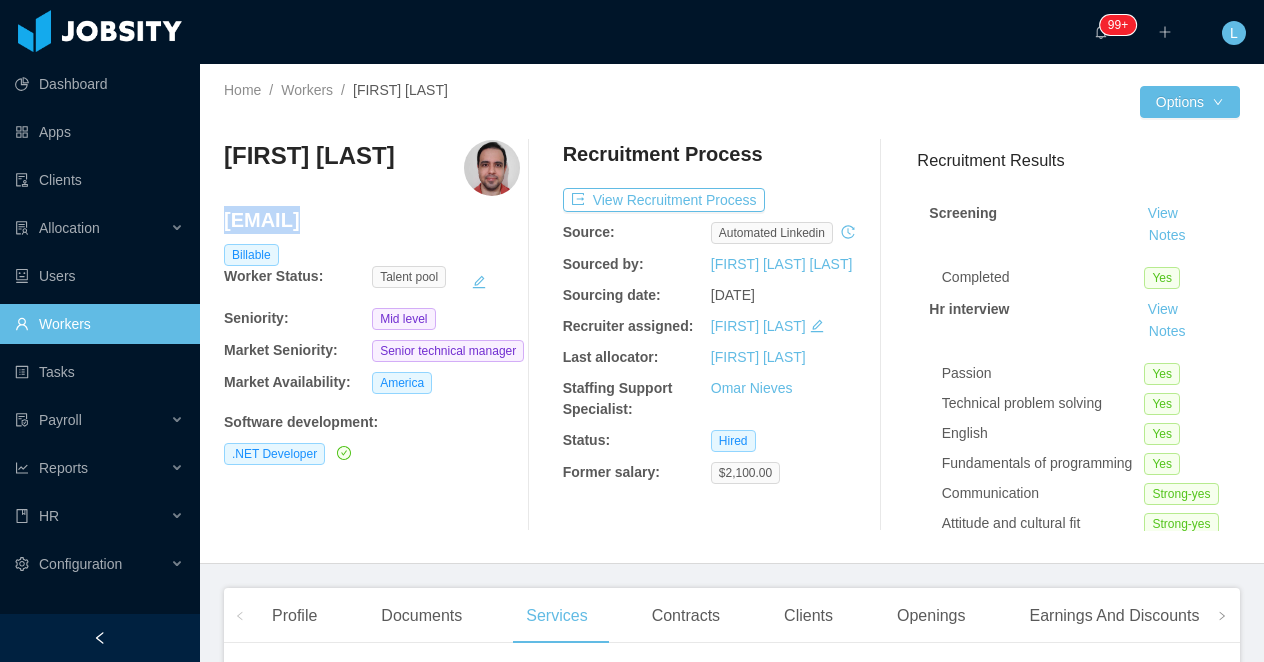 click on "[EMAIL]" at bounding box center (372, 220) 